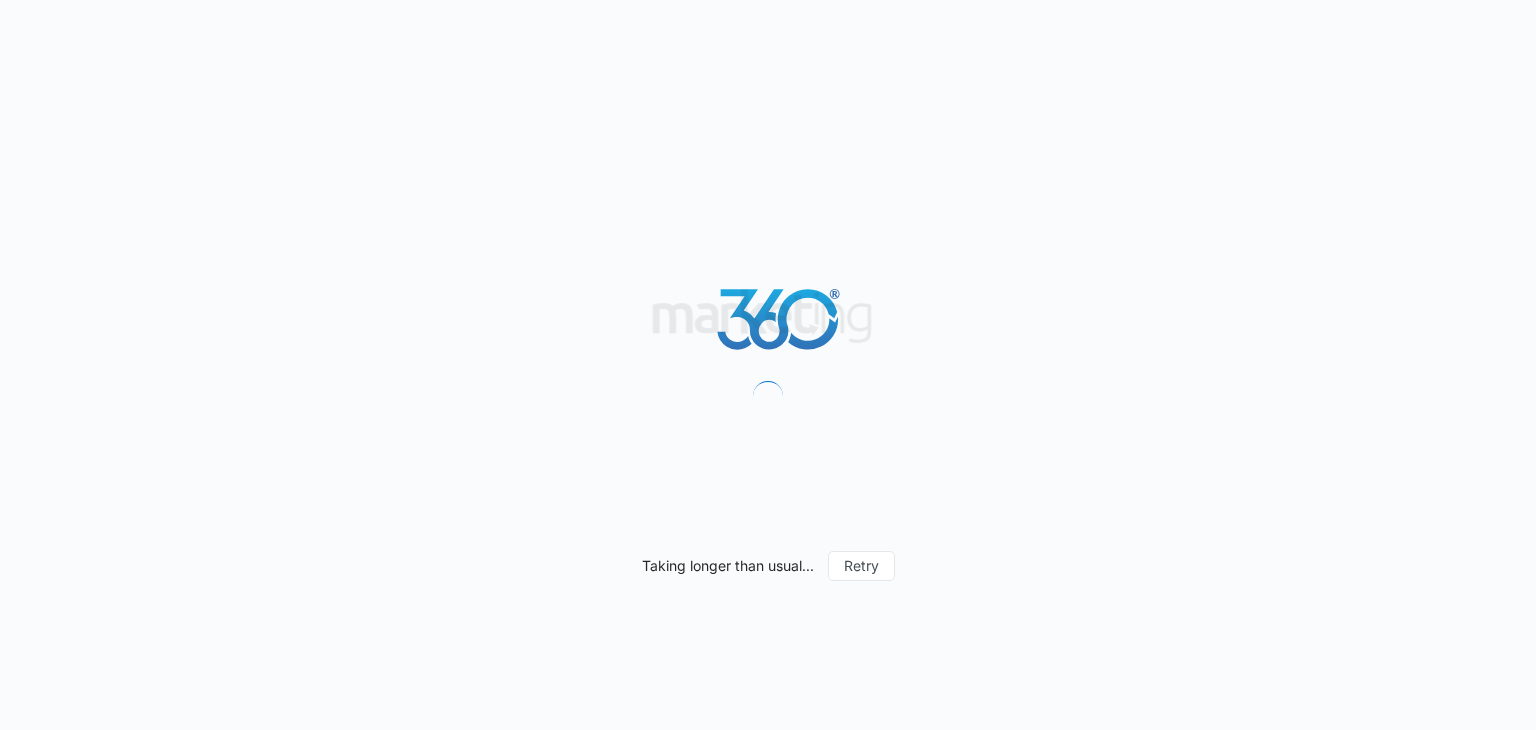 scroll, scrollTop: 0, scrollLeft: 0, axis: both 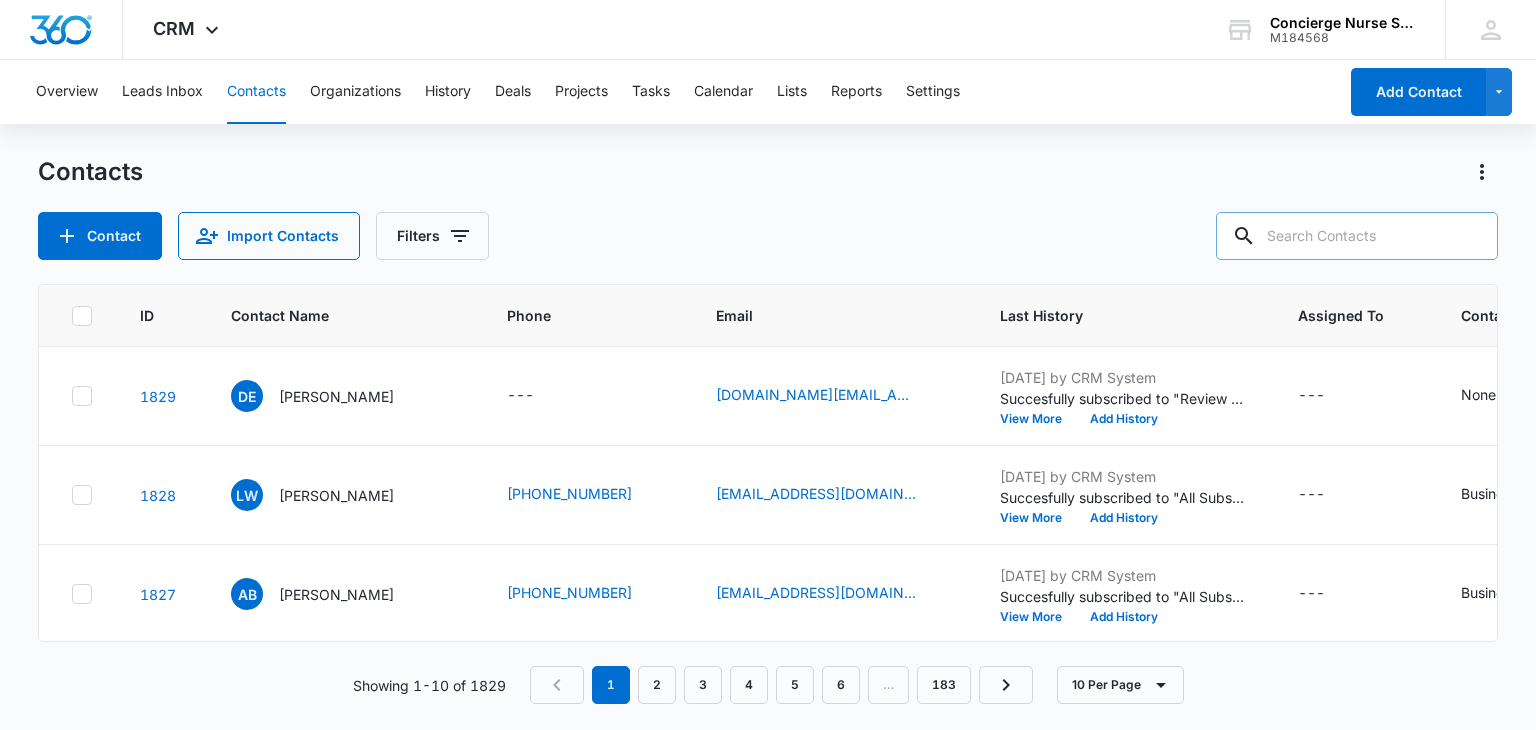 click at bounding box center [1357, 236] 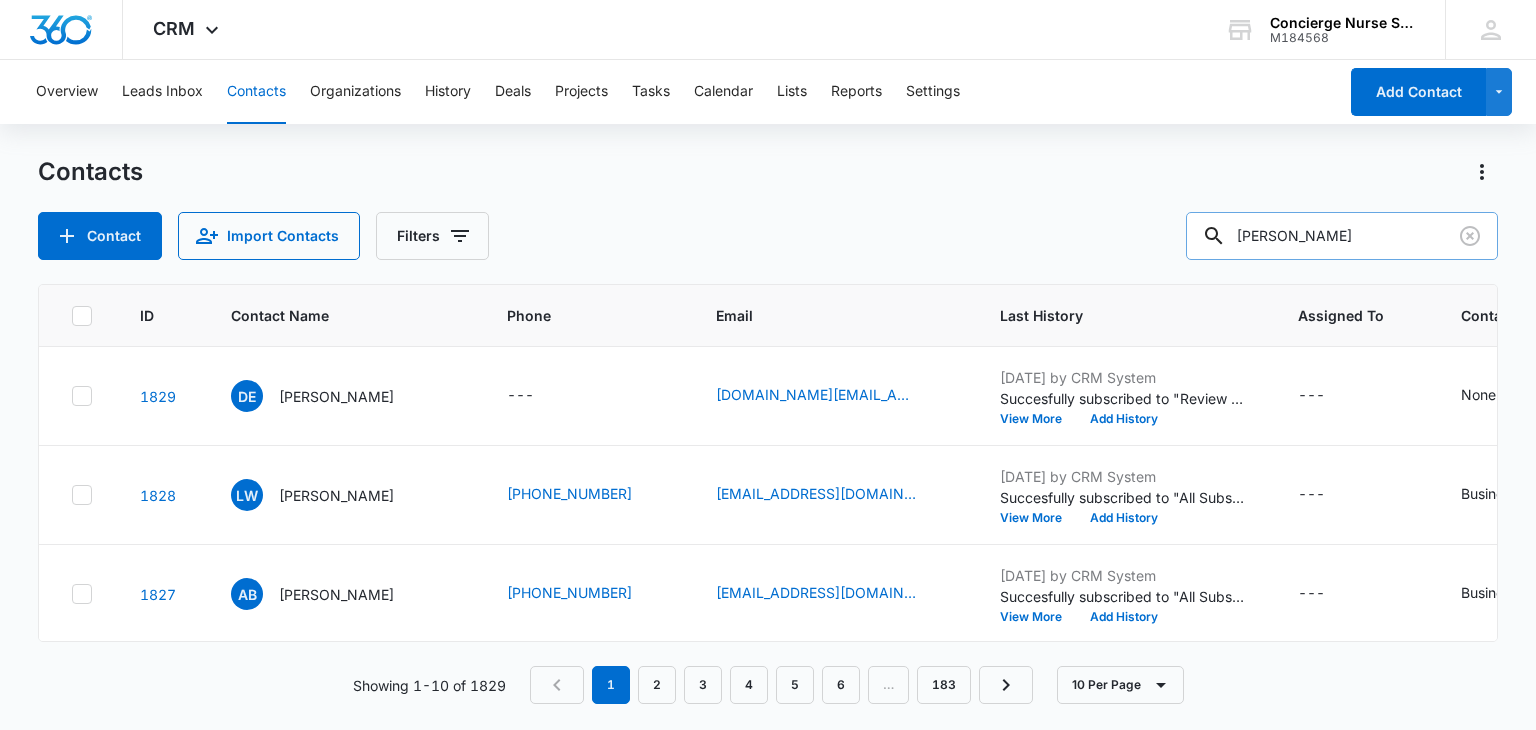 type on "[PERSON_NAME]" 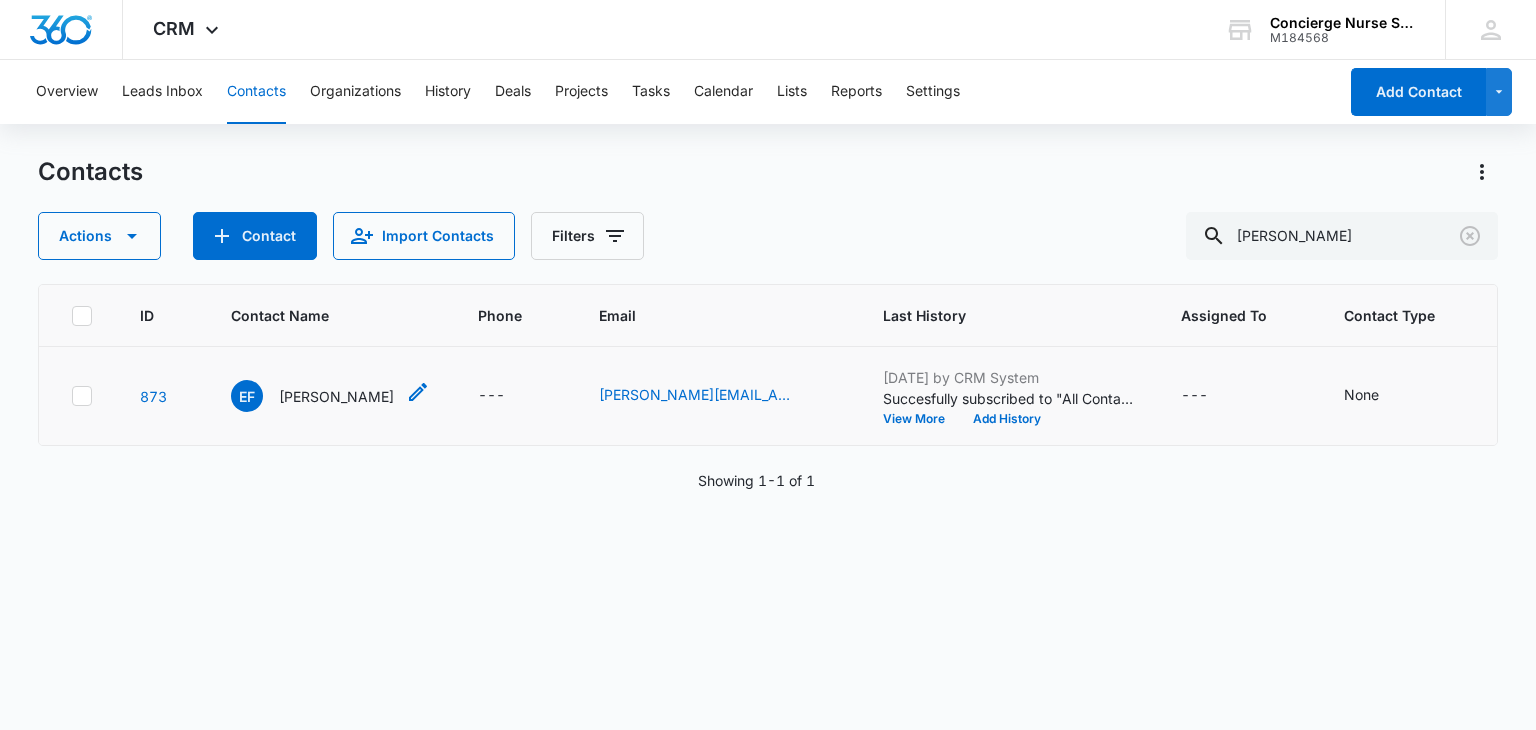 click on "[PERSON_NAME]" at bounding box center (336, 396) 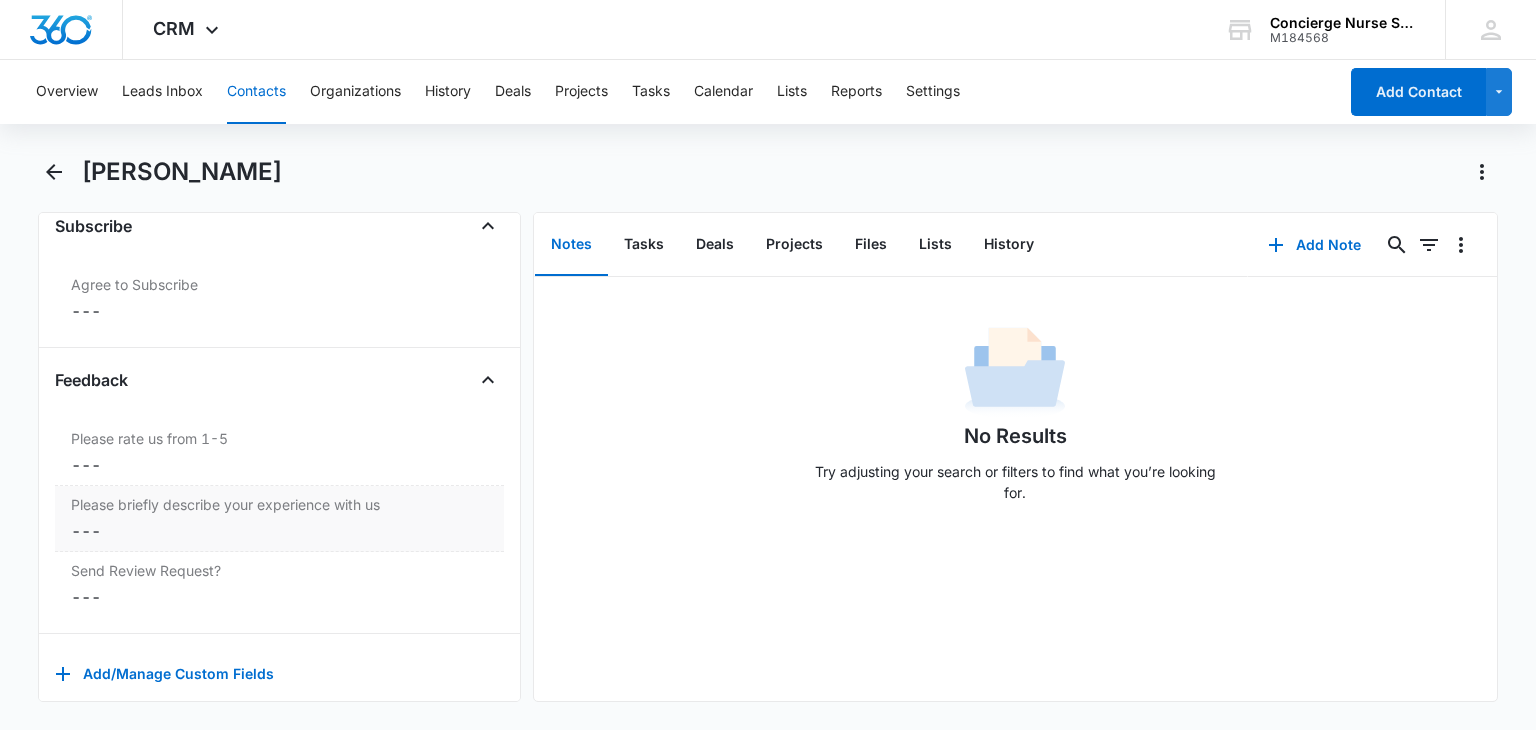 scroll, scrollTop: 2096, scrollLeft: 0, axis: vertical 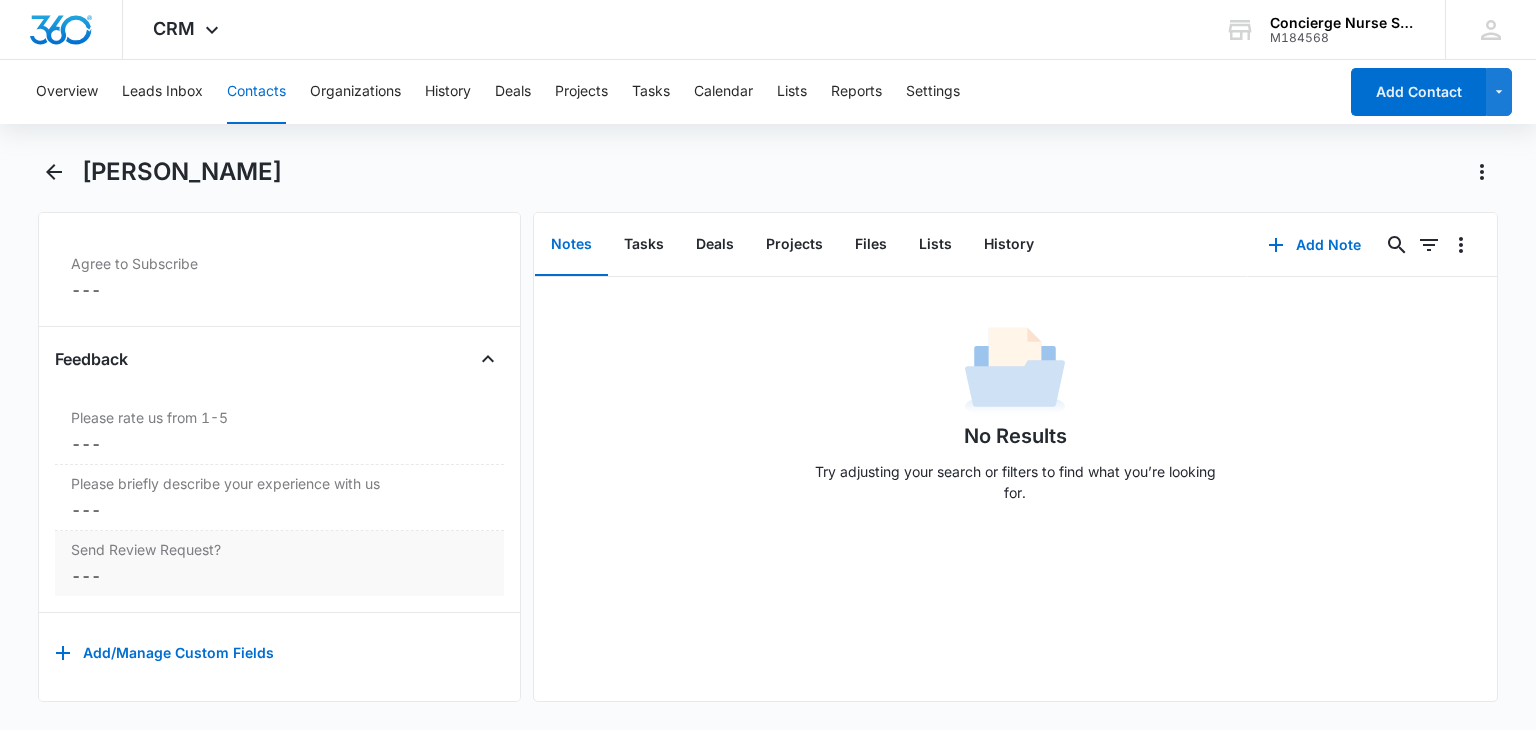click on "Cancel Save Changes ---" at bounding box center (279, 576) 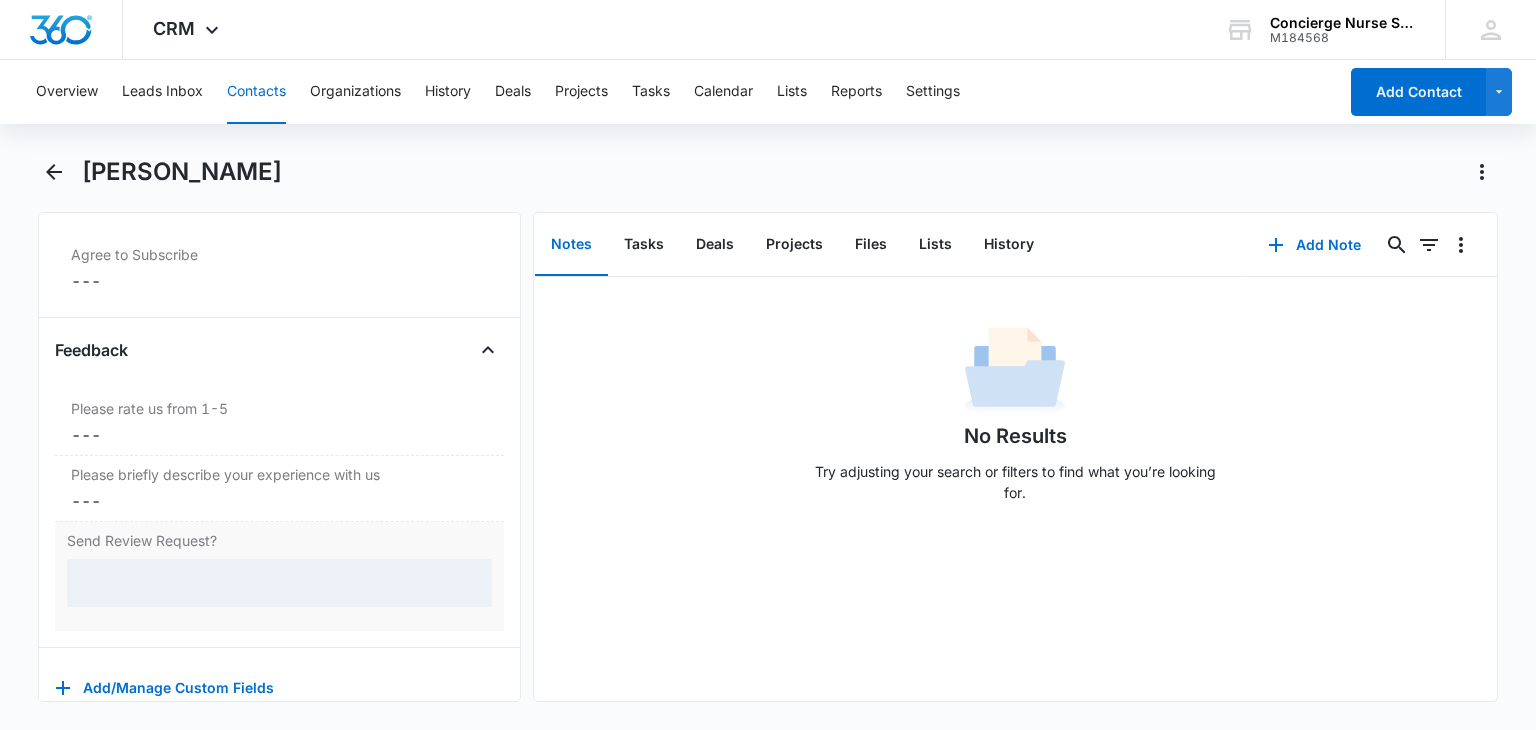 scroll, scrollTop: 2096, scrollLeft: 0, axis: vertical 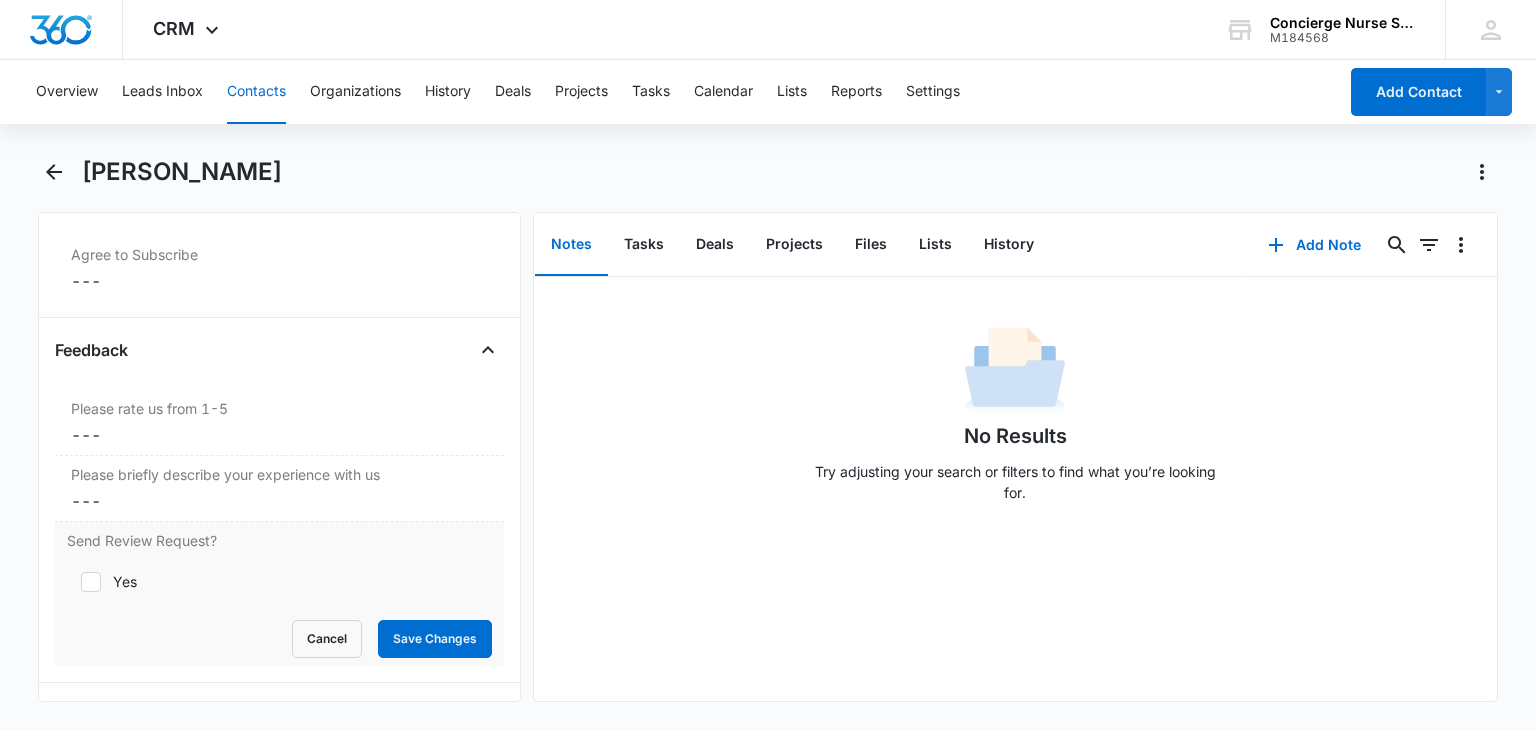 click at bounding box center [91, 582] 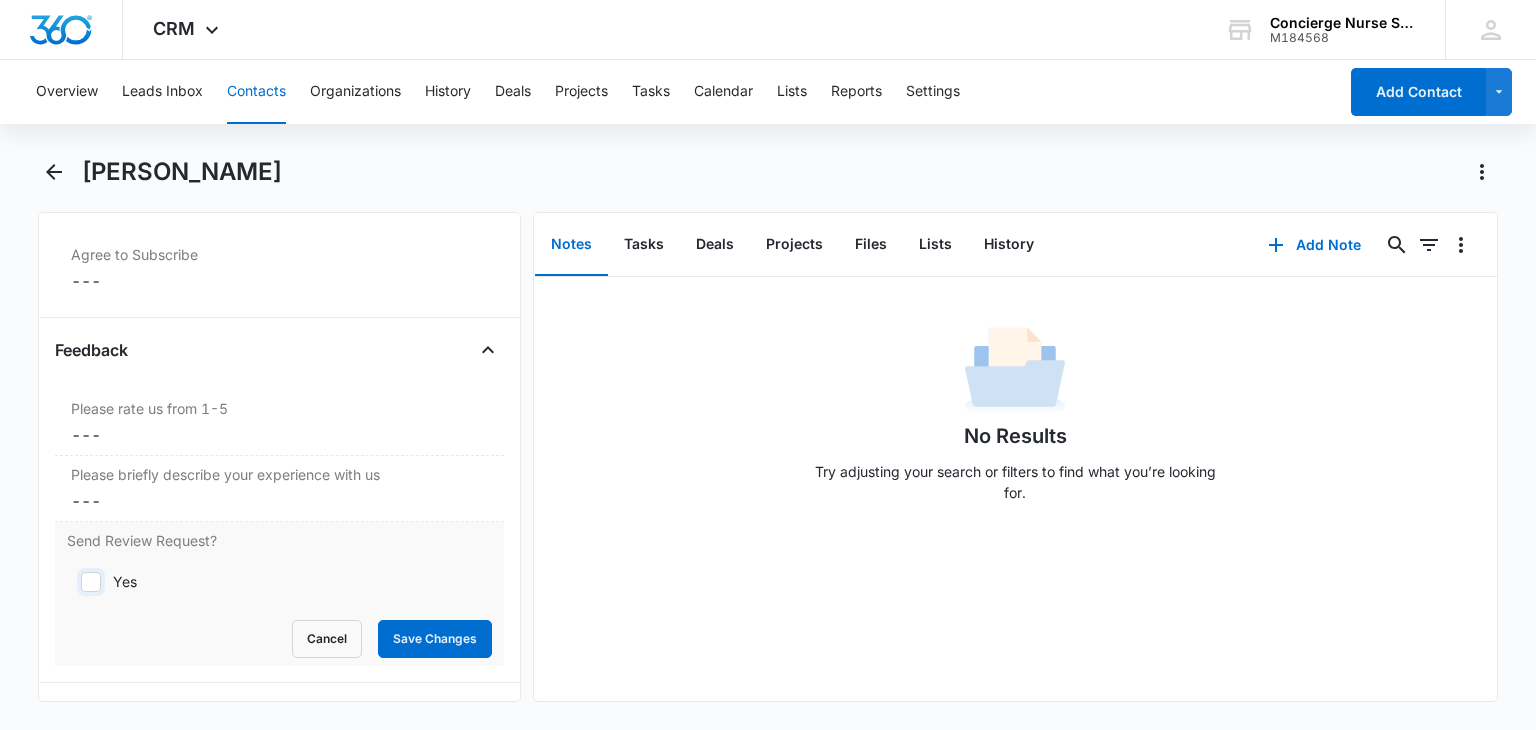 click on "Yes" at bounding box center (74, 582) 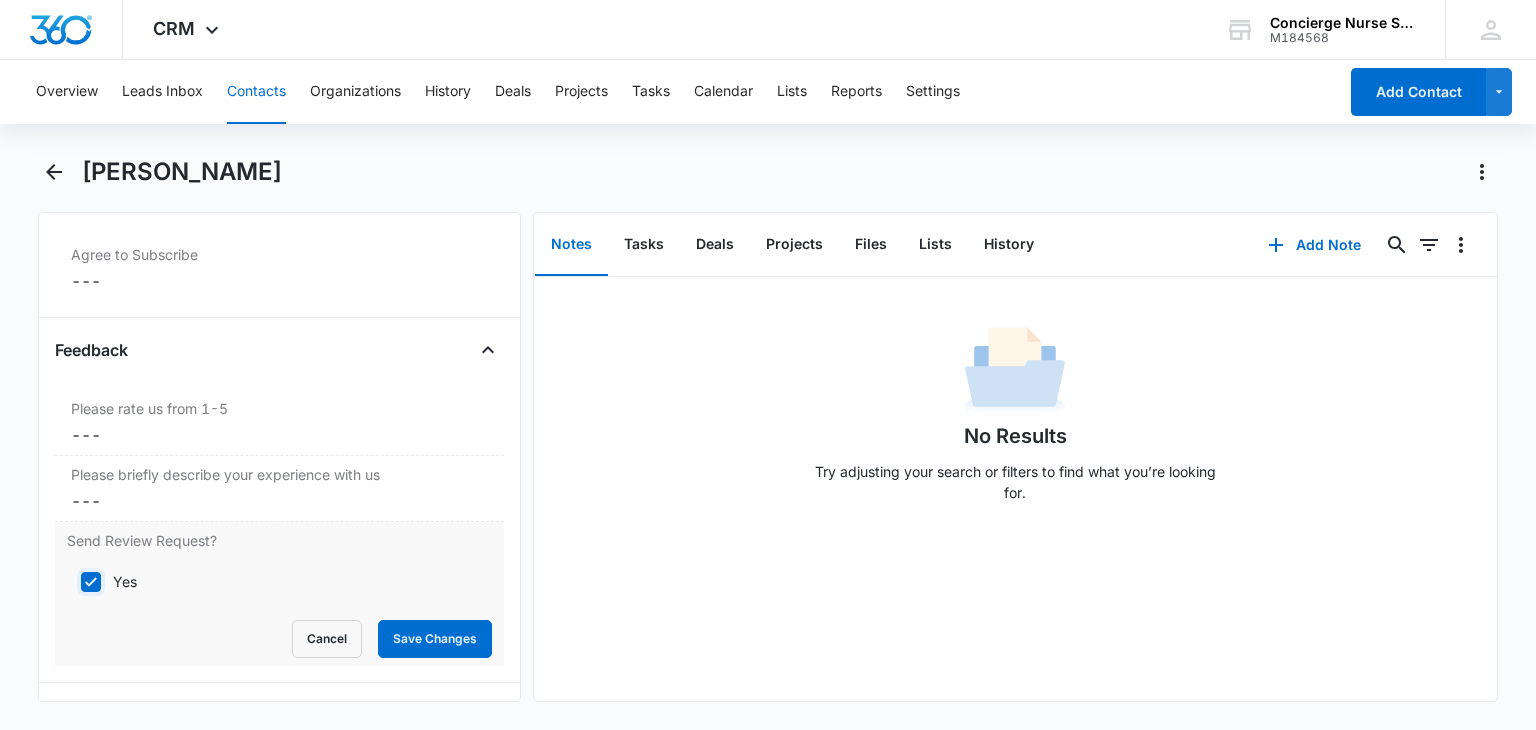 checkbox on "true" 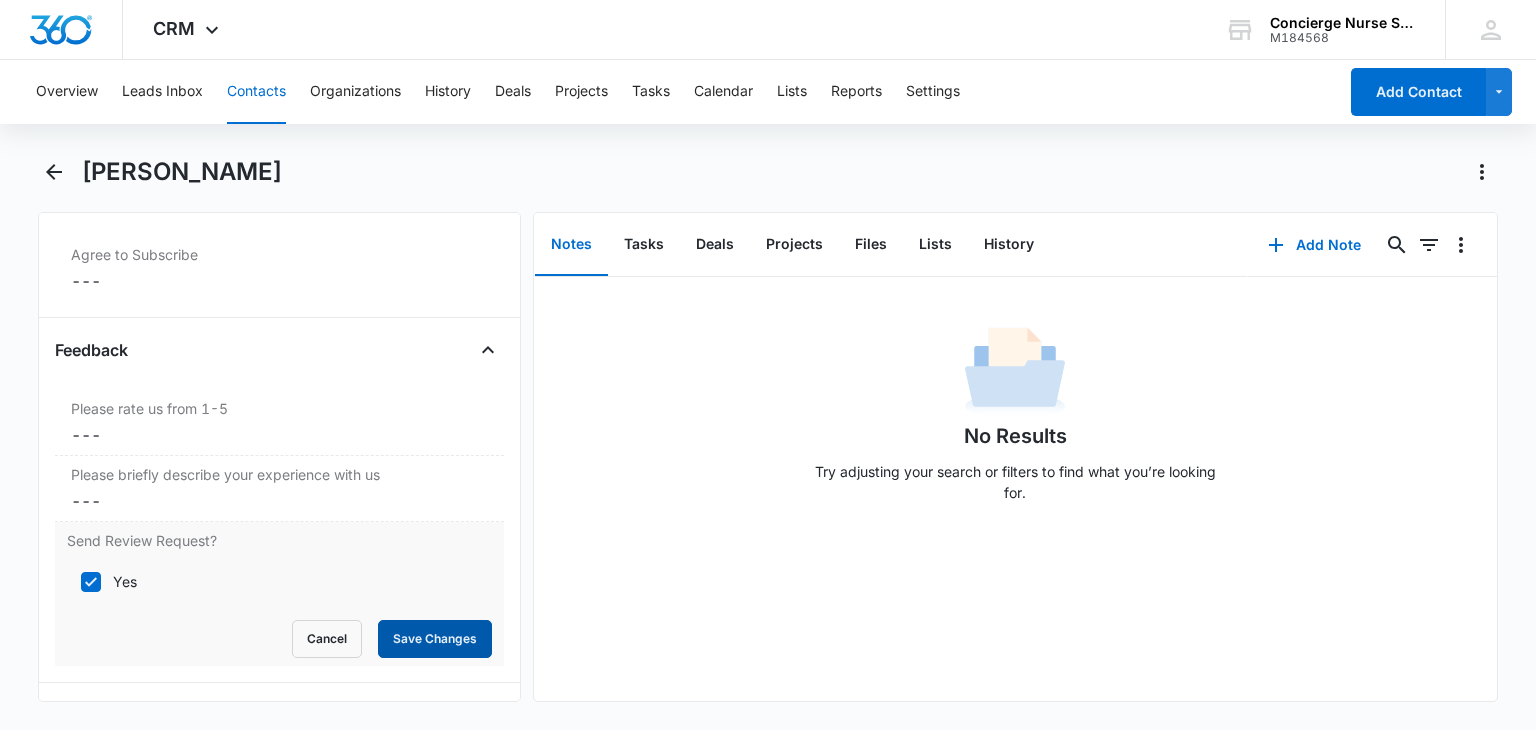 click on "Save Changes" at bounding box center (435, 639) 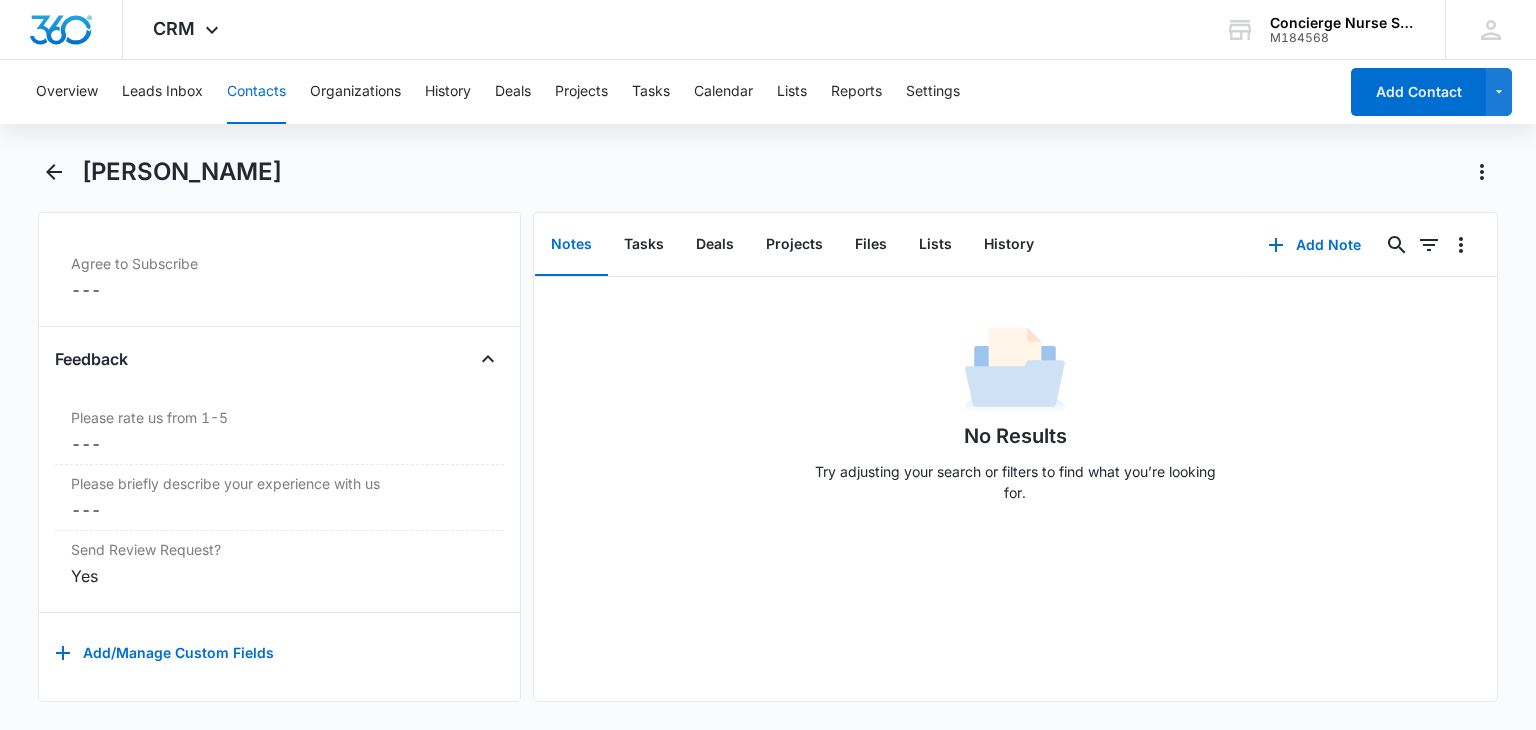 click on "[PERSON_NAME] Remove EF [PERSON_NAME] Contact Info Name Cancel Save Changes [PERSON_NAME] Phone Cancel Save Changes --- Email Cancel Save Changes [PERSON_NAME][EMAIL_ADDRESS][PERSON_NAME][DOMAIN_NAME] Organization Cancel Save Changes --- Address Cancel Save Changes --- Details Source Cancel Save Changes File Import Contact Type Cancel Save Changes None Contact Status Cancel Save Changes None Assigned To Cancel Save Changes --- Tags Cancel Save Changes --- Next Contact Date Cancel Save Changes --- Color Tag Current Color: Cancel Save Changes Payments ID ID 873 Created [DATE] 1:02pm Additional Contact Info Best Way To Contact Cancel Save Changes --- Other Phone Cancel Save Changes --- Quick Lead Details Notes Cancel Save Changes --- How can we help?  Cancel Save Changes --- Special Notes Cancel Save Changes --- Which home health care service are you interested in? Cancel Save Changes --- Subscribe Agree to Subscribe Cancel Save Changes --- Feedback Please rate us from 1-5 Cancel Save Changes --- Cancel Save Changes --- Cancel Yes Notes" at bounding box center [768, 441] 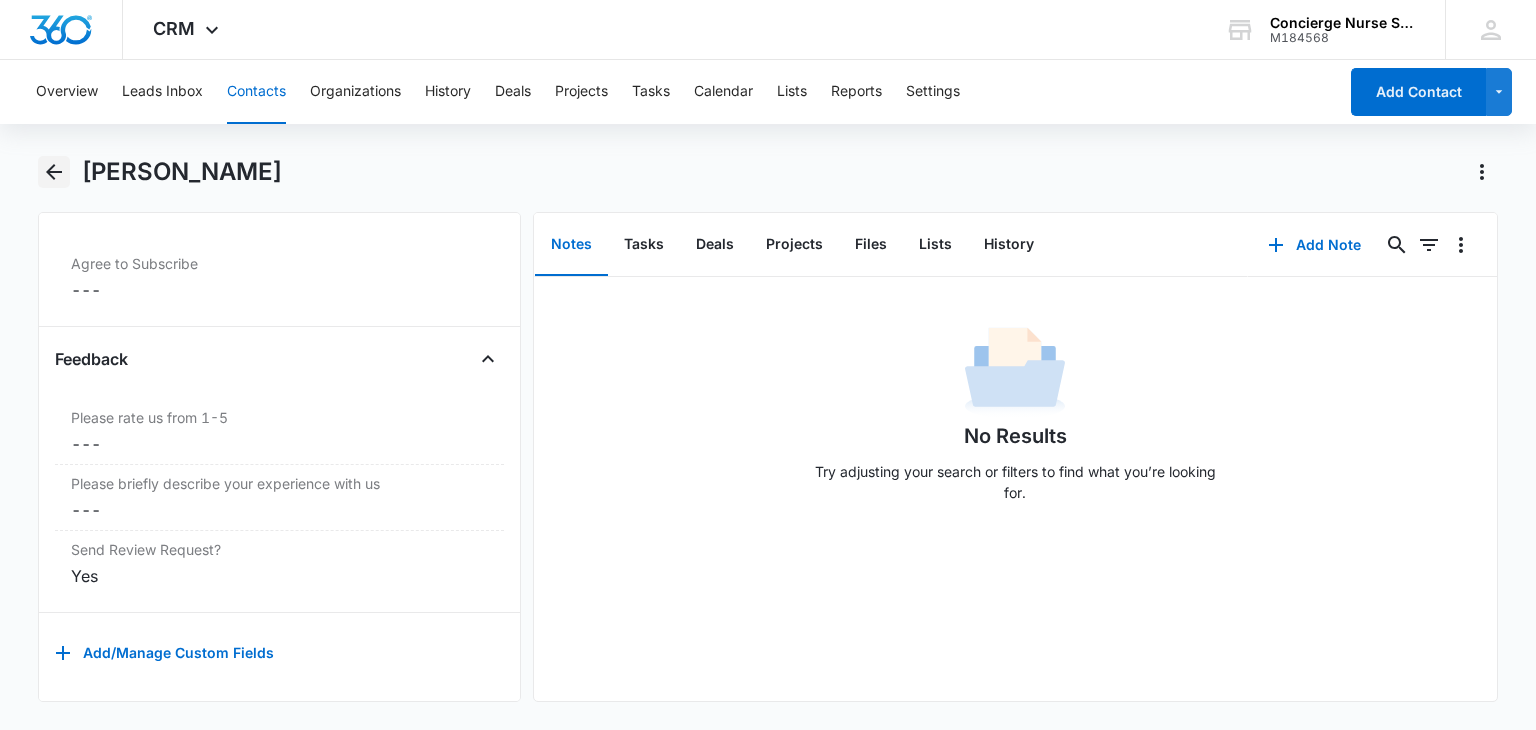 click 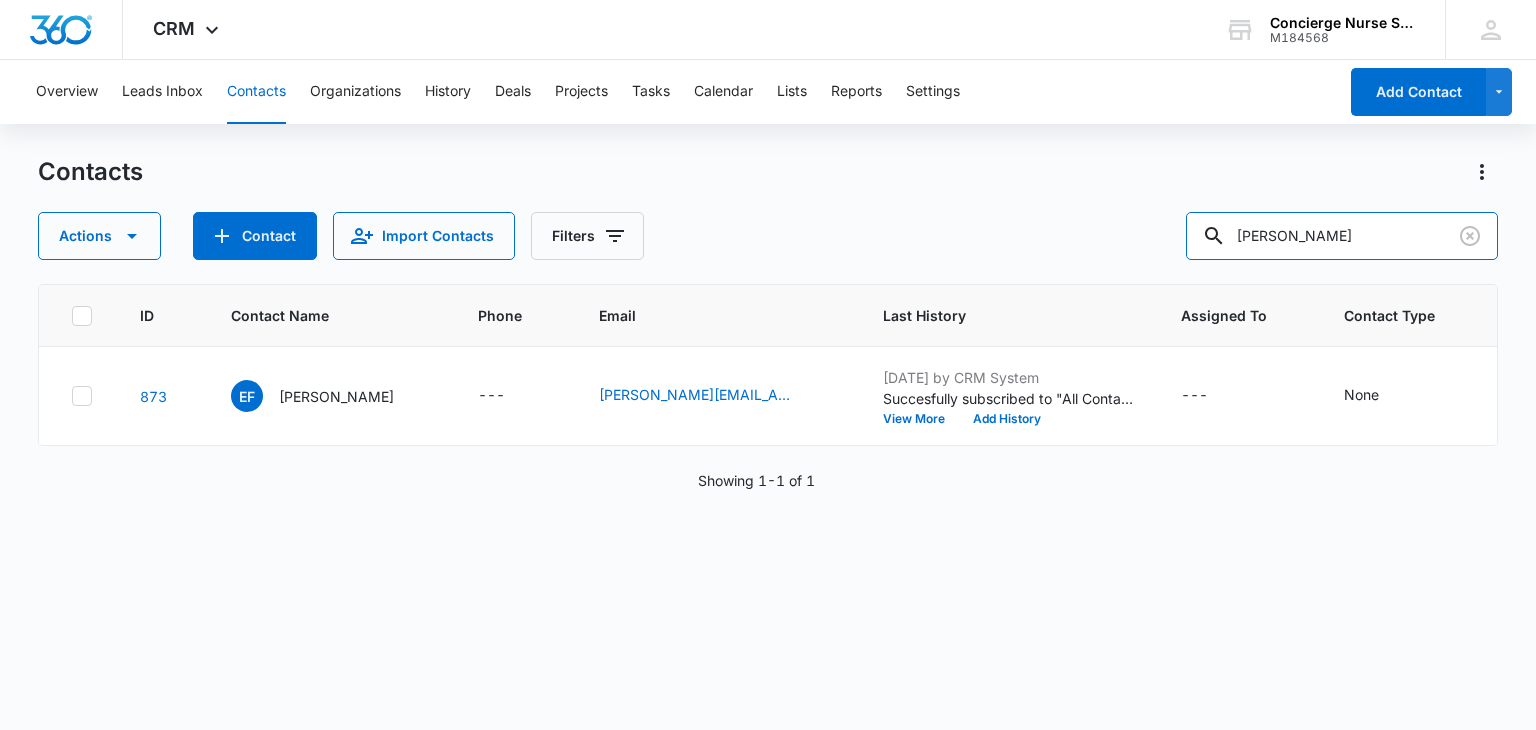 drag, startPoint x: 1340, startPoint y: 235, endPoint x: 1199, endPoint y: 229, distance: 141.12761 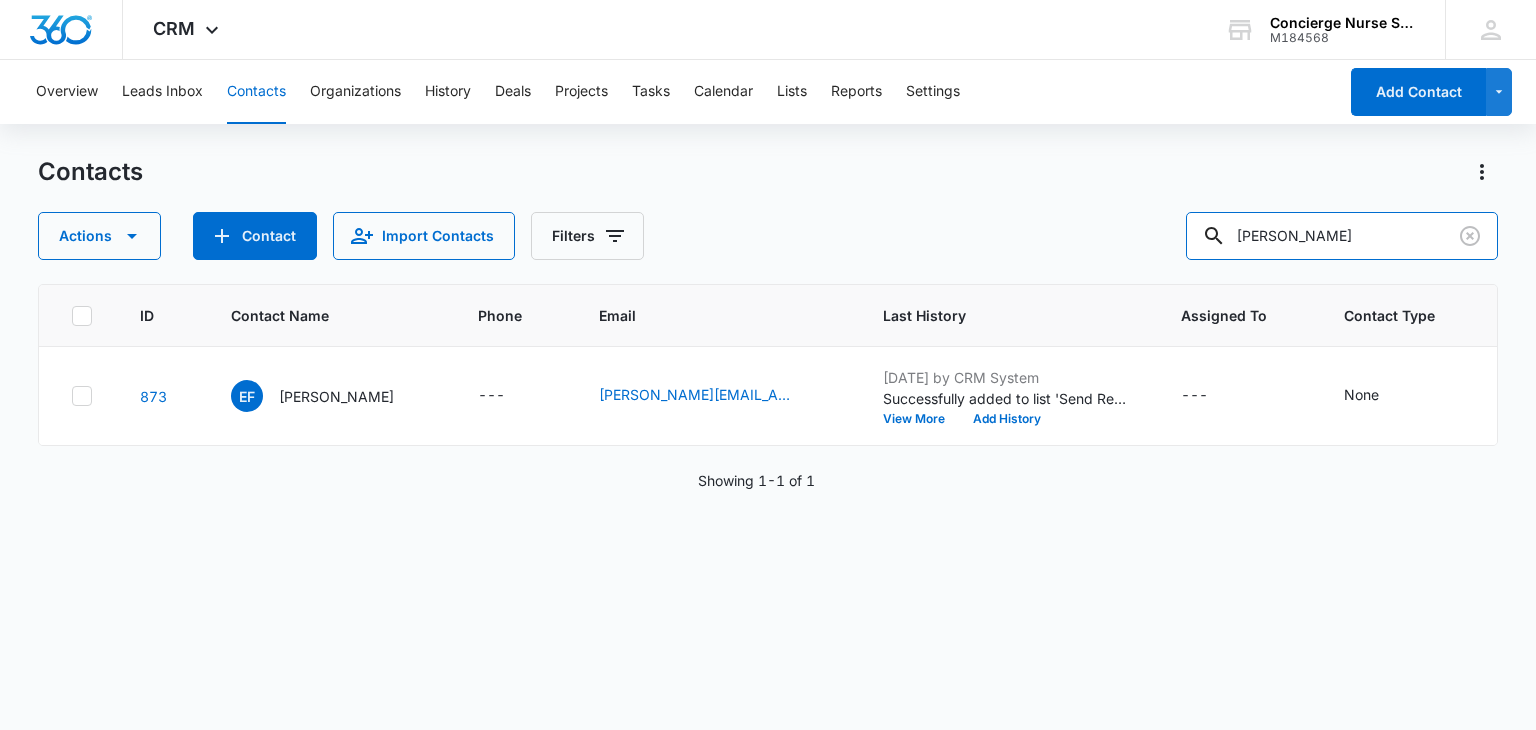 type on "[PERSON_NAME]" 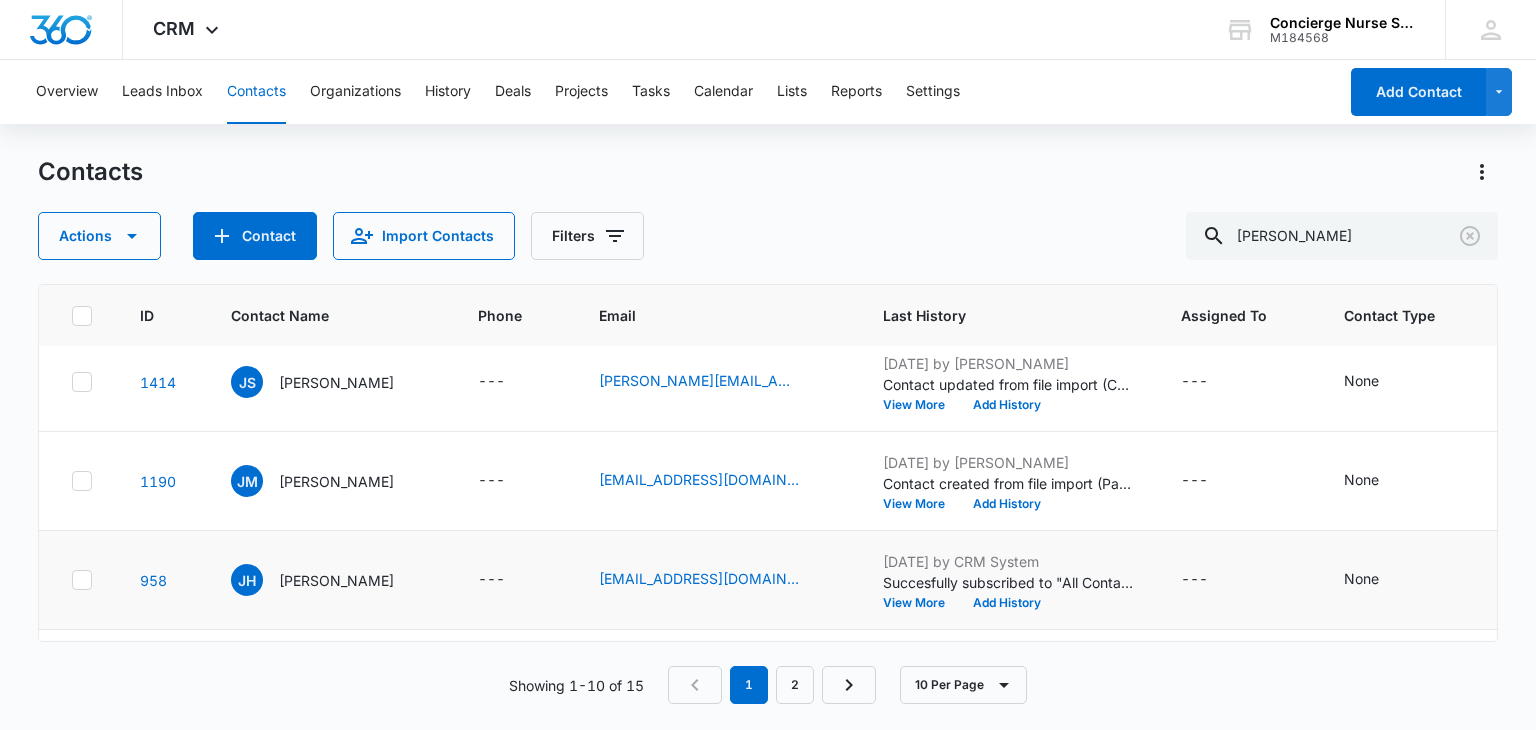 scroll, scrollTop: 100, scrollLeft: 0, axis: vertical 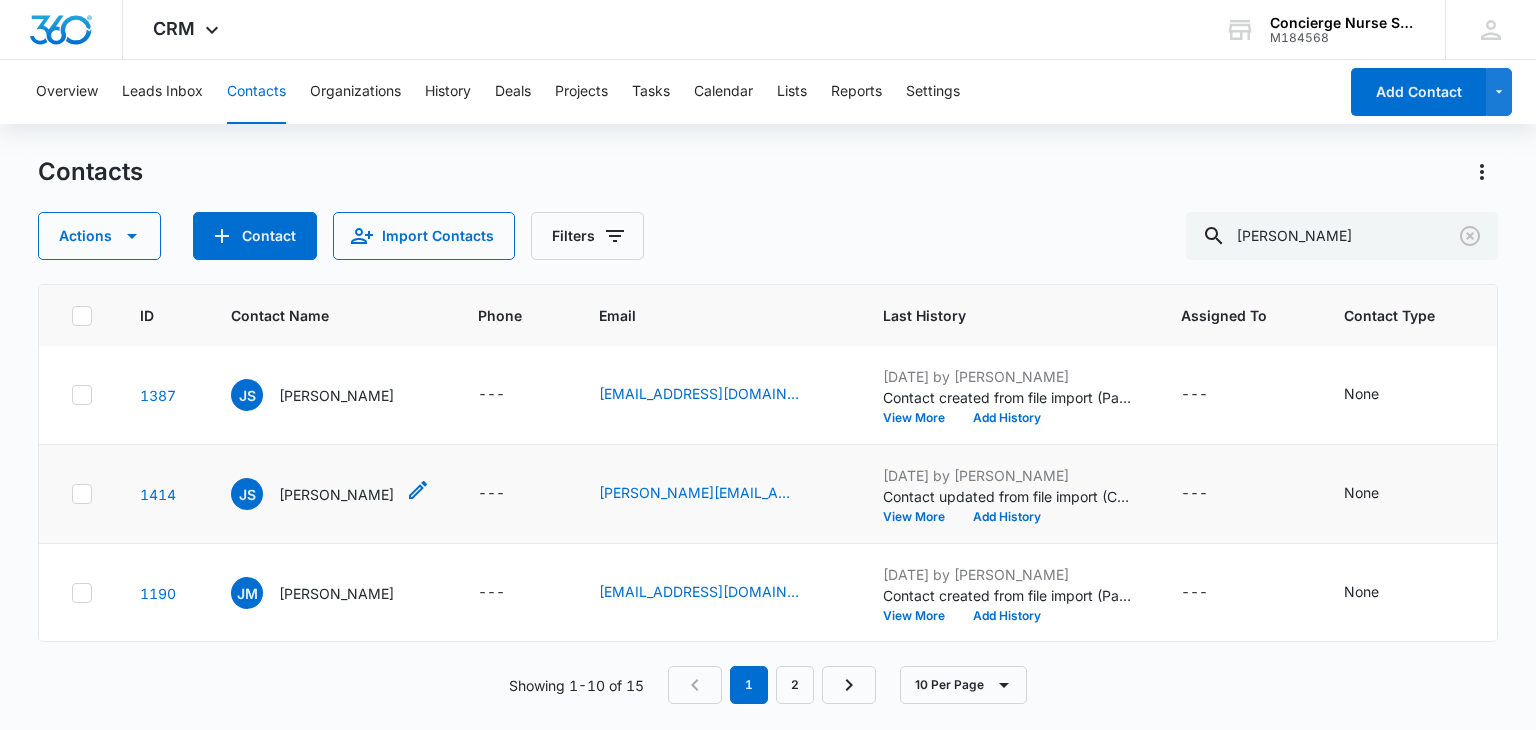 click on "[PERSON_NAME]" at bounding box center [336, 494] 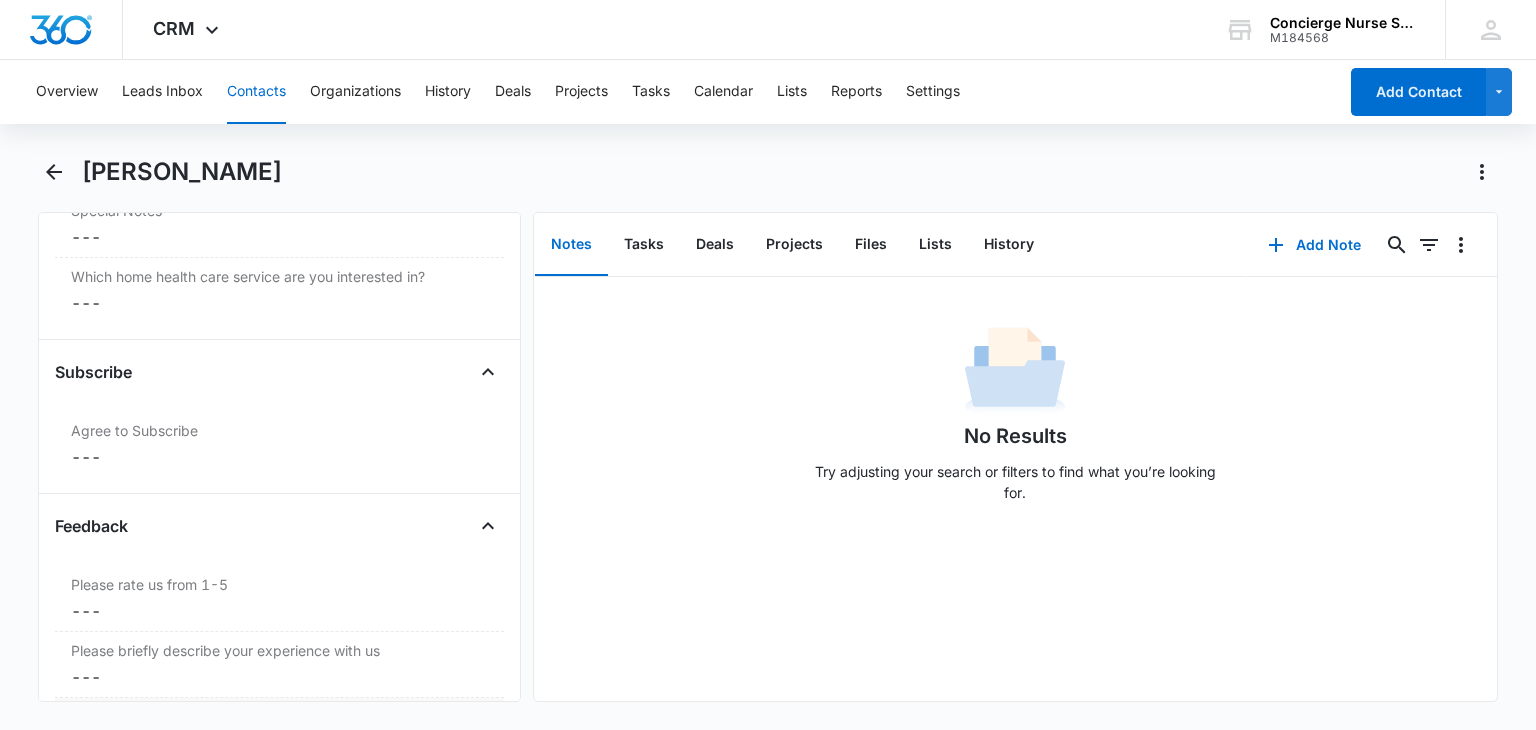 scroll, scrollTop: 2096, scrollLeft: 0, axis: vertical 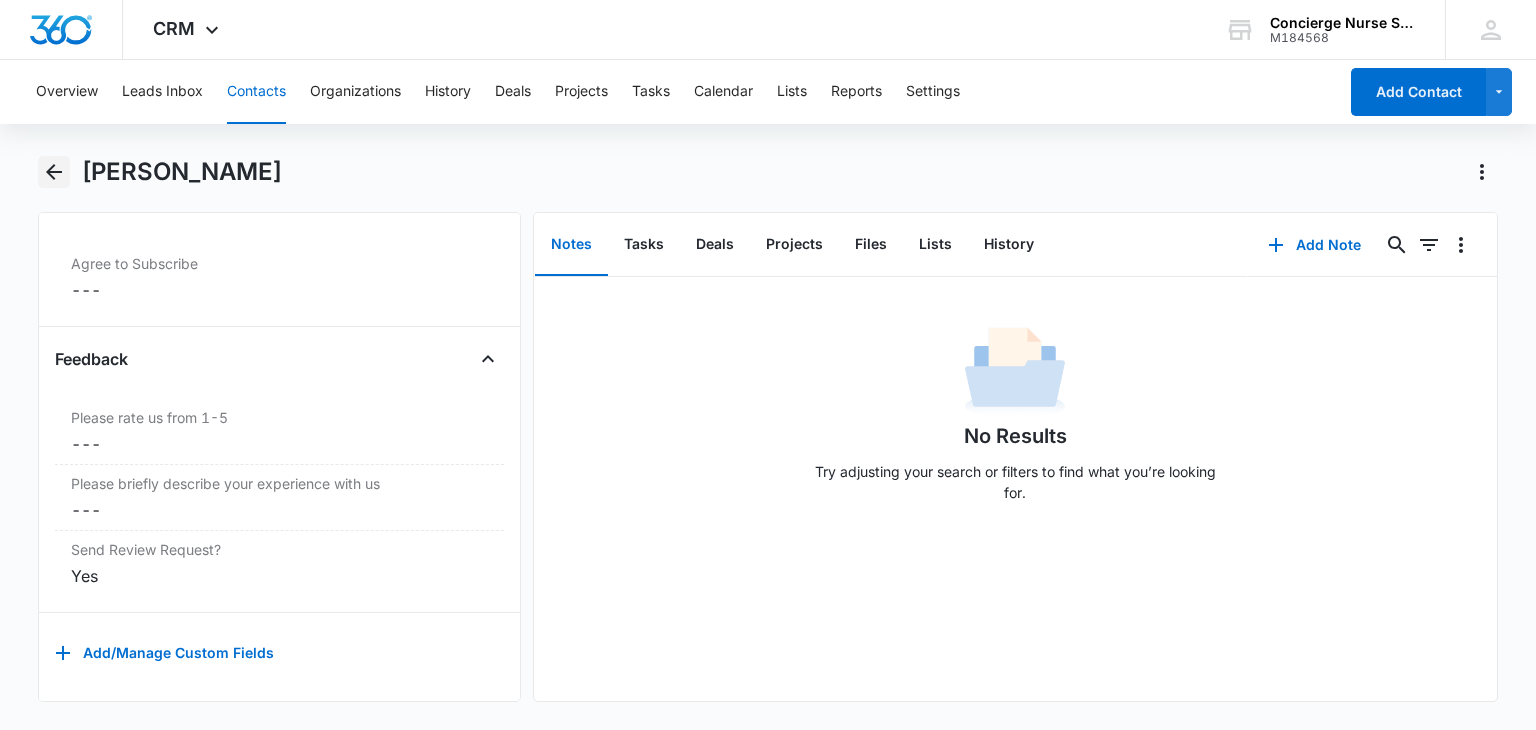 click 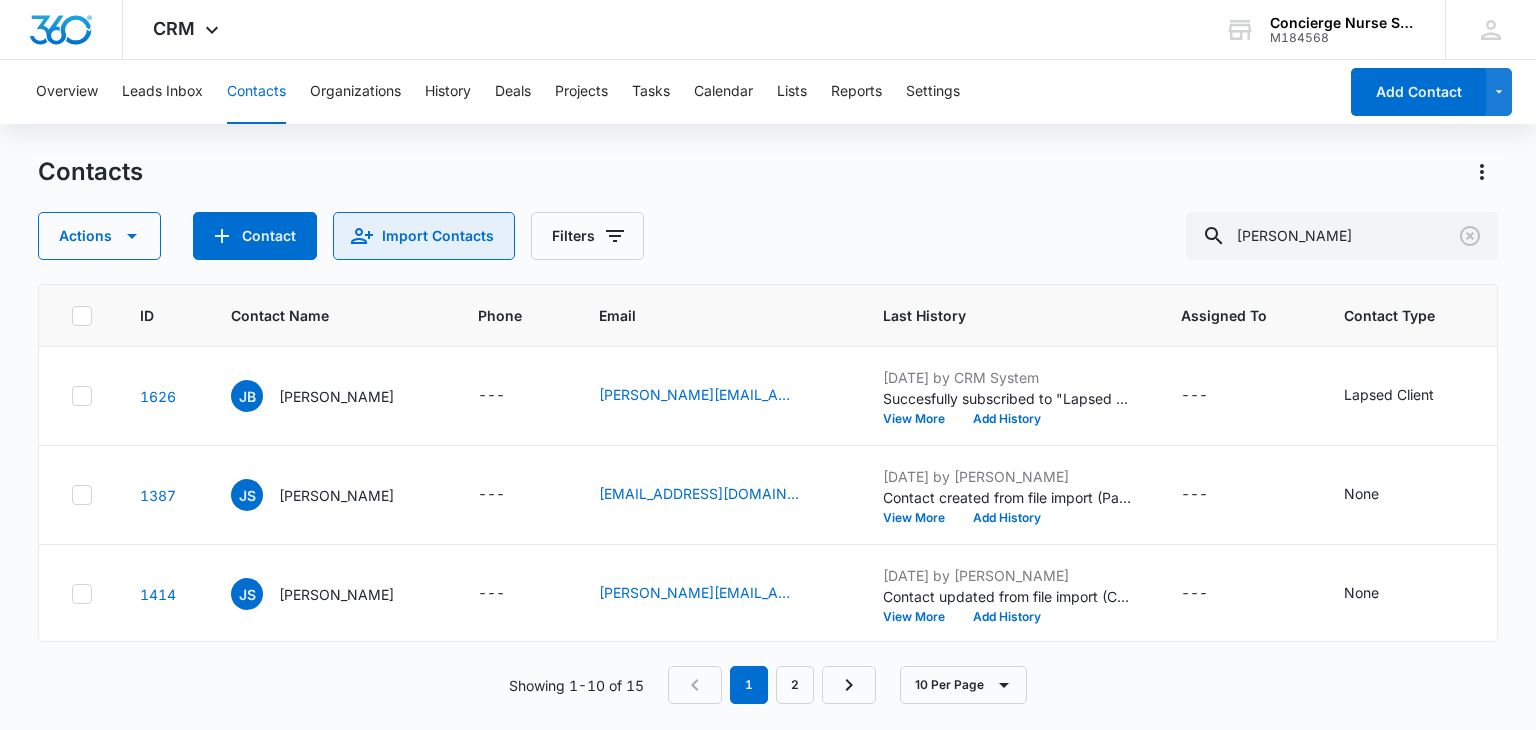 scroll, scrollTop: 100, scrollLeft: 0, axis: vertical 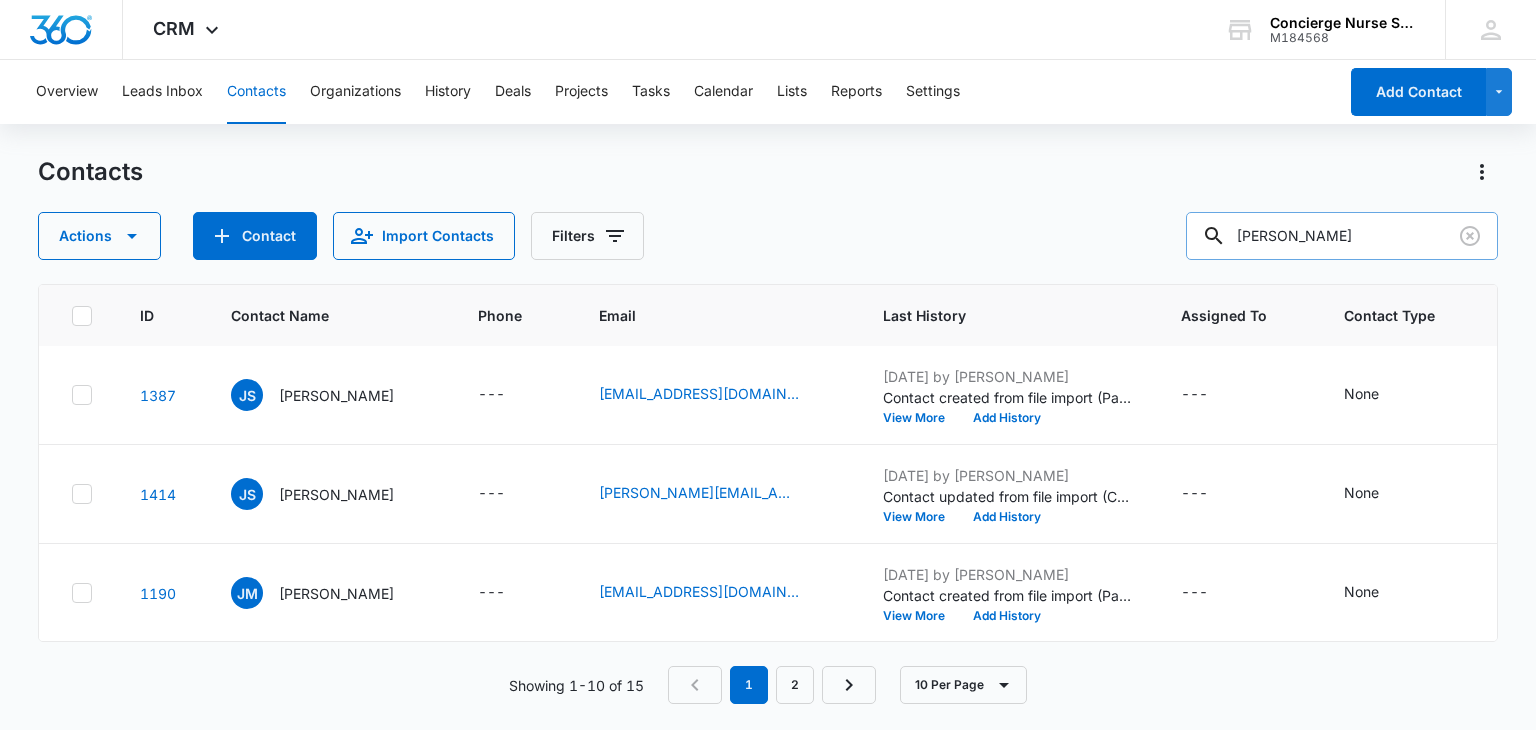 drag, startPoint x: 1327, startPoint y: 232, endPoint x: 1239, endPoint y: 226, distance: 88.20431 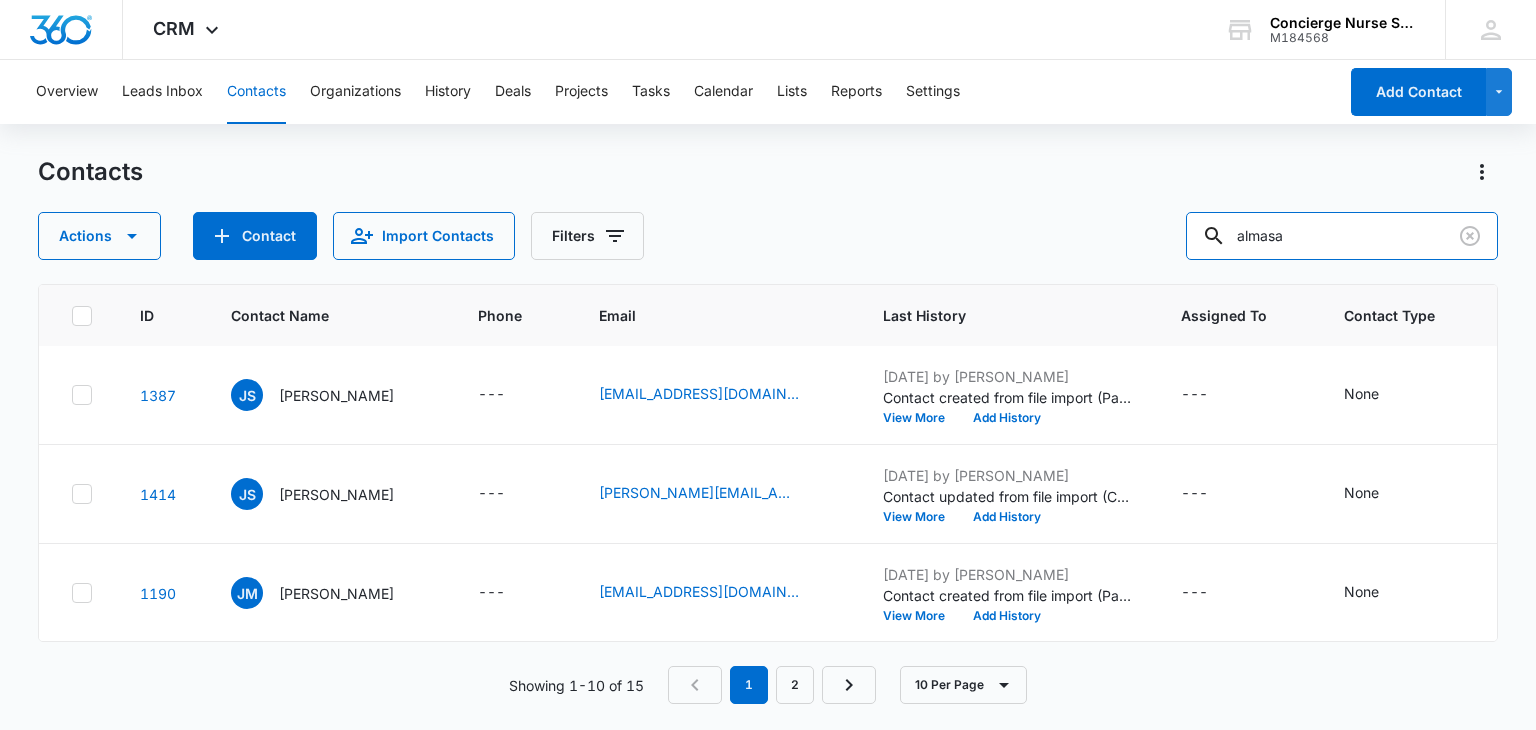 type on "almasa" 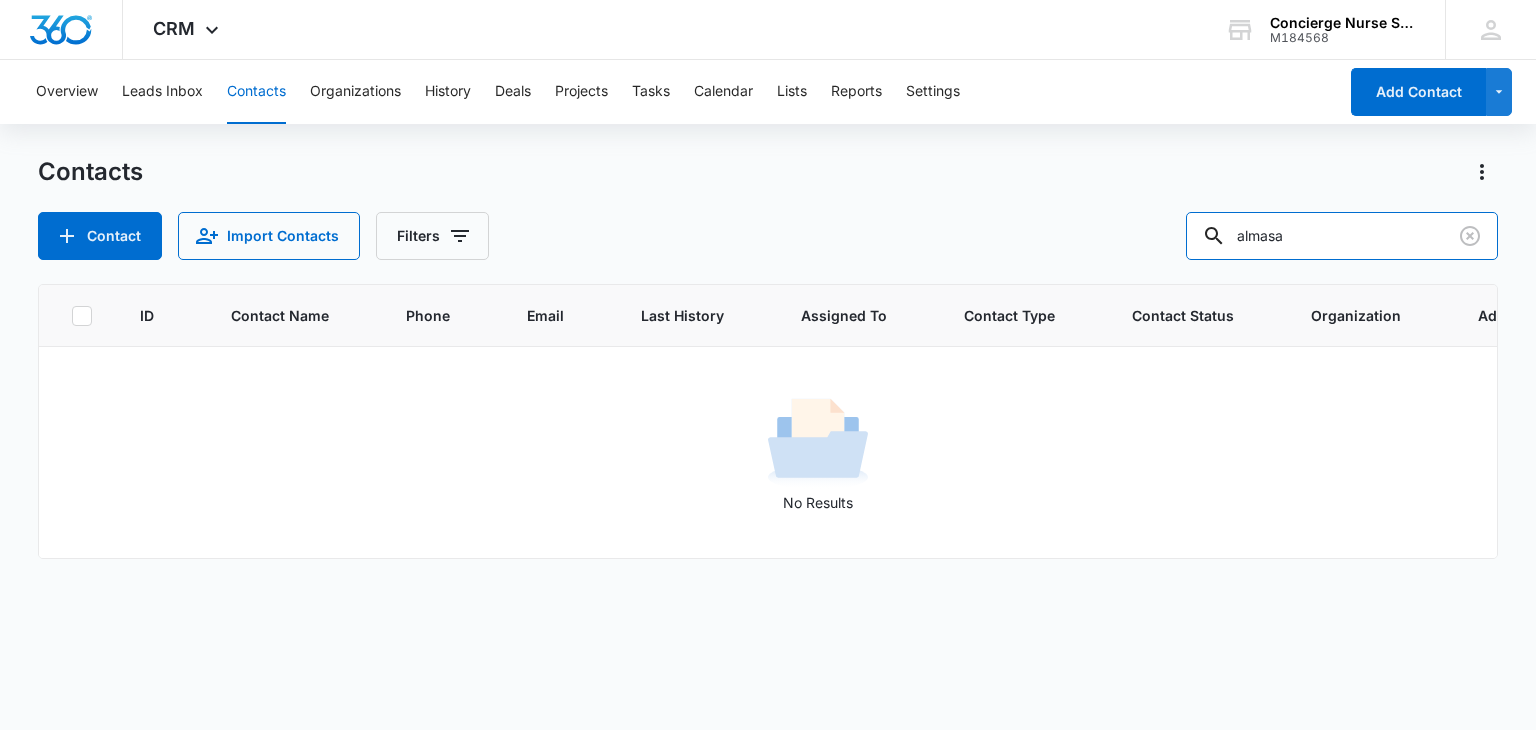 scroll, scrollTop: 0, scrollLeft: 0, axis: both 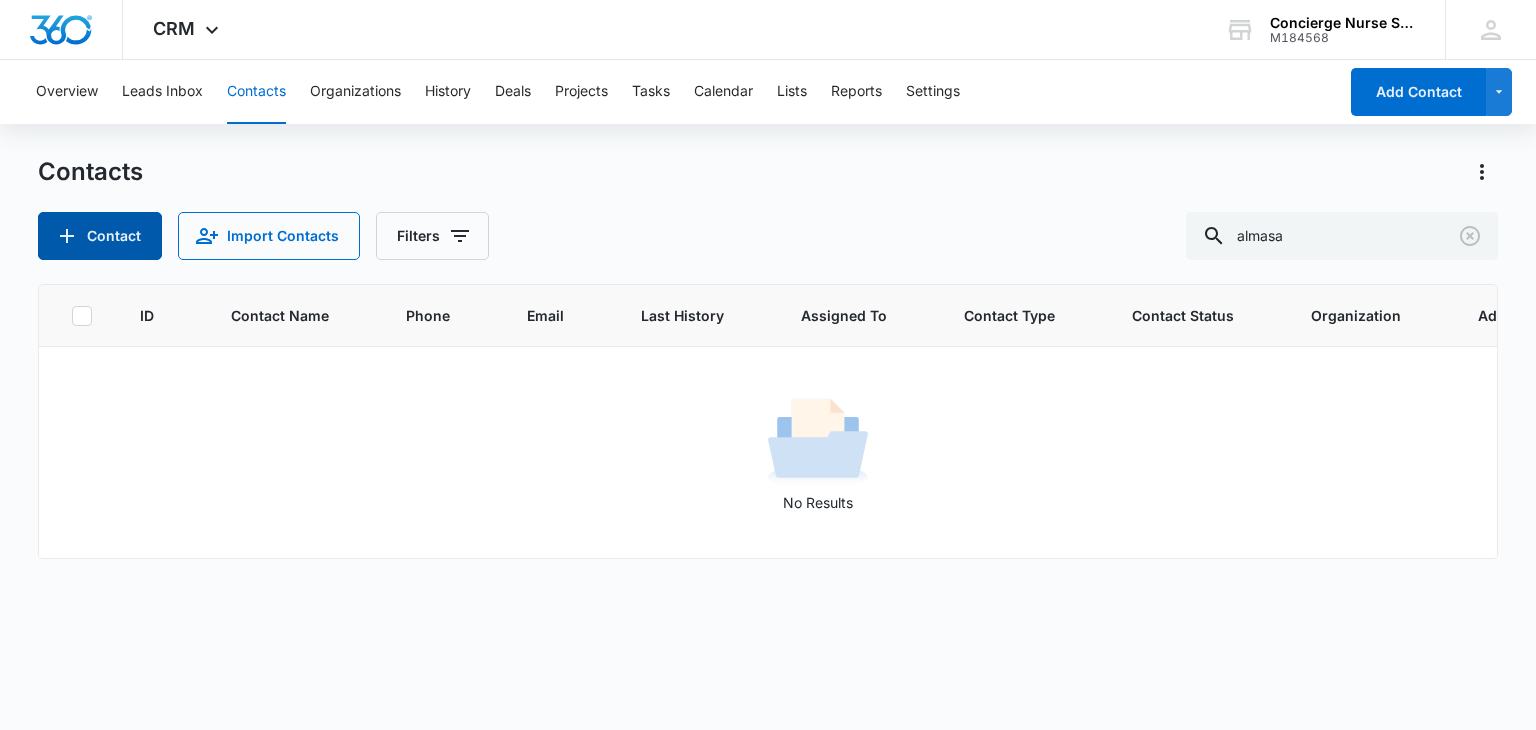 click on "Contact" at bounding box center [100, 236] 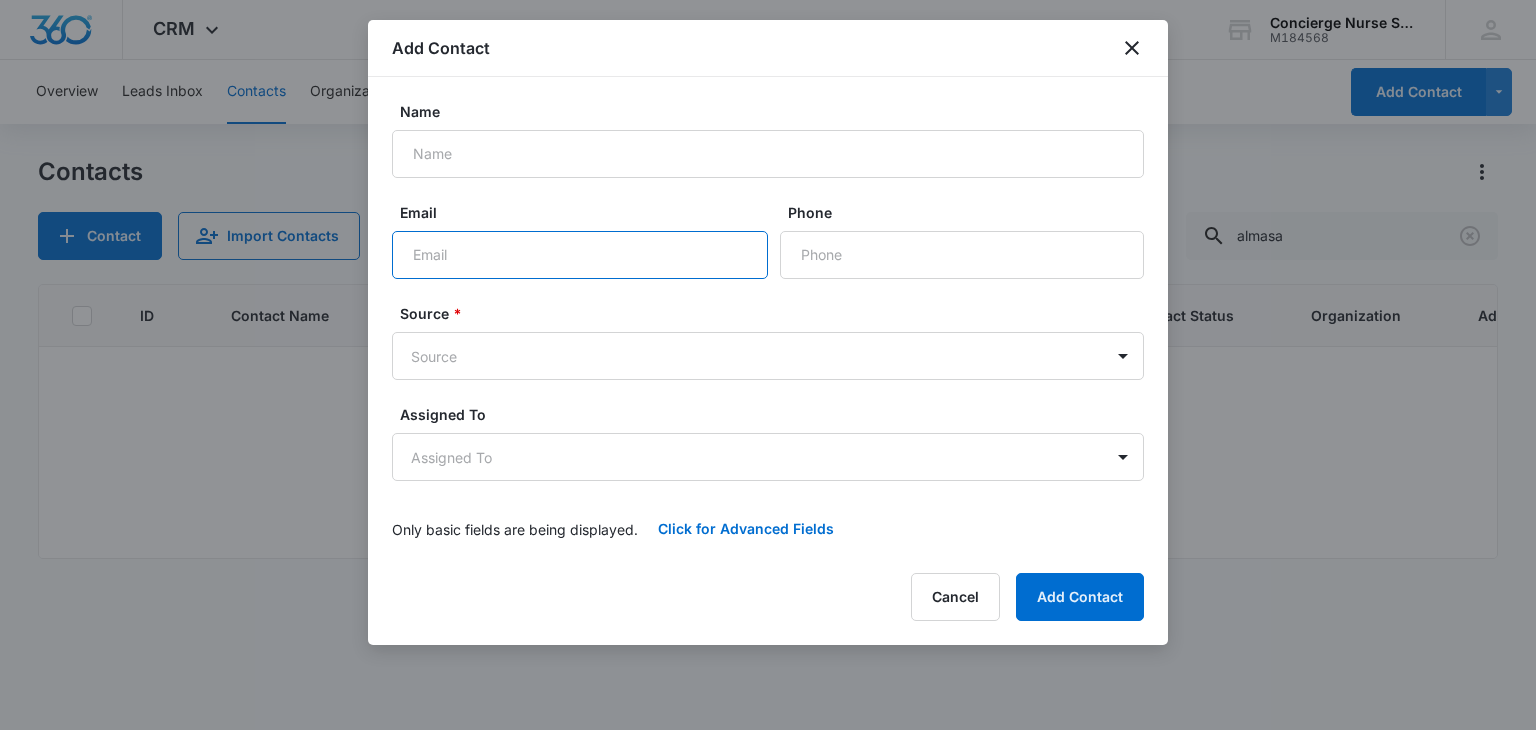 click on "Email" at bounding box center [580, 255] 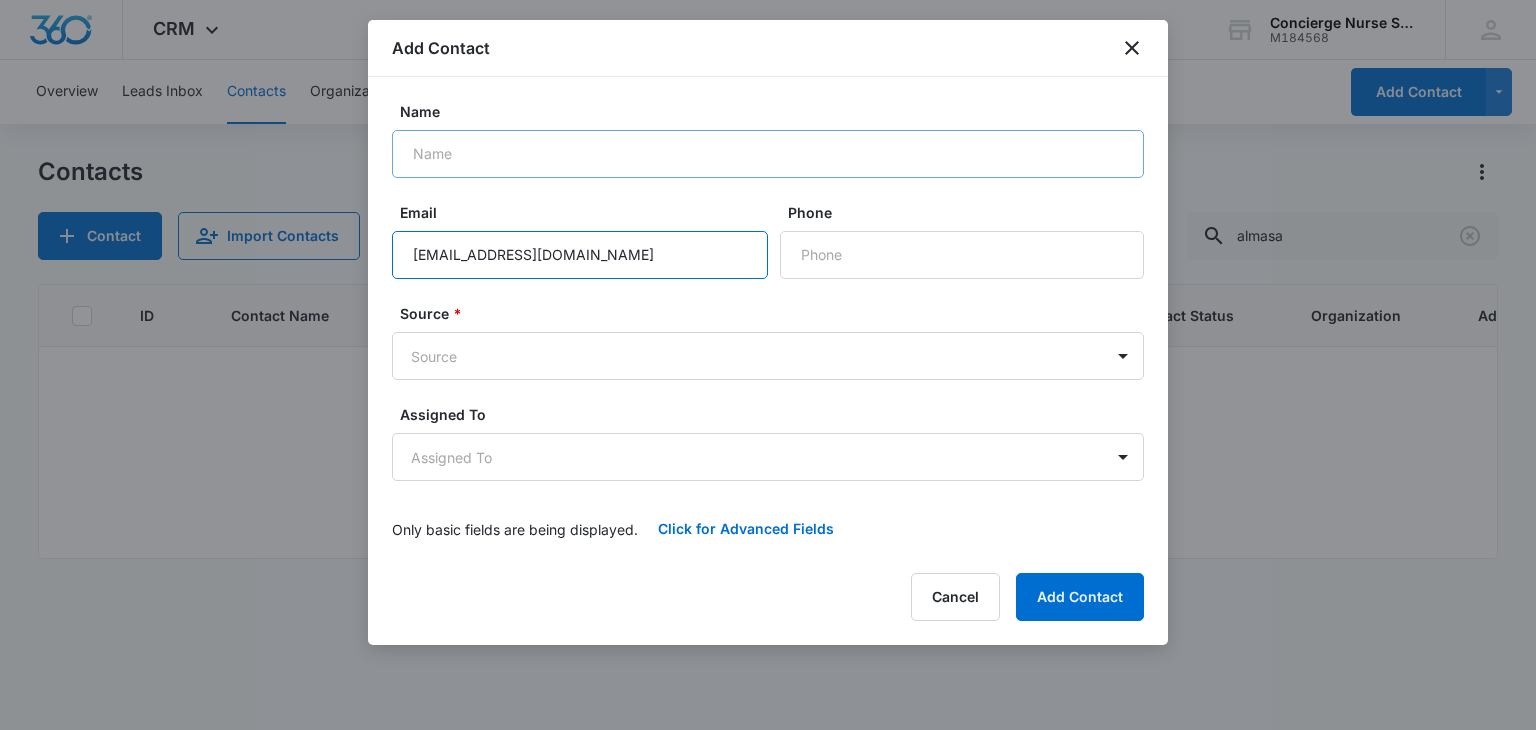 type on "[EMAIL_ADDRESS][DOMAIN_NAME]" 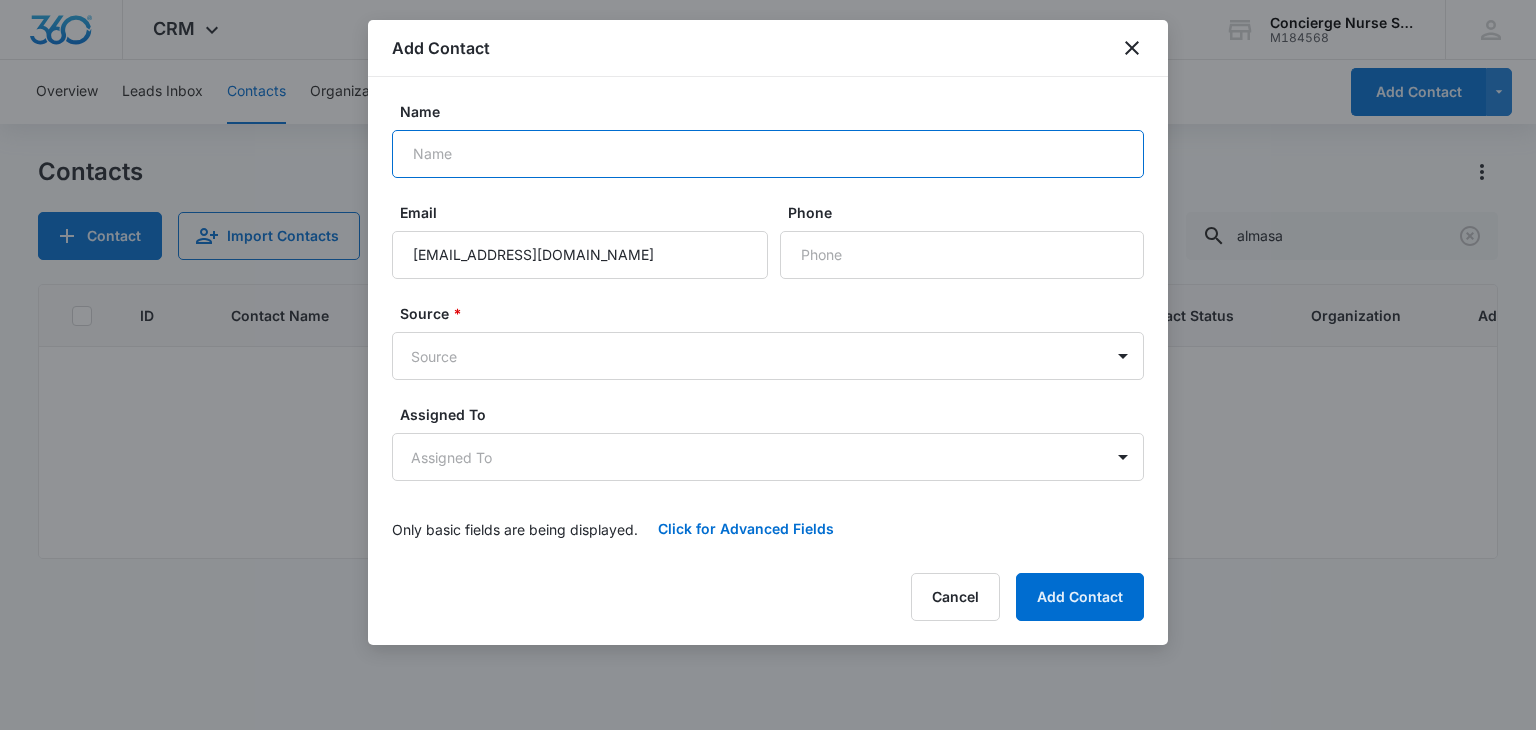 click on "Name" at bounding box center (768, 154) 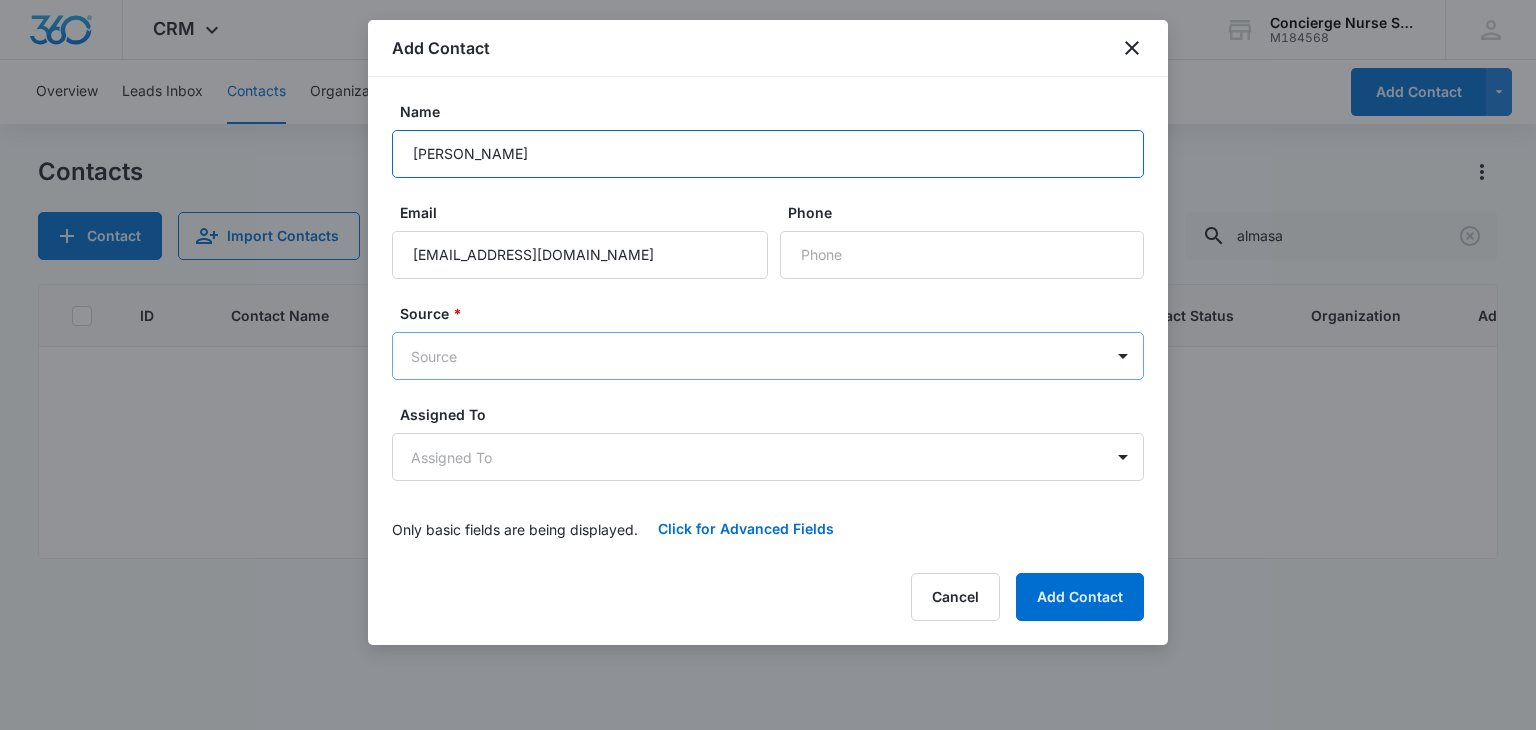 type on "[PERSON_NAME]" 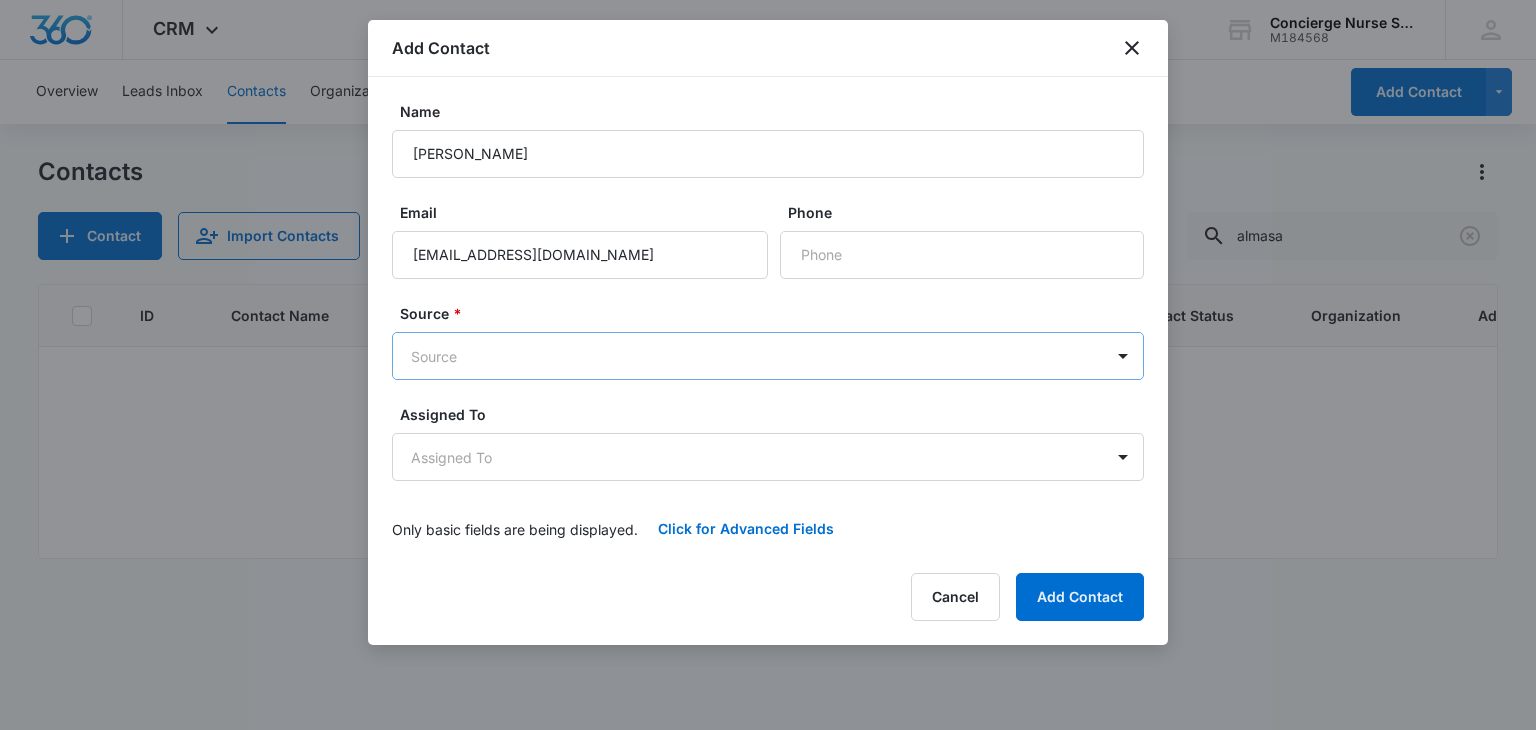 click on "CRM Apps Reputation Websites Forms CRM Email Social Payments POS Content Ads Intelligence Files Brand Settings Concierge Nurse Services M184568 Your Accounts View All DS [PERSON_NAME] [EMAIL_ADDRESS][DOMAIN_NAME] My Profile Notifications Support Logout Terms & Conditions   •   Privacy Policy Overview Leads Inbox Contacts Organizations History Deals Projects Tasks Calendar Lists Reports Settings Add Contact Contacts Contact Import Contacts Filters almasa ID Contact Name Phone Email Last History Assigned To Contact Type Contact Status Organization Address No Results
Concierge Nurse Services - CRM Contacts - Marketing 360® Add Contact Name [PERSON_NAME] Email [EMAIL_ADDRESS][DOMAIN_NAME] Phone Source * Source Assigned To Assigned To Only basic fields are being displayed. Click for Advanced Fields Contact Type Contact Type Contact Status Contact Status Color Tag Current Color: Best Way To Contact Best Way To Contact Other Phone Which home health care service are you interested in? Post Op Care" at bounding box center (768, 365) 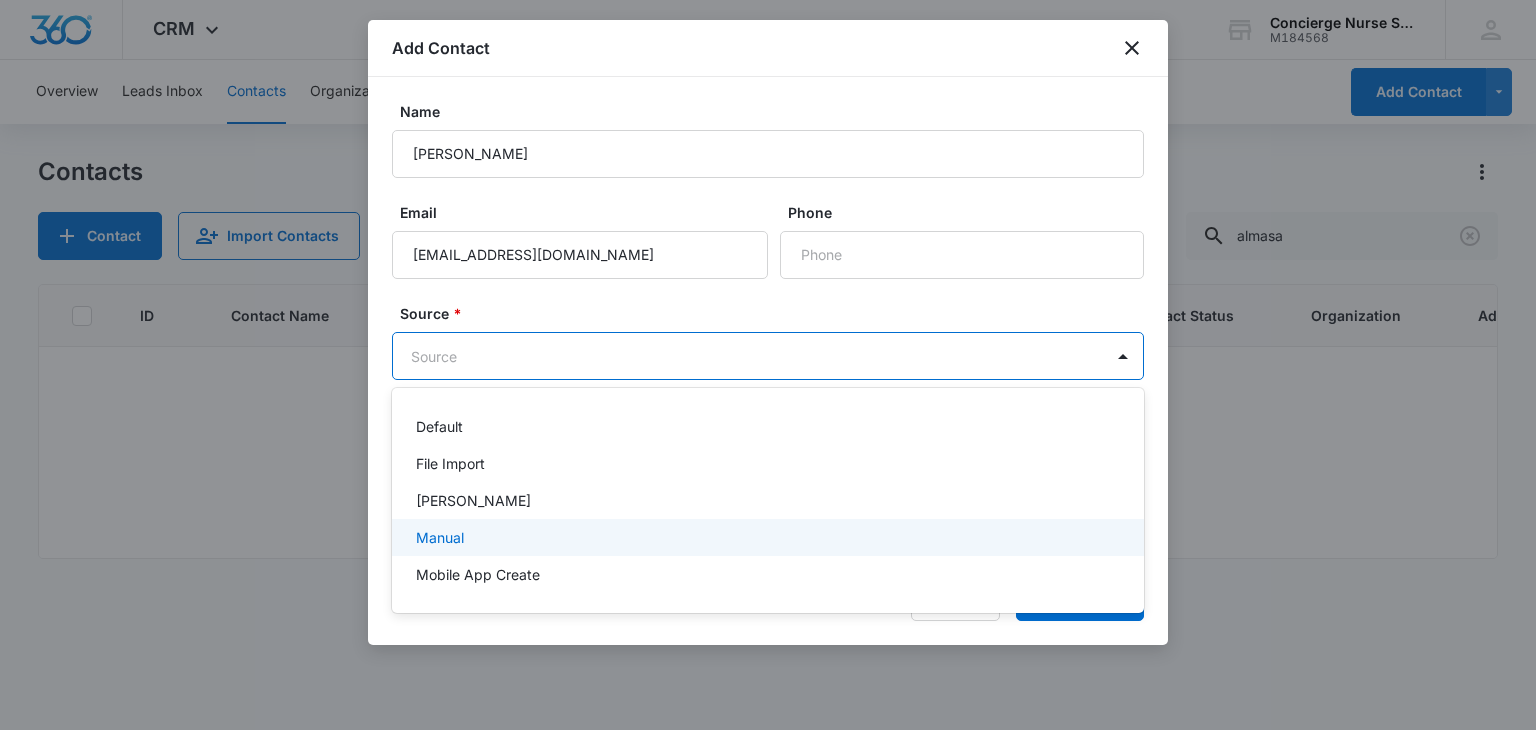click on "Manual" at bounding box center (766, 537) 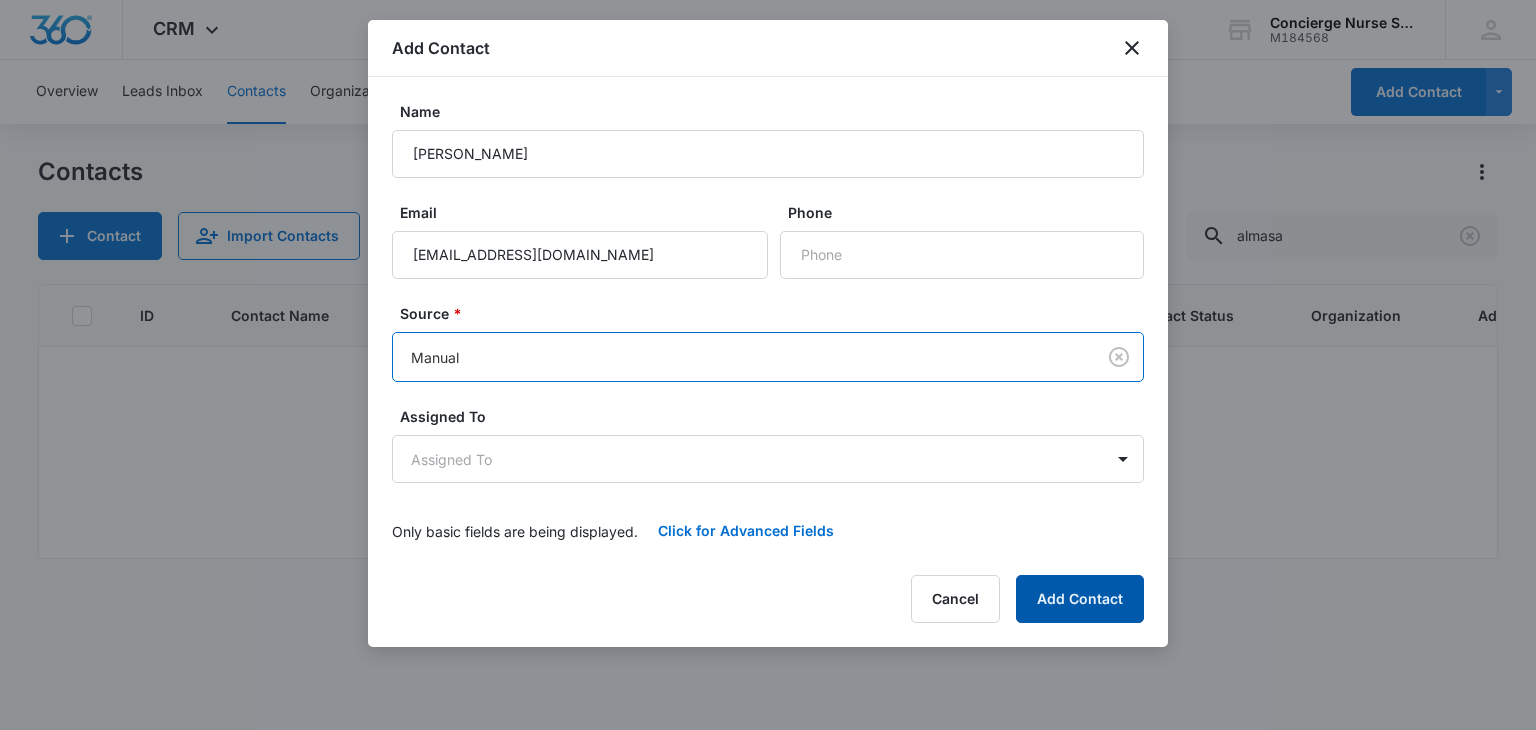 click on "Add Contact" at bounding box center (1080, 599) 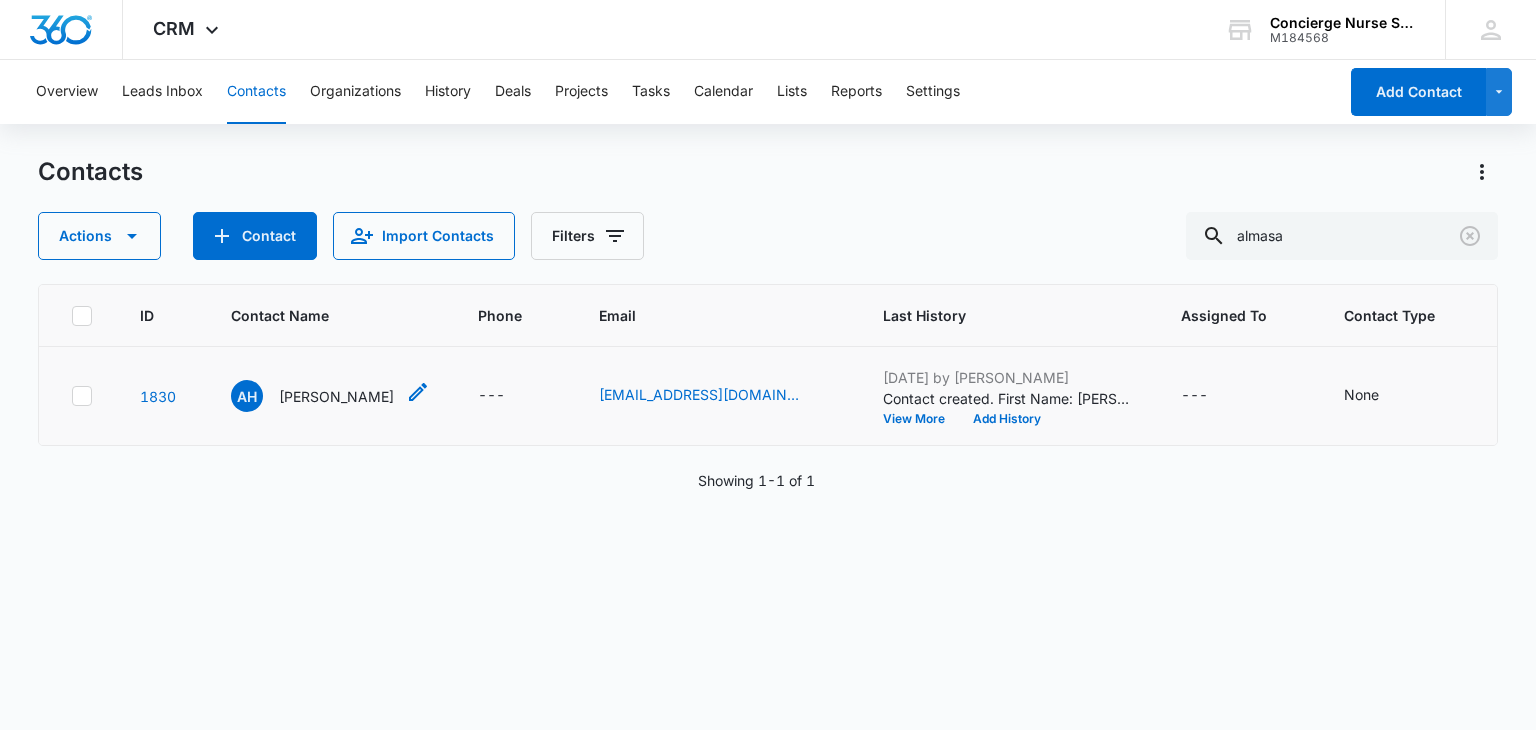 click on "[PERSON_NAME]" at bounding box center (336, 396) 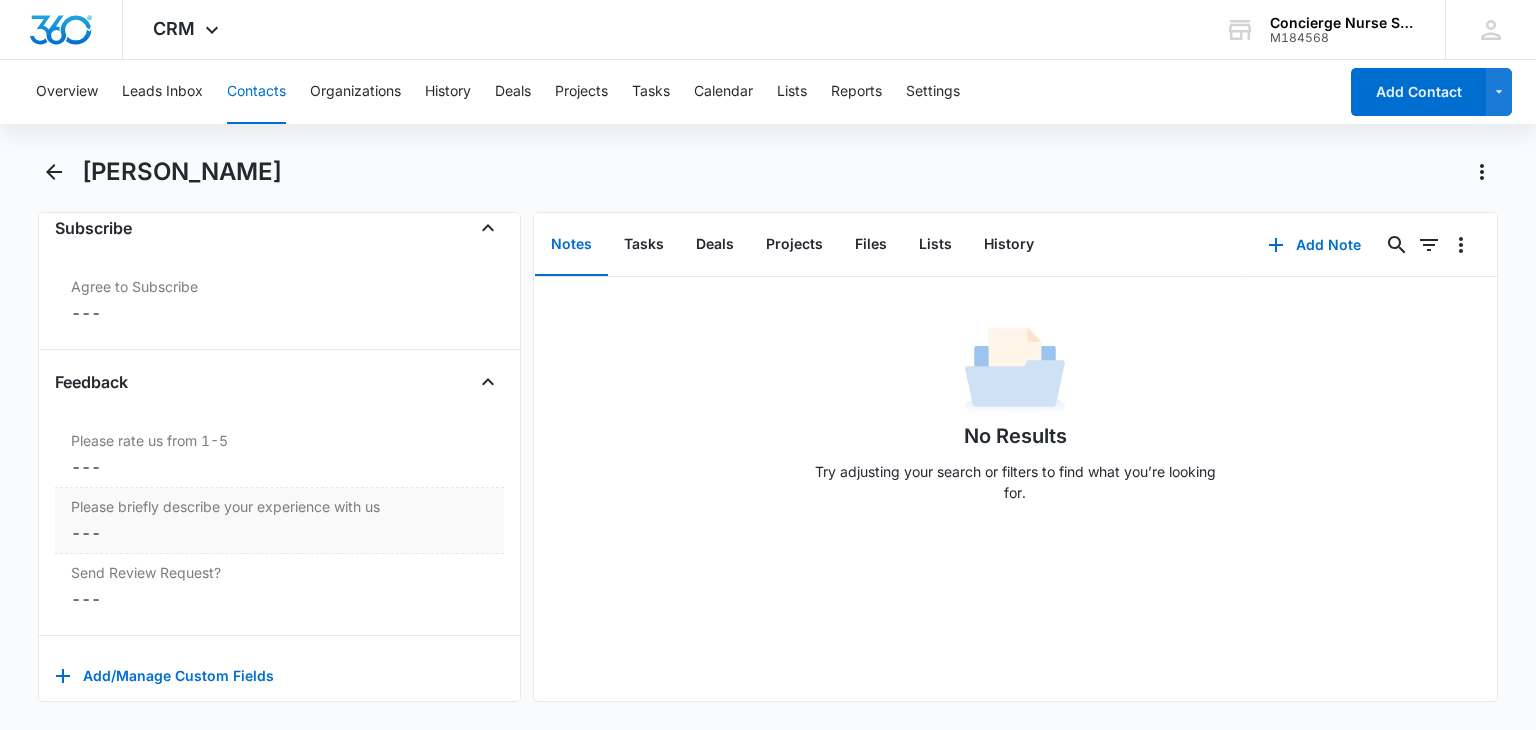 scroll, scrollTop: 2096, scrollLeft: 0, axis: vertical 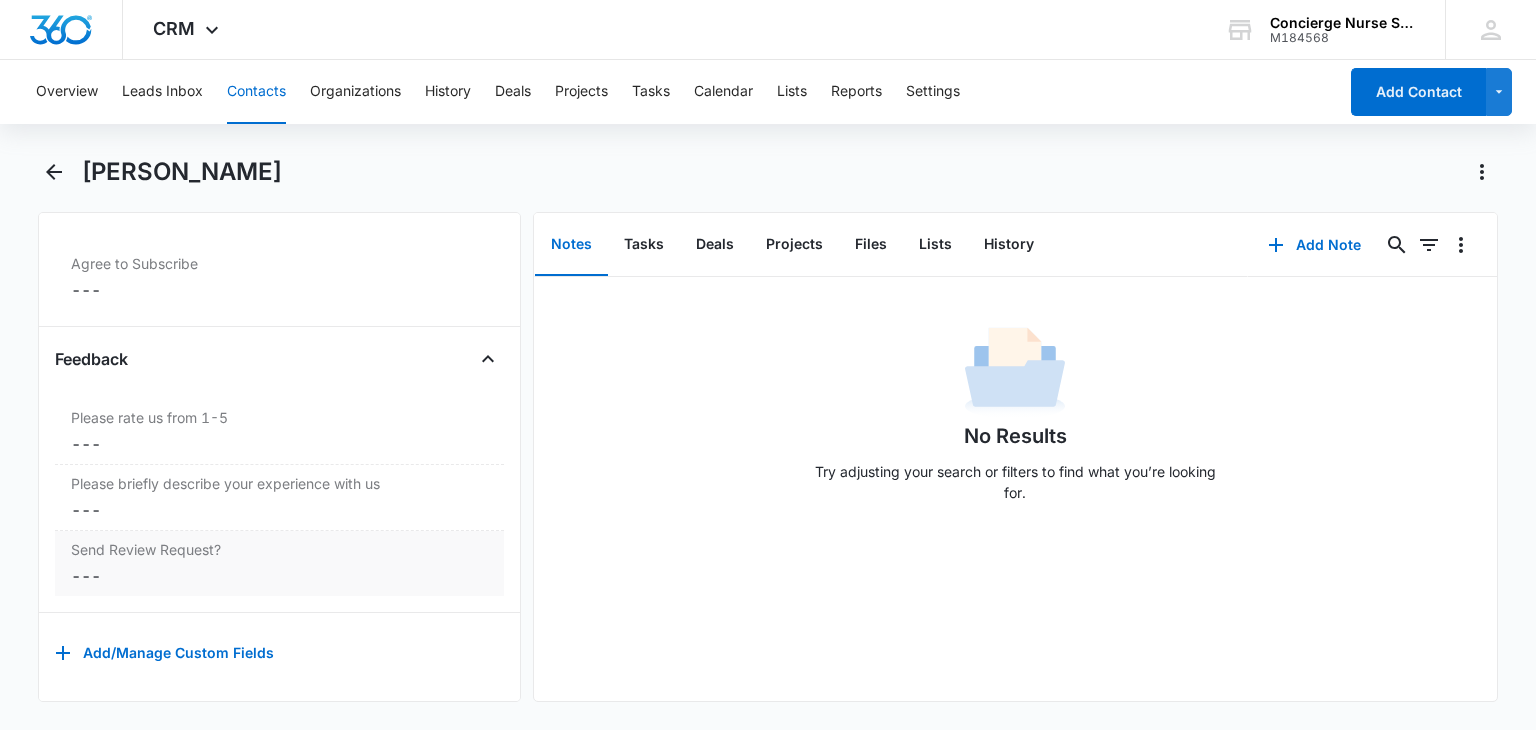 click on "Cancel Save Changes ---" at bounding box center (279, 576) 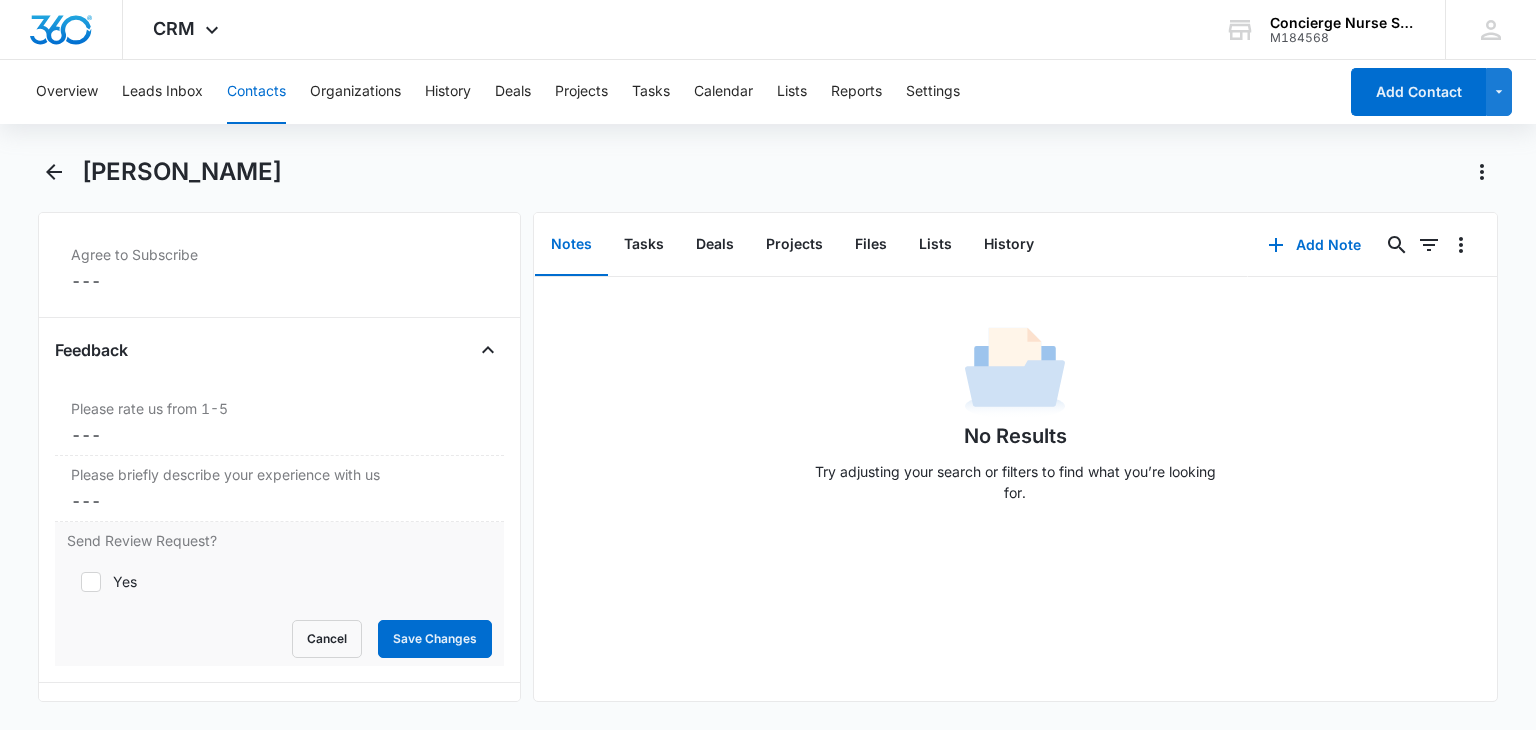 click 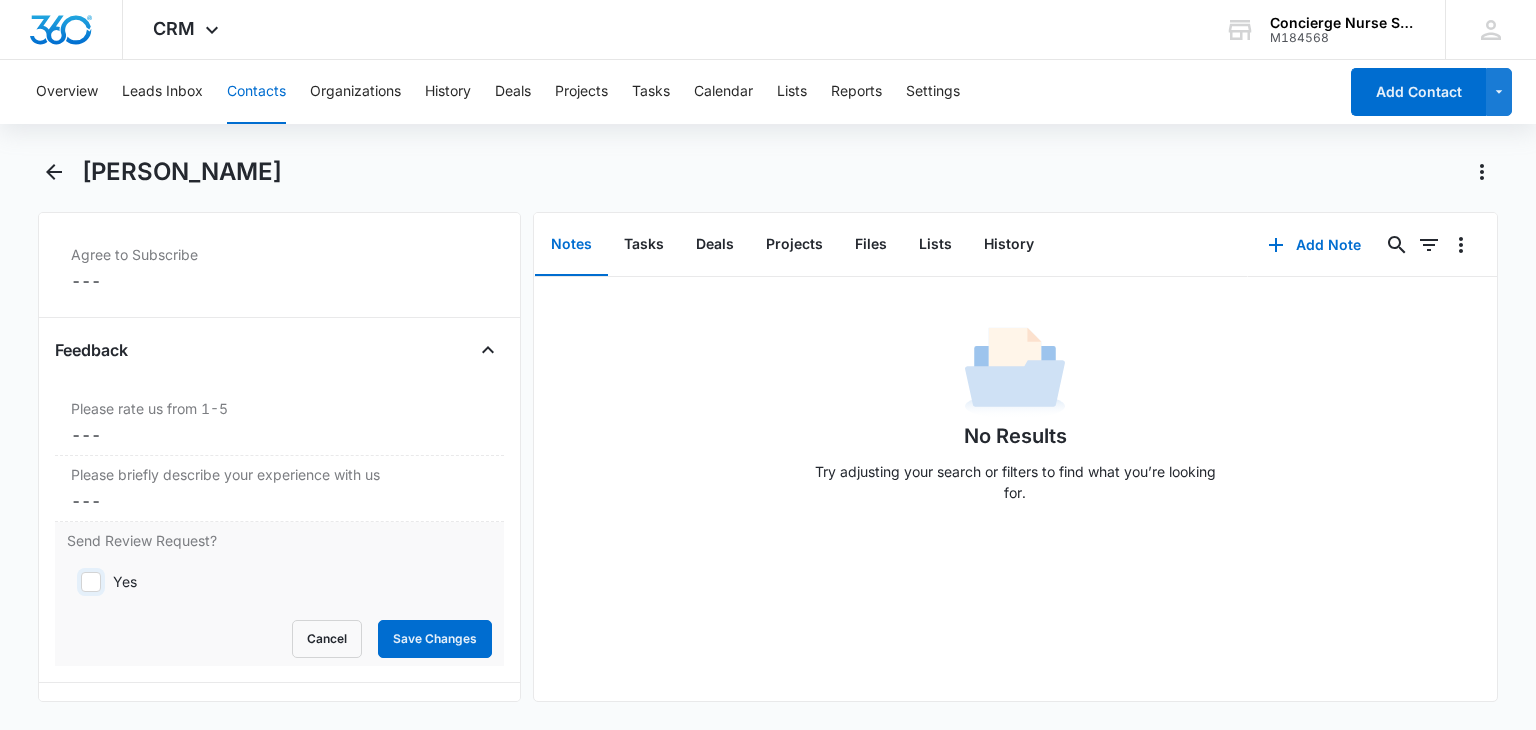 click on "Yes" at bounding box center [74, 582] 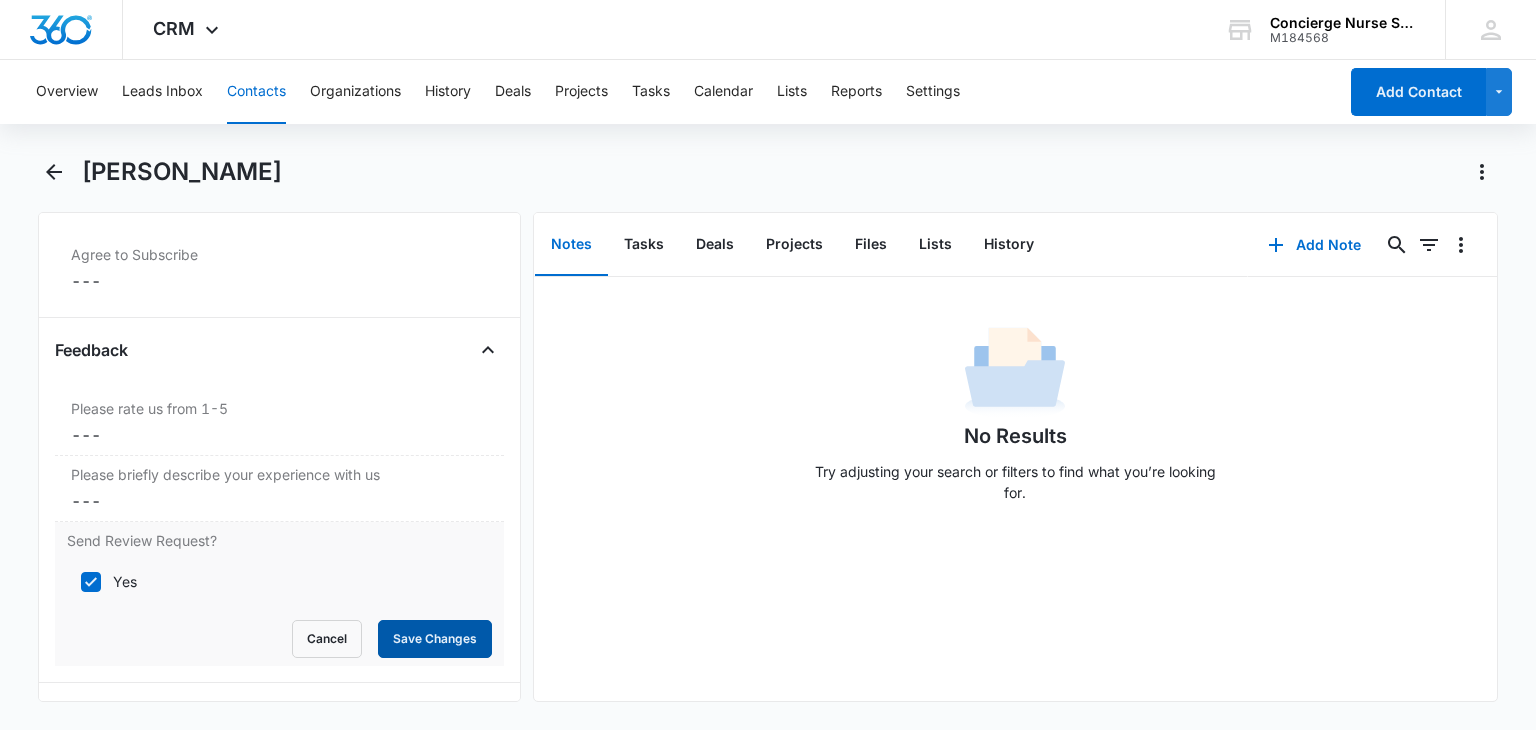 click on "Save Changes" at bounding box center [435, 639] 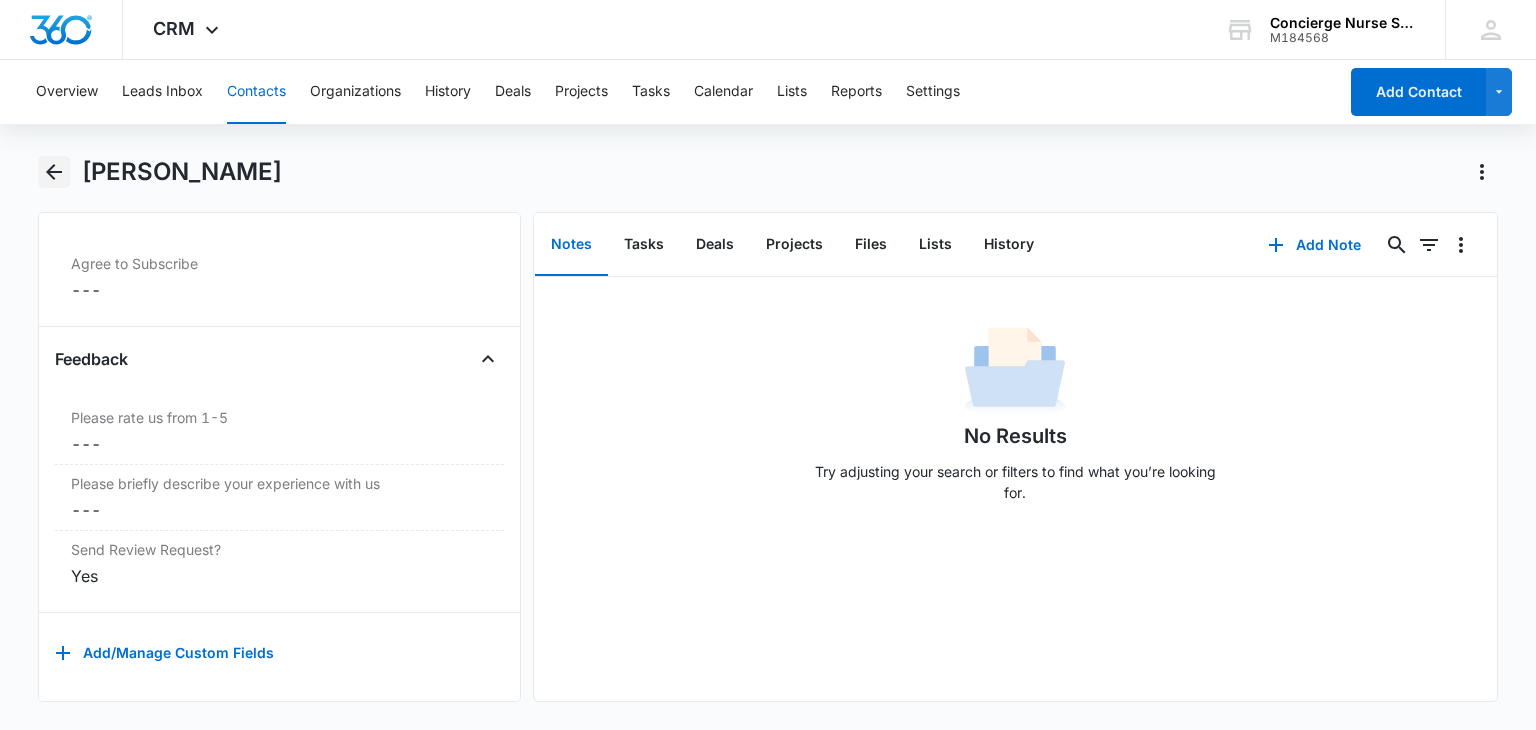 click 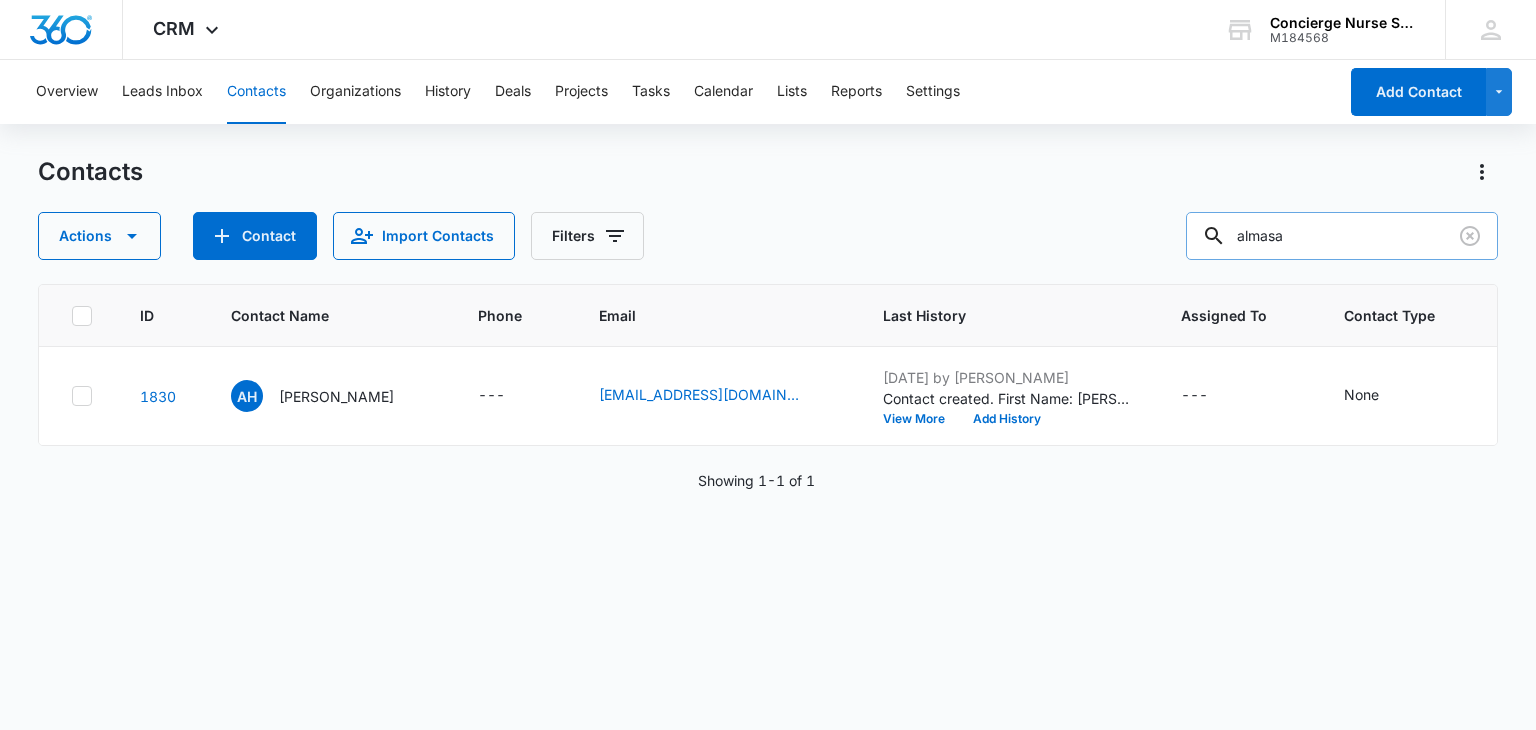 click on "almasa" at bounding box center (1342, 236) 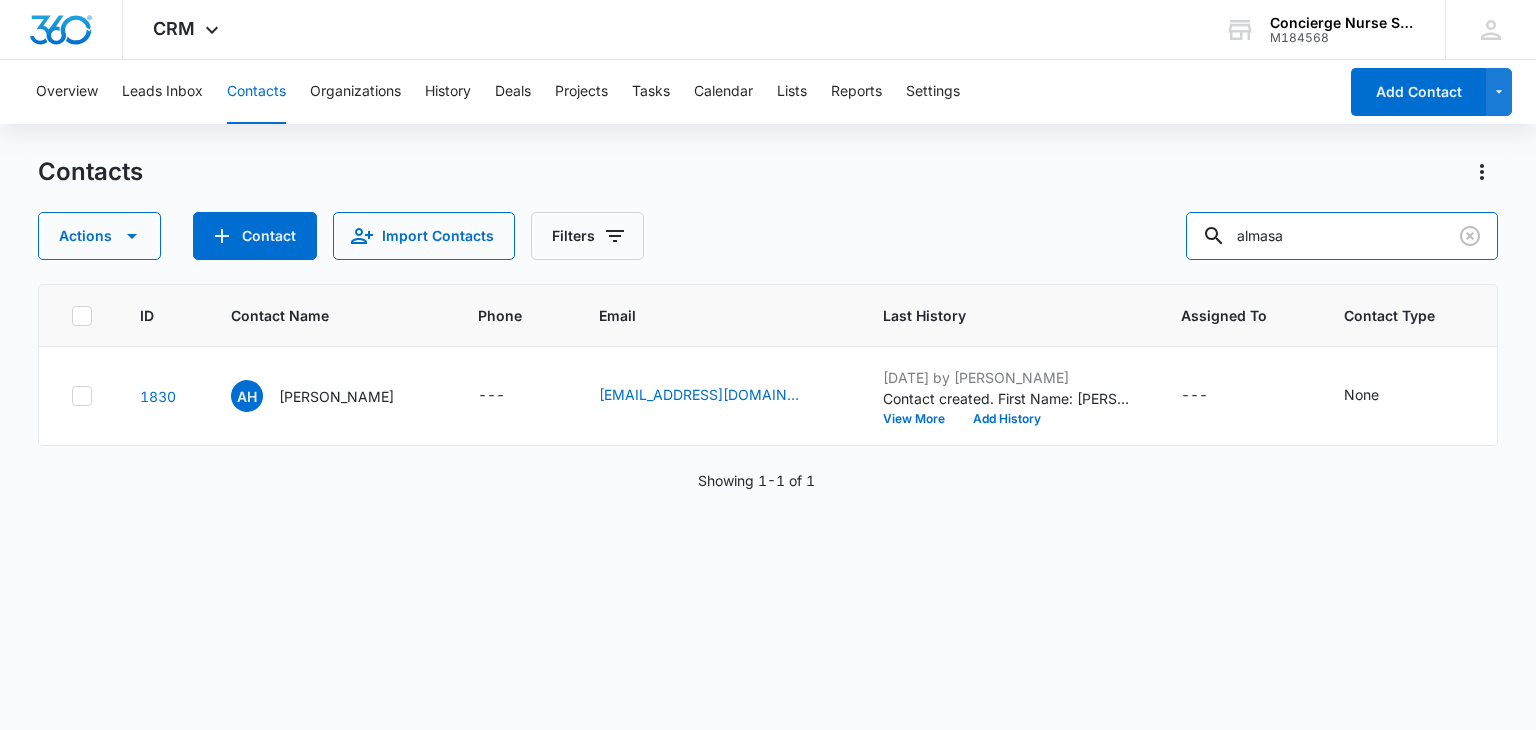 drag, startPoint x: 1314, startPoint y: 237, endPoint x: 1180, endPoint y: 233, distance: 134.0597 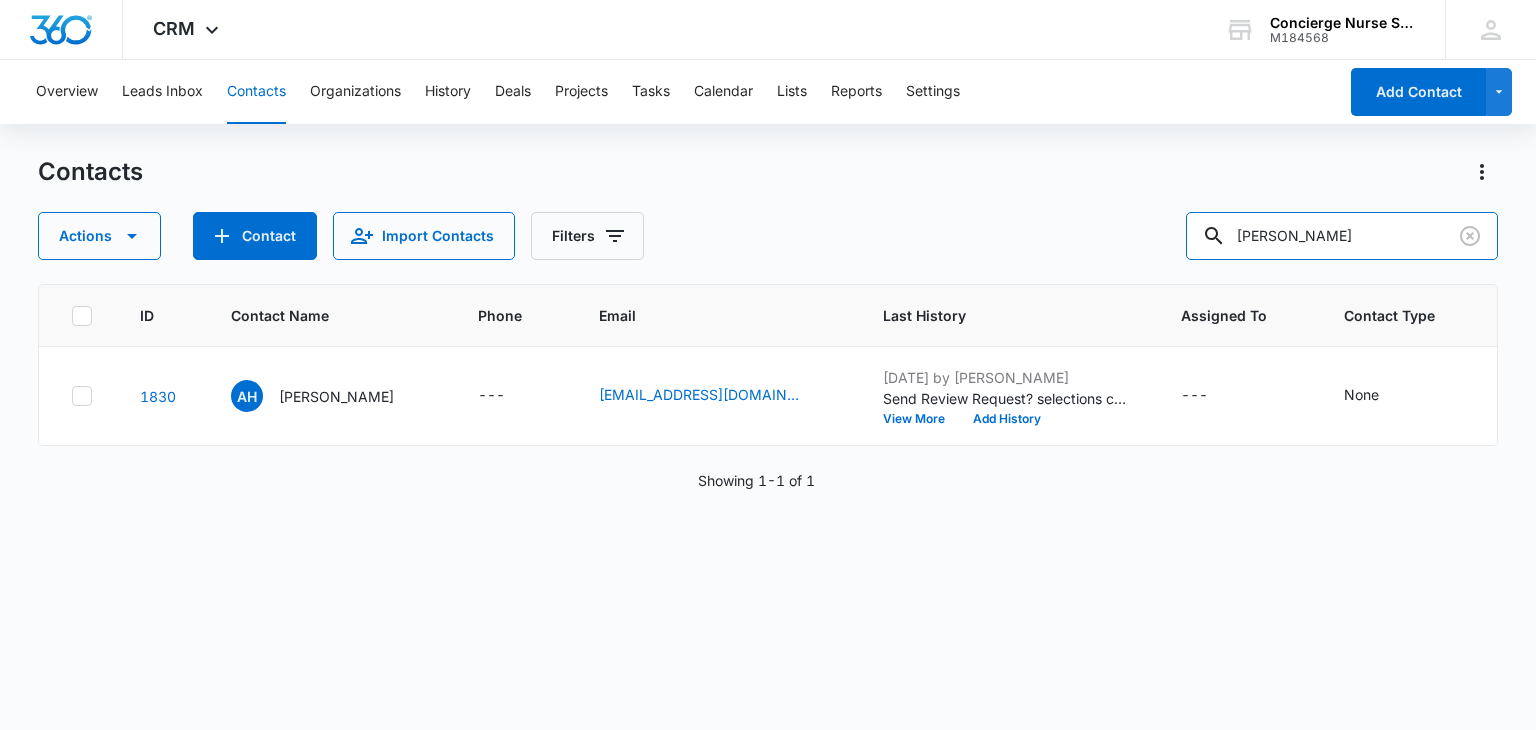 type on "[PERSON_NAME]" 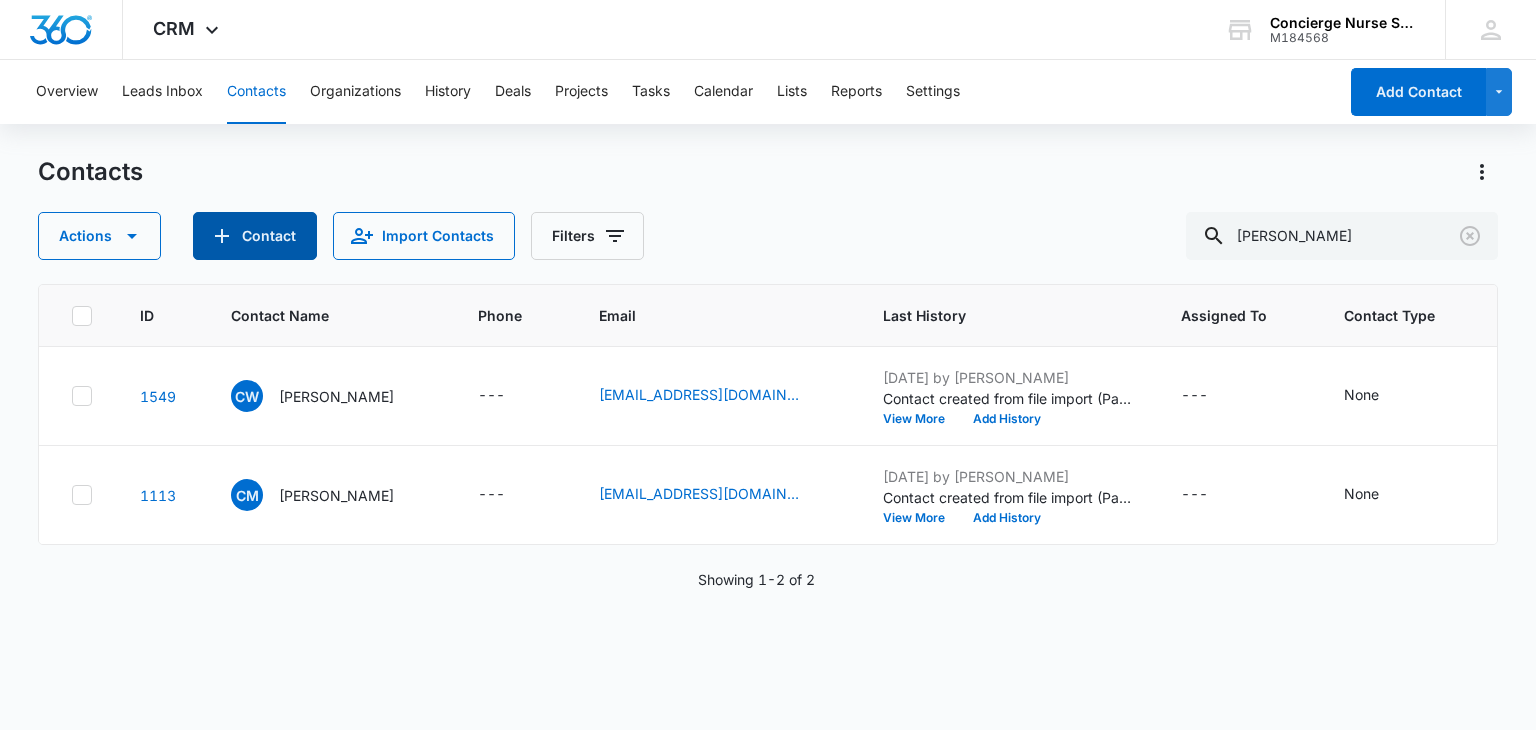 click 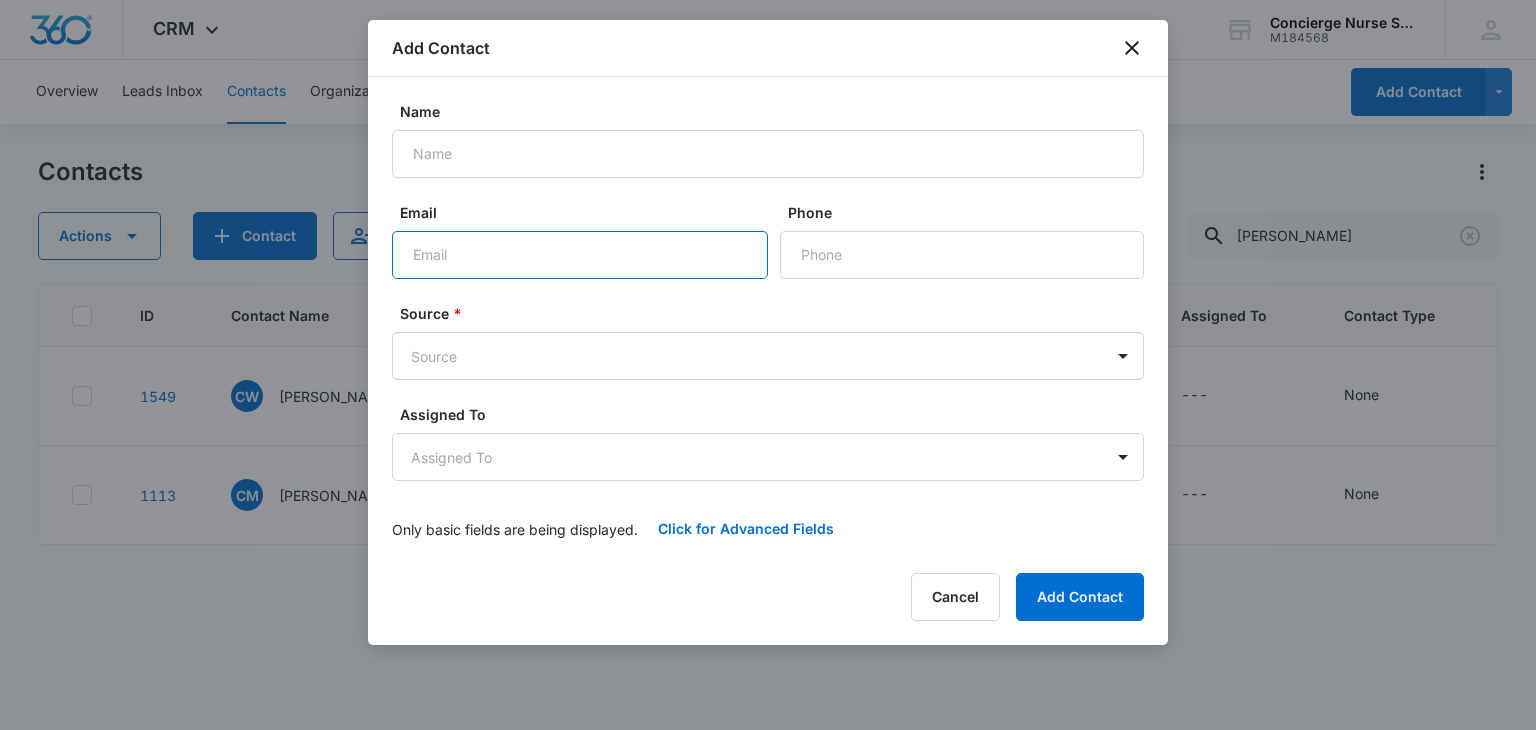 click on "Email" at bounding box center (580, 255) 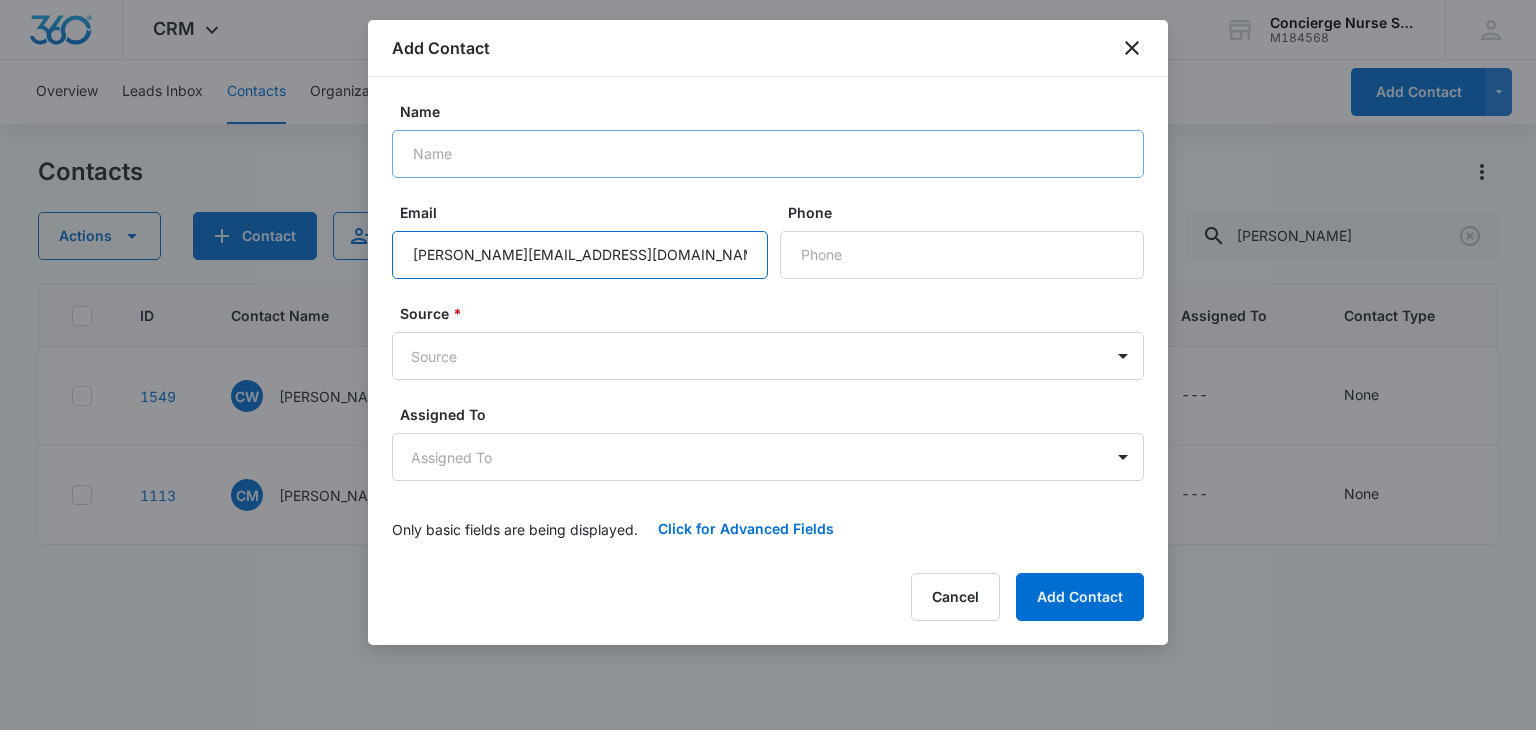 type on "[PERSON_NAME][EMAIL_ADDRESS][DOMAIN_NAME]" 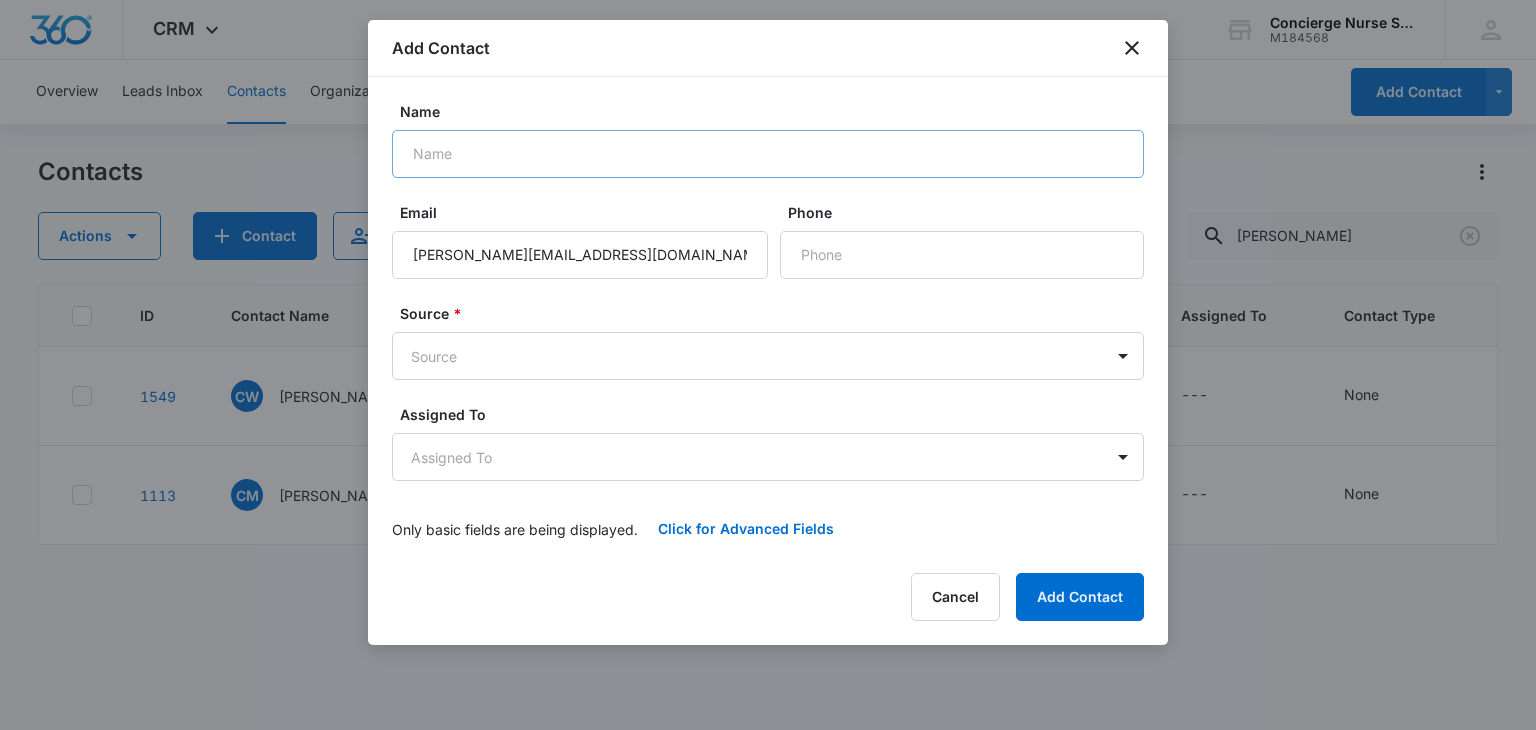 click on "Name" at bounding box center (768, 139) 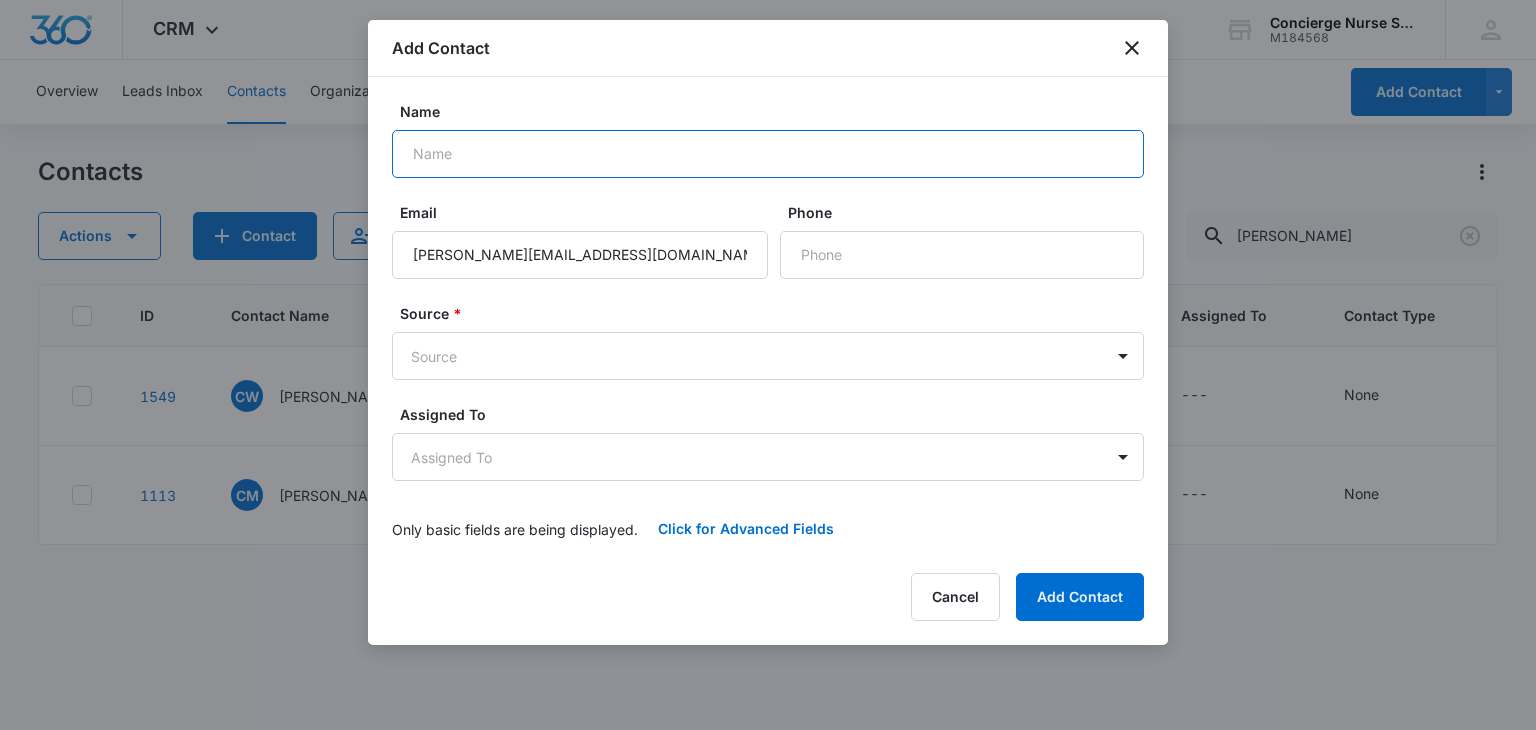click on "Name" at bounding box center (768, 154) 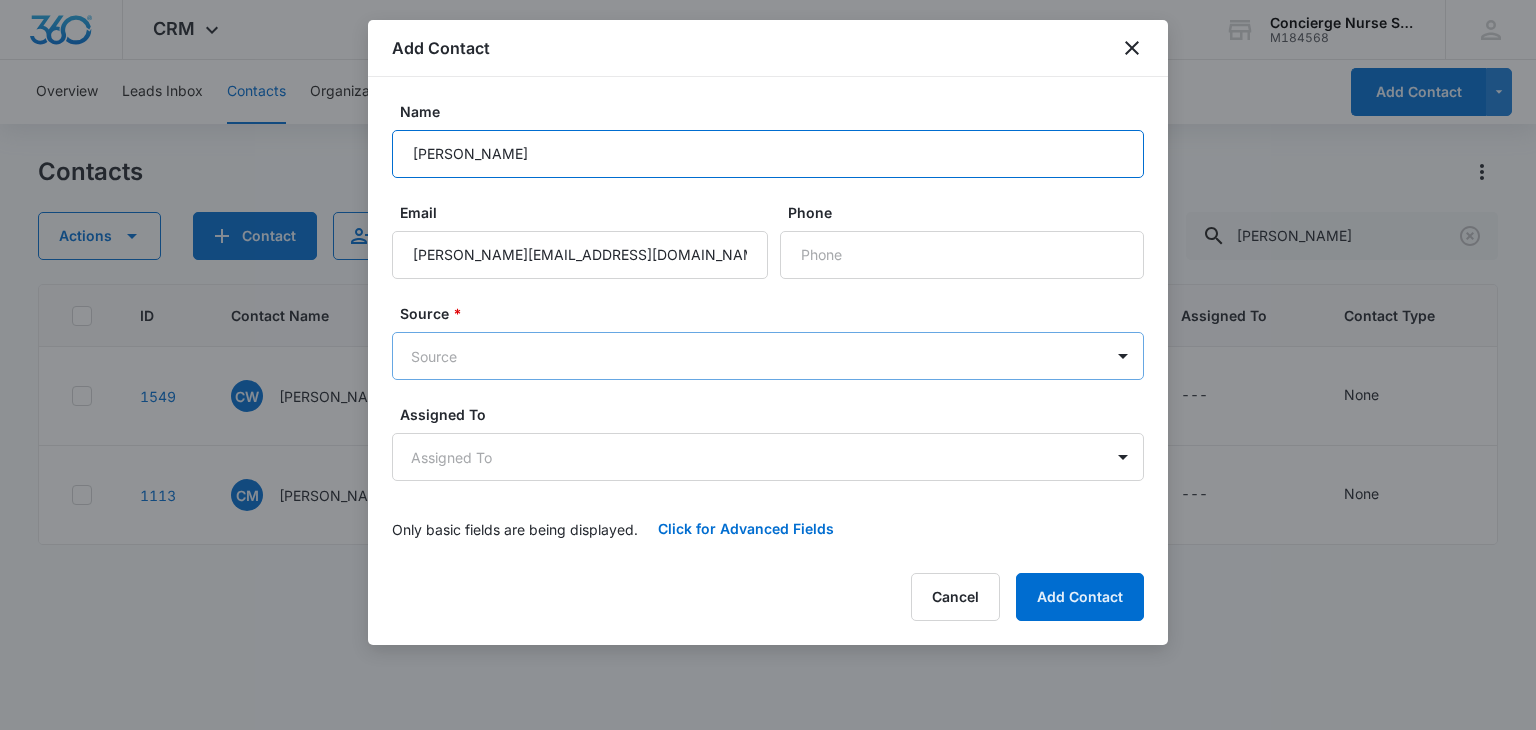 type on "[PERSON_NAME]" 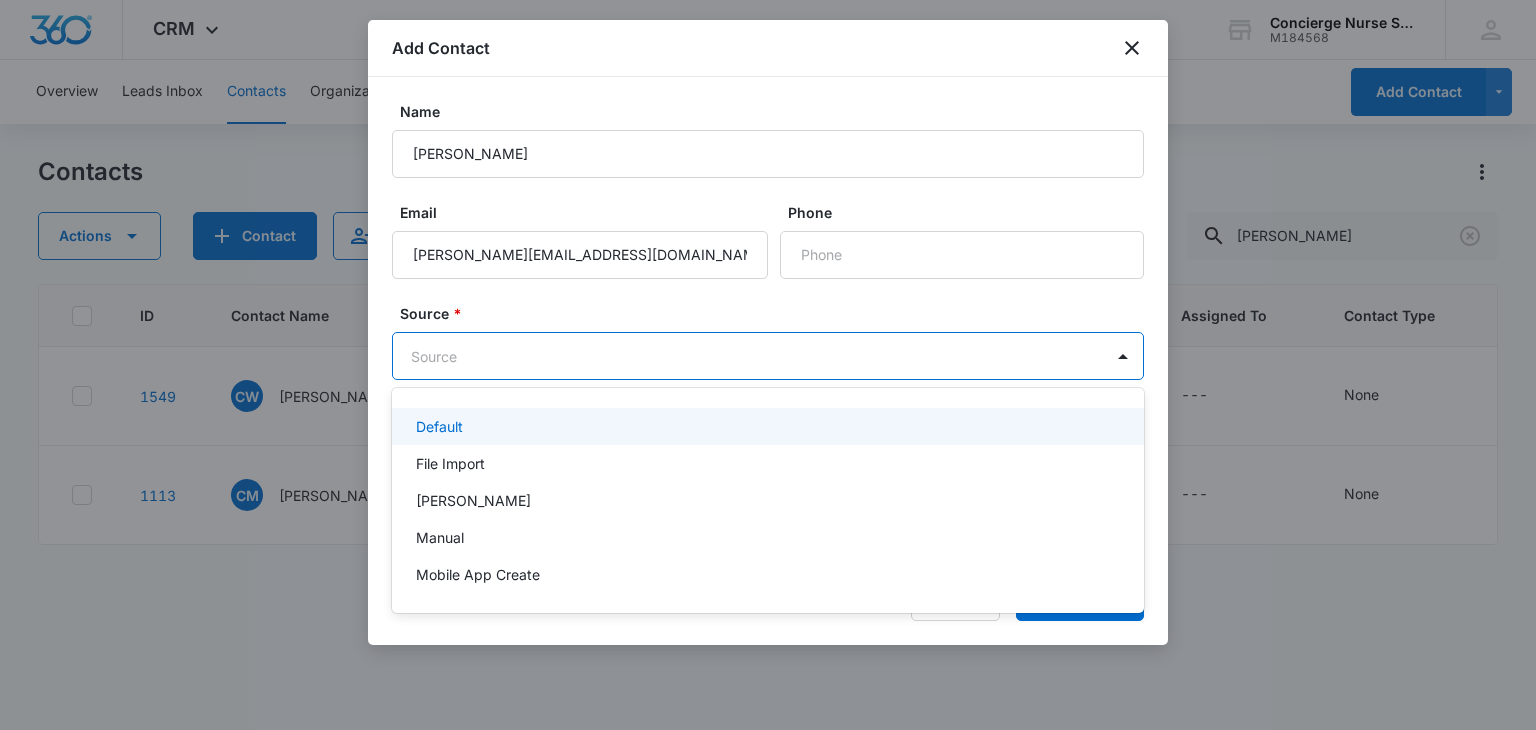 click on "CRM Apps Reputation Websites Forms CRM Email Social Payments POS Content Ads Intelligence Files Brand Settings Concierge Nurse Services M184568 Your Accounts View All DS [PERSON_NAME] [EMAIL_ADDRESS][DOMAIN_NAME] My Profile Notifications Support Logout Terms & Conditions   •   Privacy Policy Overview Leads Inbox Contacts Organizations History Deals Projects Tasks Calendar Lists Reports Settings Add Contact Contacts Actions Contact Import Contacts Filters [PERSON_NAME] ID Contact Name Phone Email Last History Assigned To Contact Type Contact Status Organization Address 1549 CW [PERSON_NAME] --- [EMAIL_ADDRESS][DOMAIN_NAME] [DATE] by [PERSON_NAME] Contact created from file import (Patient list as of [DATE].csv):
-- View More Add History --- None None --- --- 1113 CM [PERSON_NAME] --- [EMAIL_ADDRESS][DOMAIN_NAME] [DATE] by [PERSON_NAME] Contact created from file import (Patient list as of [DATE].csv):
-- View More Add History --- None None --- --- Showing   1-2   of   2
Add Contact Name Email *" at bounding box center (768, 365) 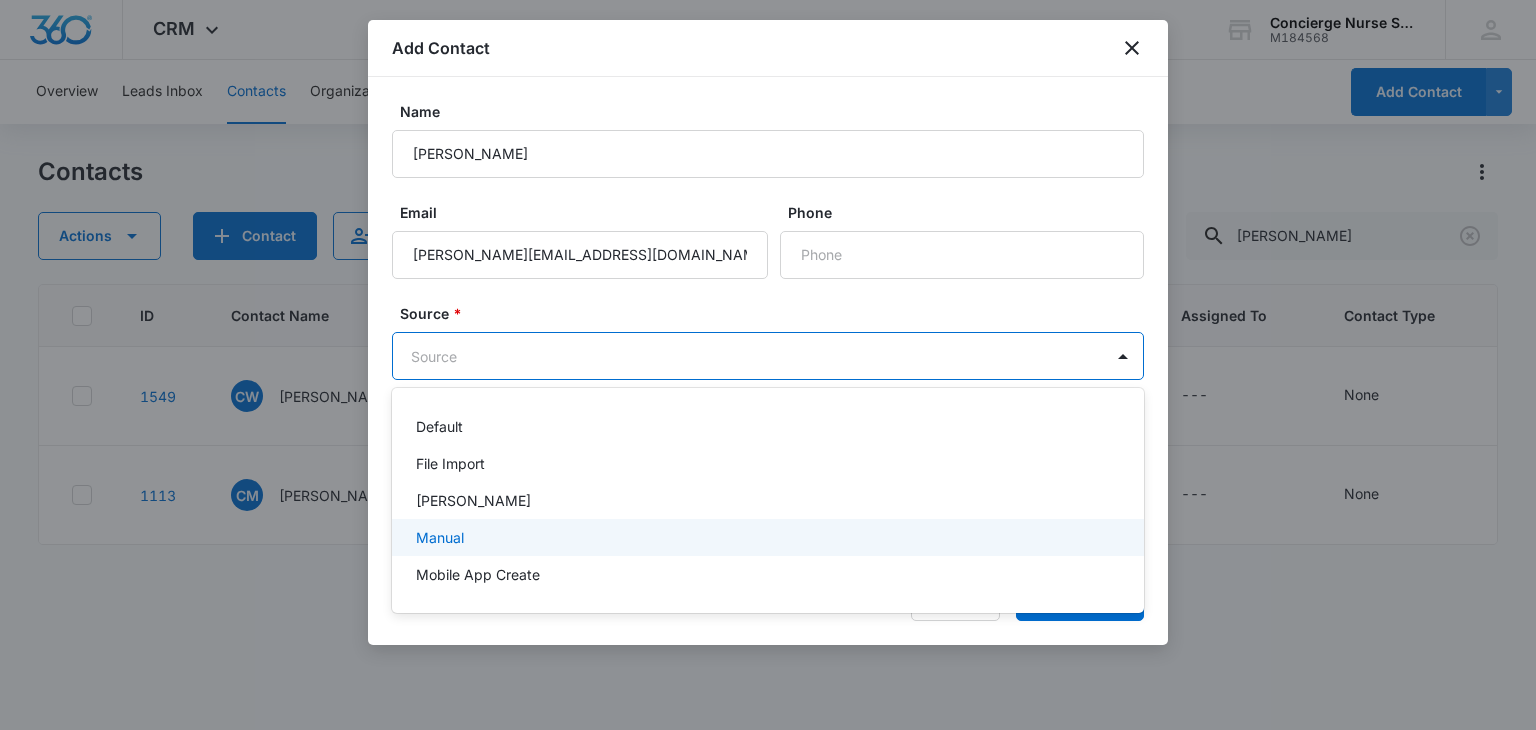 click on "Manual" at bounding box center (766, 537) 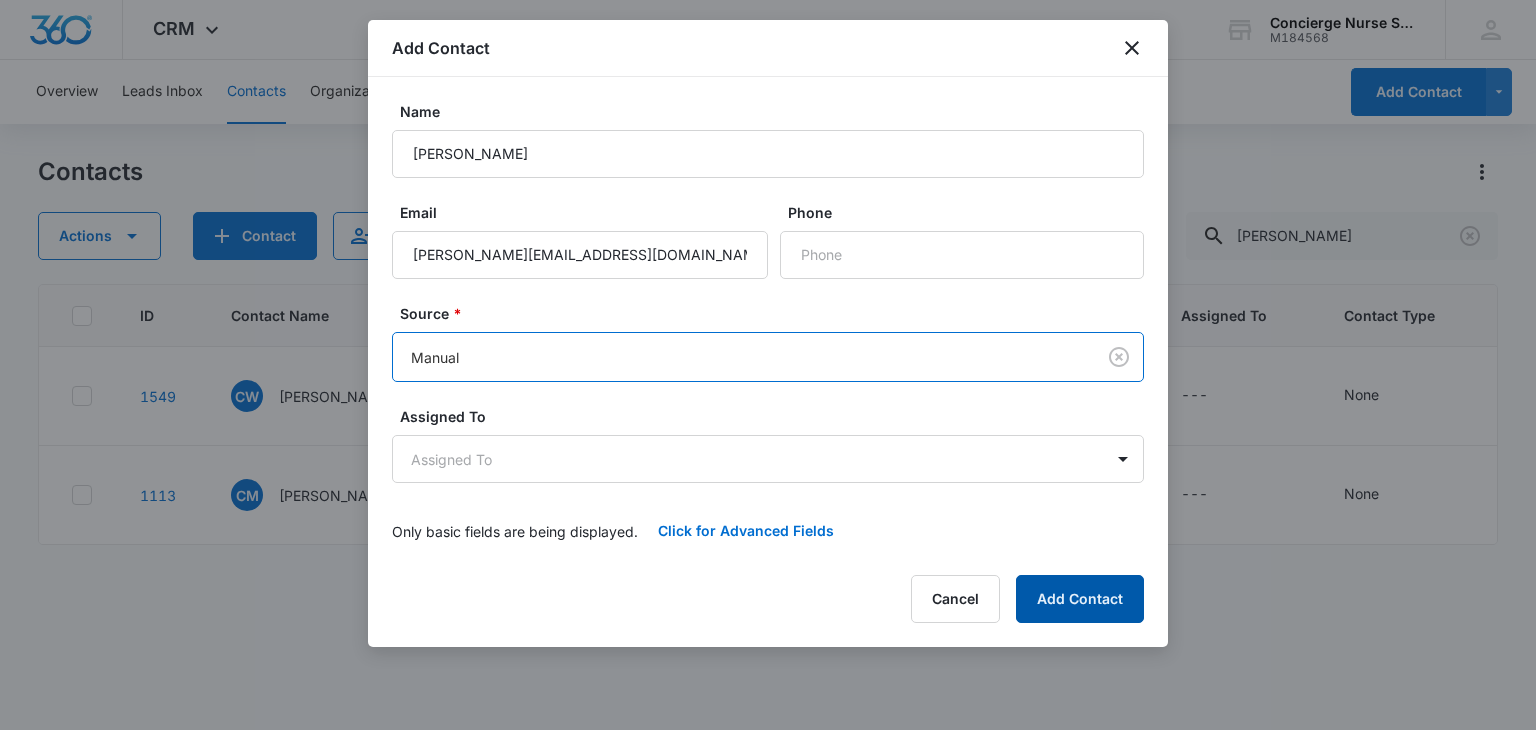 click on "Add Contact" at bounding box center [1080, 599] 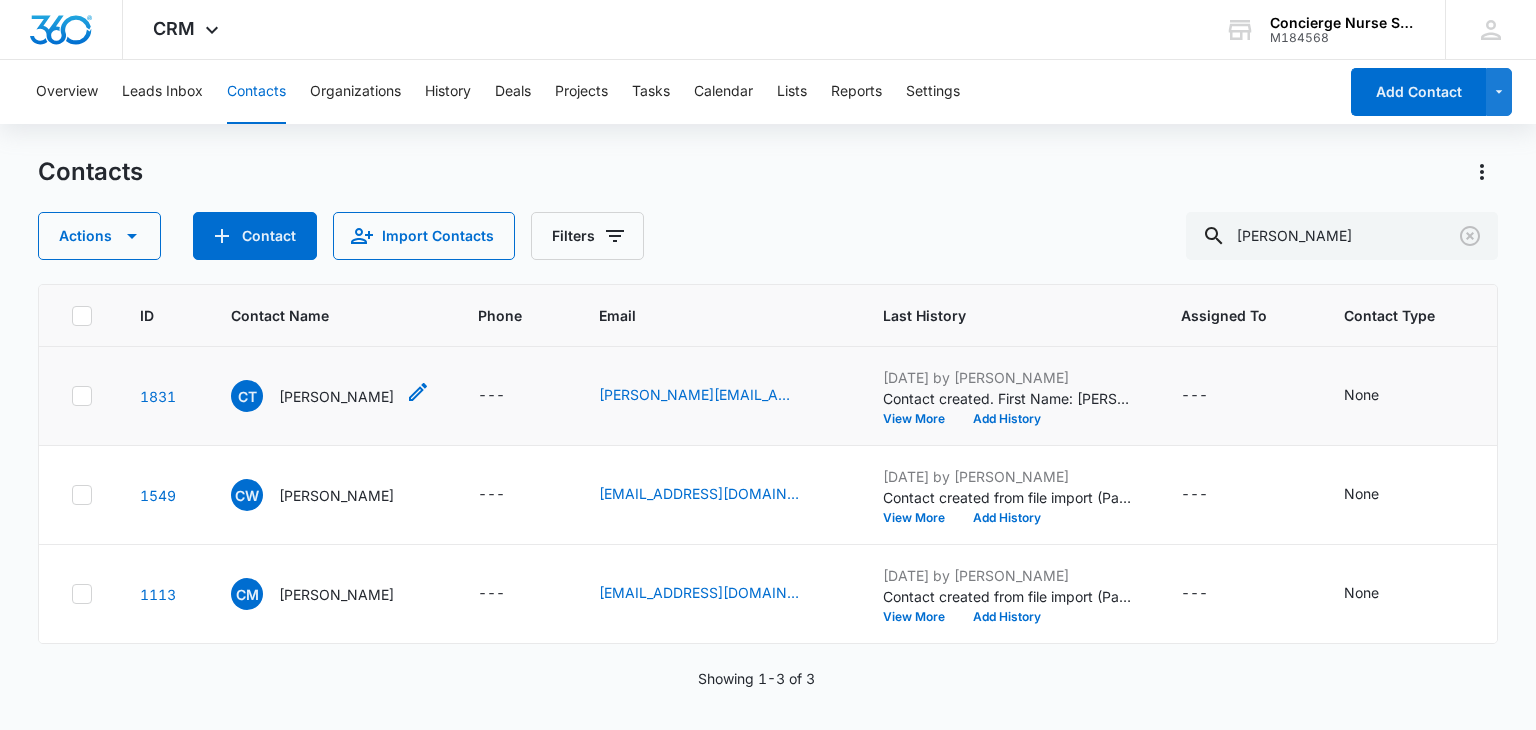 click on "[PERSON_NAME]" at bounding box center (336, 396) 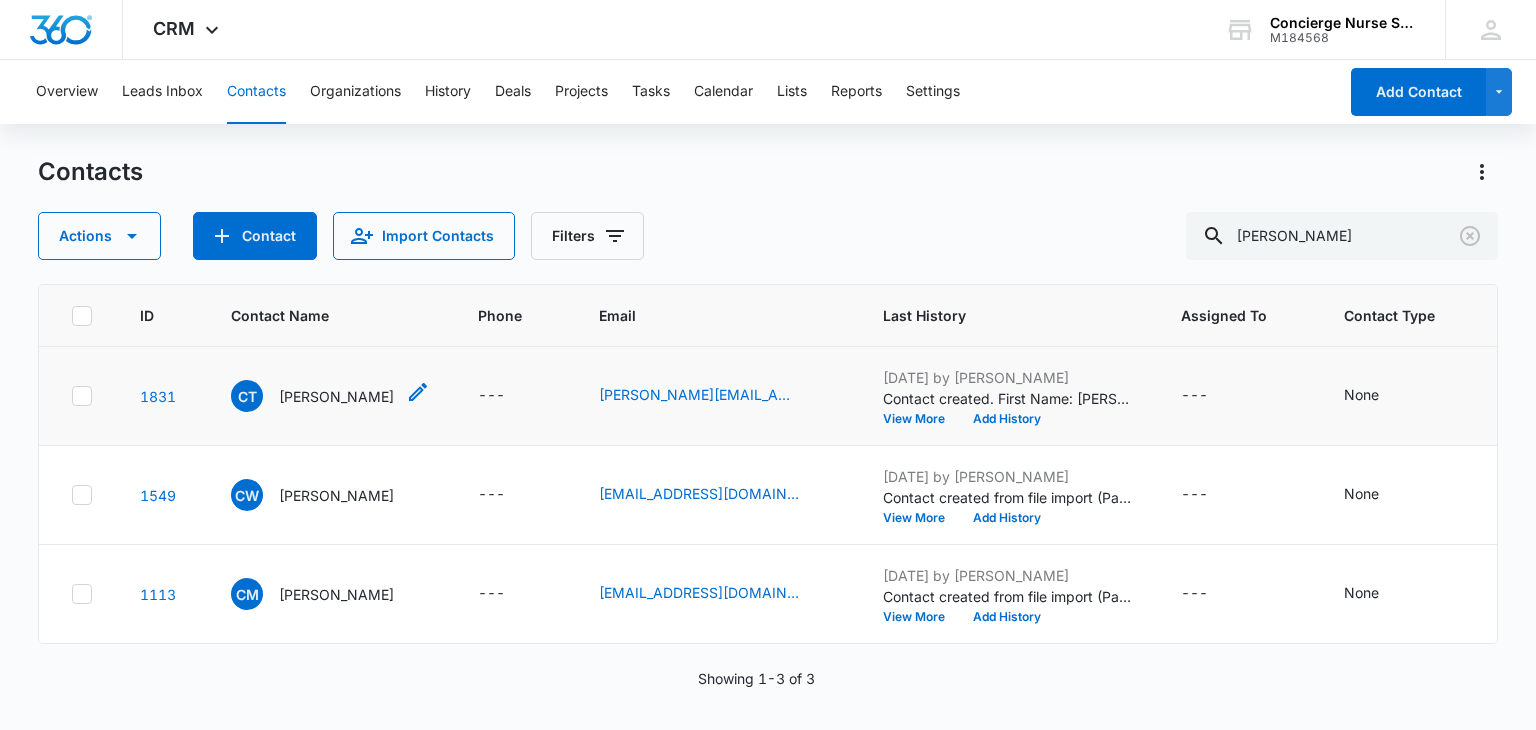 click on "[PERSON_NAME]" at bounding box center [336, 396] 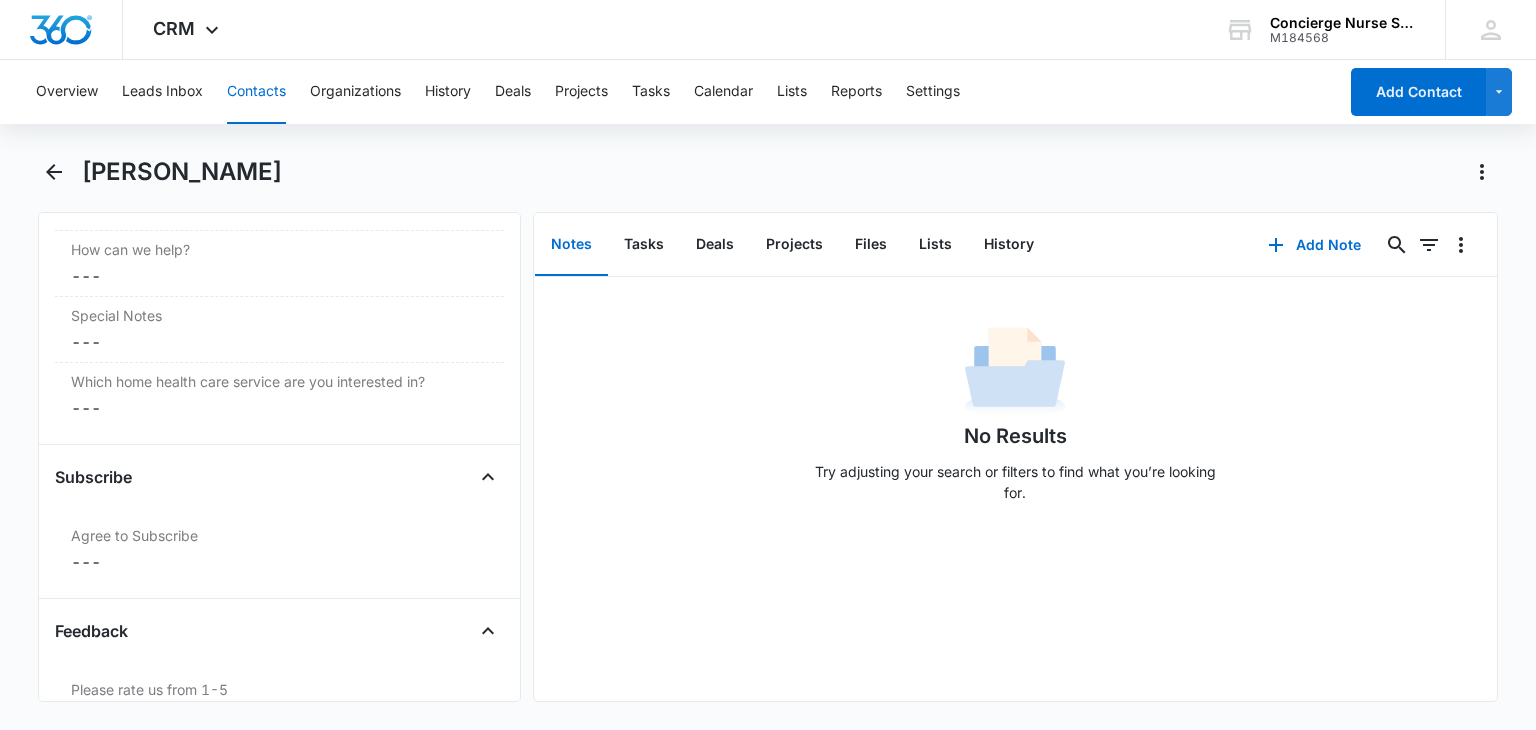 scroll, scrollTop: 2096, scrollLeft: 0, axis: vertical 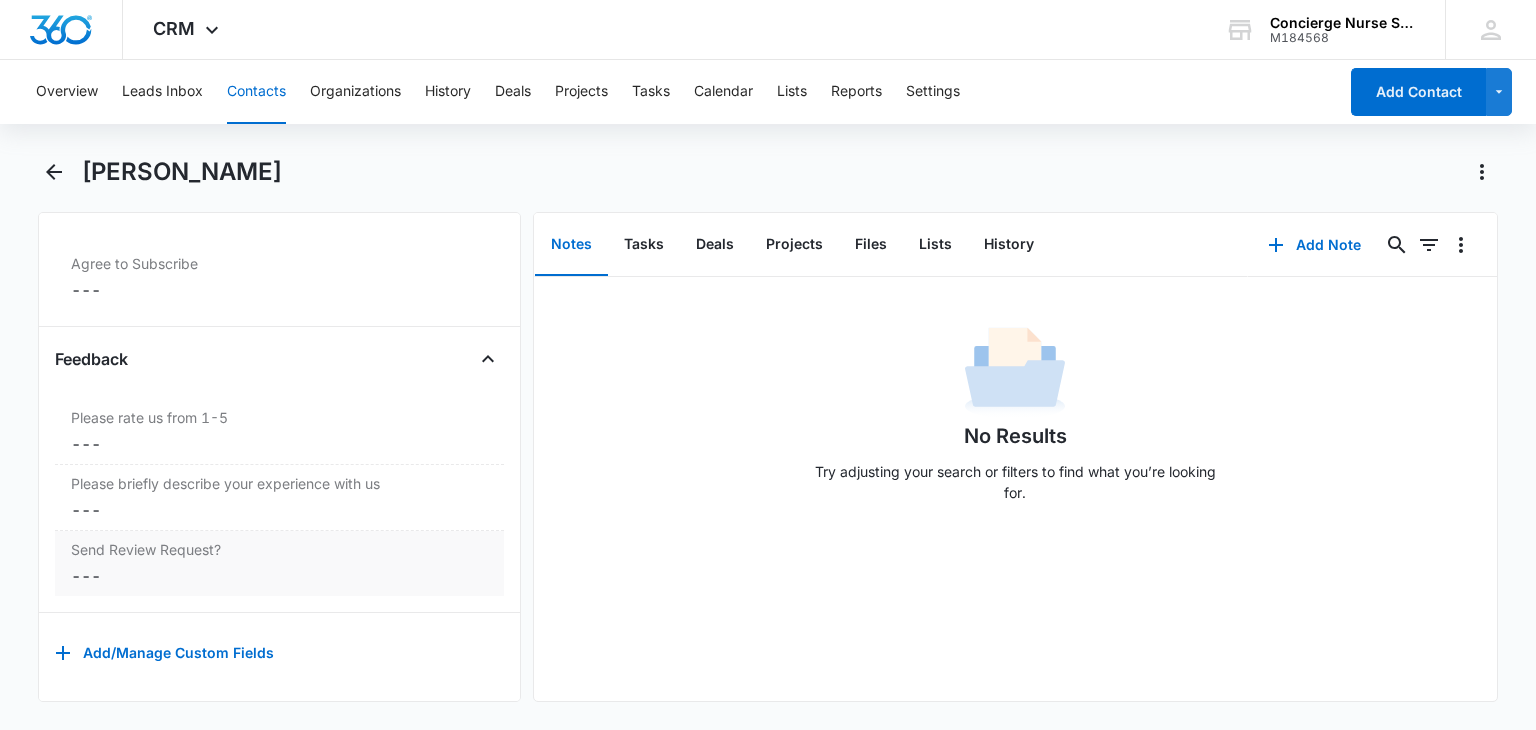 click on "Cancel Save Changes ---" at bounding box center [279, 576] 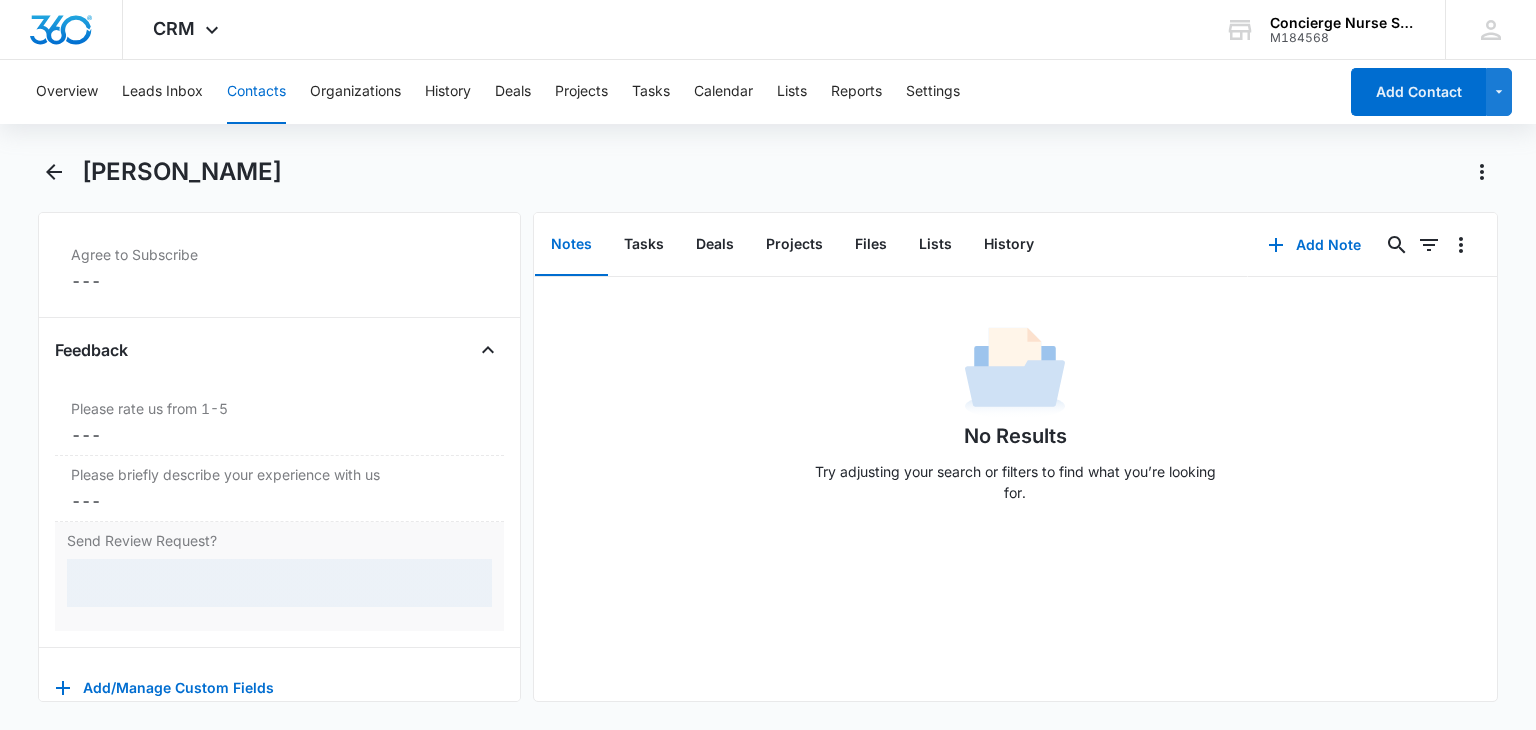 scroll, scrollTop: 2096, scrollLeft: 0, axis: vertical 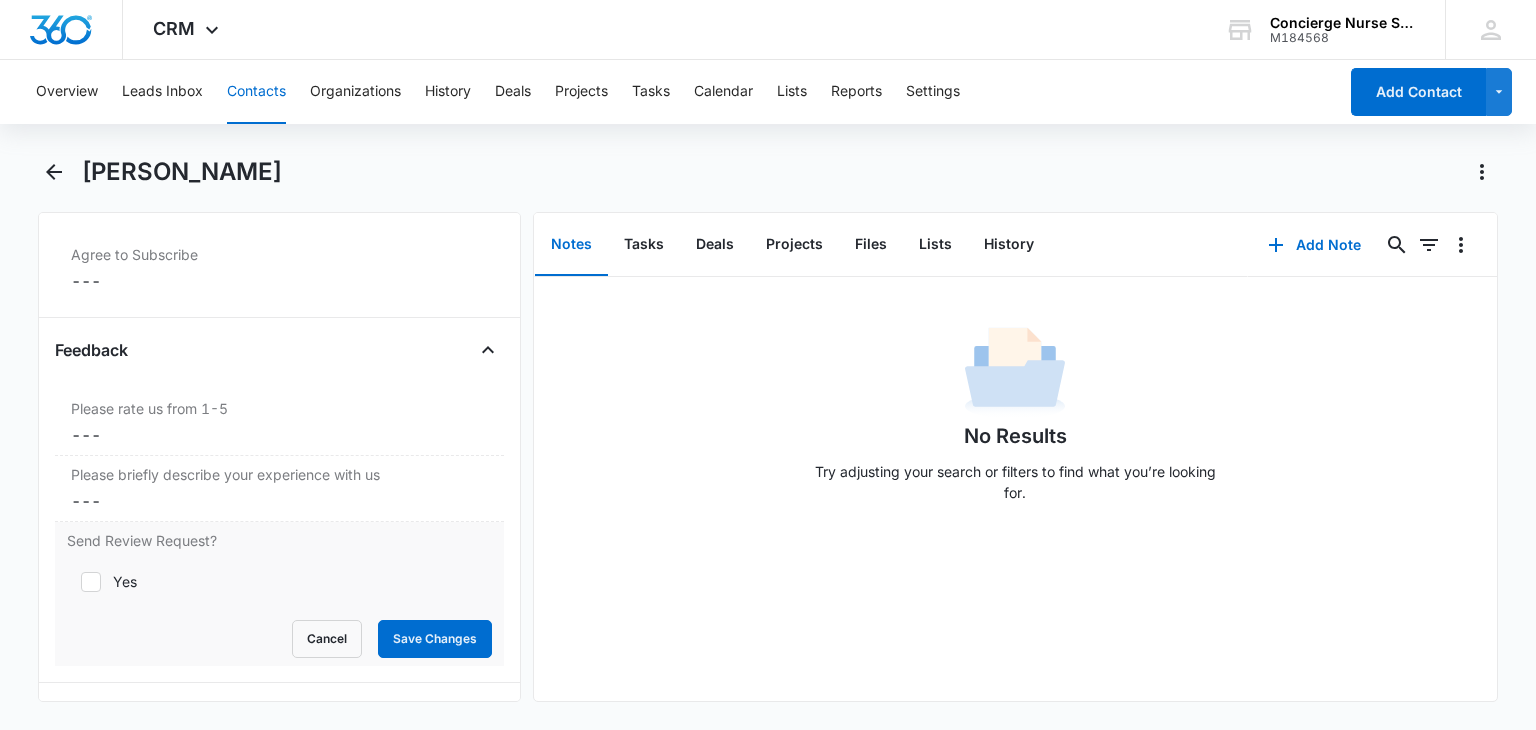 click 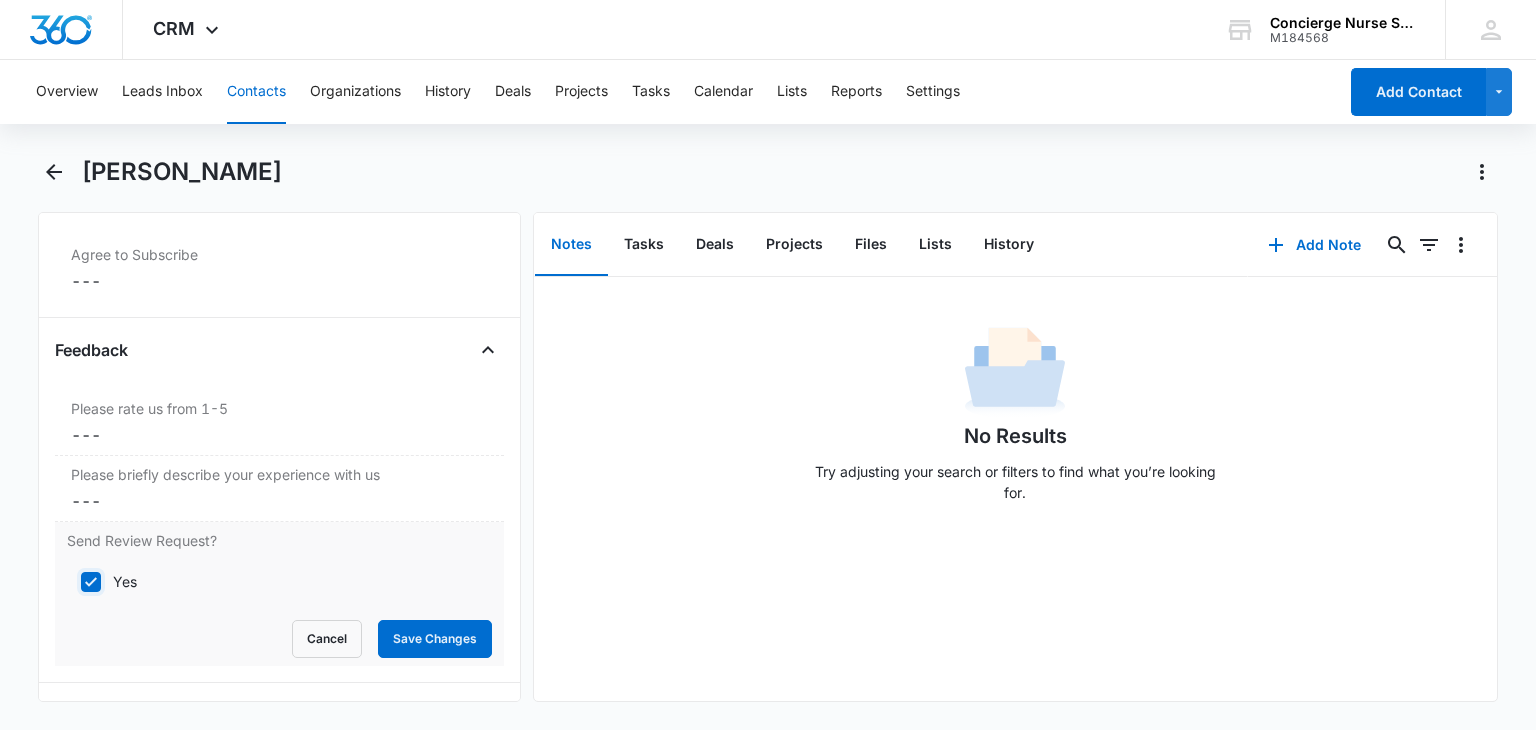 checkbox on "true" 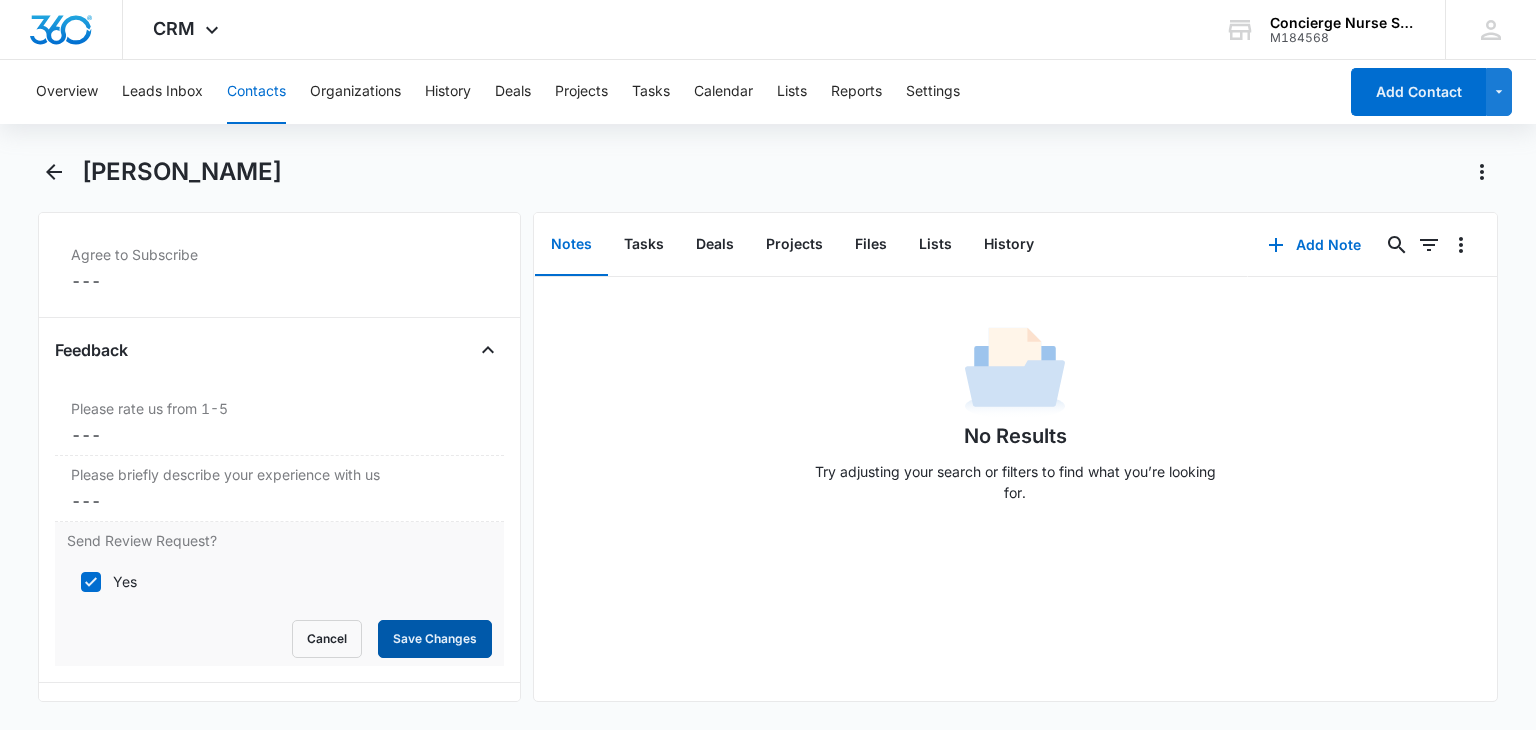 click on "Save Changes" at bounding box center (435, 639) 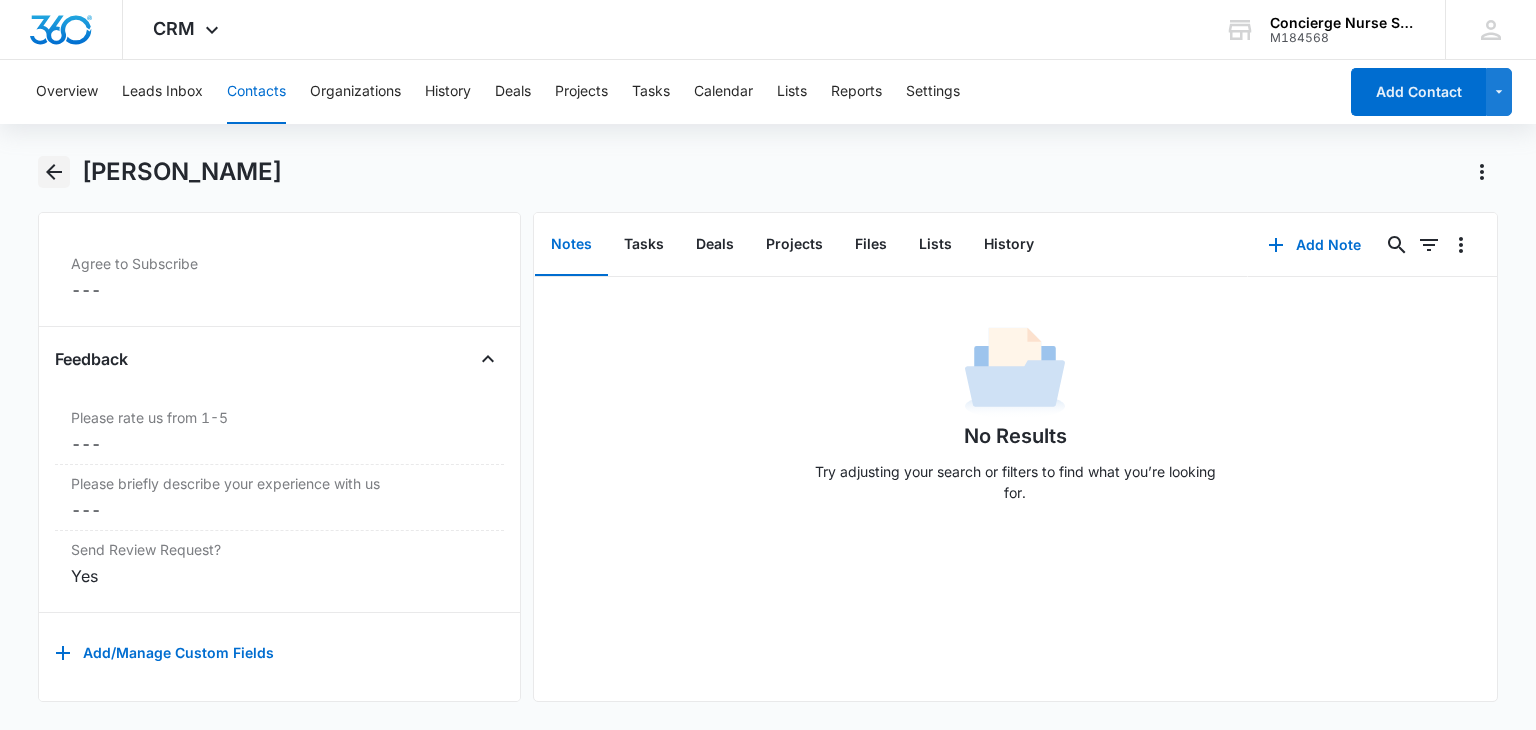 click 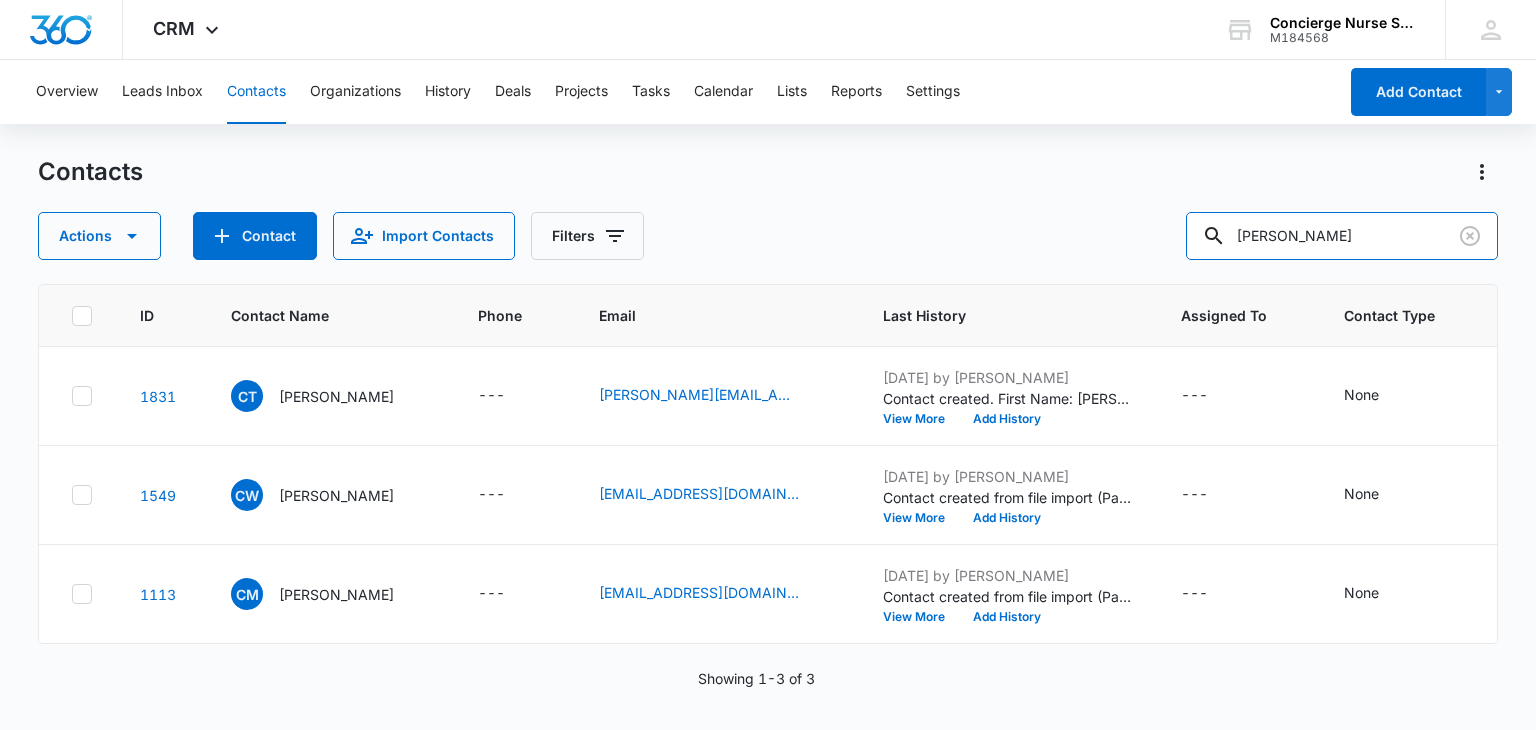 drag, startPoint x: 1315, startPoint y: 240, endPoint x: 1179, endPoint y: 228, distance: 136.52838 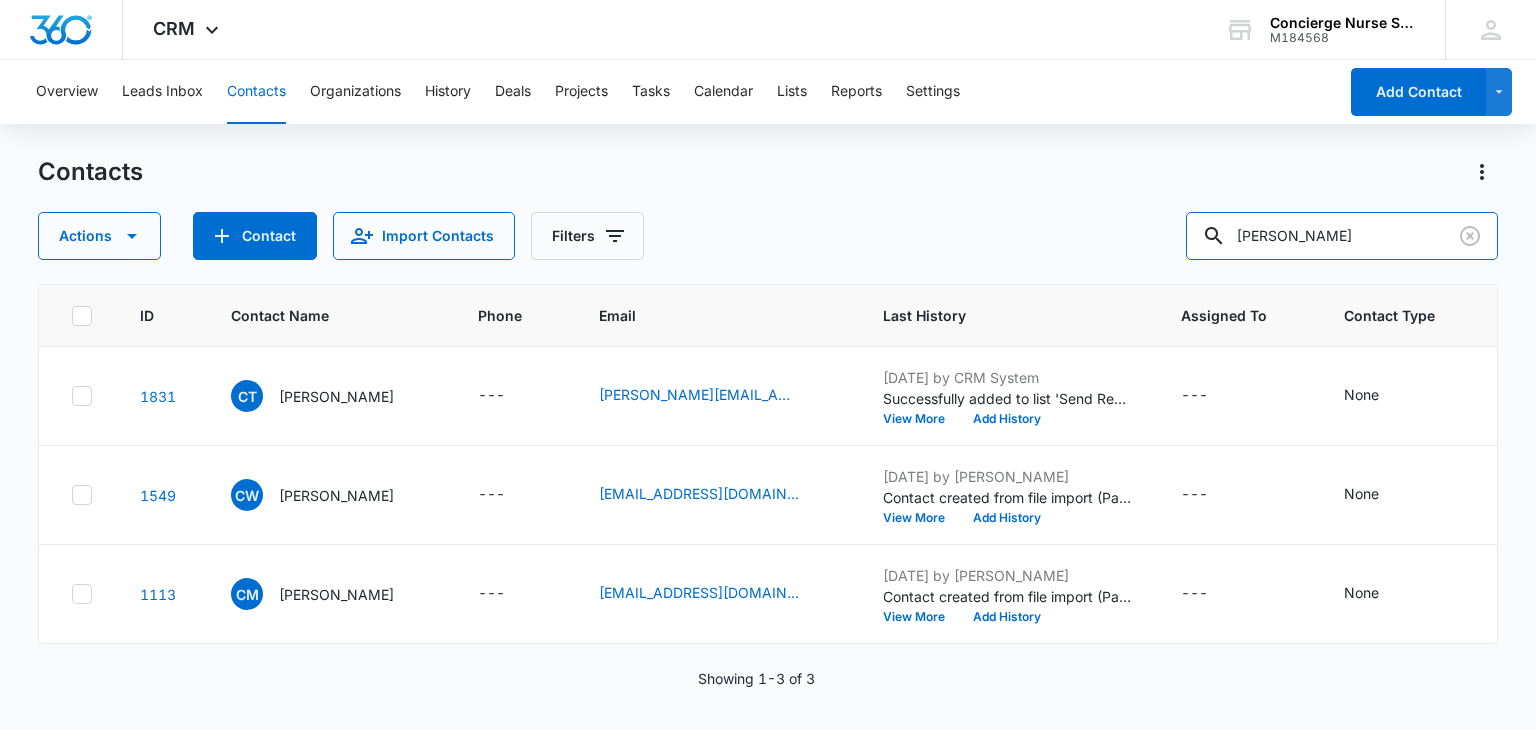 type on "[PERSON_NAME]" 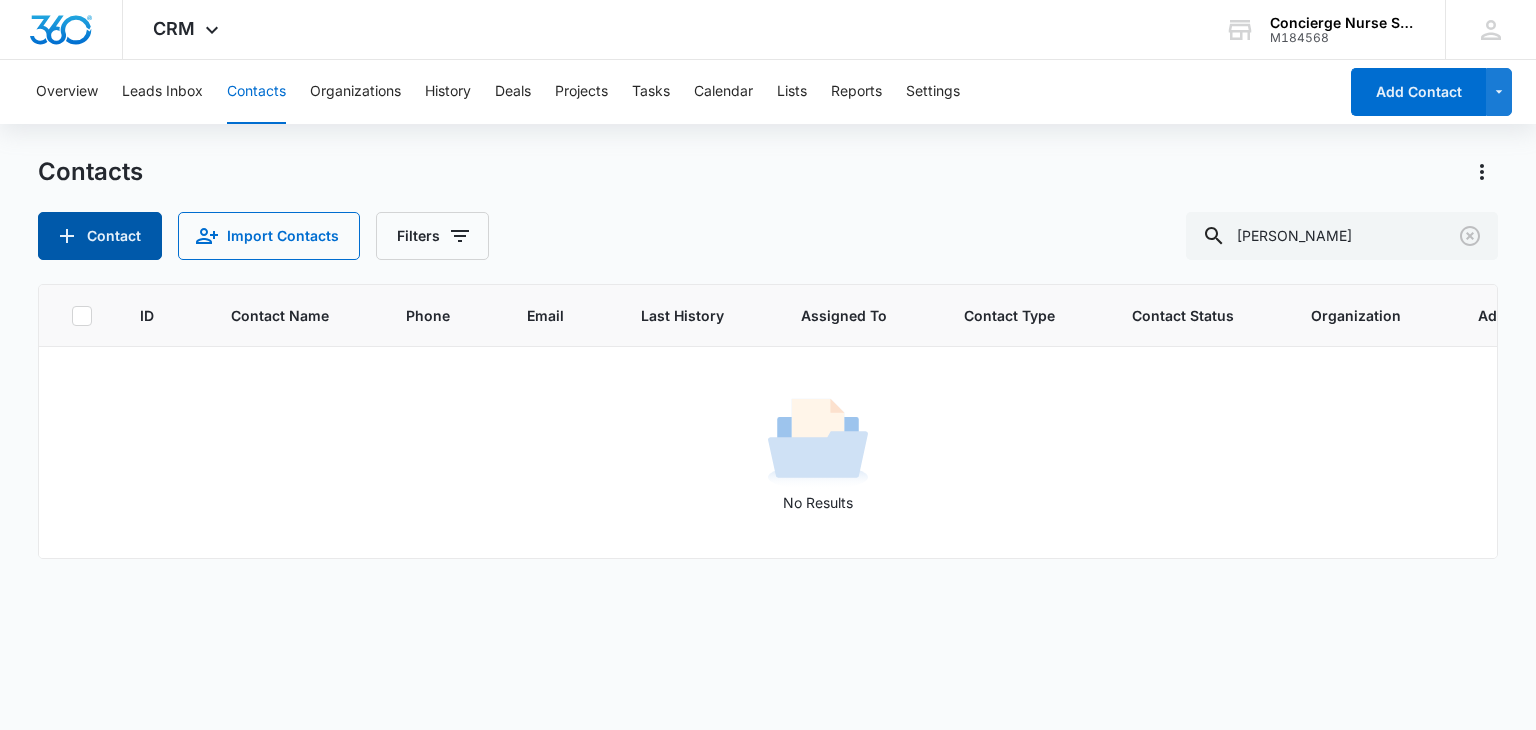 click 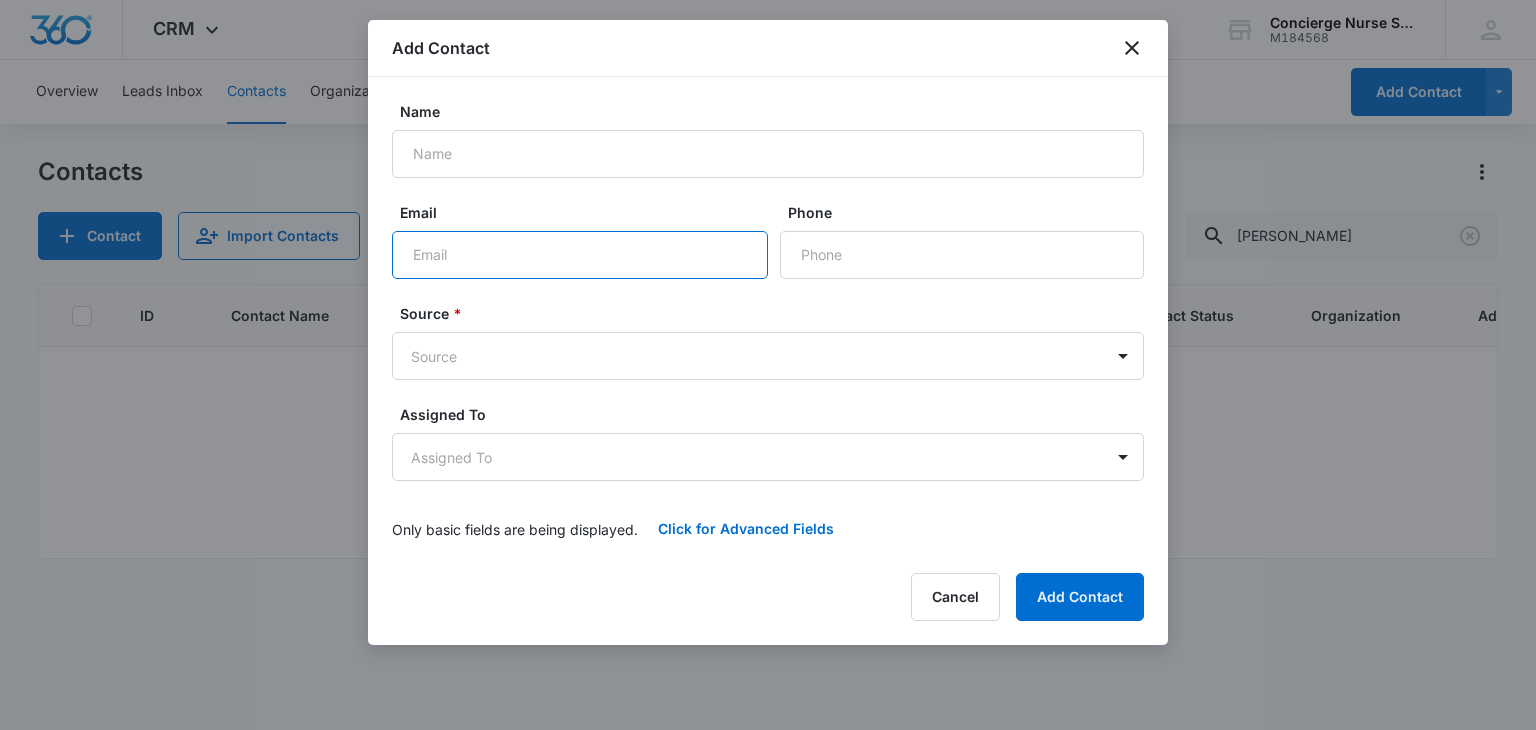 click on "Email" at bounding box center (580, 255) 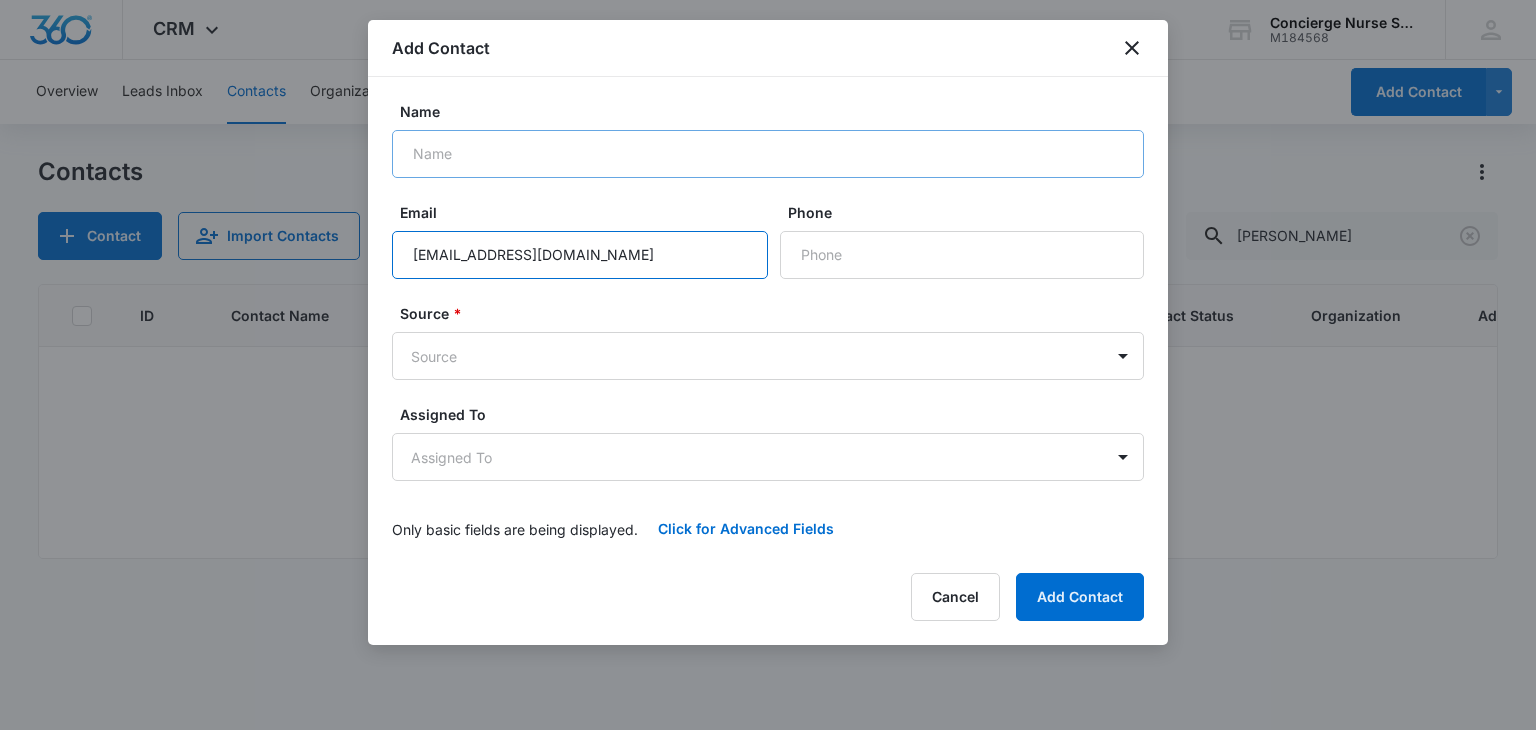 type on "[EMAIL_ADDRESS][DOMAIN_NAME]" 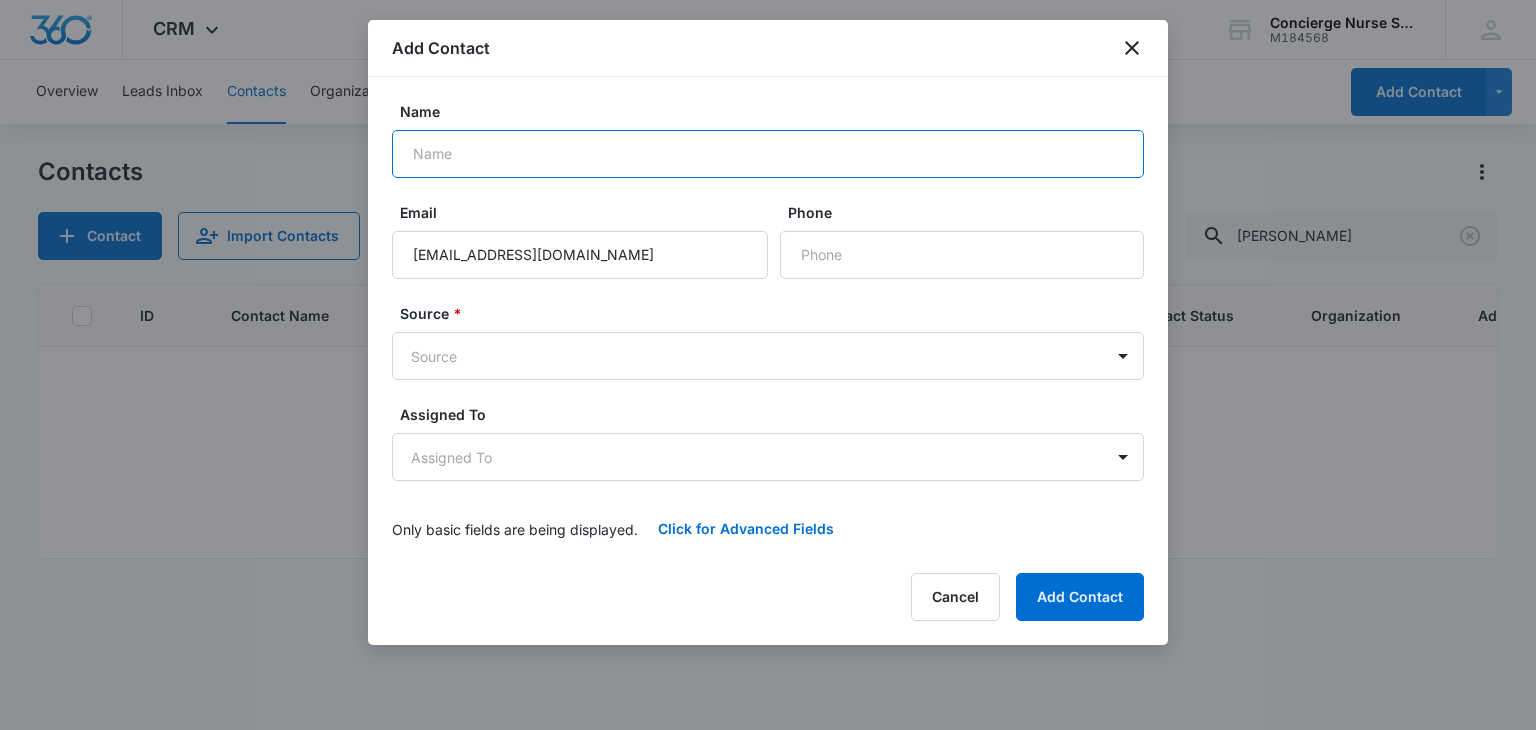 click on "Name" at bounding box center (768, 154) 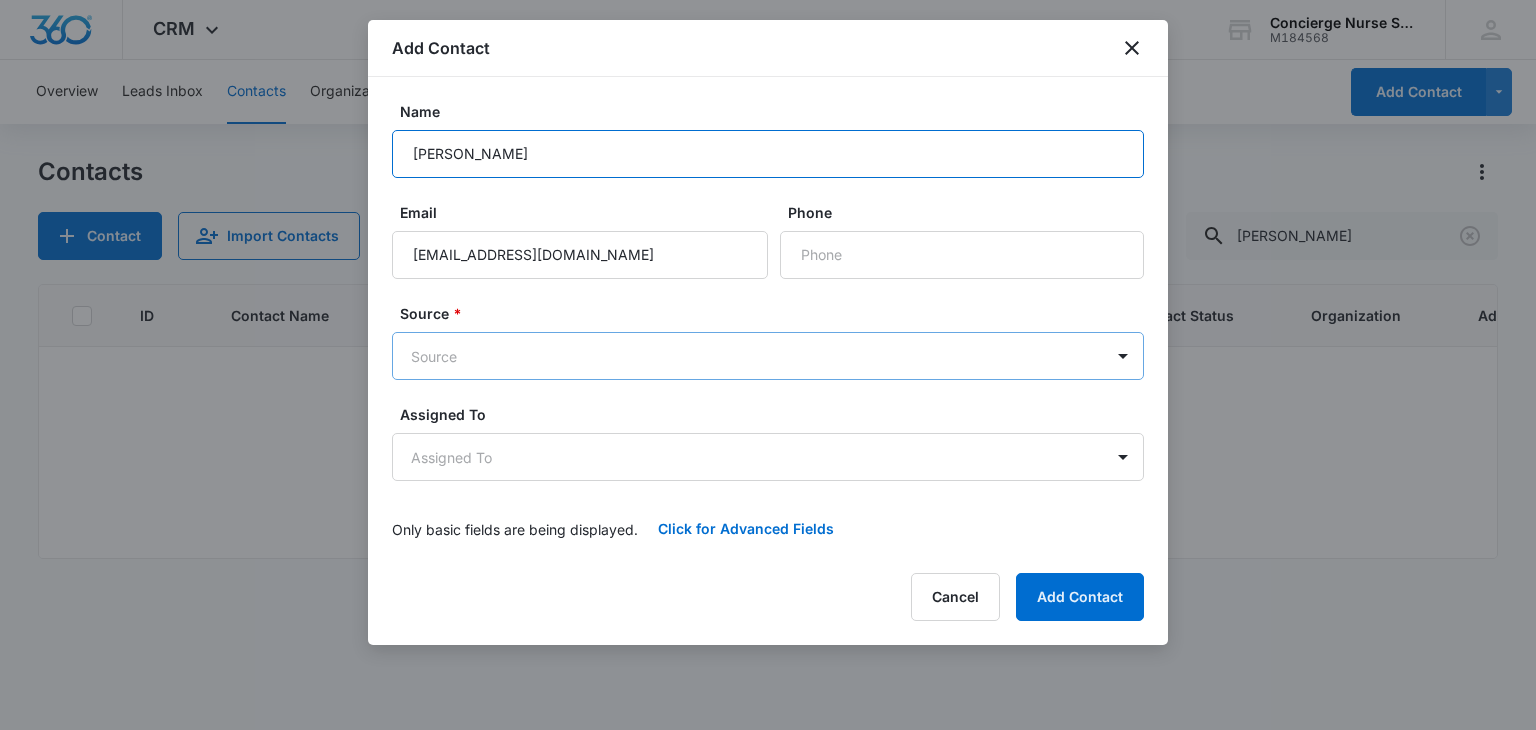 type on "[PERSON_NAME]" 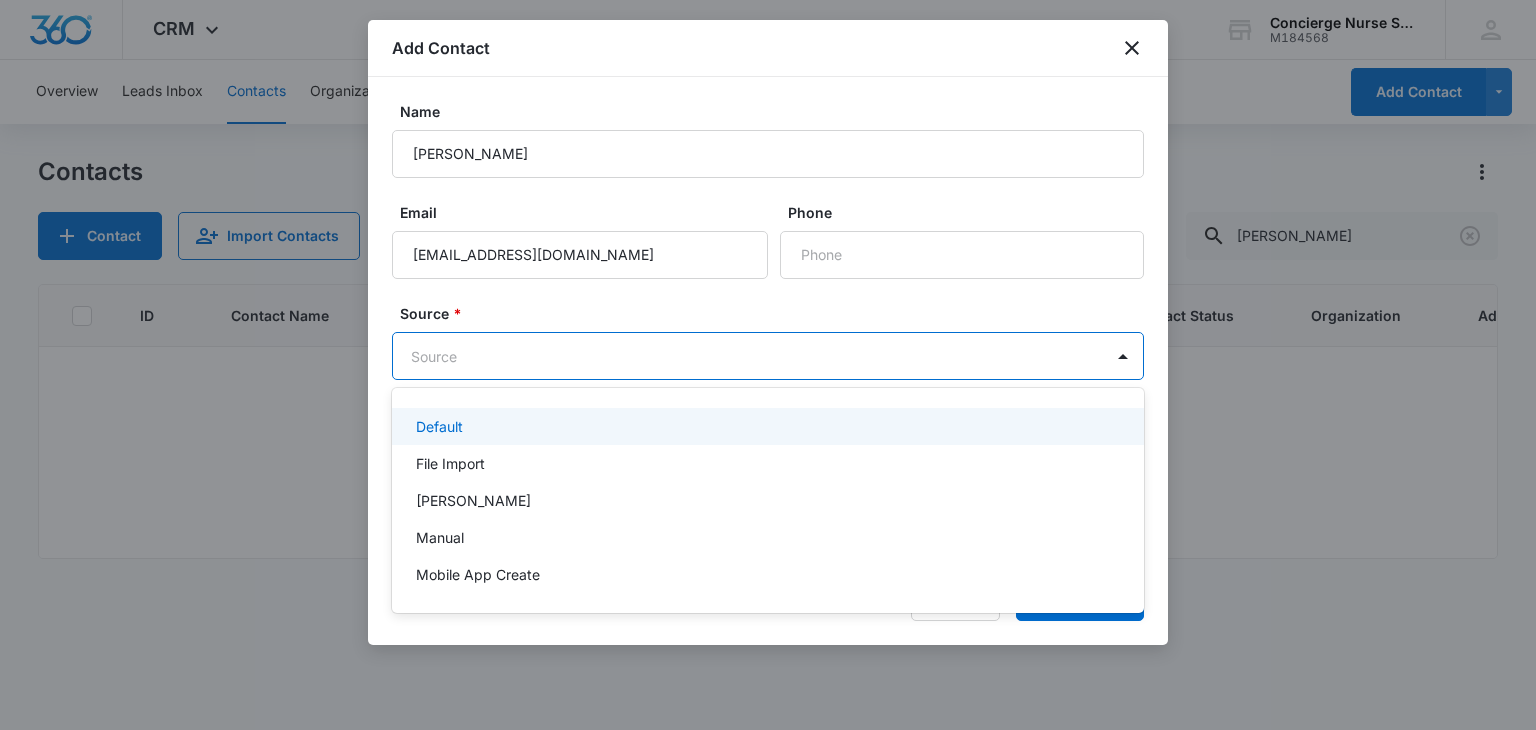 click on "CRM Apps Reputation Websites Forms CRM Email Social Payments POS Content Ads Intelligence Files Brand Settings Concierge Nurse Services M184568 Your Accounts View All DS [PERSON_NAME] [EMAIL_ADDRESS][DOMAIN_NAME] My Profile Notifications Support Logout Terms & Conditions   •   Privacy Policy Overview Leads Inbox Contacts Organizations History Deals Projects Tasks Calendar Lists Reports Settings Add Contact Contacts Contact Import Contacts Filters [PERSON_NAME] ID Contact Name Phone Email Last History Assigned To Contact Type Contact Status Organization Address No Results
Concierge Nurse Services - CRM Contacts - Marketing 360® Add Contact Name [PERSON_NAME] Email [EMAIL_ADDRESS][DOMAIN_NAME] Phone Source * 5 results available. Use Up and Down to choose options, press Enter to select the currently focused option, press Escape to exit the menu, press Tab to select the option and exit the menu. Source Assigned To Assigned To Only basic fields are being displayed. Click for Advanced Fields Contact Type" at bounding box center [768, 365] 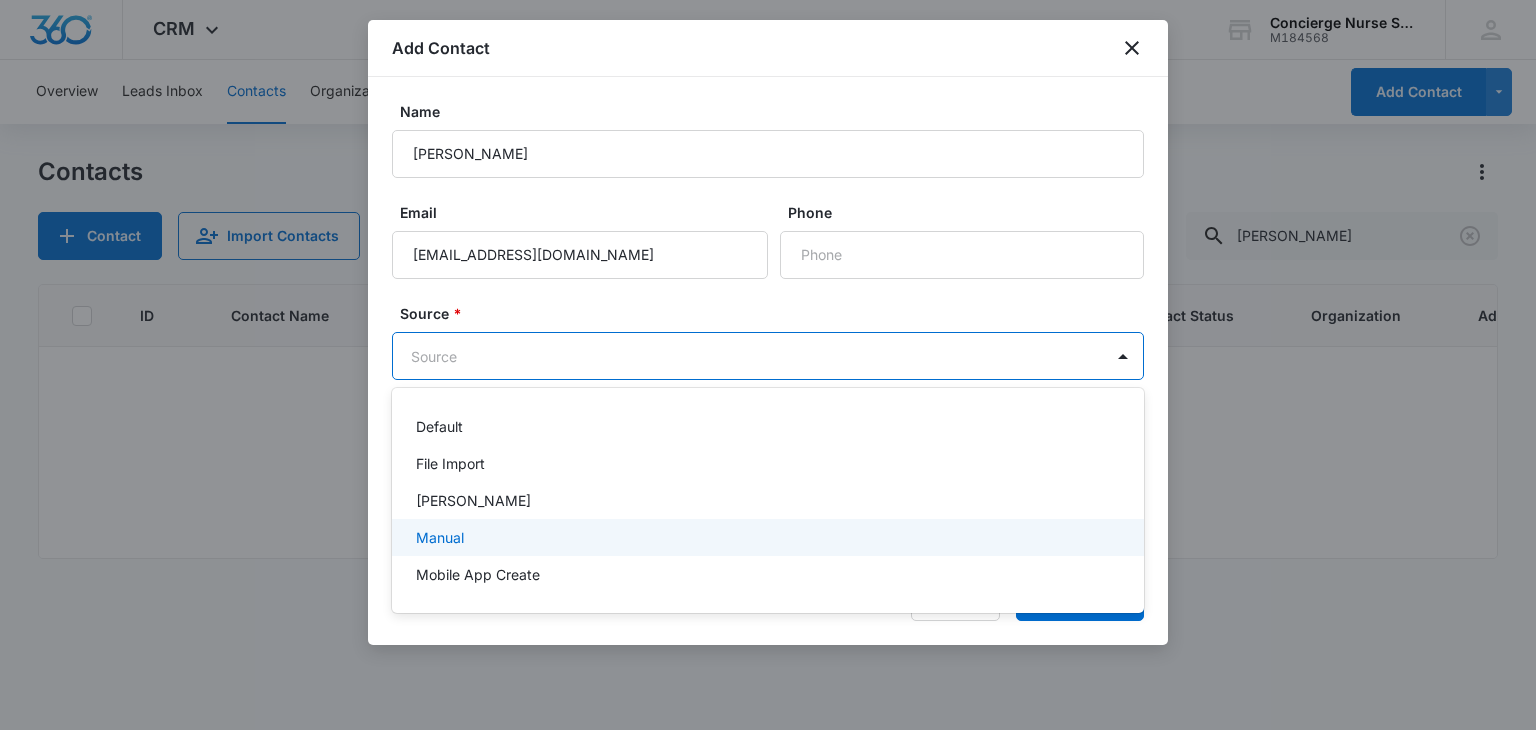 click on "Manual" at bounding box center [766, 537] 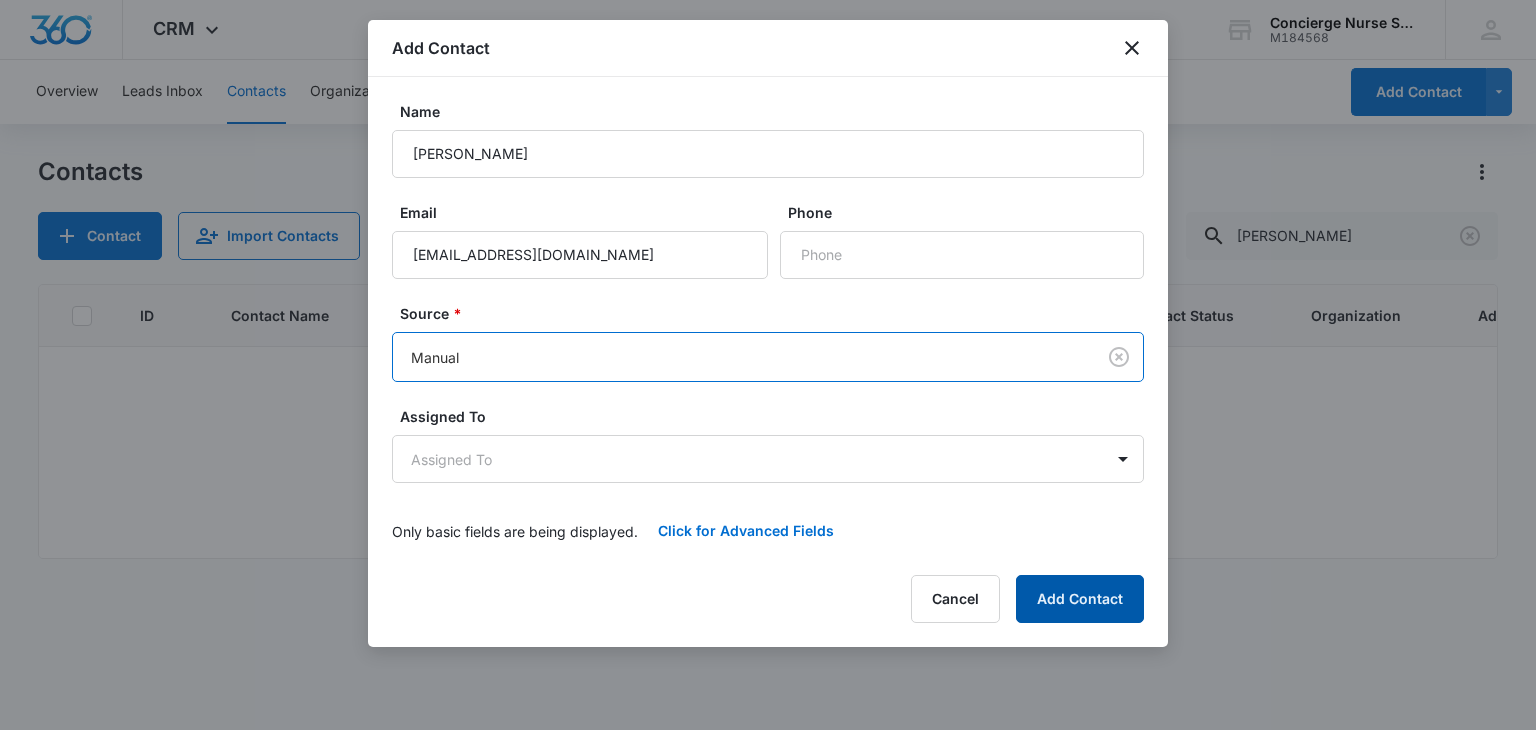 click on "Add Contact" at bounding box center (1080, 599) 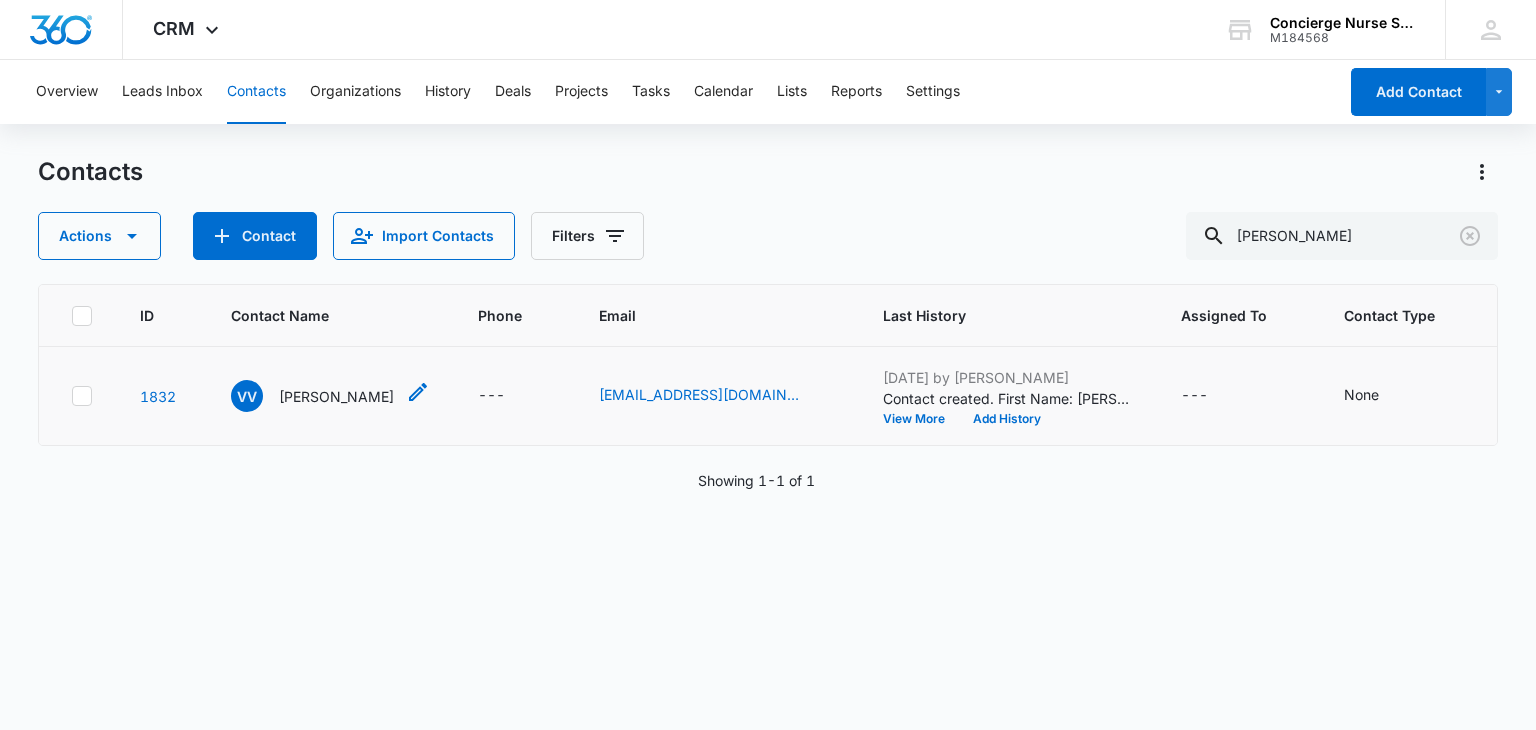 click on "[PERSON_NAME]" at bounding box center [336, 396] 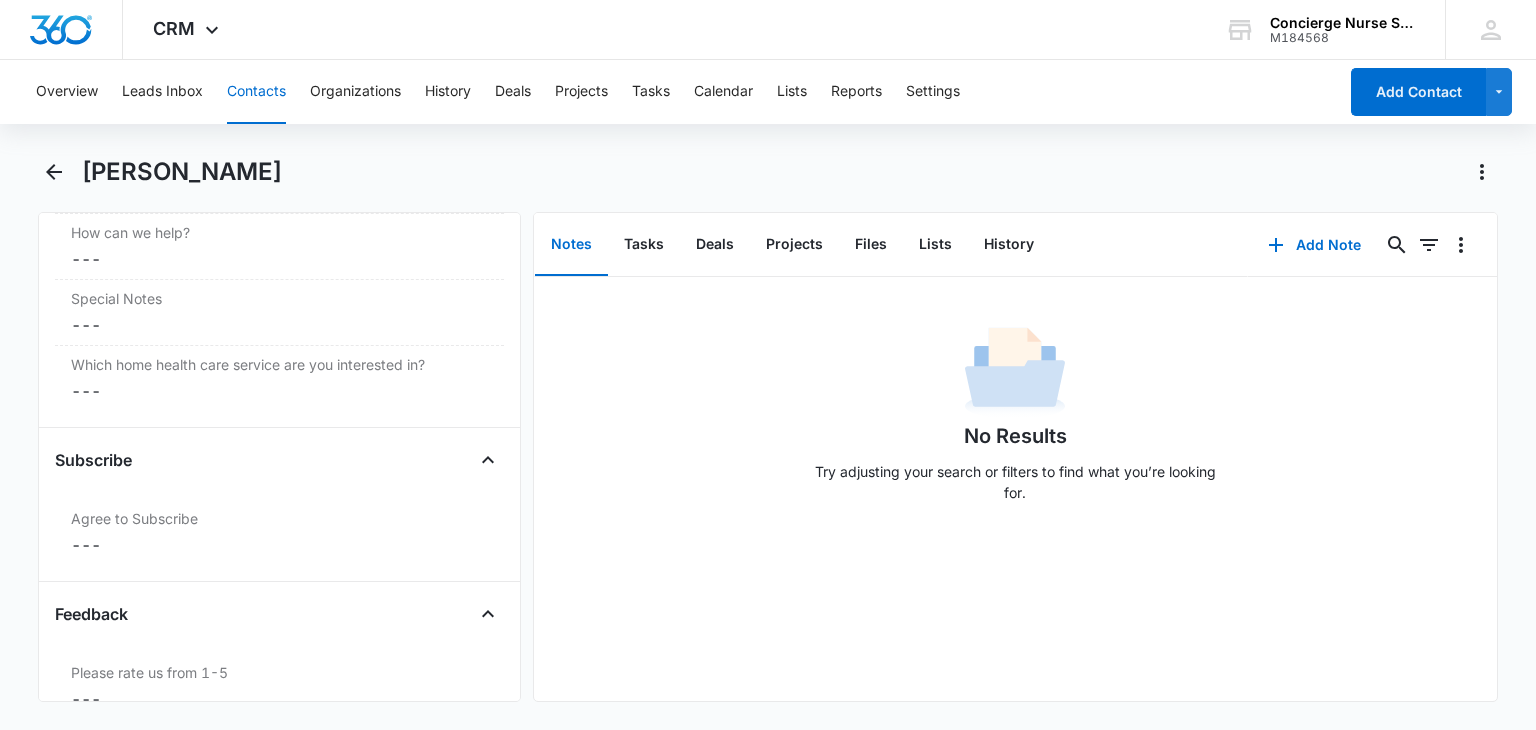 scroll, scrollTop: 2096, scrollLeft: 0, axis: vertical 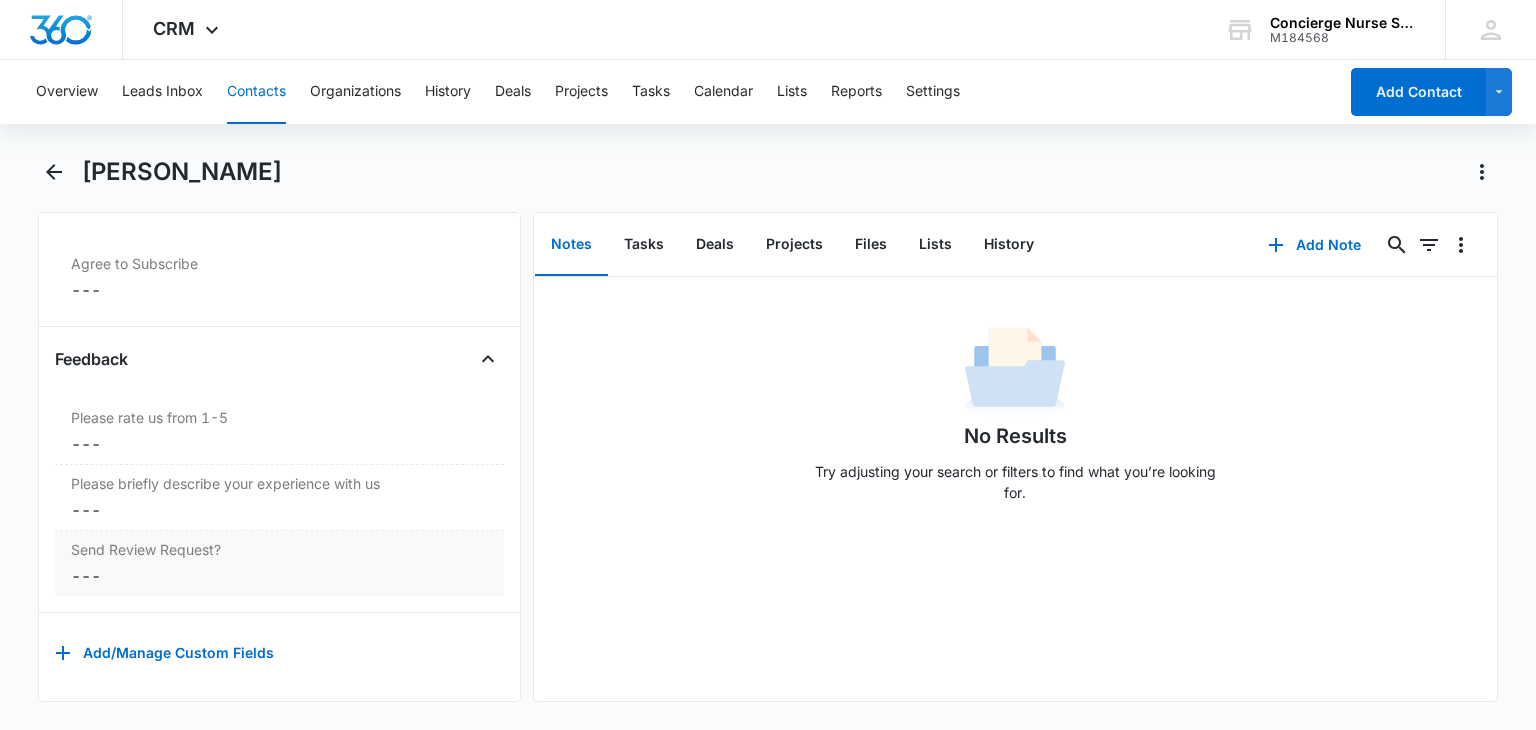 click on "Cancel Save Changes ---" at bounding box center (279, 576) 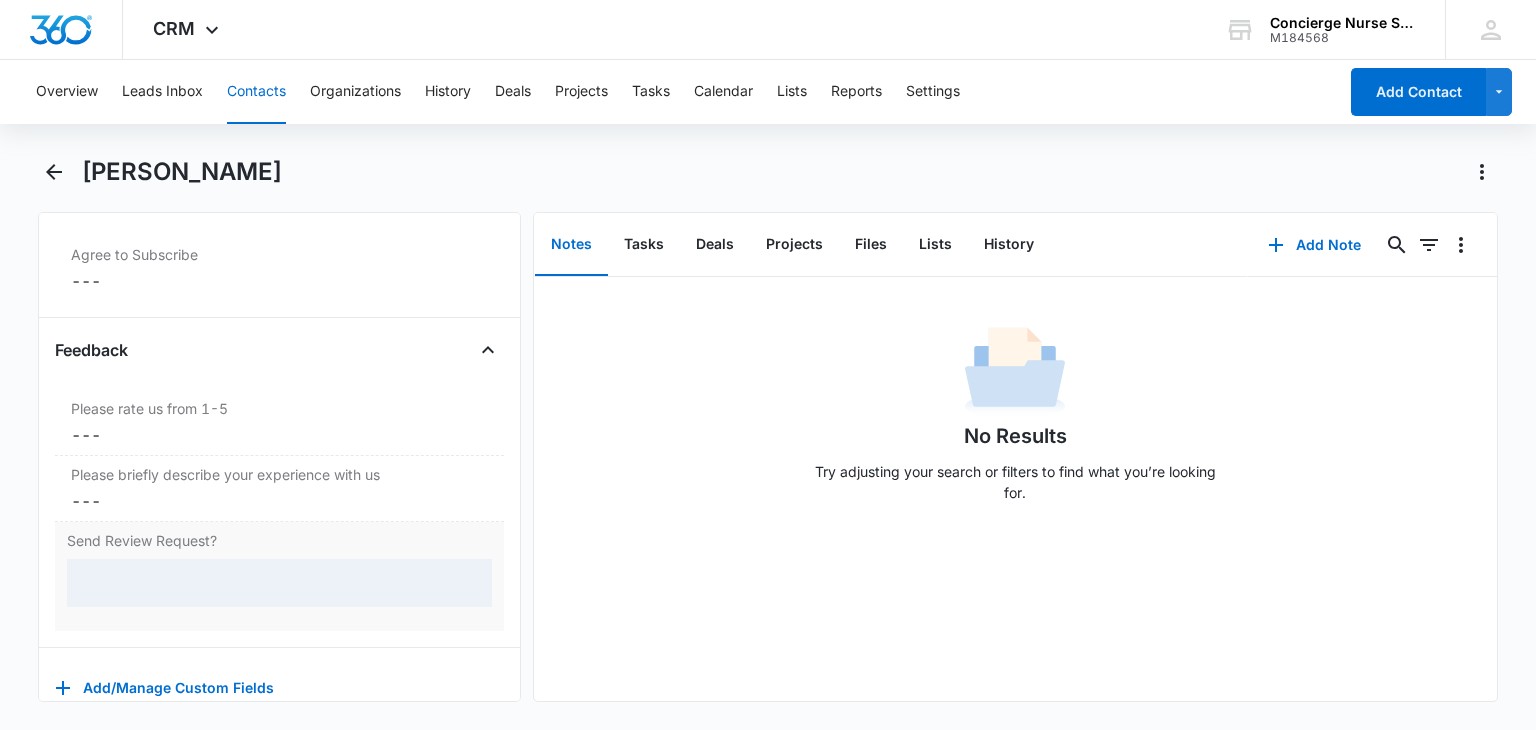 scroll, scrollTop: 2096, scrollLeft: 0, axis: vertical 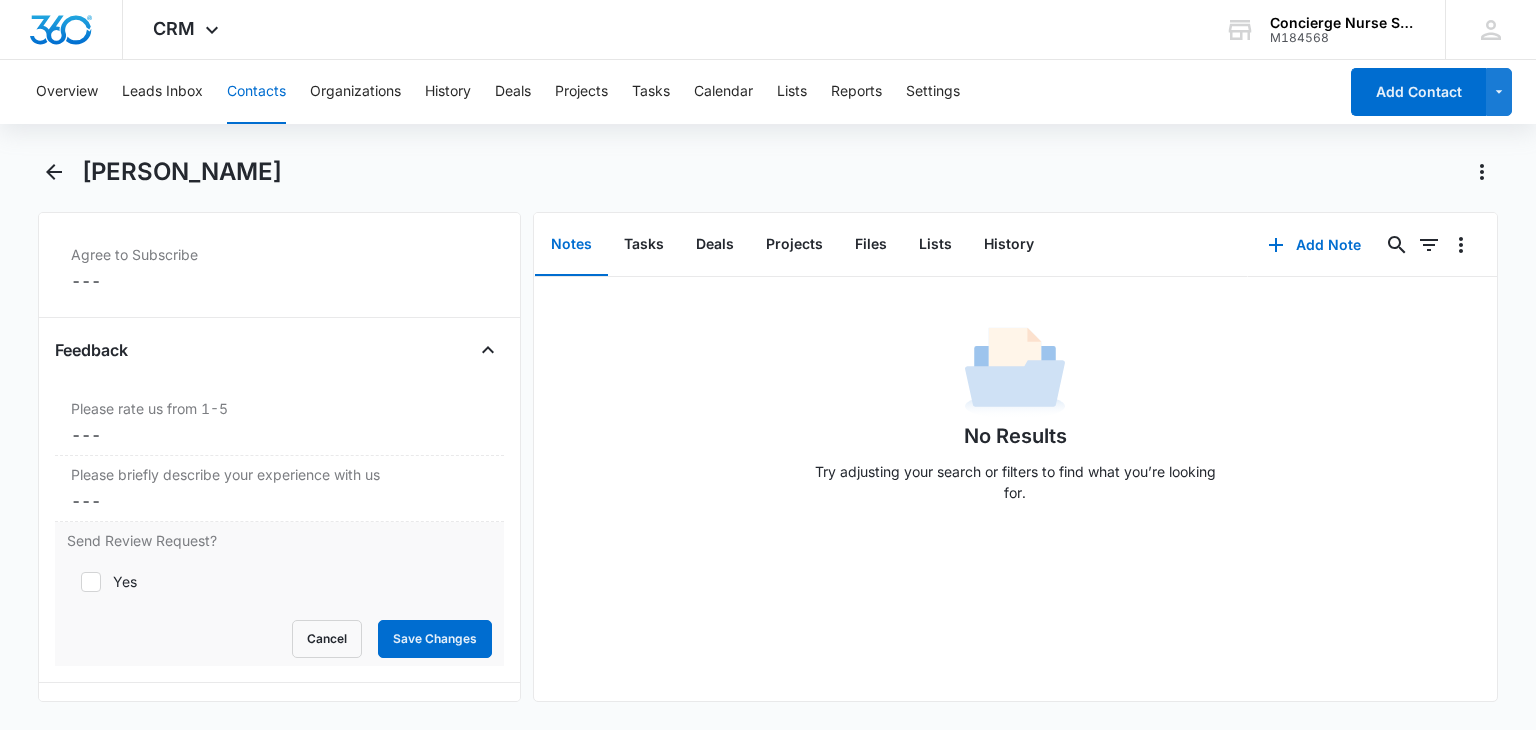 click on "Yes" at bounding box center (279, 581) 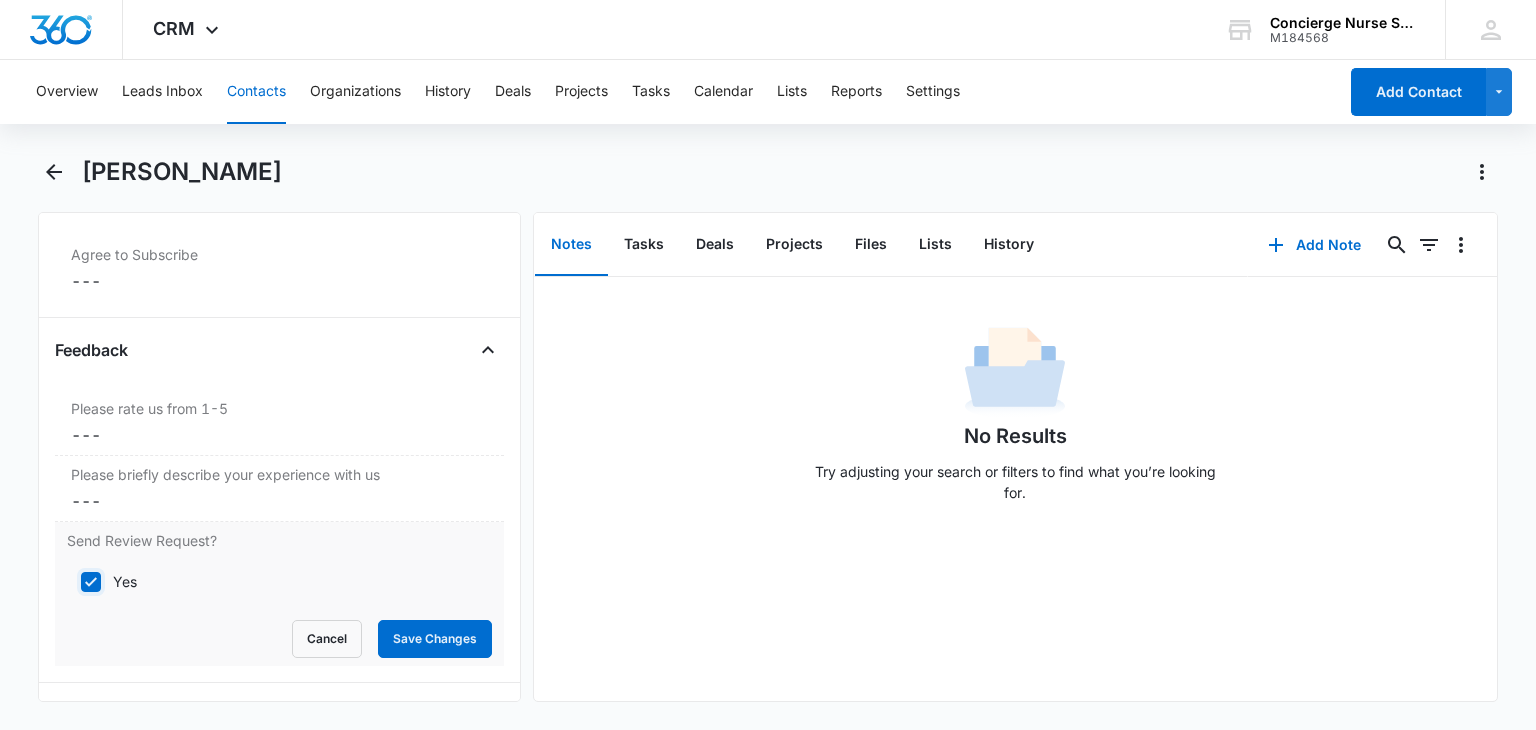 checkbox on "true" 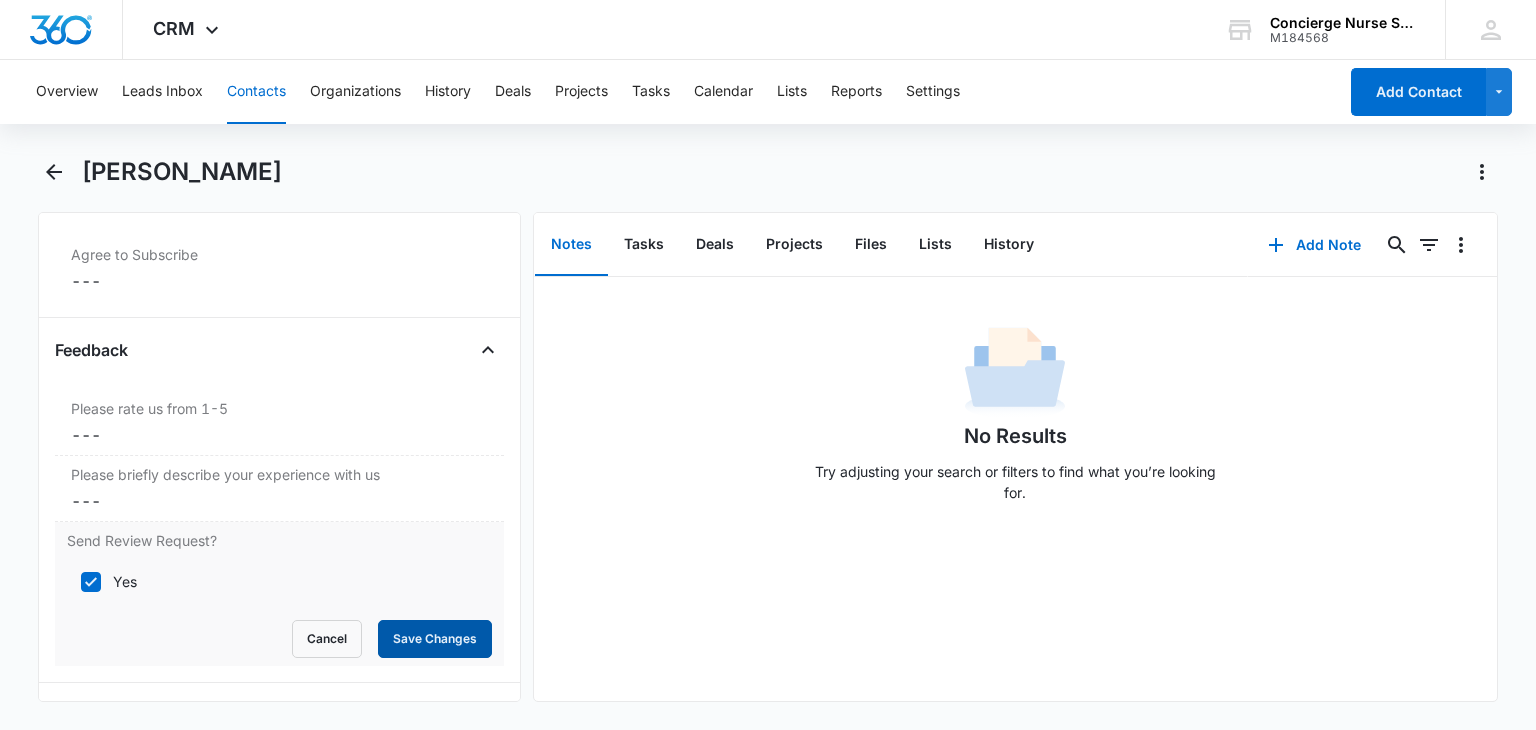 click on "Save Changes" at bounding box center (435, 639) 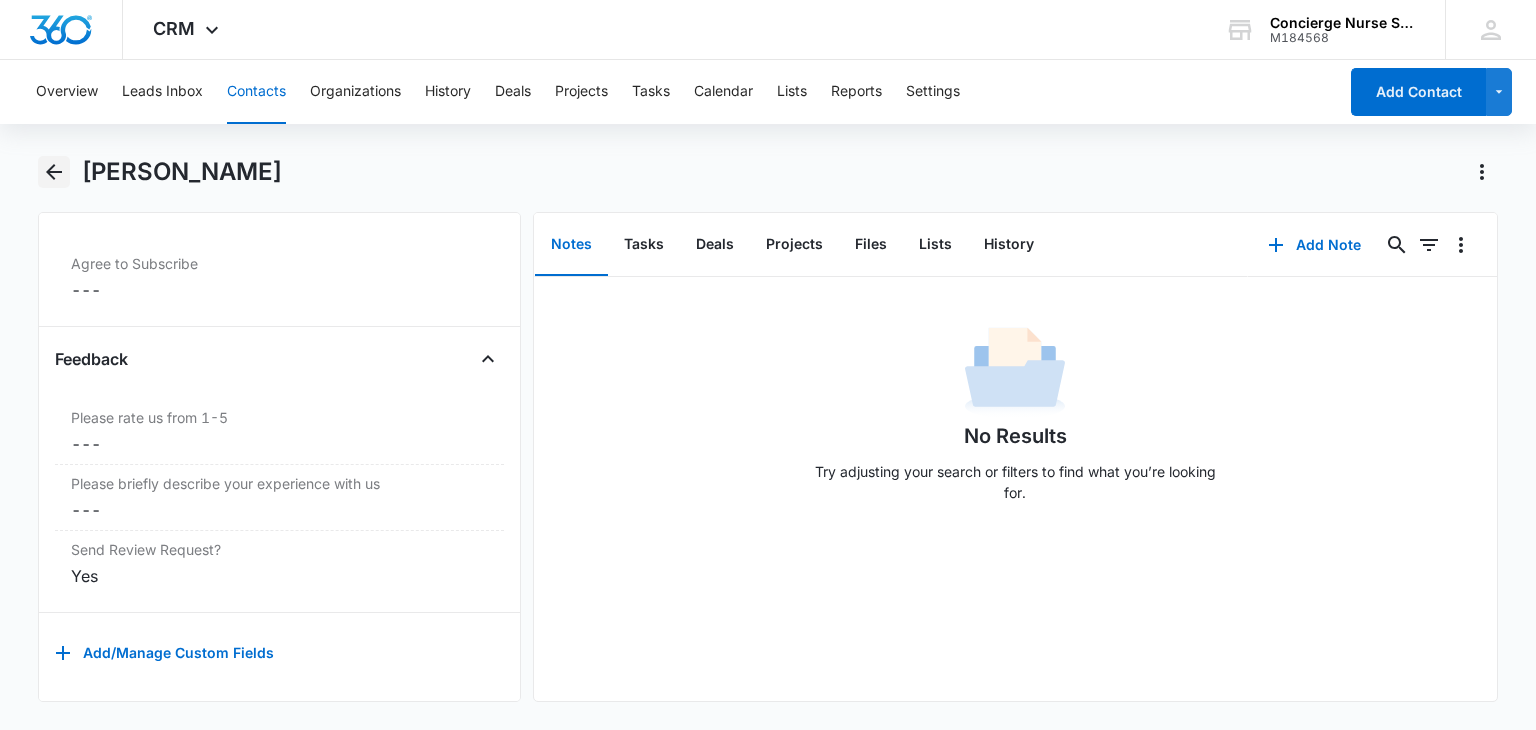 click 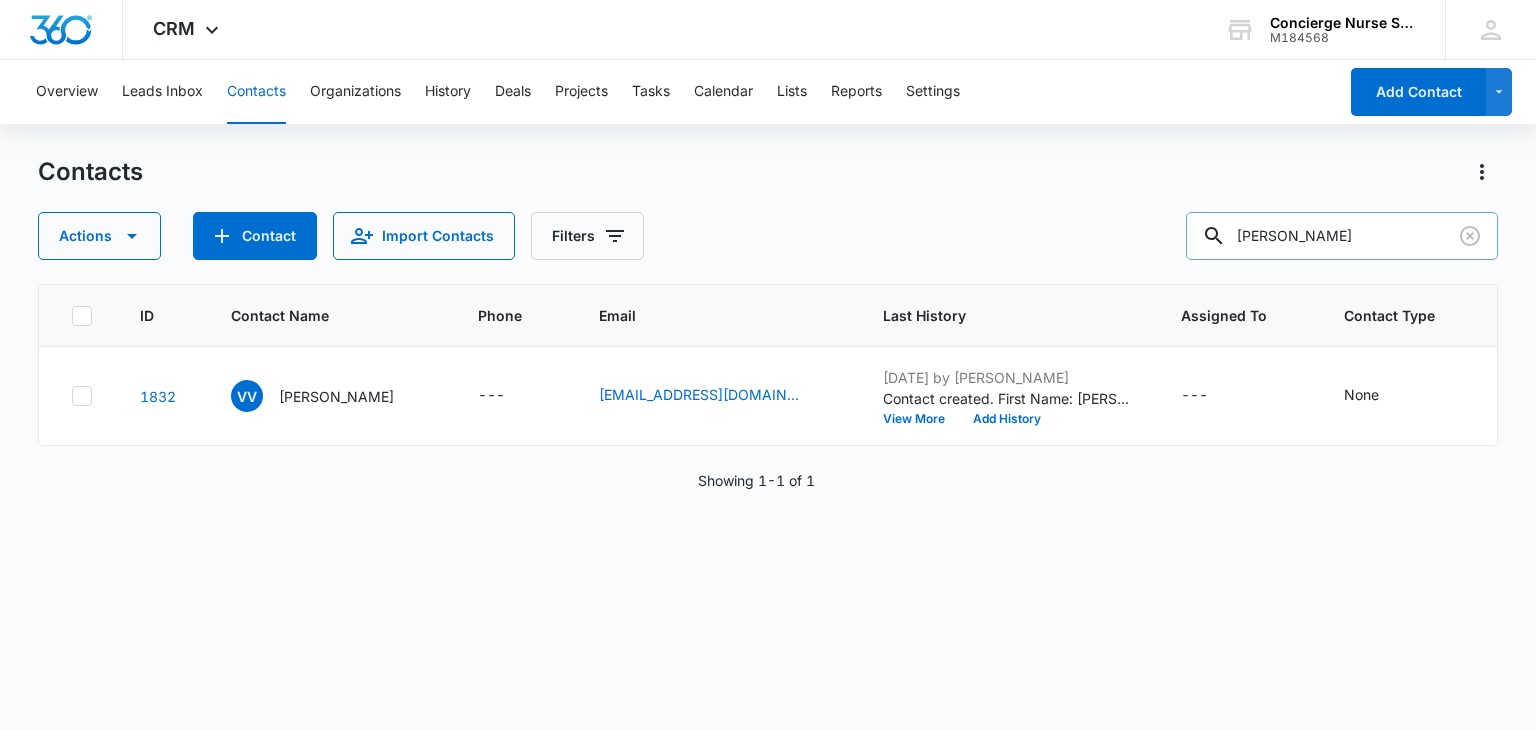 click on "[PERSON_NAME]" at bounding box center (1342, 236) 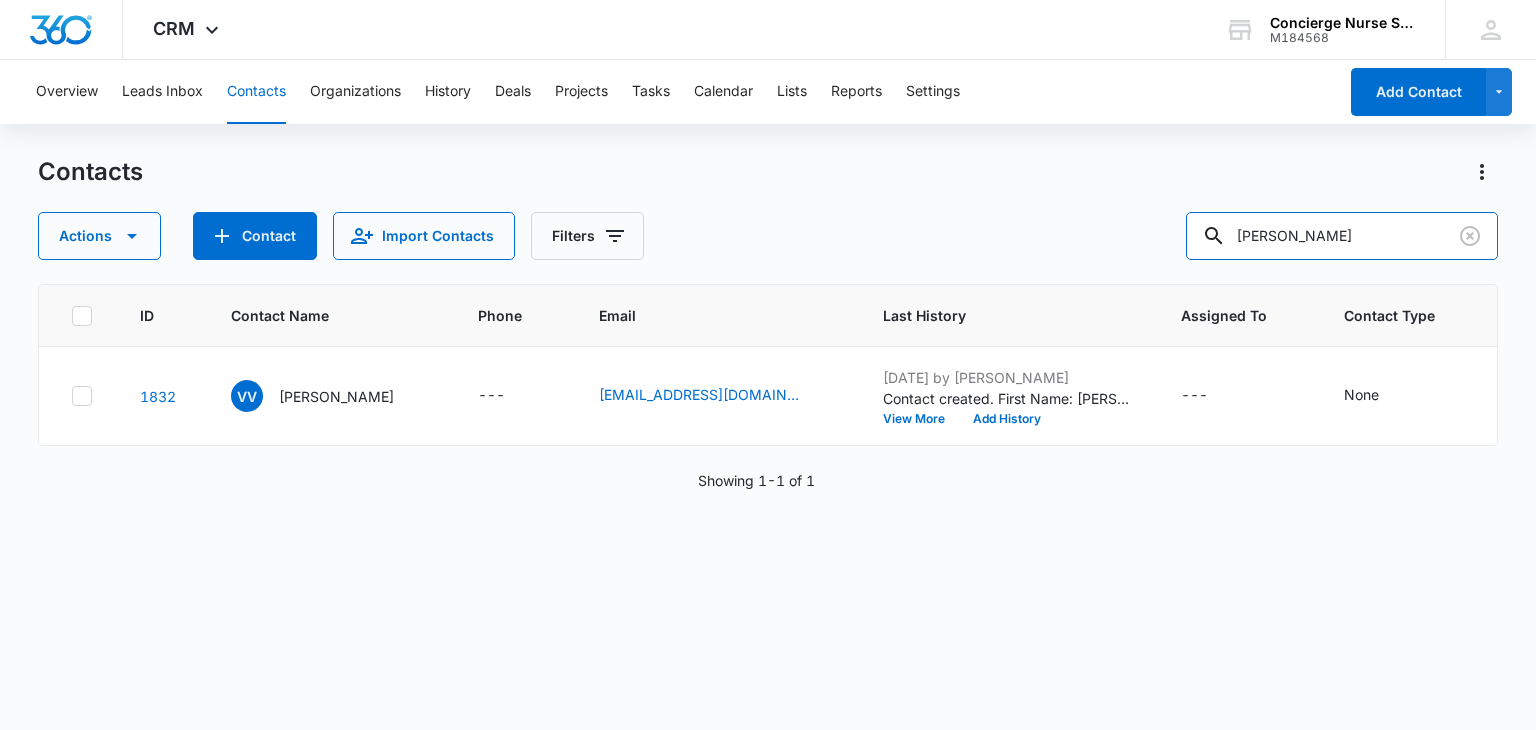 drag, startPoint x: 1328, startPoint y: 235, endPoint x: 1211, endPoint y: 193, distance: 124.3101 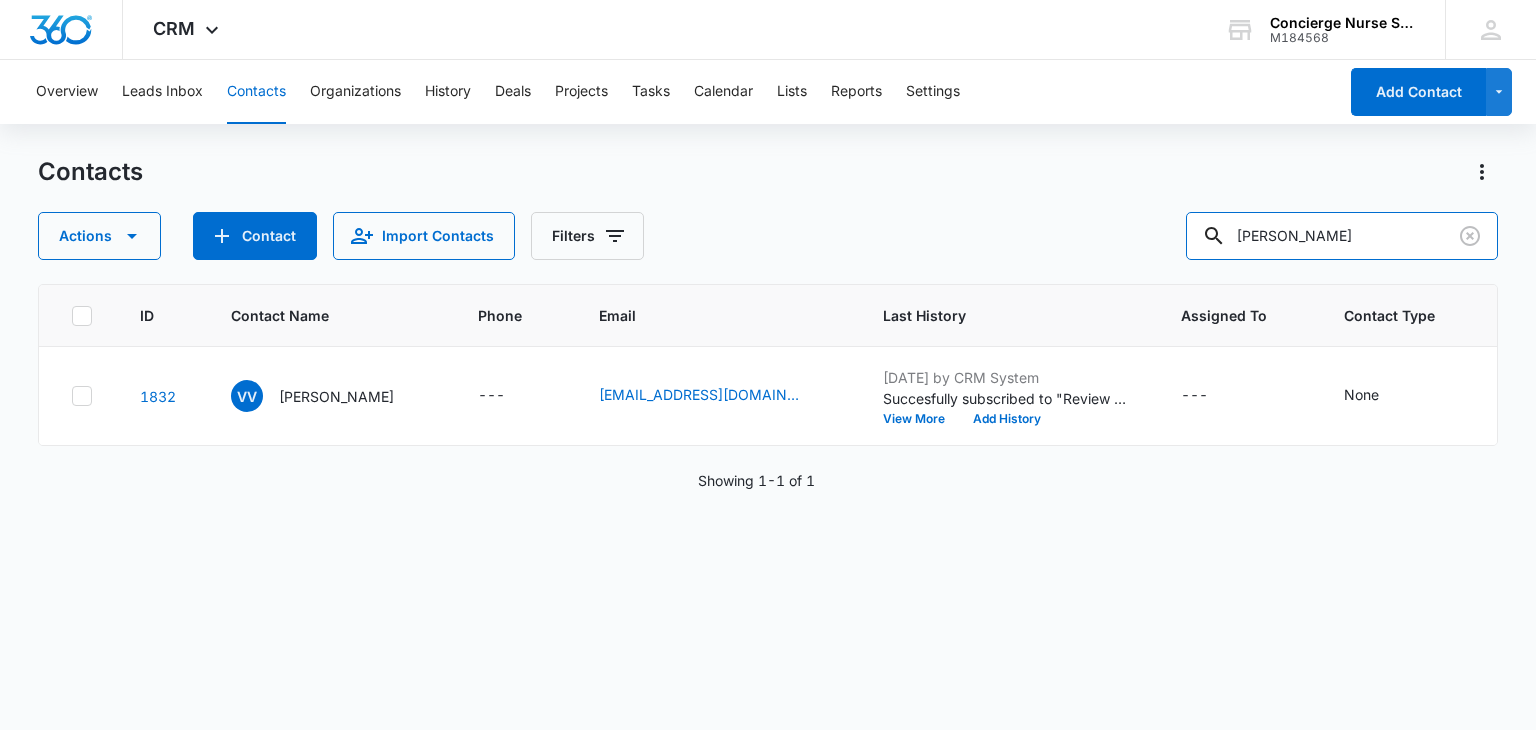 type on "[PERSON_NAME]" 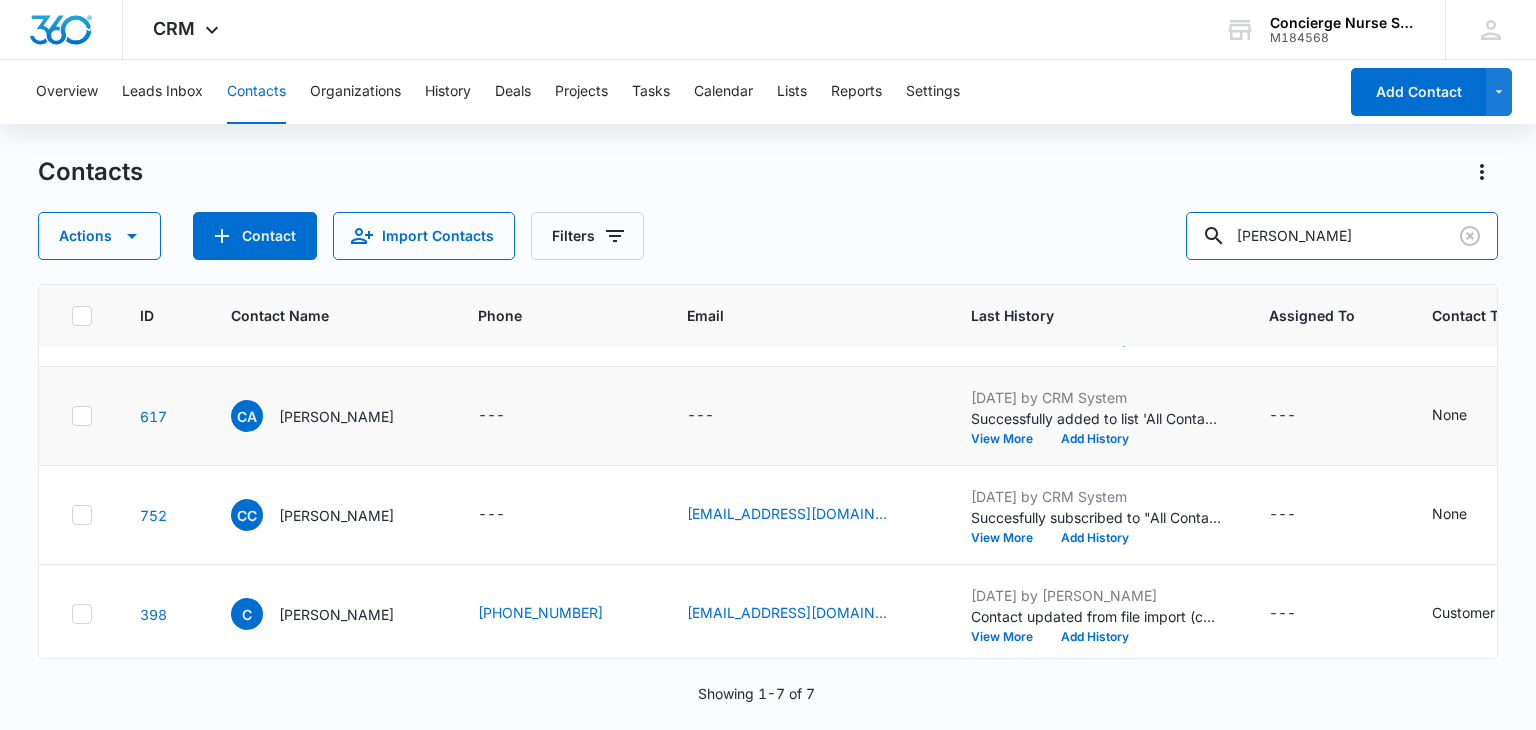 scroll, scrollTop: 395, scrollLeft: 0, axis: vertical 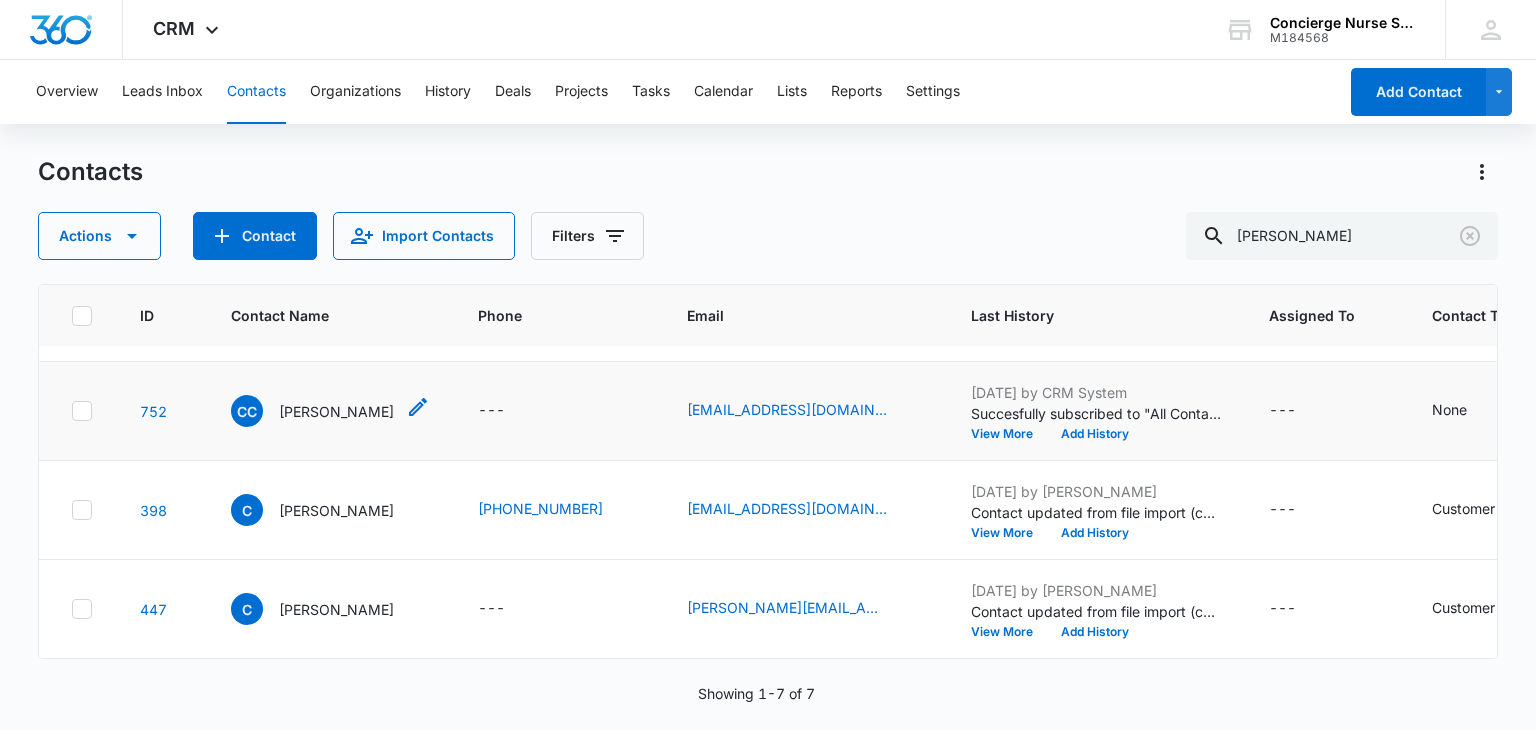 click on "CC [PERSON_NAME]" at bounding box center (312, 411) 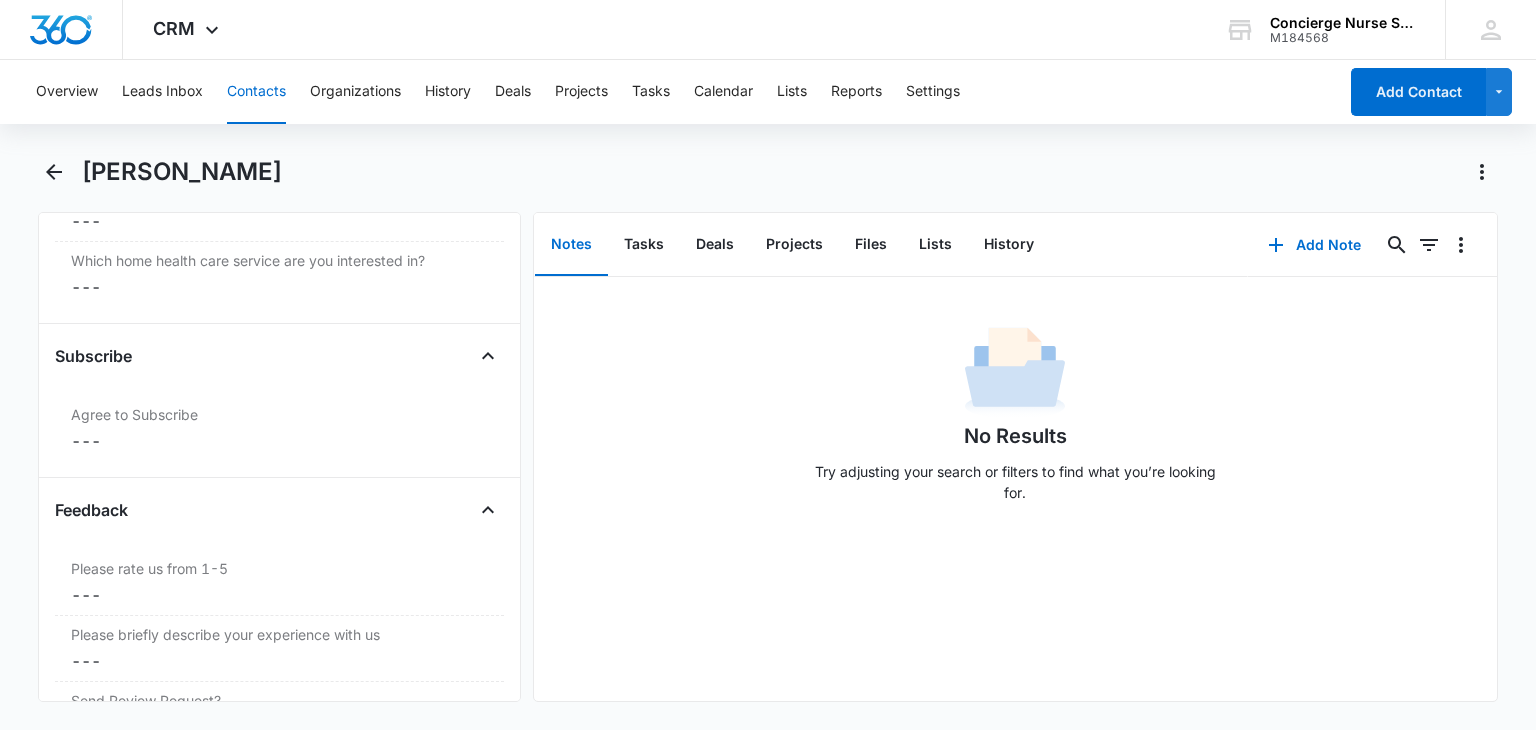 scroll, scrollTop: 2096, scrollLeft: 0, axis: vertical 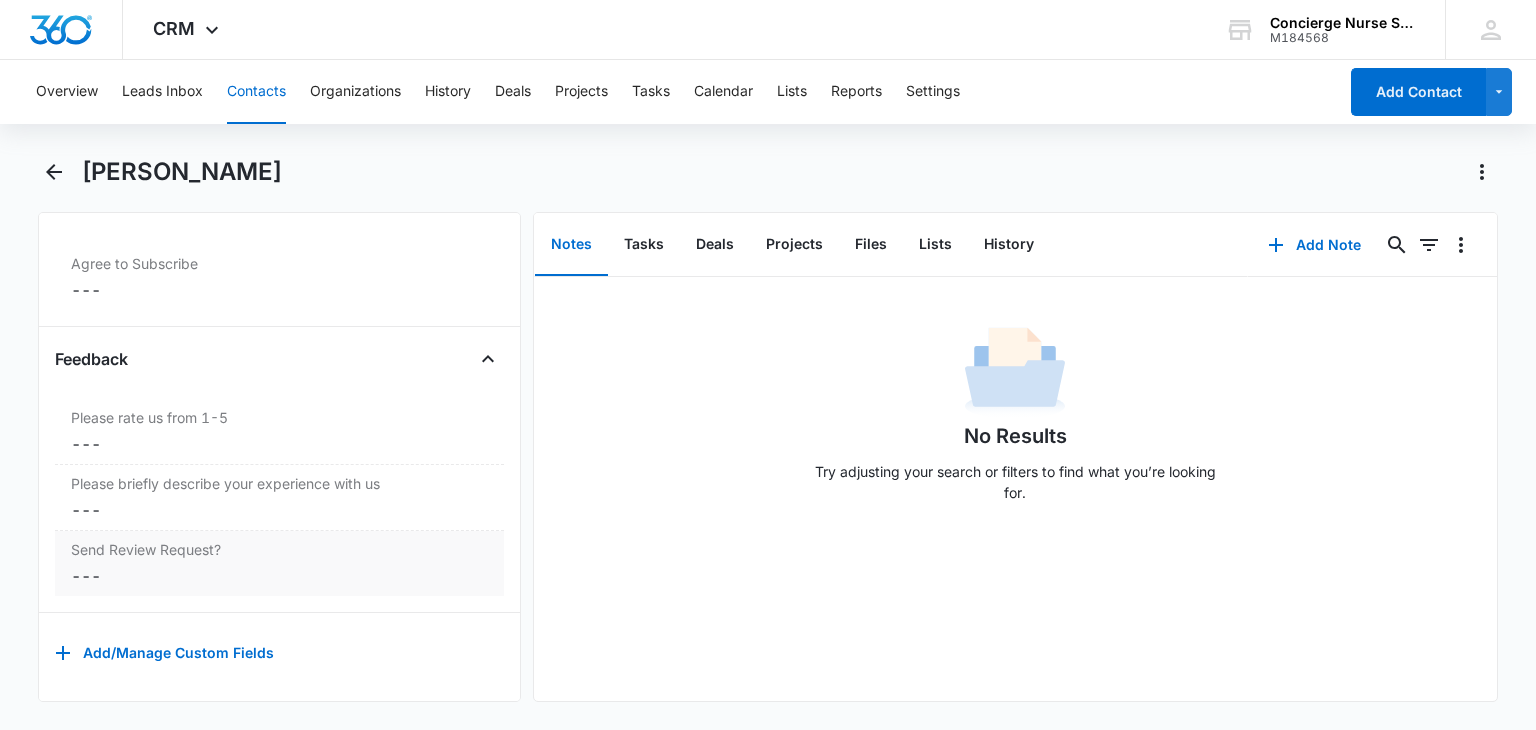click on "Cancel Save Changes ---" at bounding box center (279, 576) 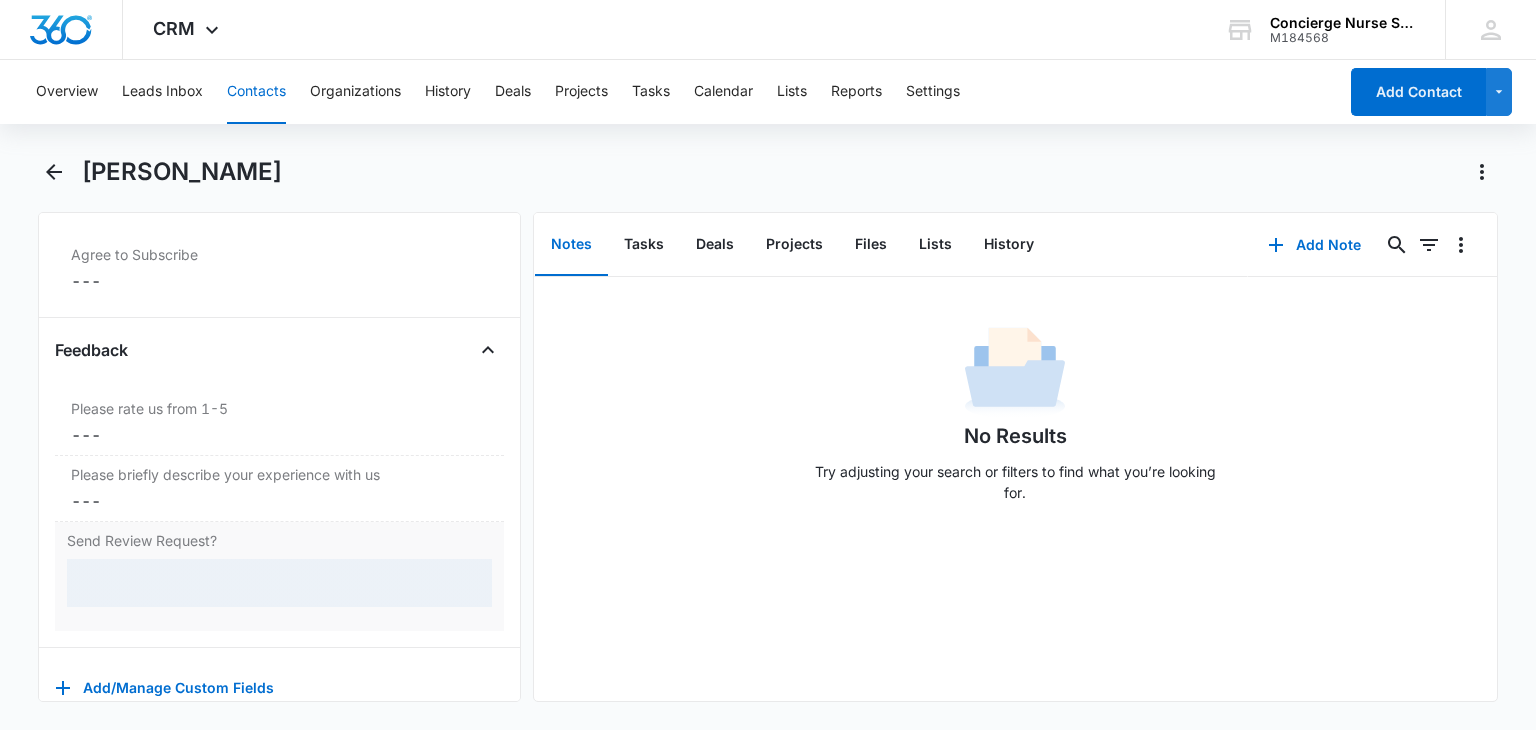 scroll, scrollTop: 2096, scrollLeft: 0, axis: vertical 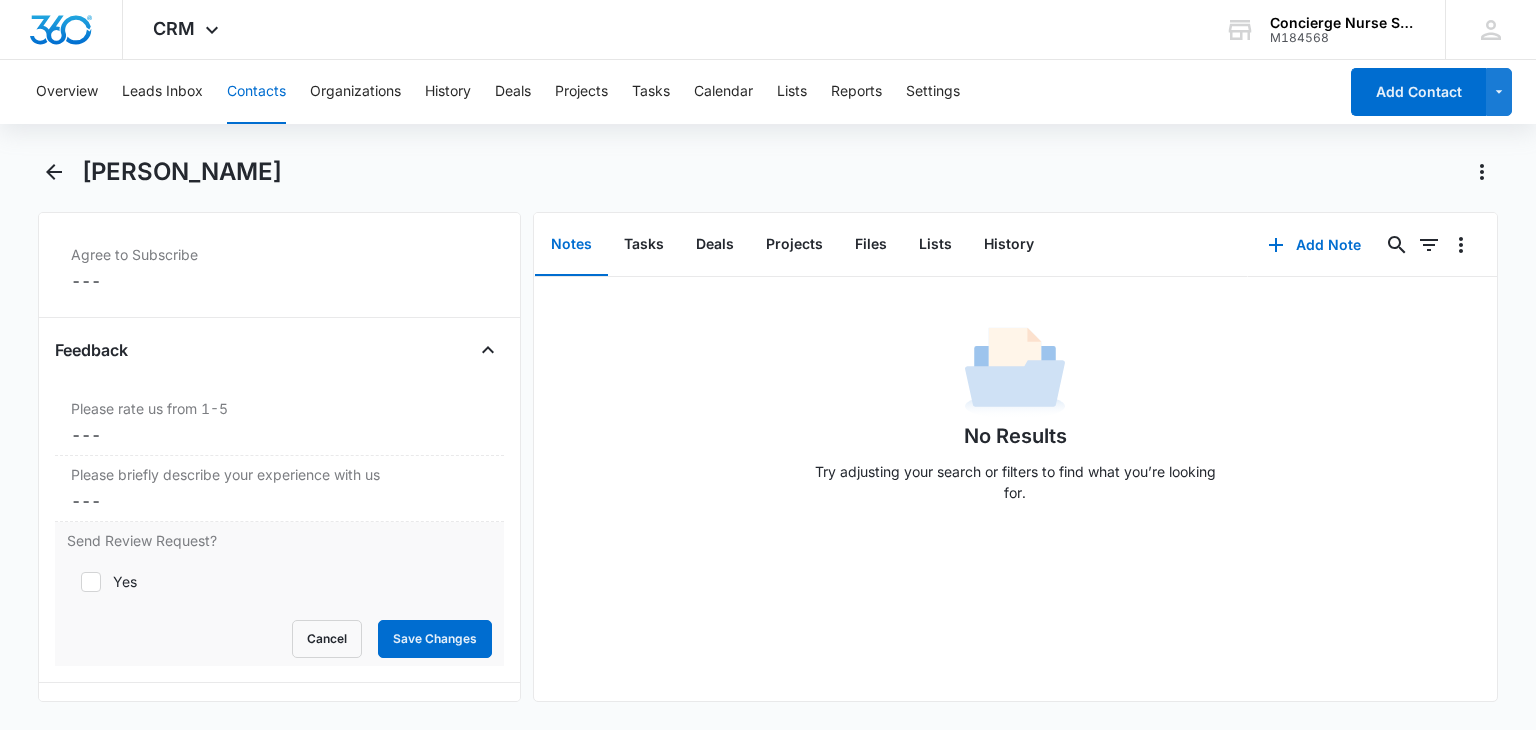 click 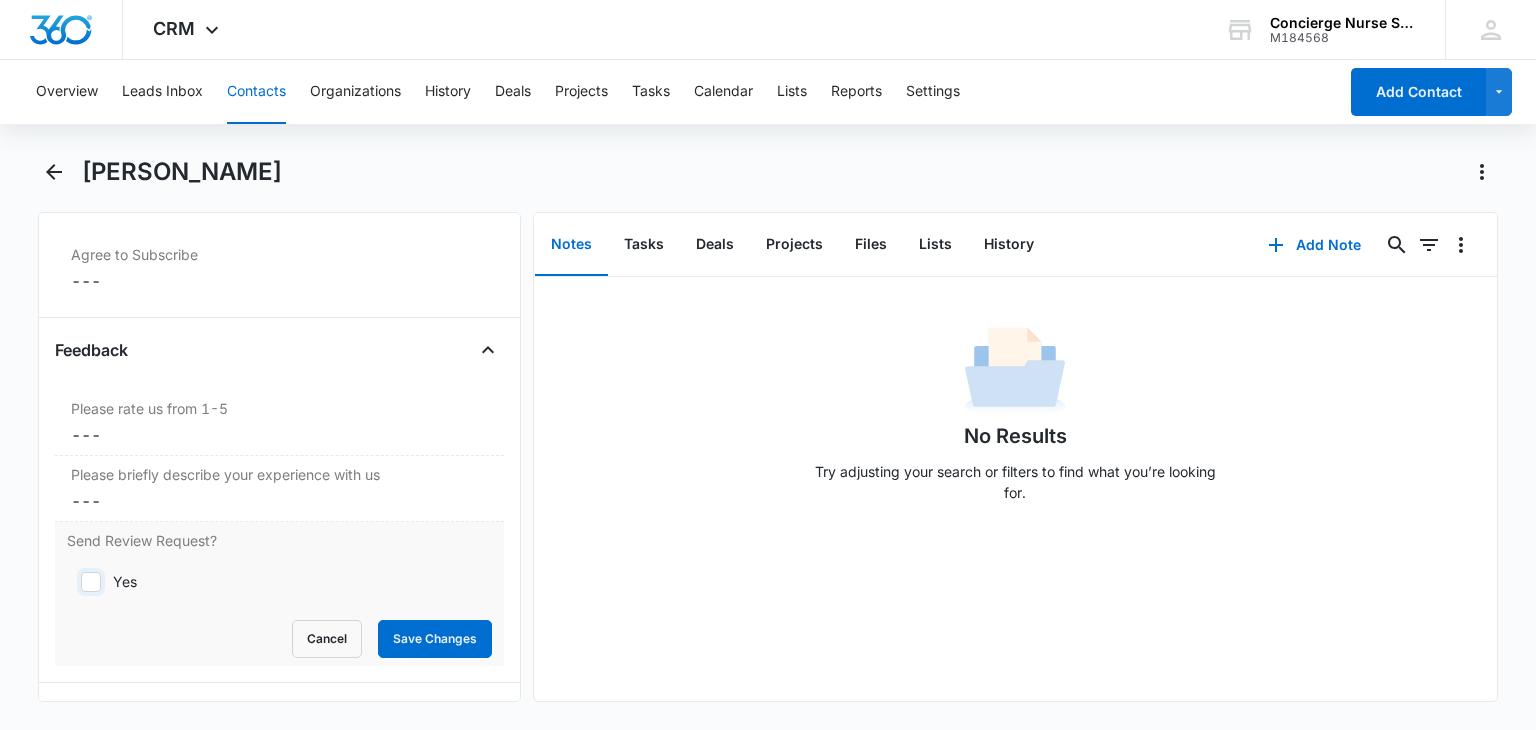 click on "Yes" at bounding box center [74, 582] 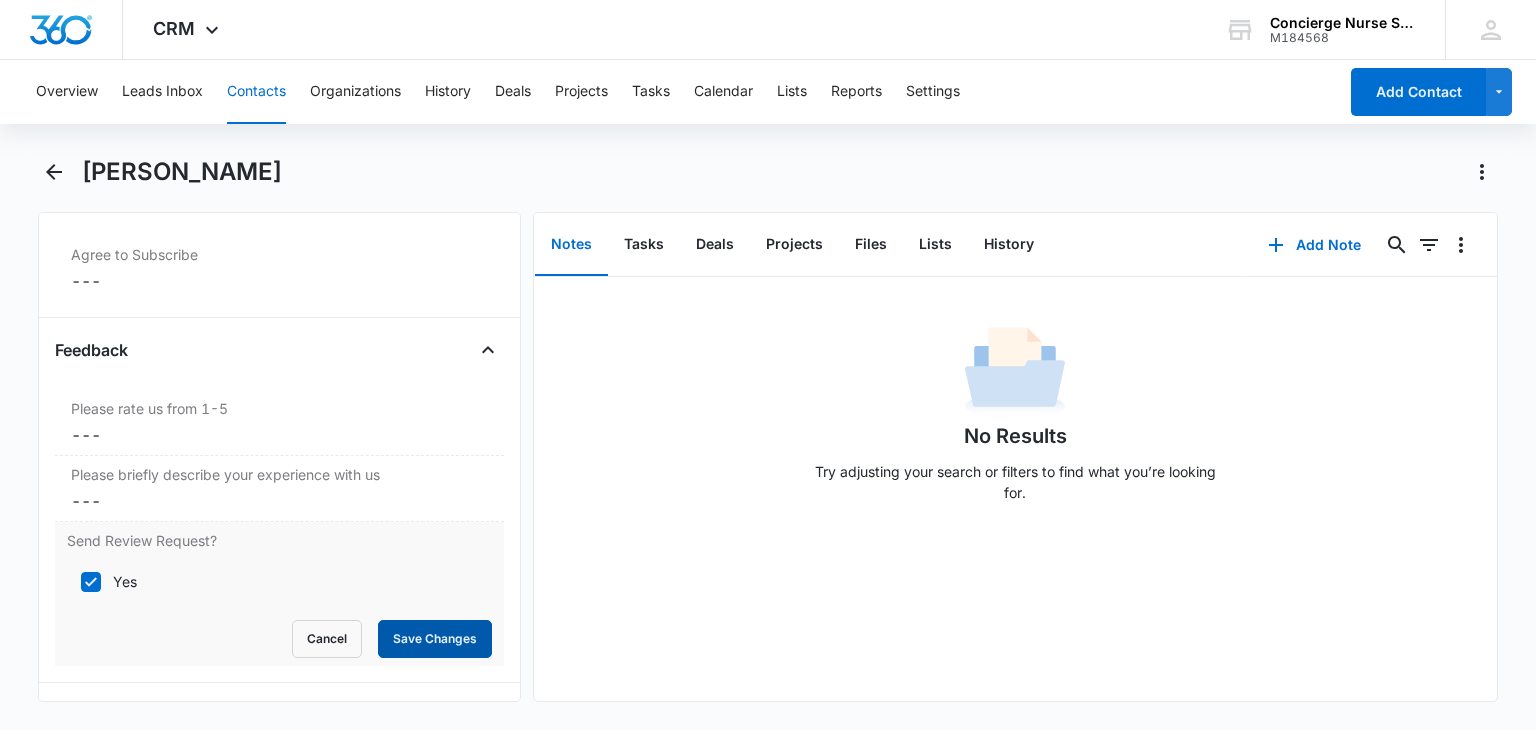 click on "Save Changes" at bounding box center (435, 639) 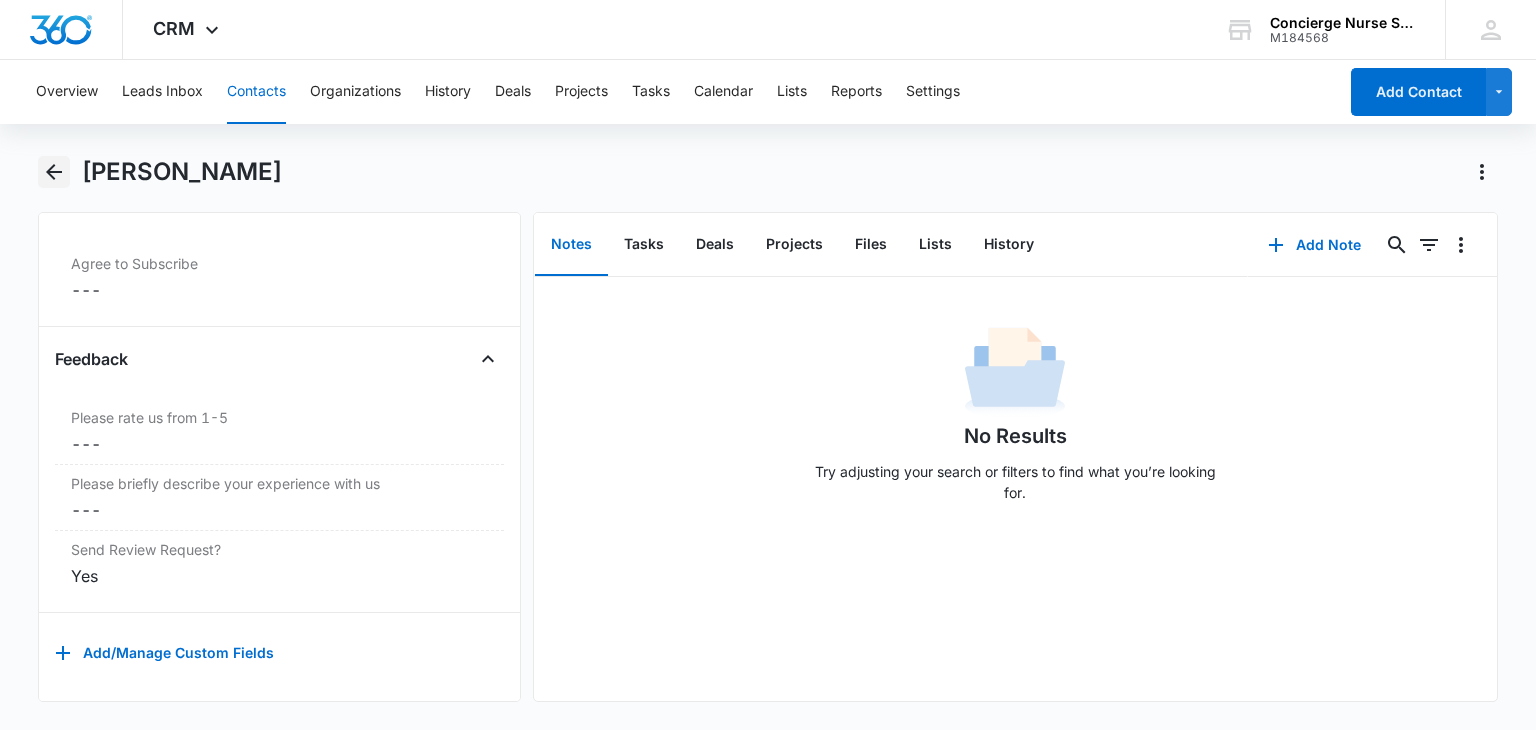 click 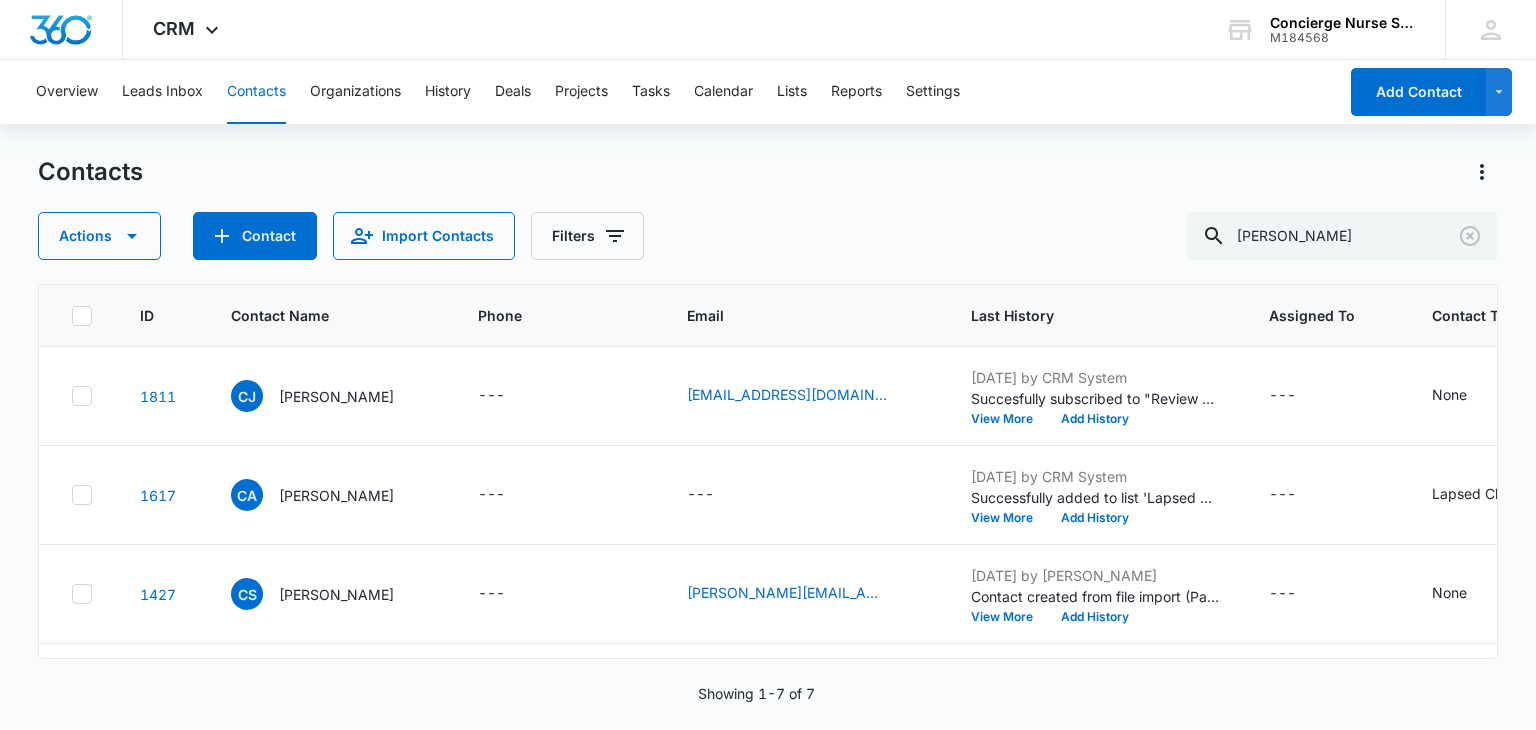 scroll, scrollTop: 395, scrollLeft: 0, axis: vertical 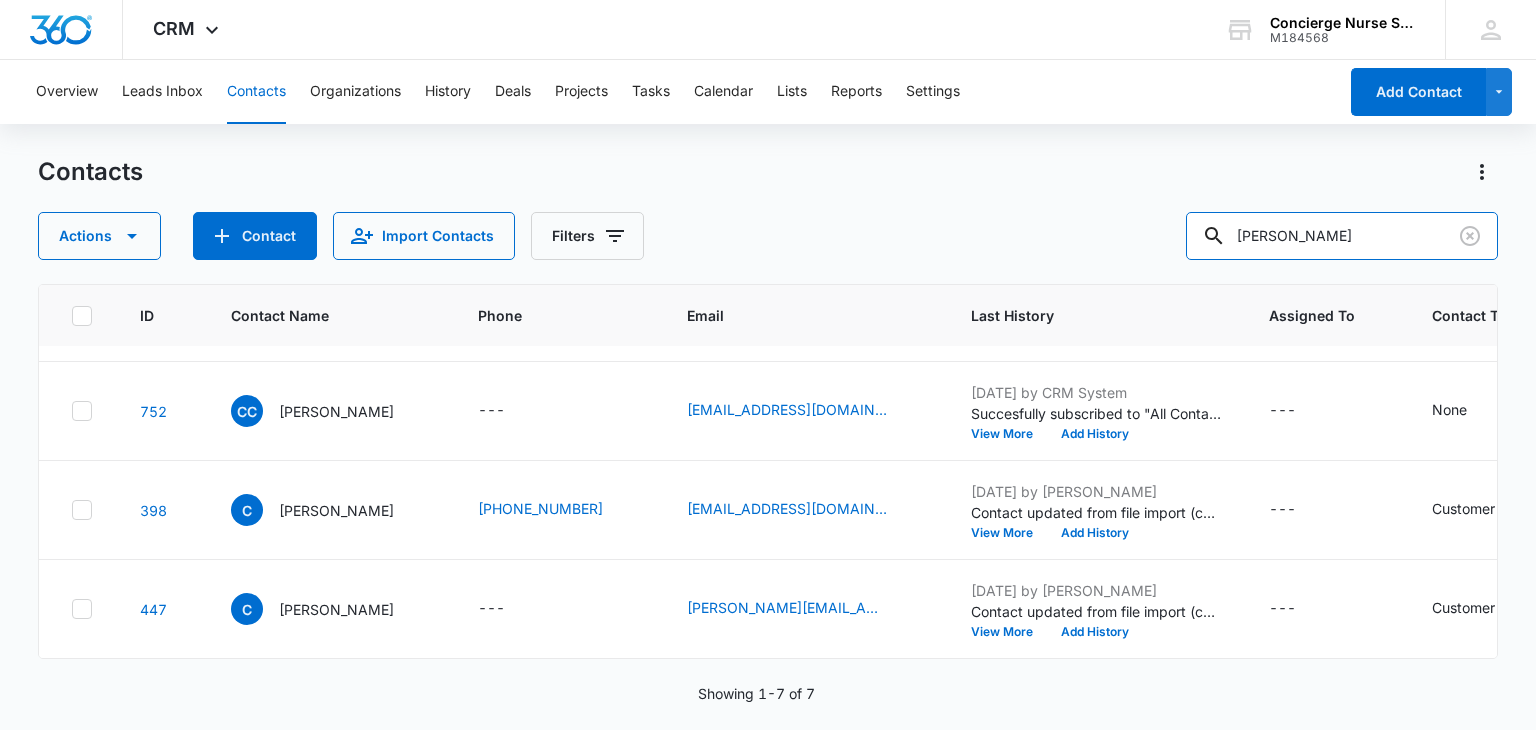 drag, startPoint x: 1329, startPoint y: 232, endPoint x: 1184, endPoint y: 221, distance: 145.41664 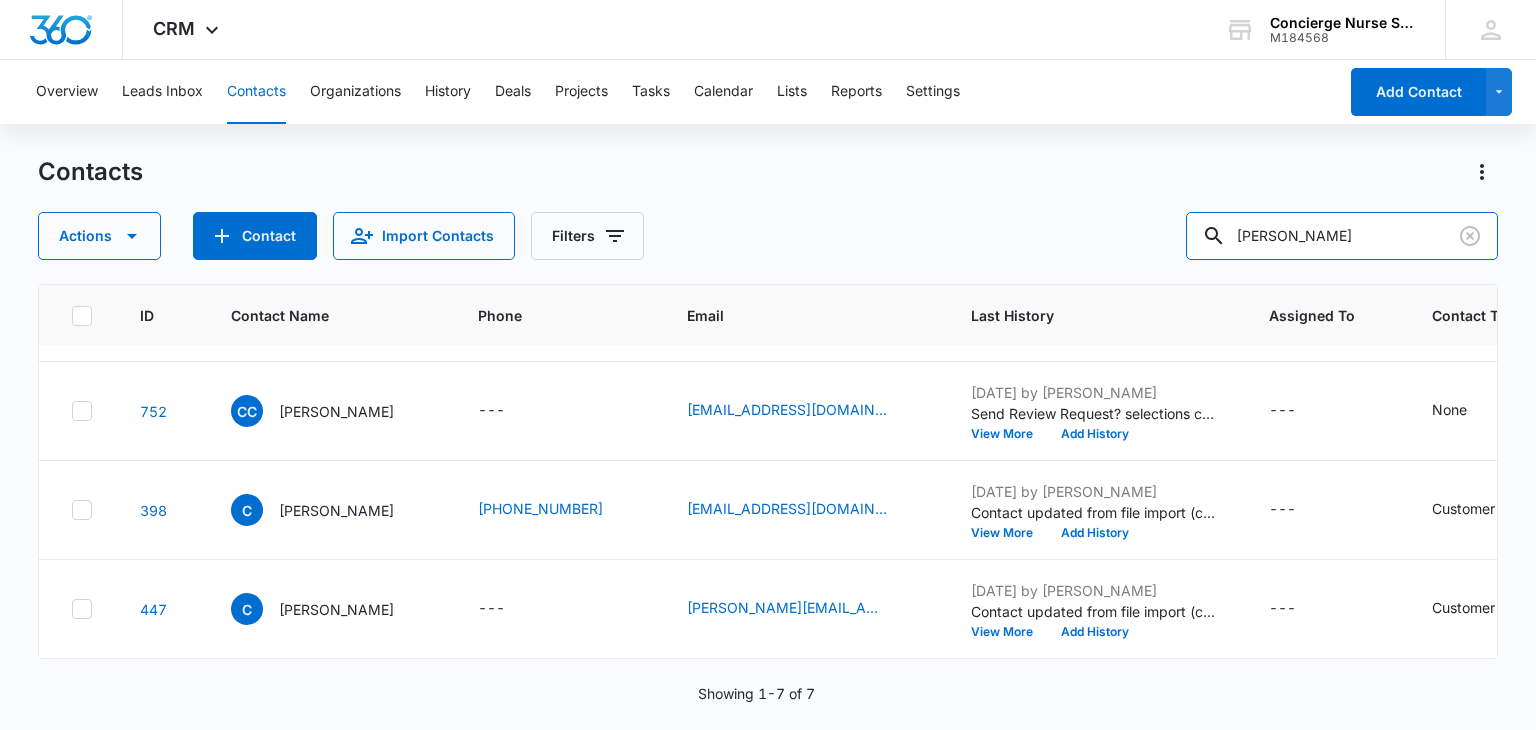 type on "[PERSON_NAME]" 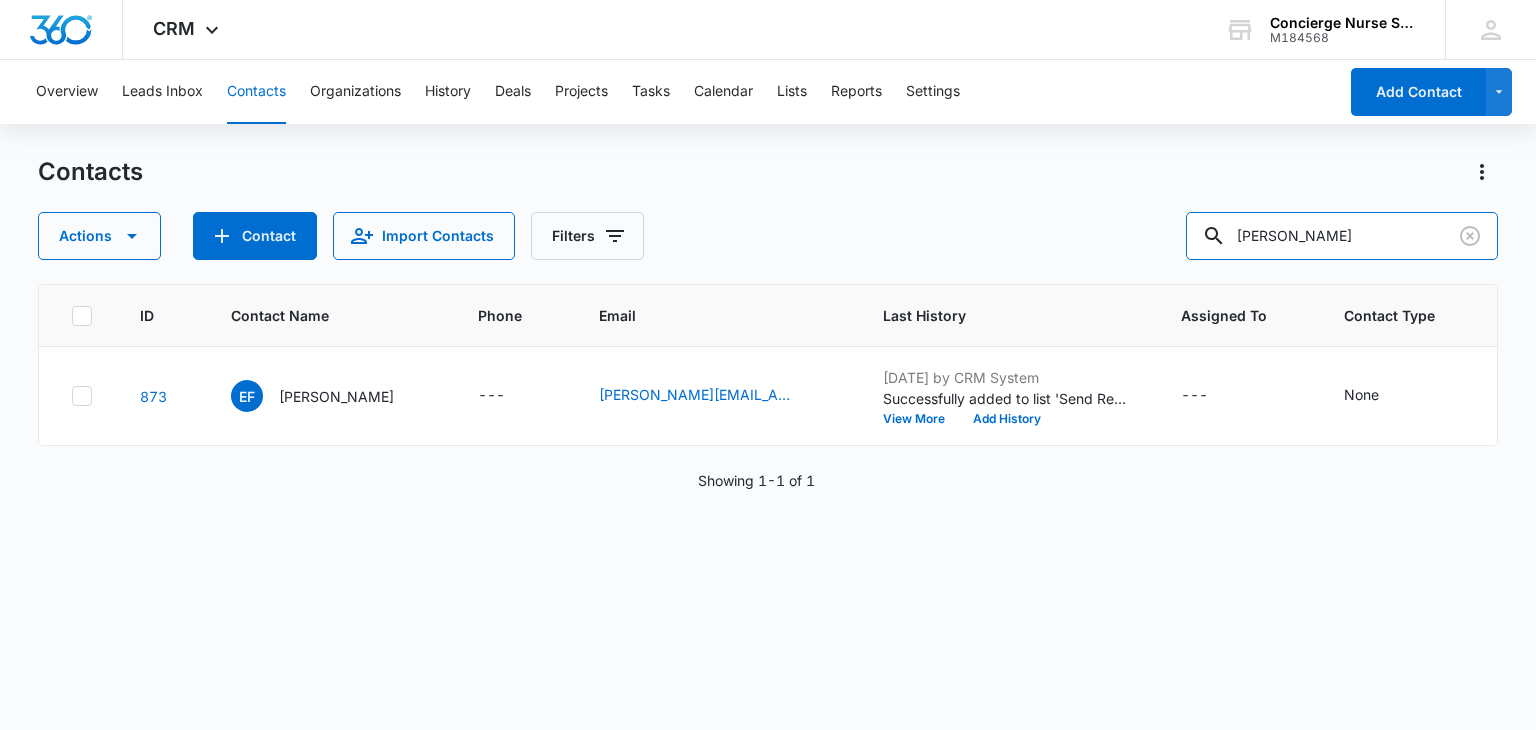 scroll, scrollTop: 0, scrollLeft: 0, axis: both 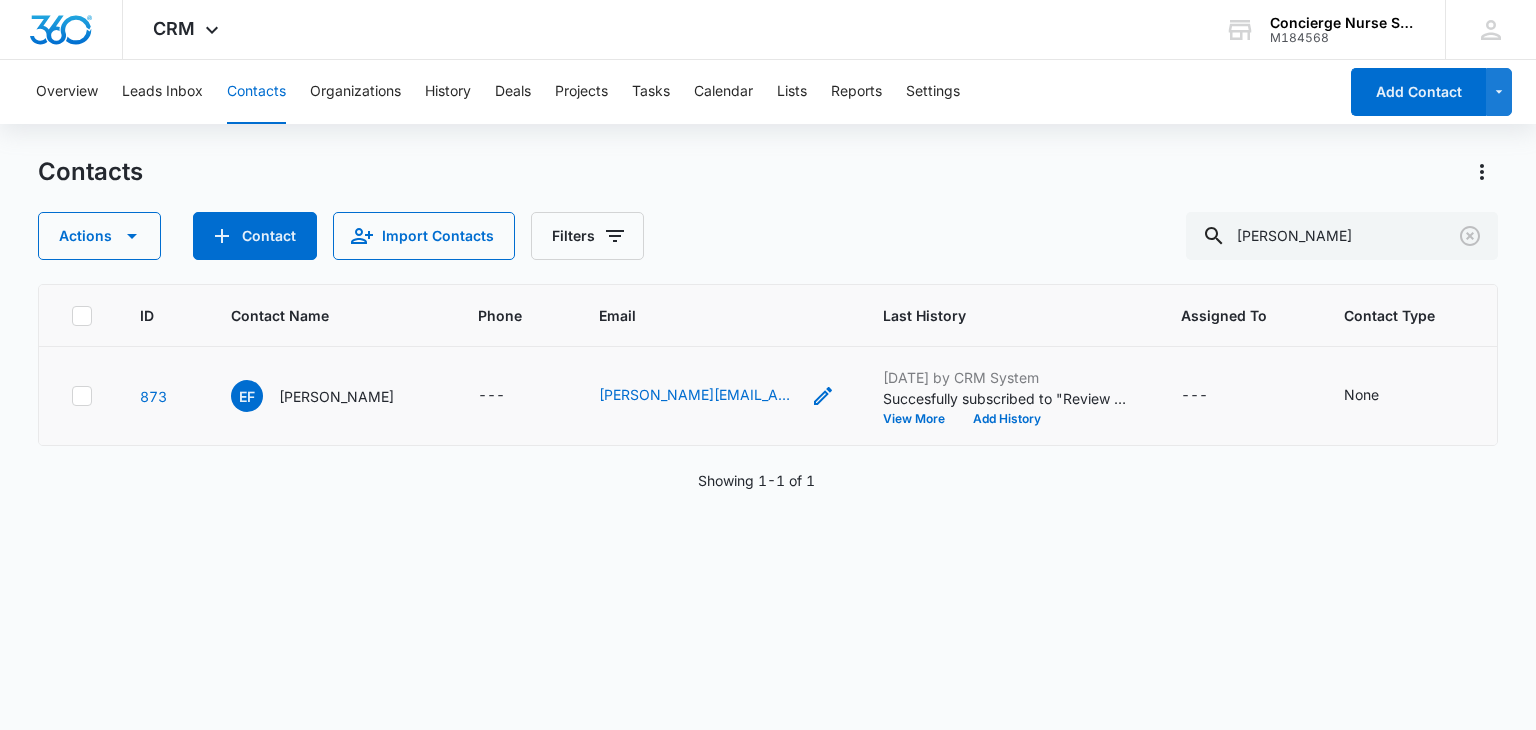 click 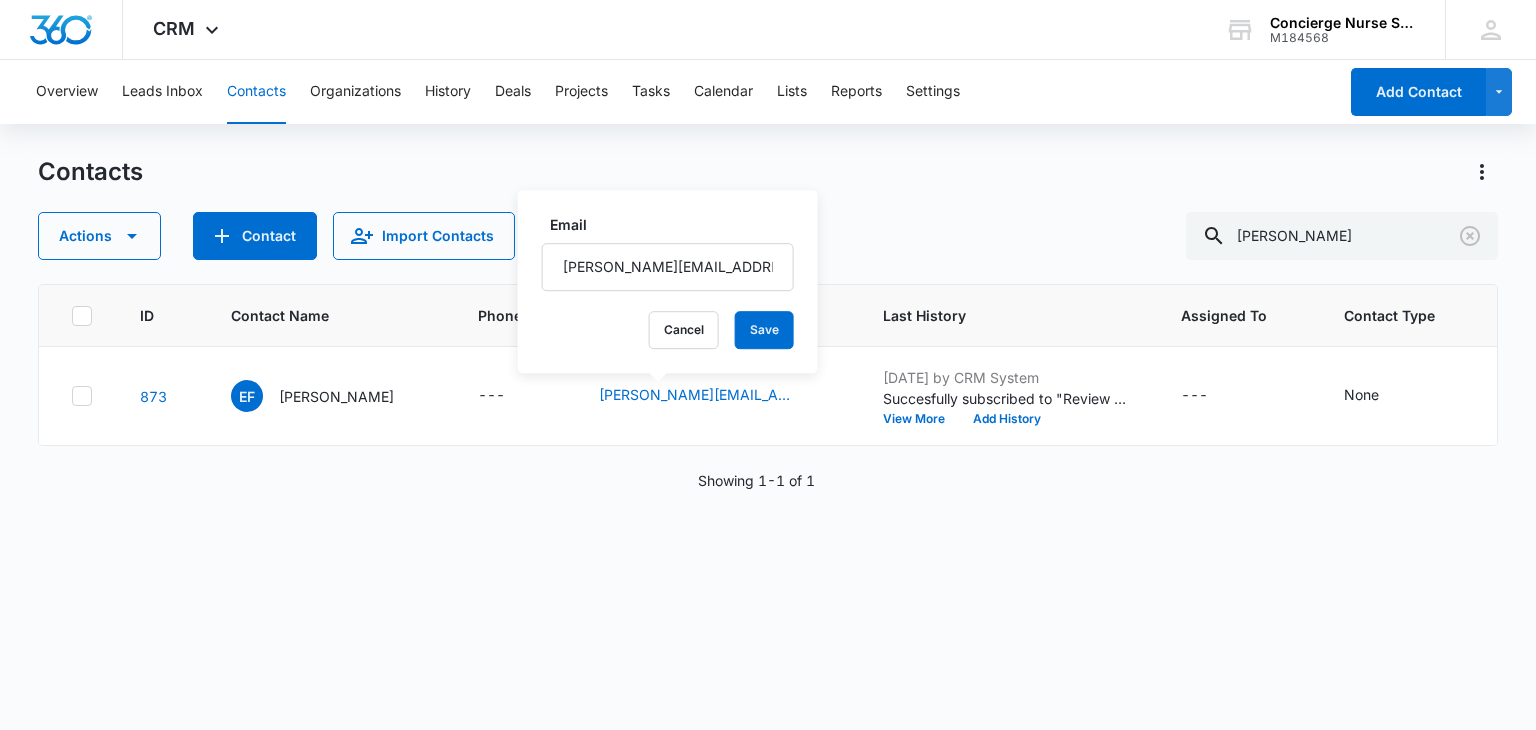 click on "ID Contact Name Phone Email Last History Assigned To Contact Type Contact Status Organization Address 873 EF [PERSON_NAME] --- [PERSON_NAME][EMAIL_ADDRESS][PERSON_NAME][DOMAIN_NAME] Email [PERSON_NAME][EMAIL_ADDRESS][PERSON_NAME][DOMAIN_NAME] Cancel Save [DATE] by CRM System Succesfully subscribed to "Review Request". View More Add History --- None None --- --- Showing   1-1   of   1" at bounding box center [767, 494] 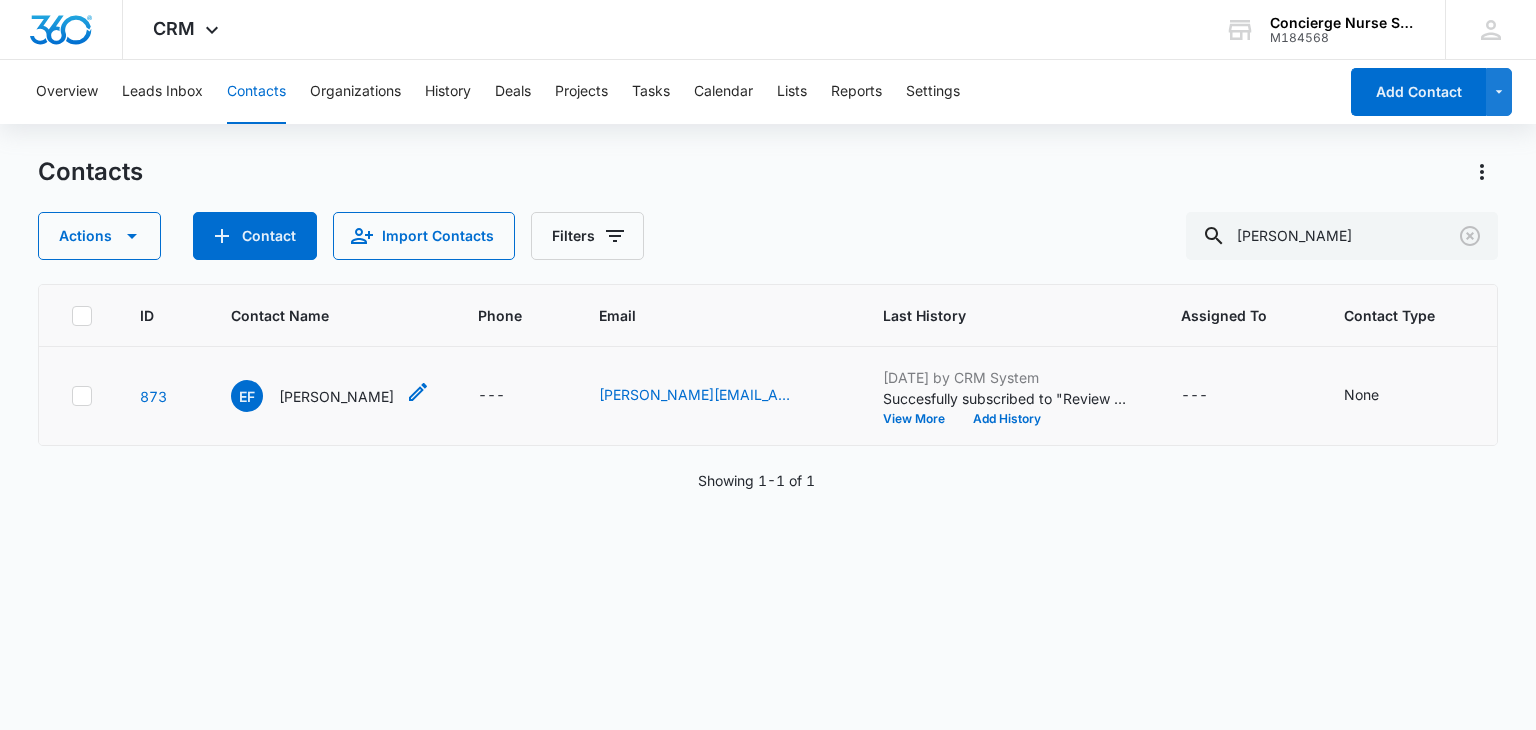 click on "[PERSON_NAME]" at bounding box center (336, 396) 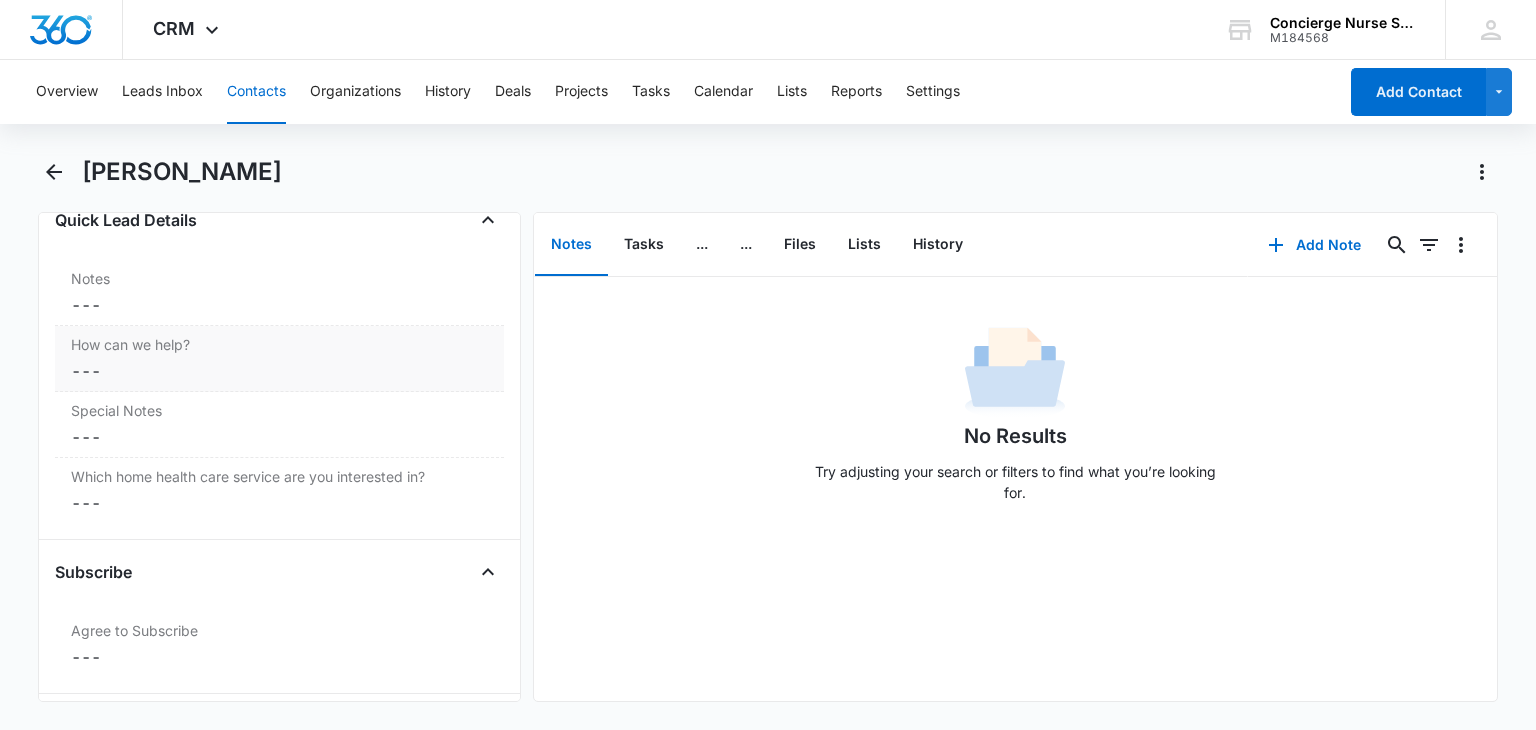 scroll, scrollTop: 2096, scrollLeft: 0, axis: vertical 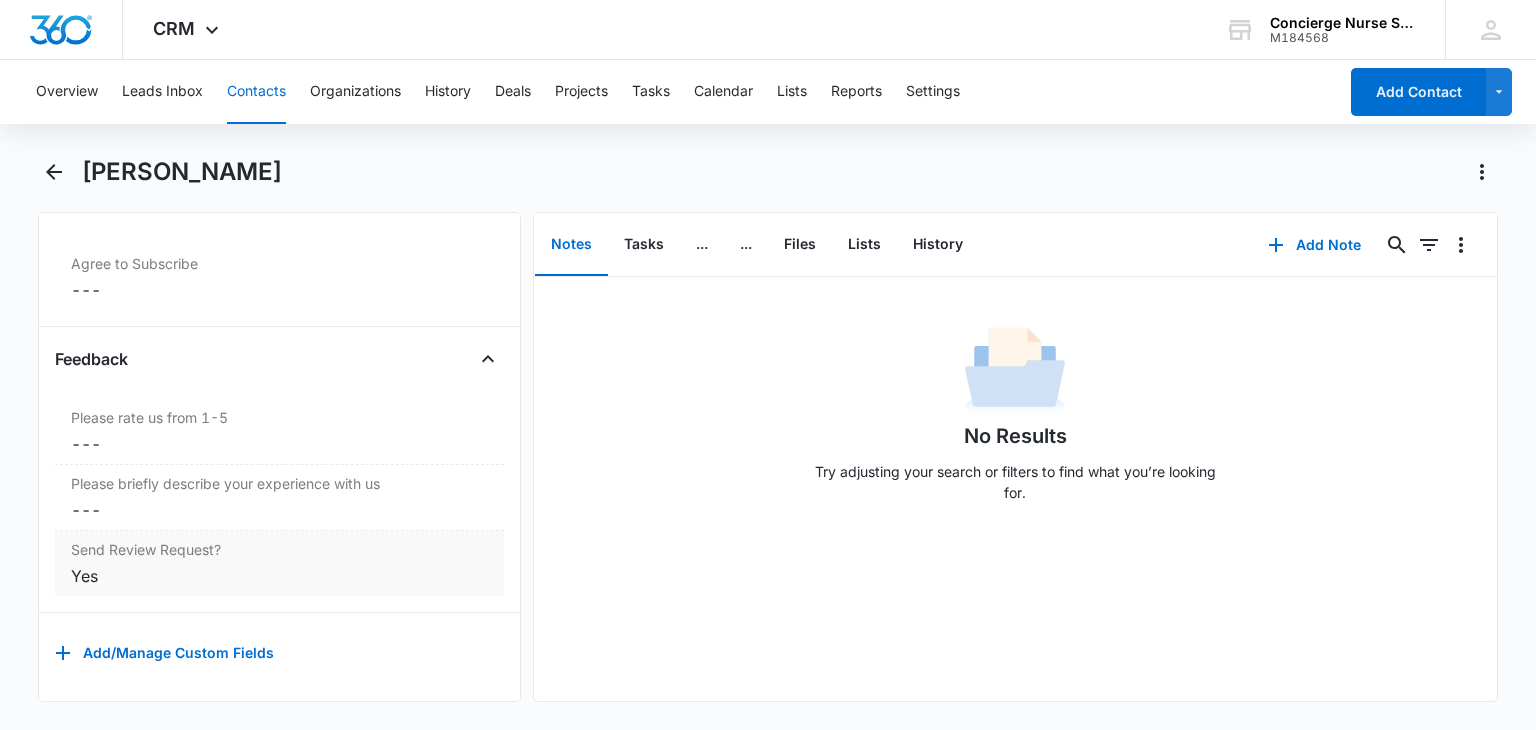 drag, startPoint x: 105, startPoint y: 546, endPoint x: 108, endPoint y: 533, distance: 13.341664 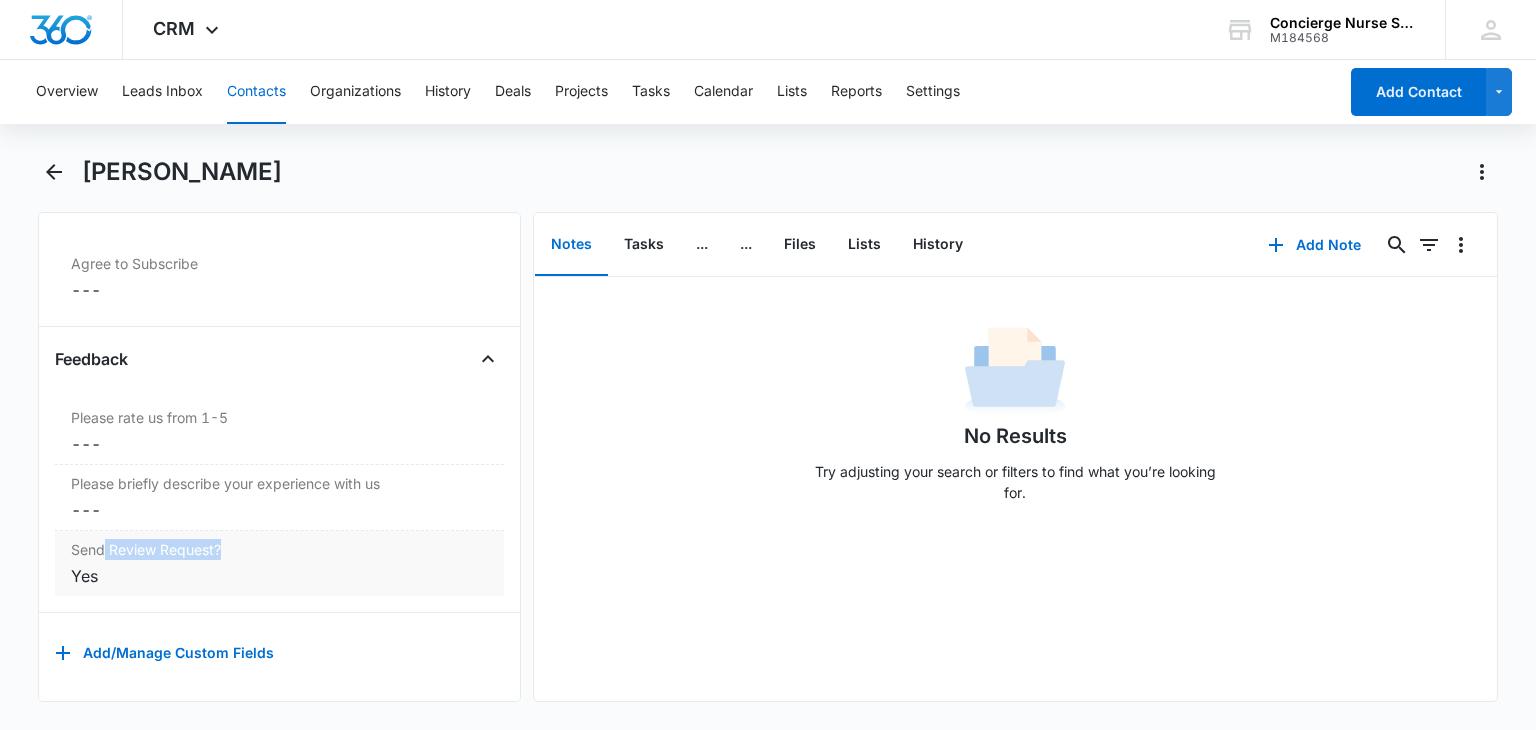 scroll, scrollTop: 2096, scrollLeft: 0, axis: vertical 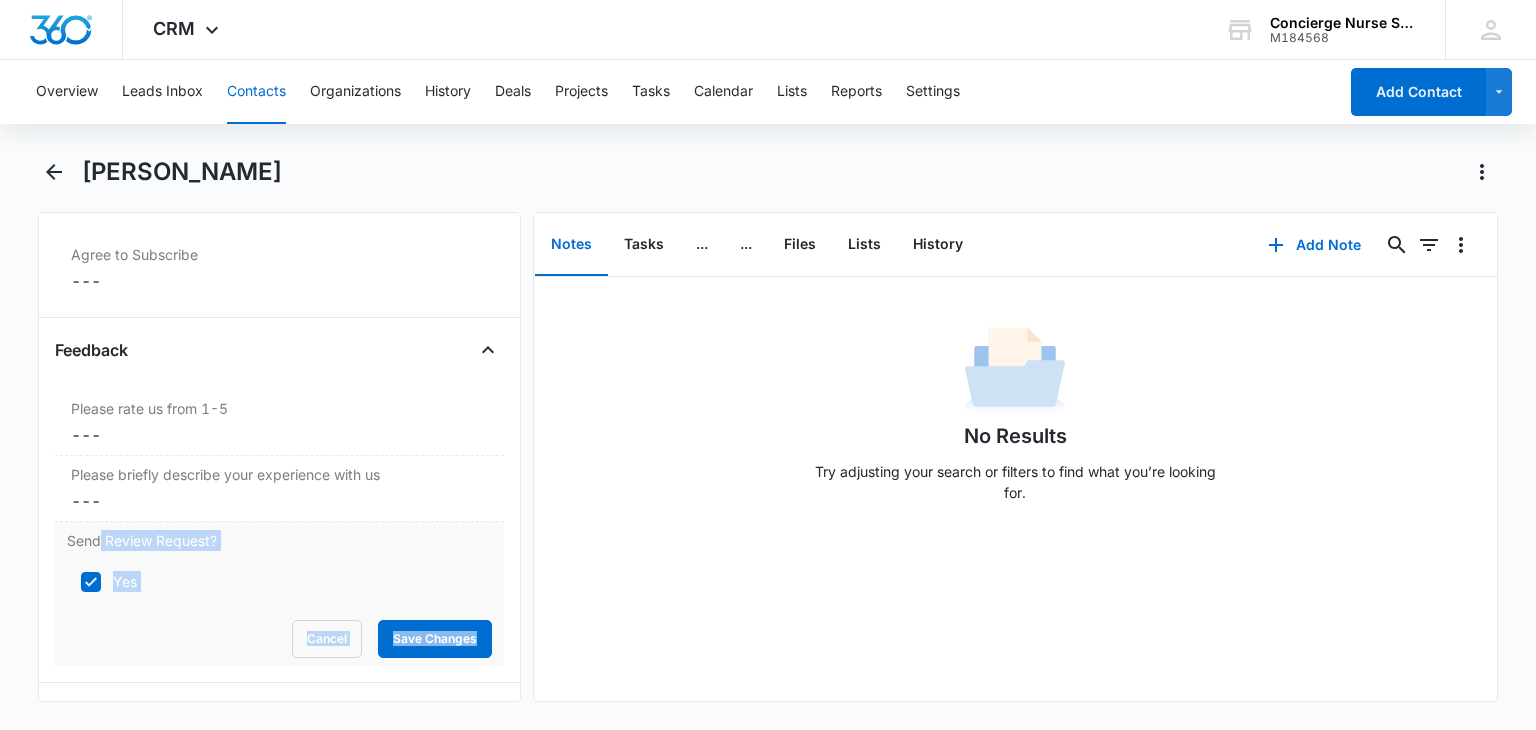 click 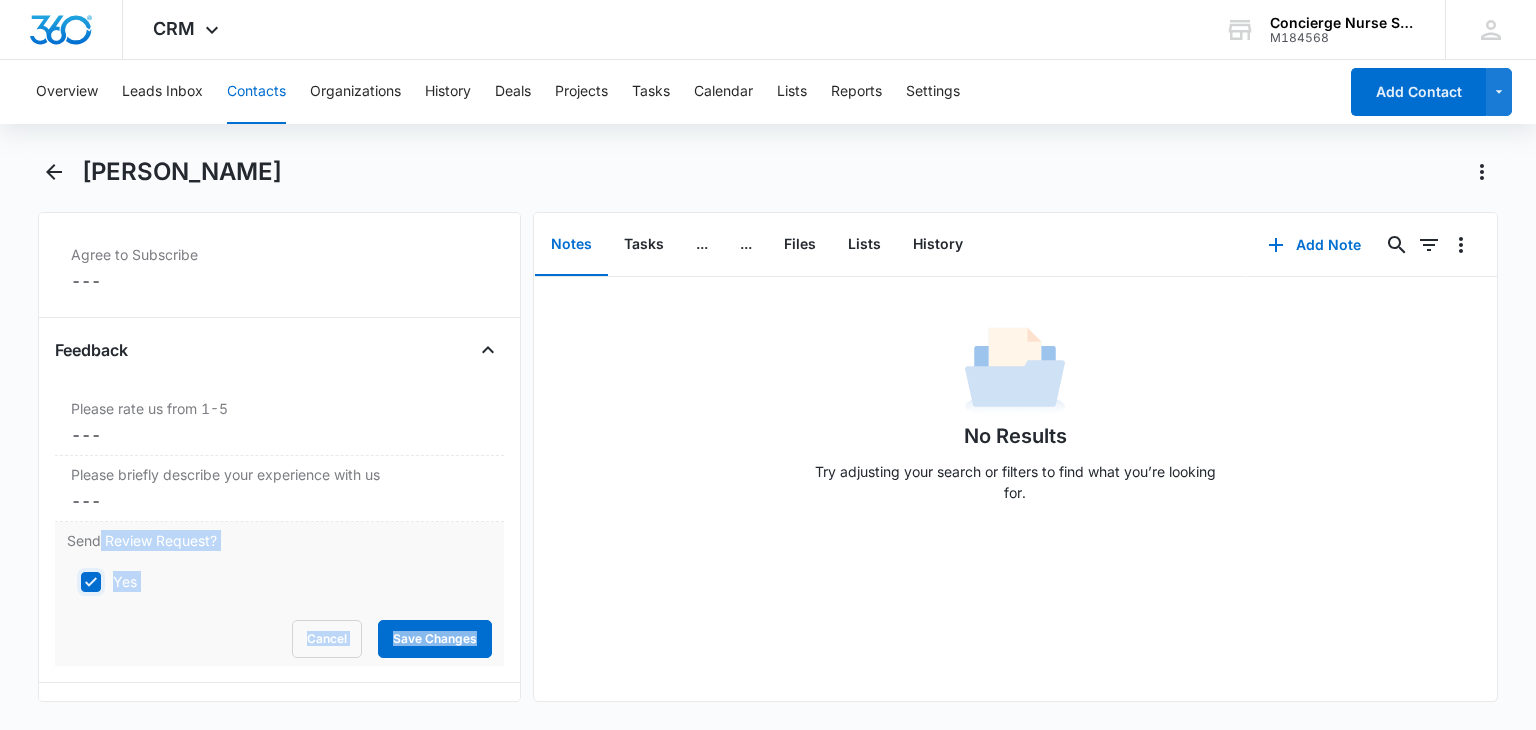 click on "Yes" at bounding box center [74, 582] 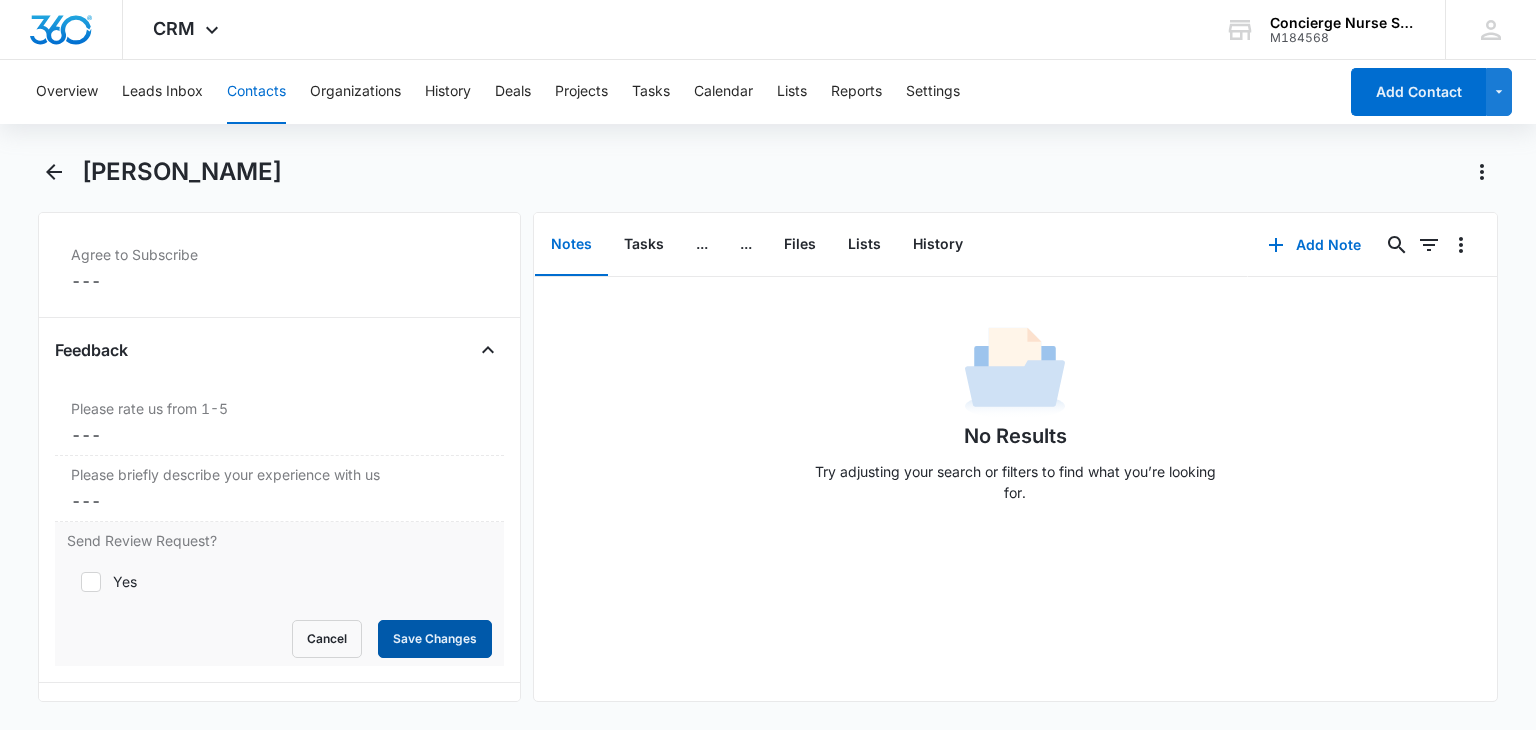 click on "Save Changes" at bounding box center (435, 639) 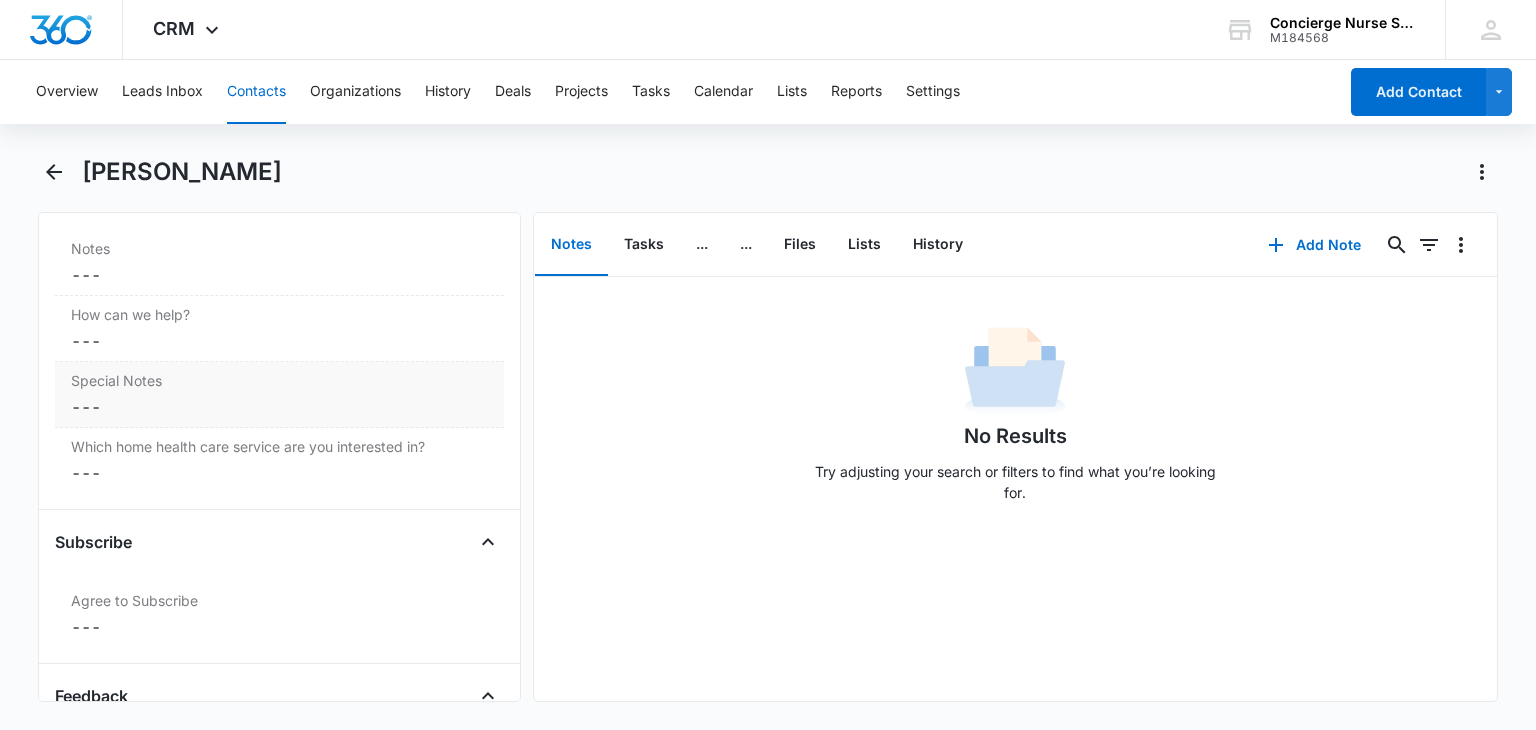 scroll, scrollTop: 1696, scrollLeft: 0, axis: vertical 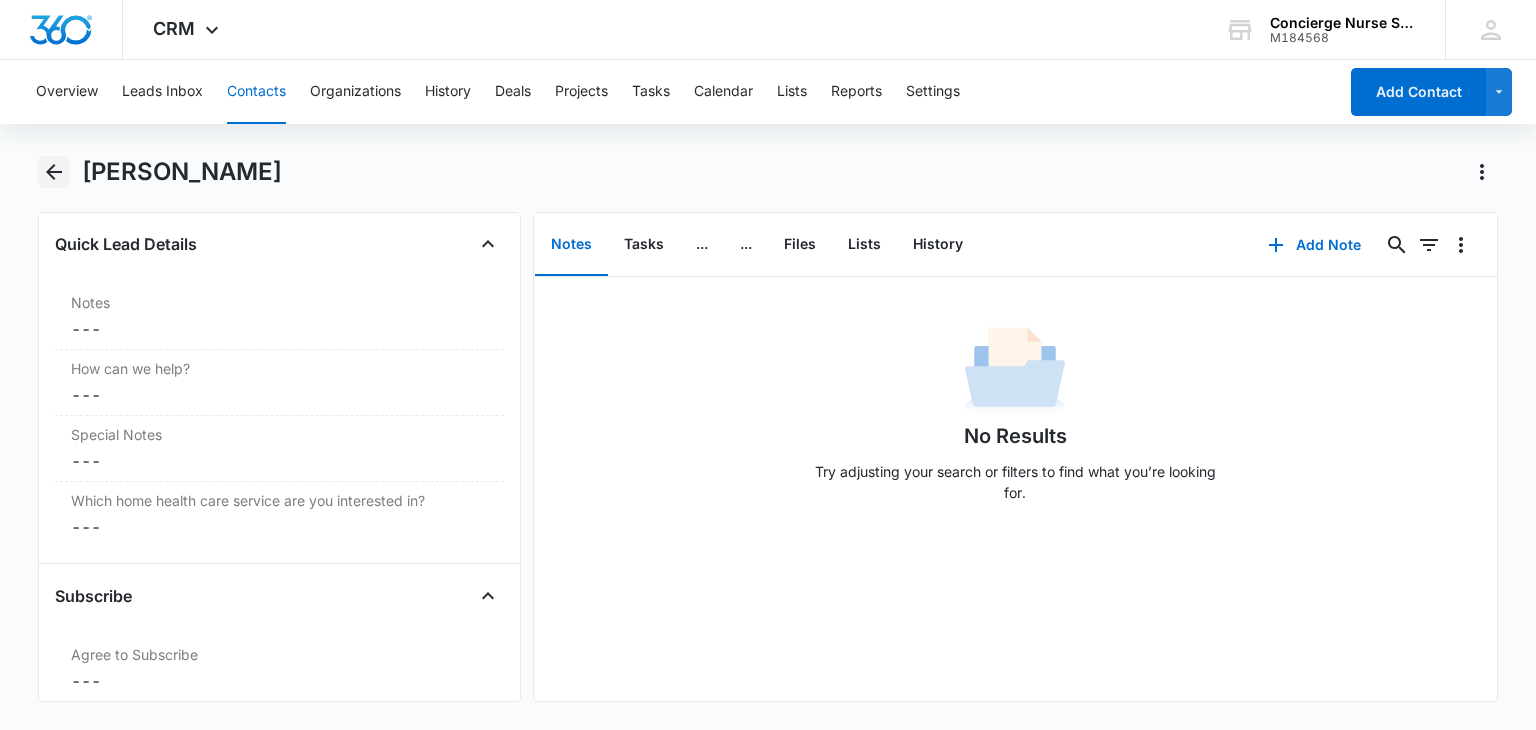 click 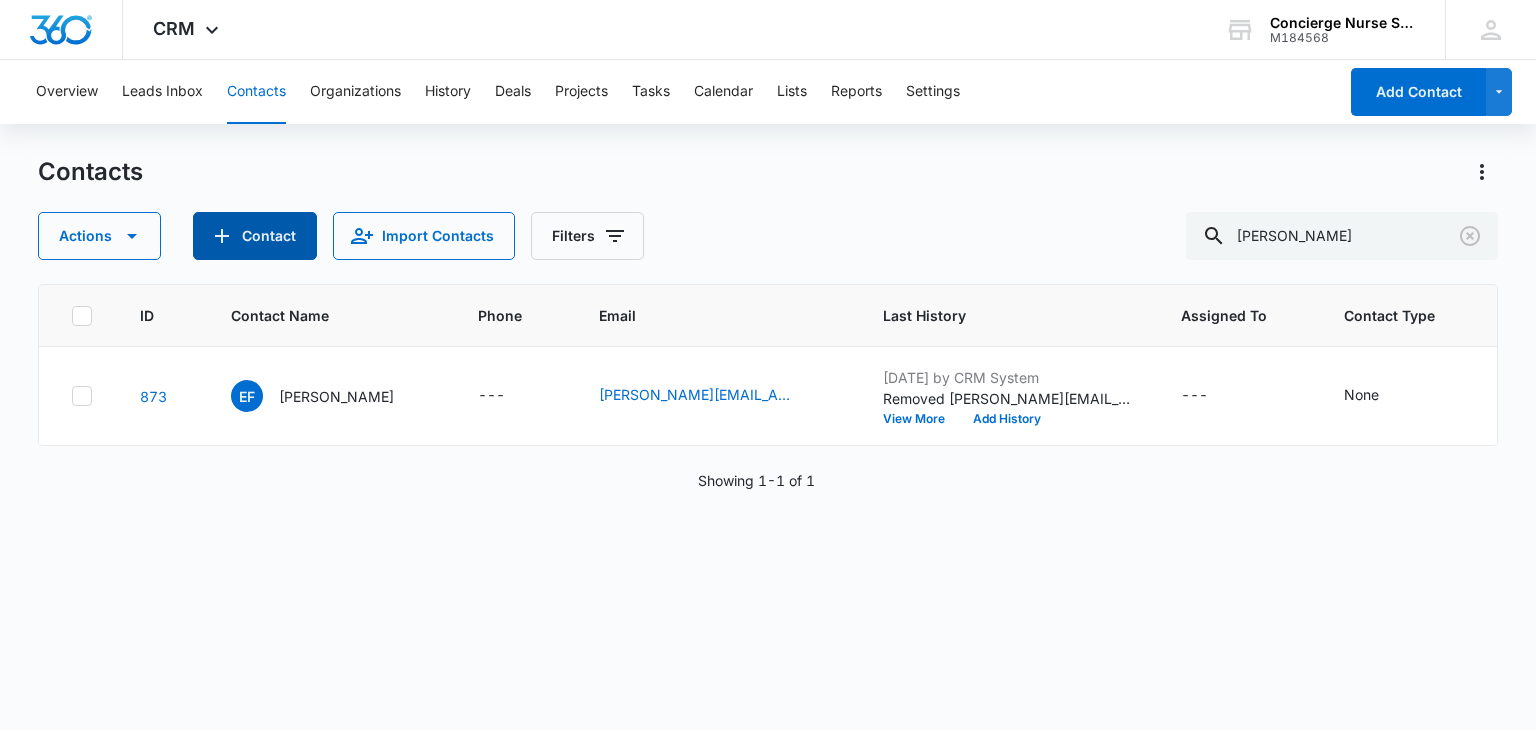 click on "Contact" at bounding box center [255, 236] 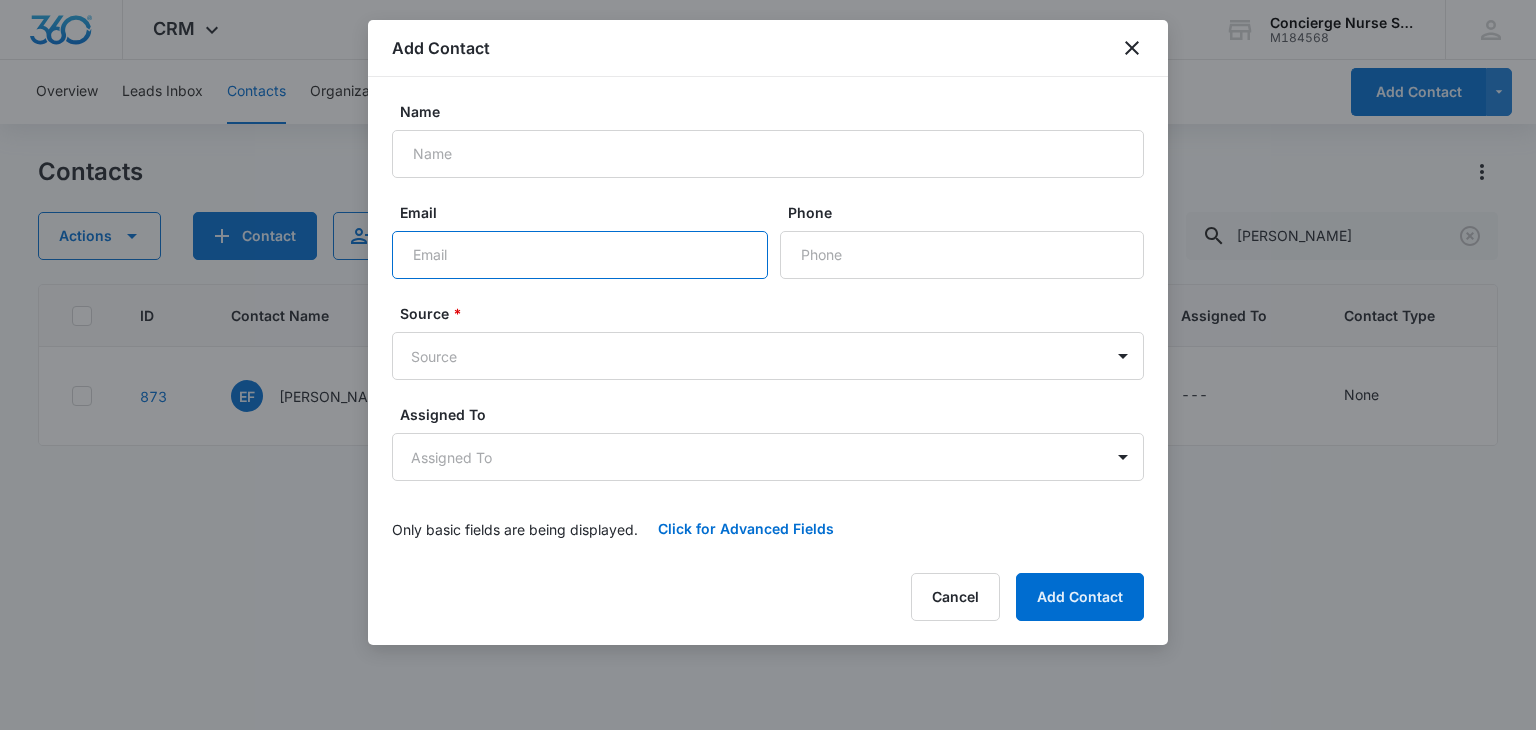 click on "Email" at bounding box center [580, 255] 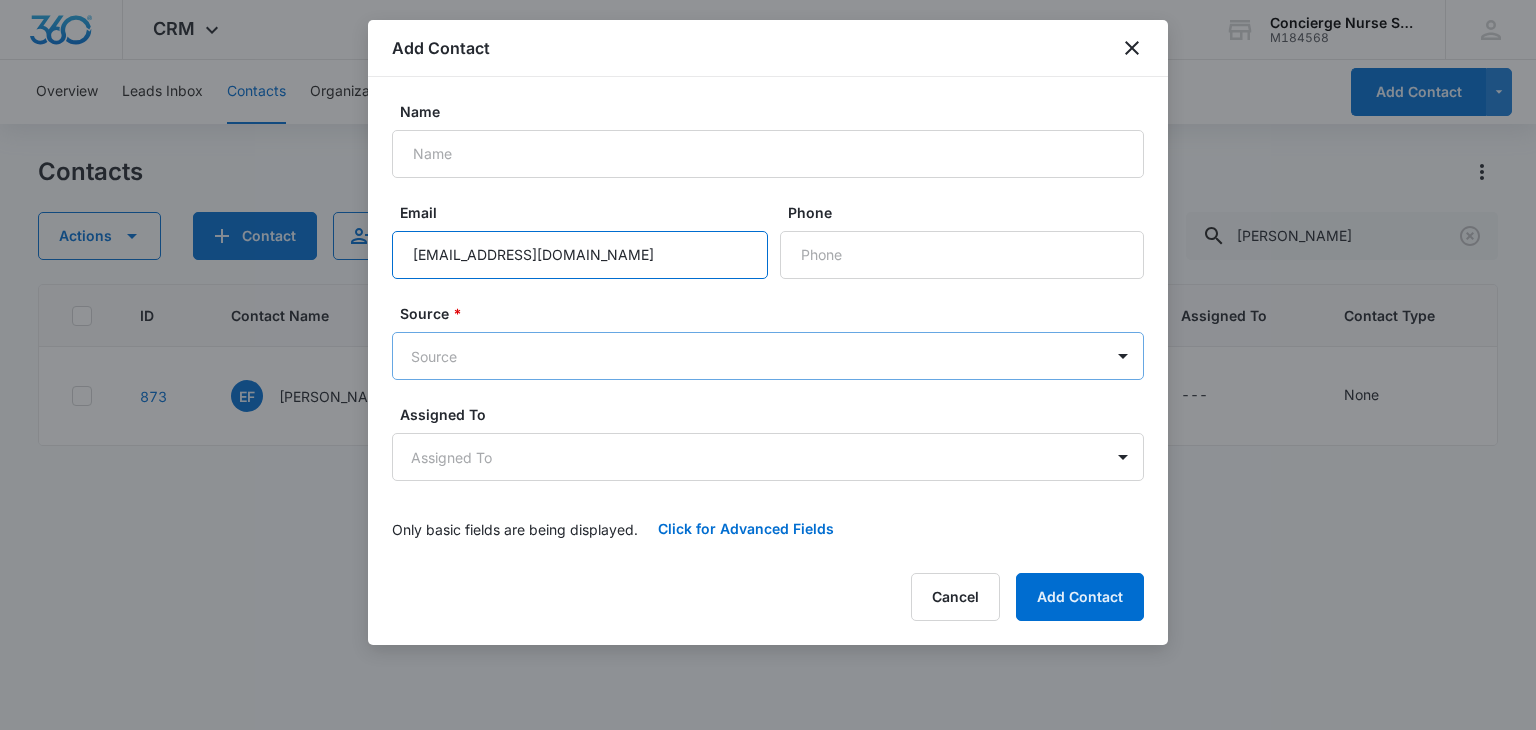type on "[EMAIL_ADDRESS][DOMAIN_NAME]" 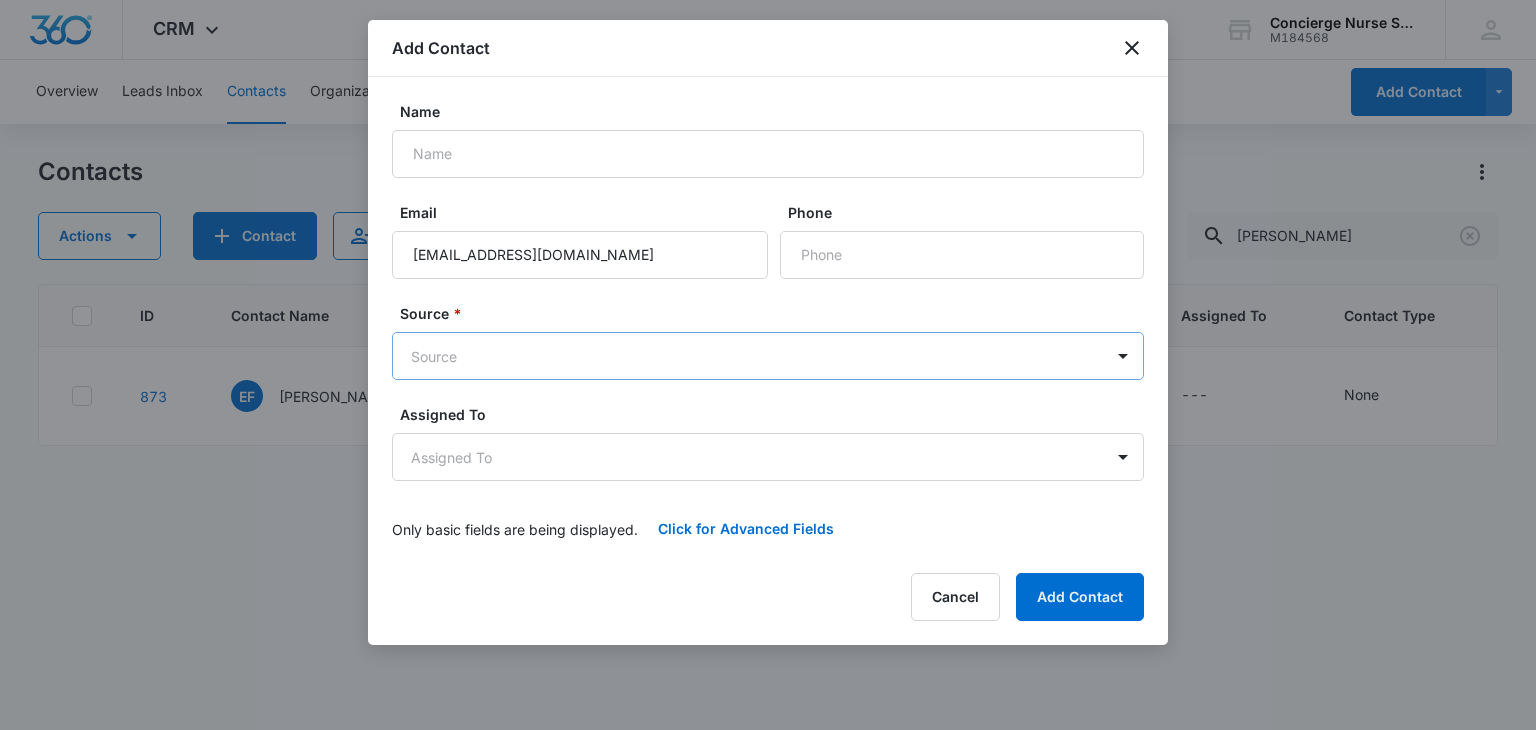 click on "CRM Apps Reputation Websites Forms CRM Email Social Payments POS Content Ads Intelligence Files Brand Settings Concierge Nurse Services M184568 Your Accounts View All DS [PERSON_NAME] [EMAIL_ADDRESS][DOMAIN_NAME] My Profile Notifications Support Logout Terms & Conditions   •   Privacy Policy Overview Leads Inbox Contacts Organizations History Deals Projects Tasks Calendar Lists Reports Settings Add Contact Contacts Actions Contact Import Contacts Filters [PERSON_NAME] ID Contact Name Phone Email Last History Assigned To Contact Type Contact Status Organization Address 873 EF [PERSON_NAME] --- [PERSON_NAME][EMAIL_ADDRESS][PERSON_NAME][DOMAIN_NAME] [DATE] by CRM System Removed [PERSON_NAME][EMAIL_ADDRESS][PERSON_NAME][DOMAIN_NAME] from the email marketing list, 'Review Request'. View More Add History --- None None --- --- Showing   1-1   of   1
Concierge Nurse Services - CRM Contacts - Marketing 360® Add Contact Name Email [EMAIL_ADDRESS][DOMAIN_NAME] Phone Source * Source Assigned To Assigned To Only basic fields are being displayed. Contact Type Other" at bounding box center (768, 365) 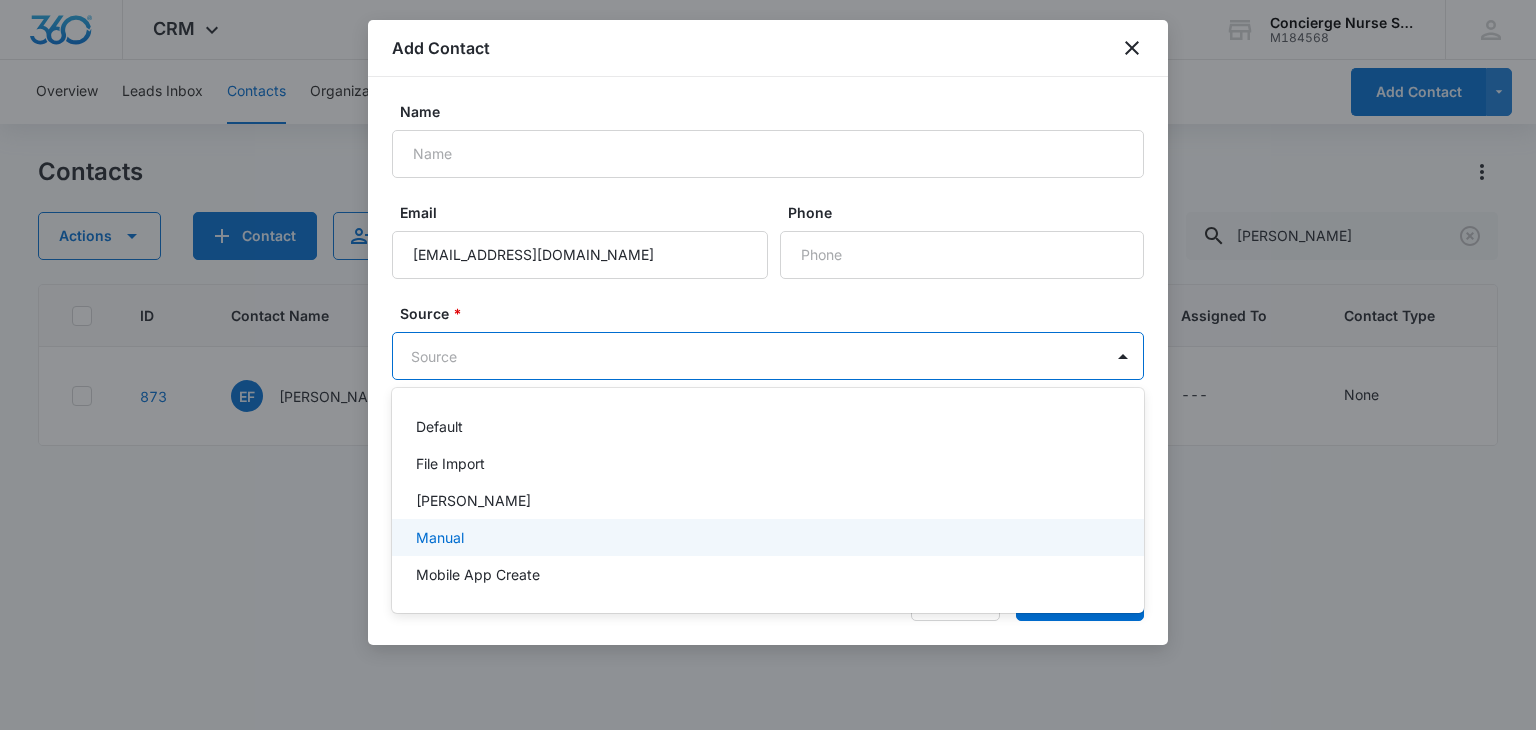 click on "Manual" at bounding box center (766, 537) 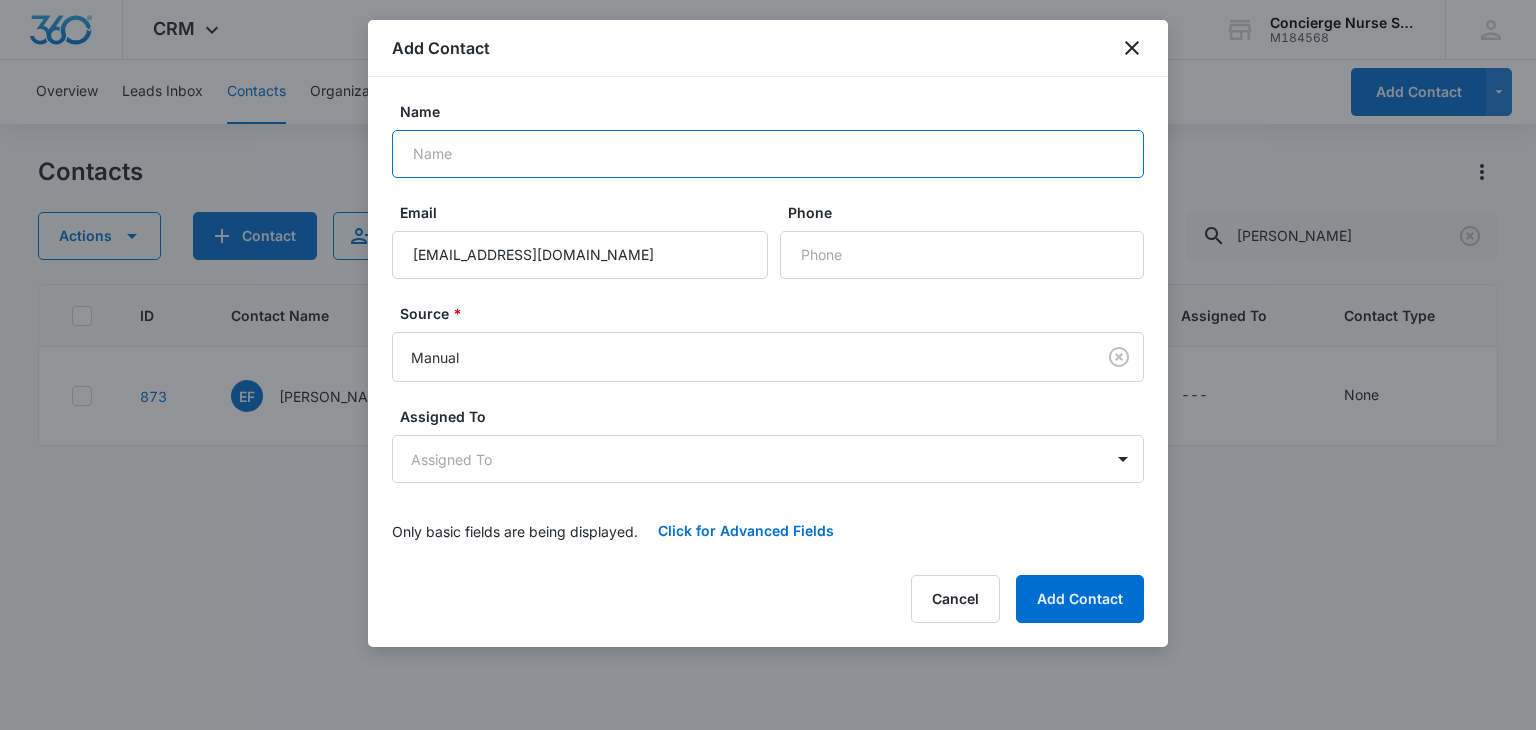 click on "Name" at bounding box center (768, 154) 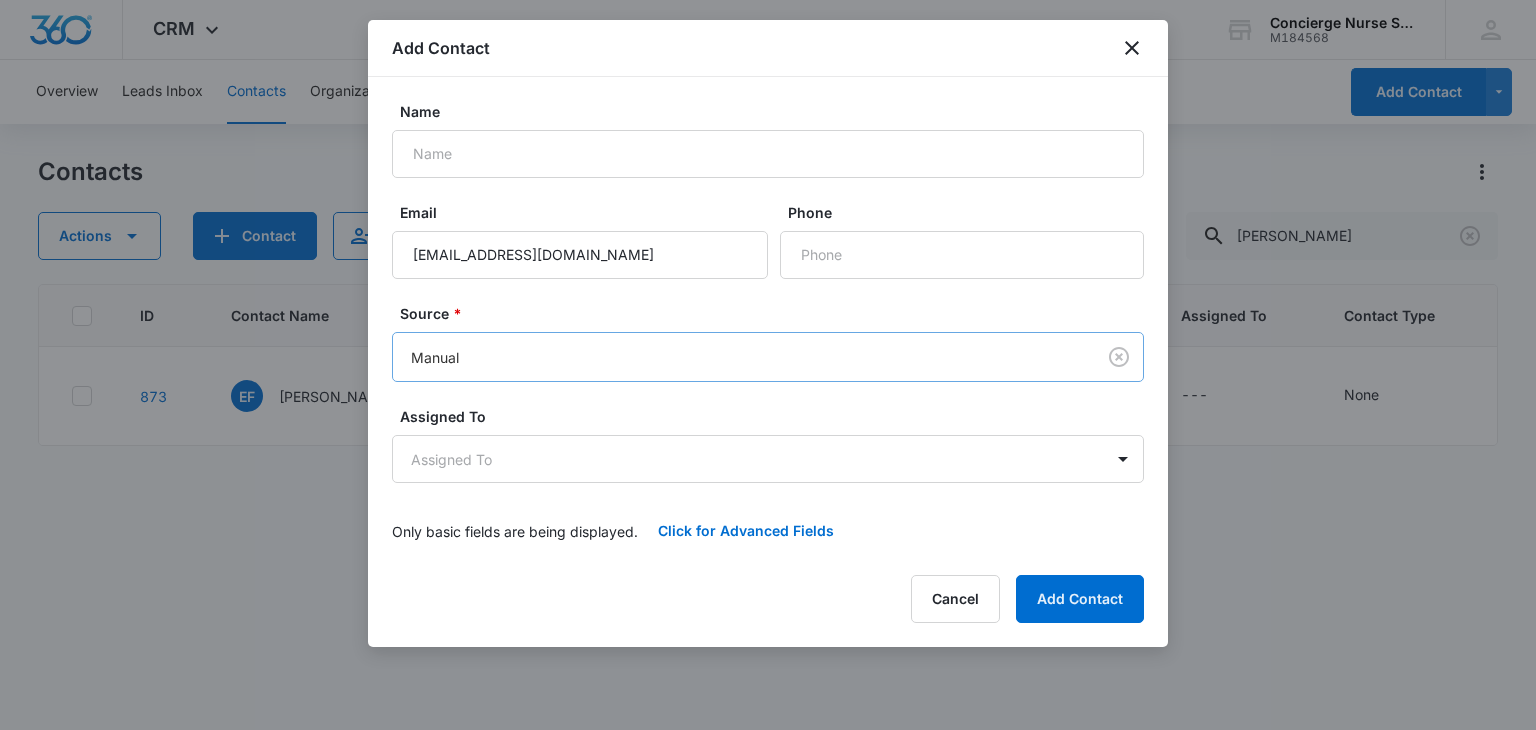 click on "CRM Apps Reputation Websites Forms CRM Email Social Payments POS Content Ads Intelligence Files Brand Settings Concierge Nurse Services M184568 Your Accounts View All DS [PERSON_NAME] [EMAIL_ADDRESS][DOMAIN_NAME] My Profile Notifications Support Logout Terms & Conditions   •   Privacy Policy Overview Leads Inbox Contacts Organizations History Deals Projects Tasks Calendar Lists Reports Settings Add Contact Contacts Actions Contact Import Contacts Filters [PERSON_NAME] ID Contact Name Phone Email Last History Assigned To Contact Type Contact Status Organization Address 873 EF [PERSON_NAME] --- [PERSON_NAME][EMAIL_ADDRESS][PERSON_NAME][DOMAIN_NAME] [DATE] by CRM System Removed [PERSON_NAME][EMAIL_ADDRESS][PERSON_NAME][DOMAIN_NAME] from the email marketing list, 'Review Request'. View More Add History --- None None --- --- Showing   1-1   of   1
Concierge Nurse Services - CRM Contacts - Marketing 360® Add Contact Name Email [EMAIL_ADDRESS][DOMAIN_NAME] Phone Source * Manual Assigned To Assigned To Only basic fields are being displayed. Contact Type Other" at bounding box center (768, 365) 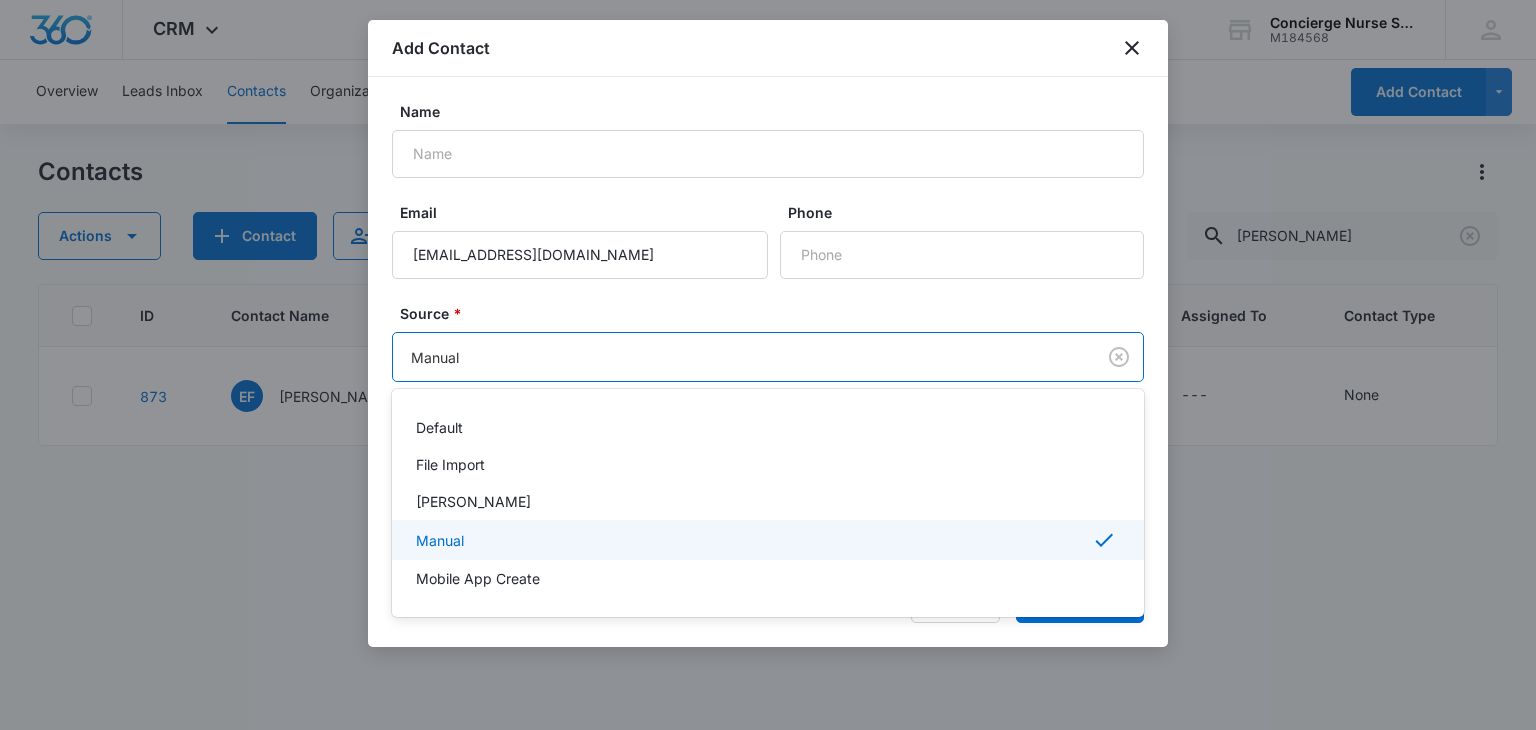 click at bounding box center [768, 365] 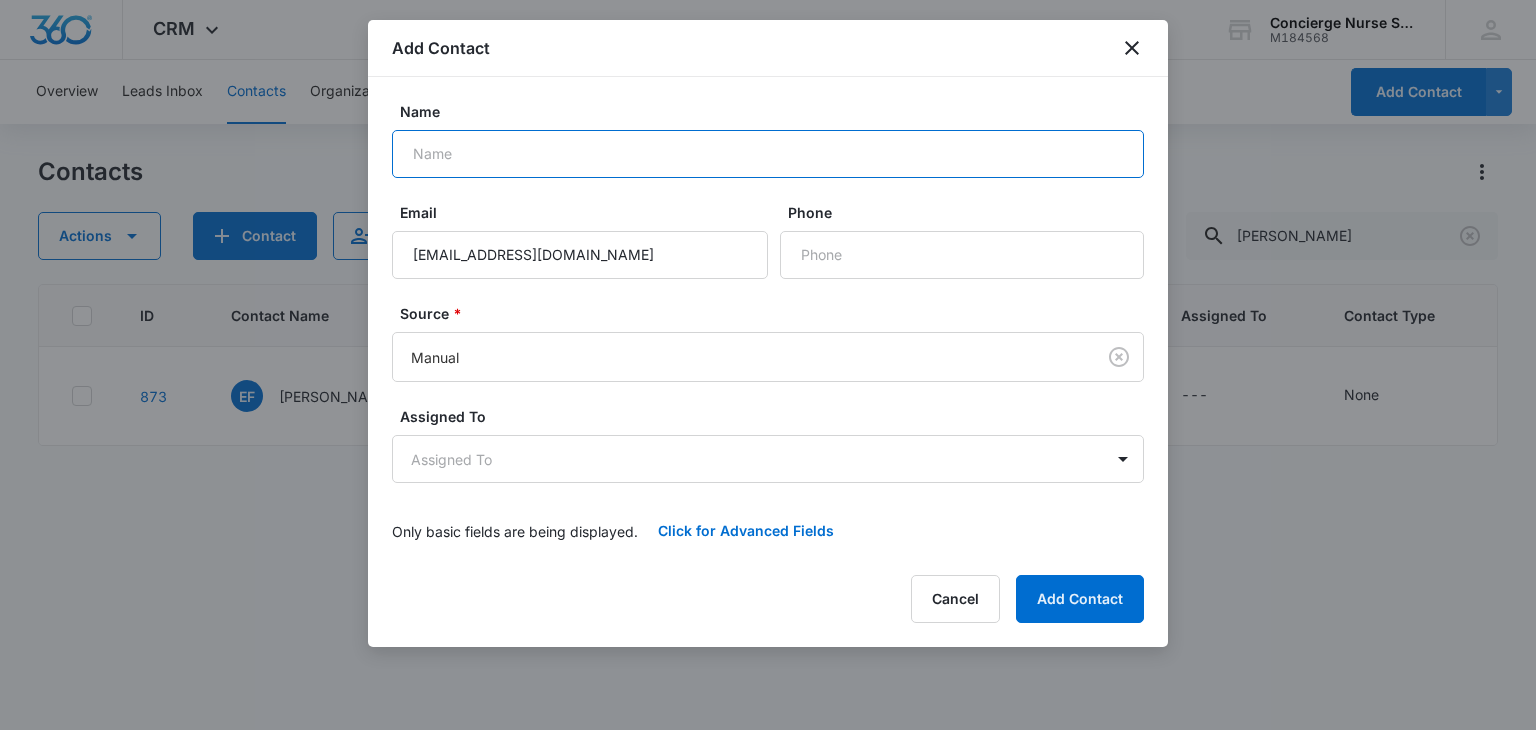 drag, startPoint x: 464, startPoint y: 147, endPoint x: 466, endPoint y: 163, distance: 16.124516 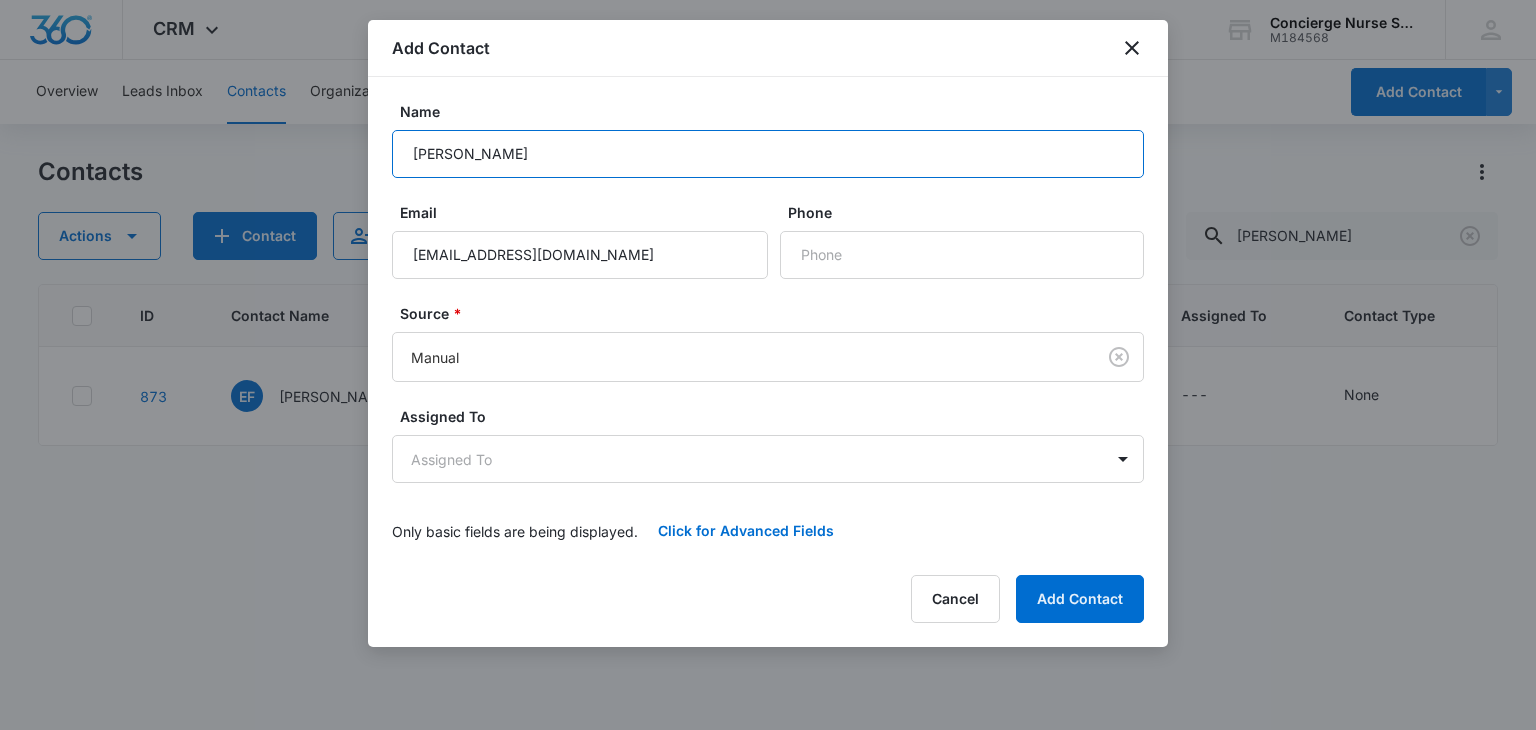type on "[PERSON_NAME]" 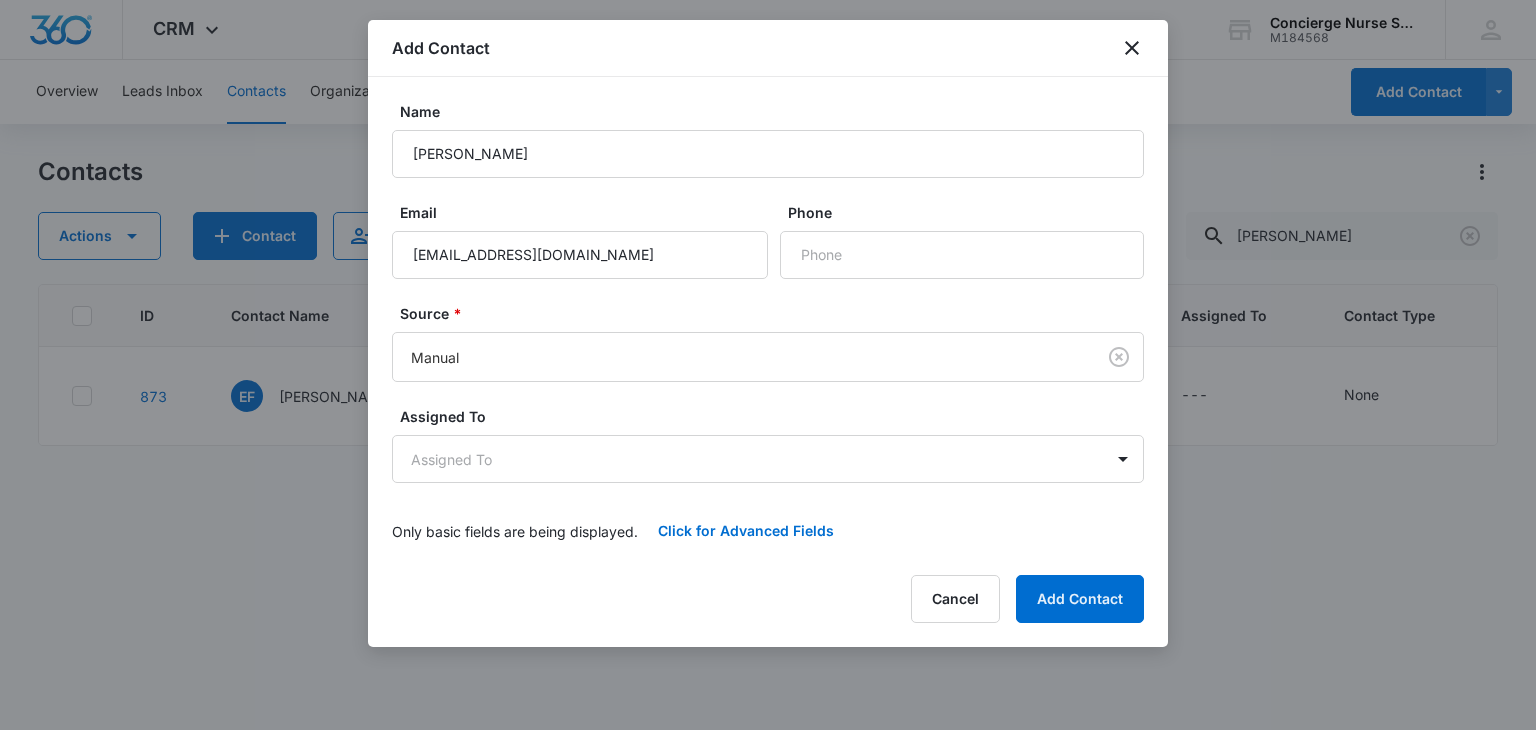 click on "Email" at bounding box center [588, 212] 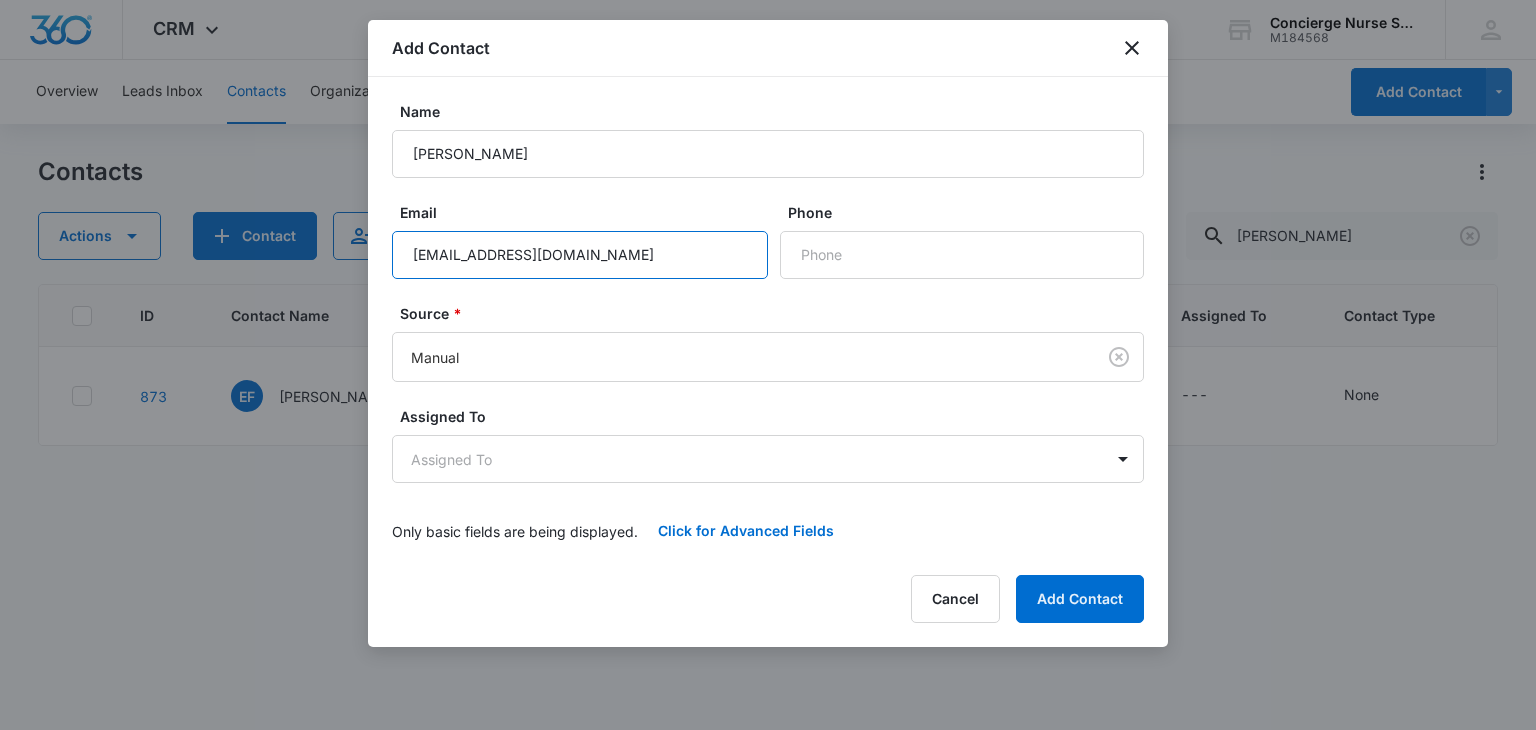 click on "[EMAIL_ADDRESS][DOMAIN_NAME]" at bounding box center [580, 255] 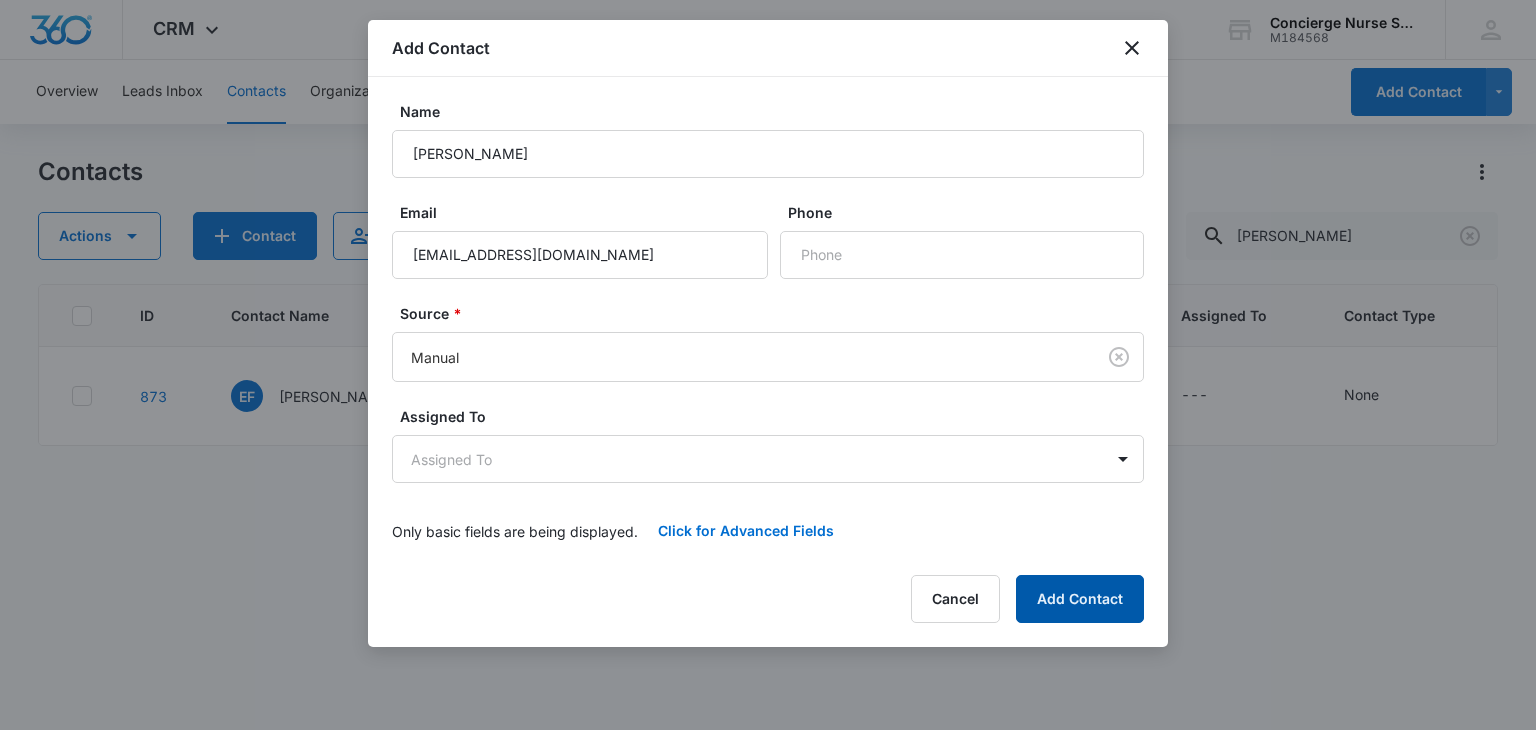 click on "Add Contact" at bounding box center [1080, 599] 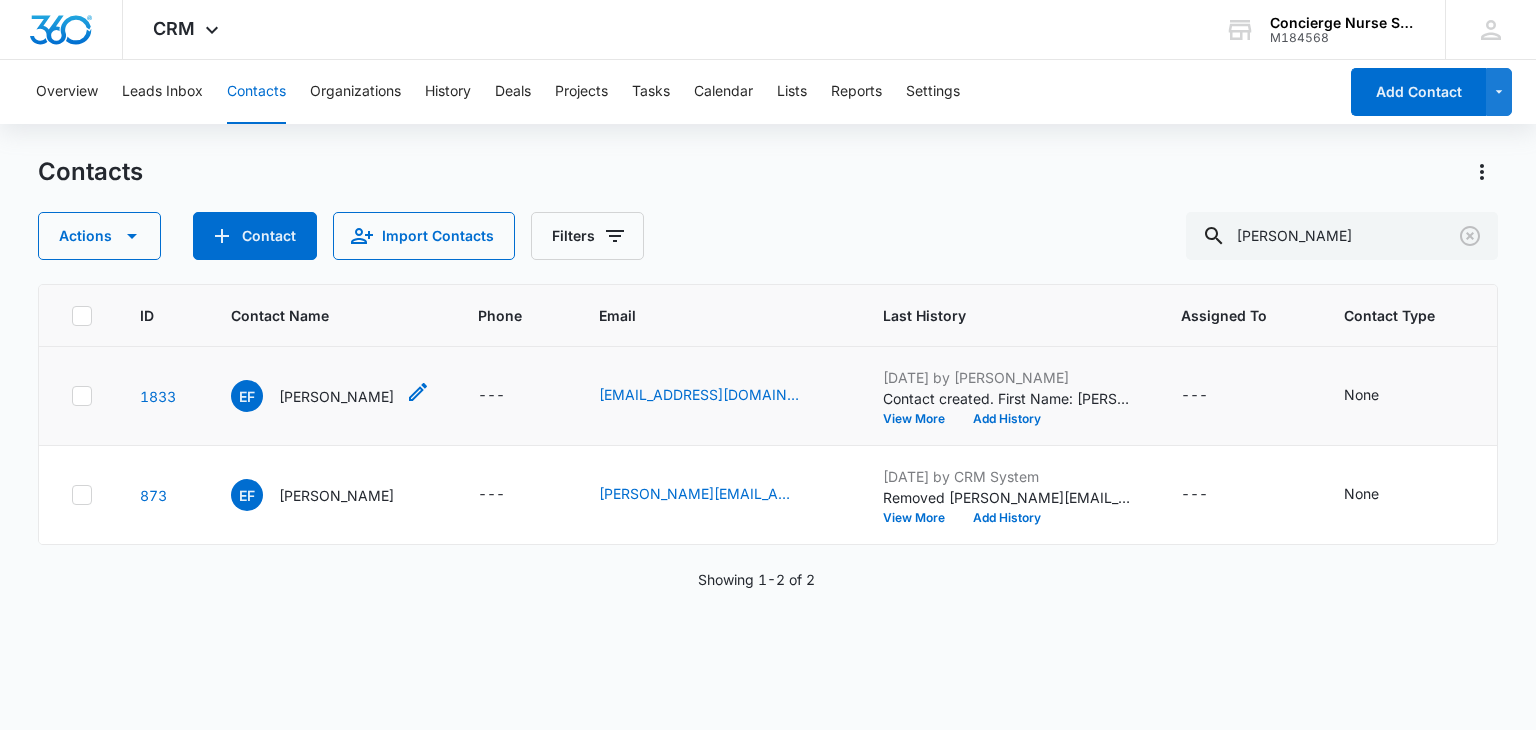click on "[PERSON_NAME]" at bounding box center (336, 396) 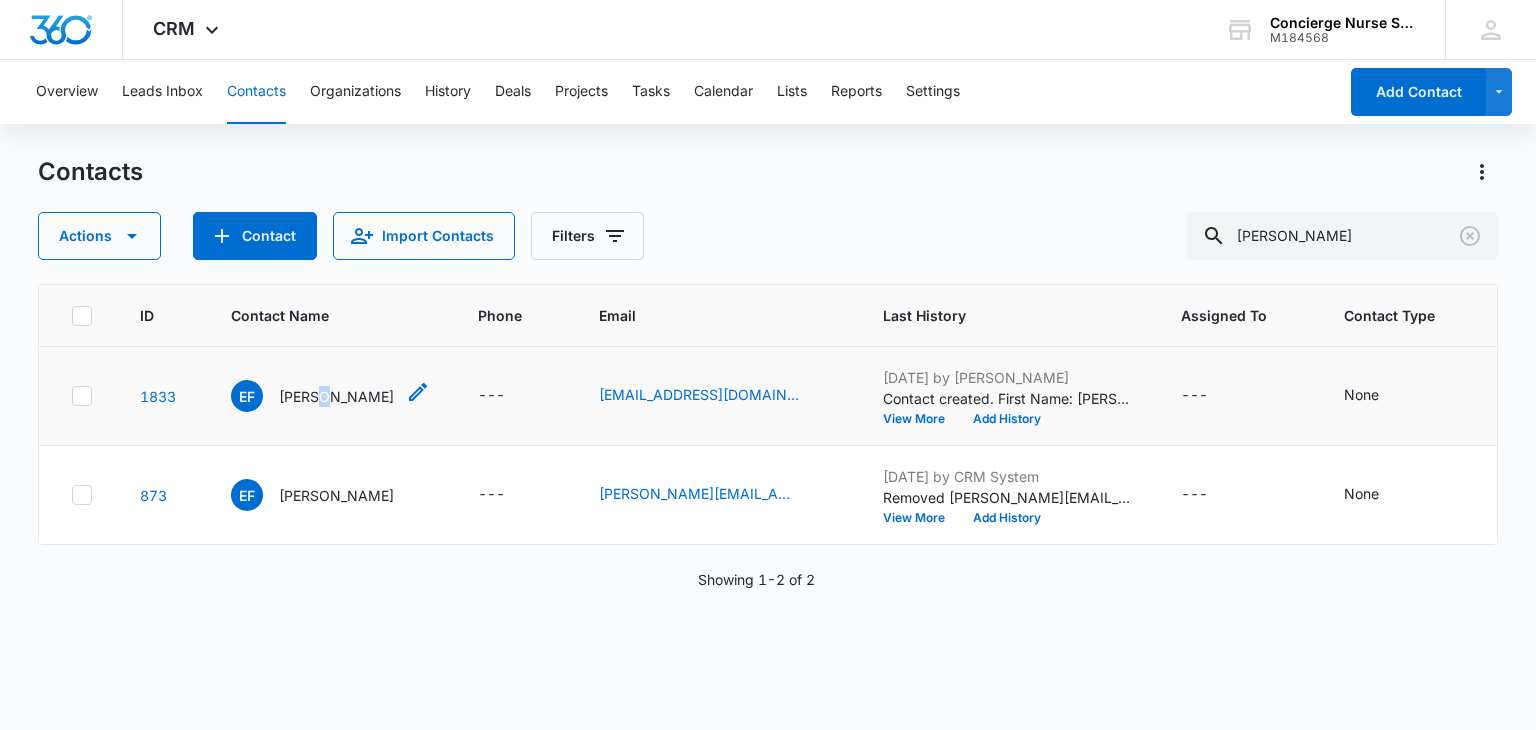click on "[PERSON_NAME]" at bounding box center [336, 396] 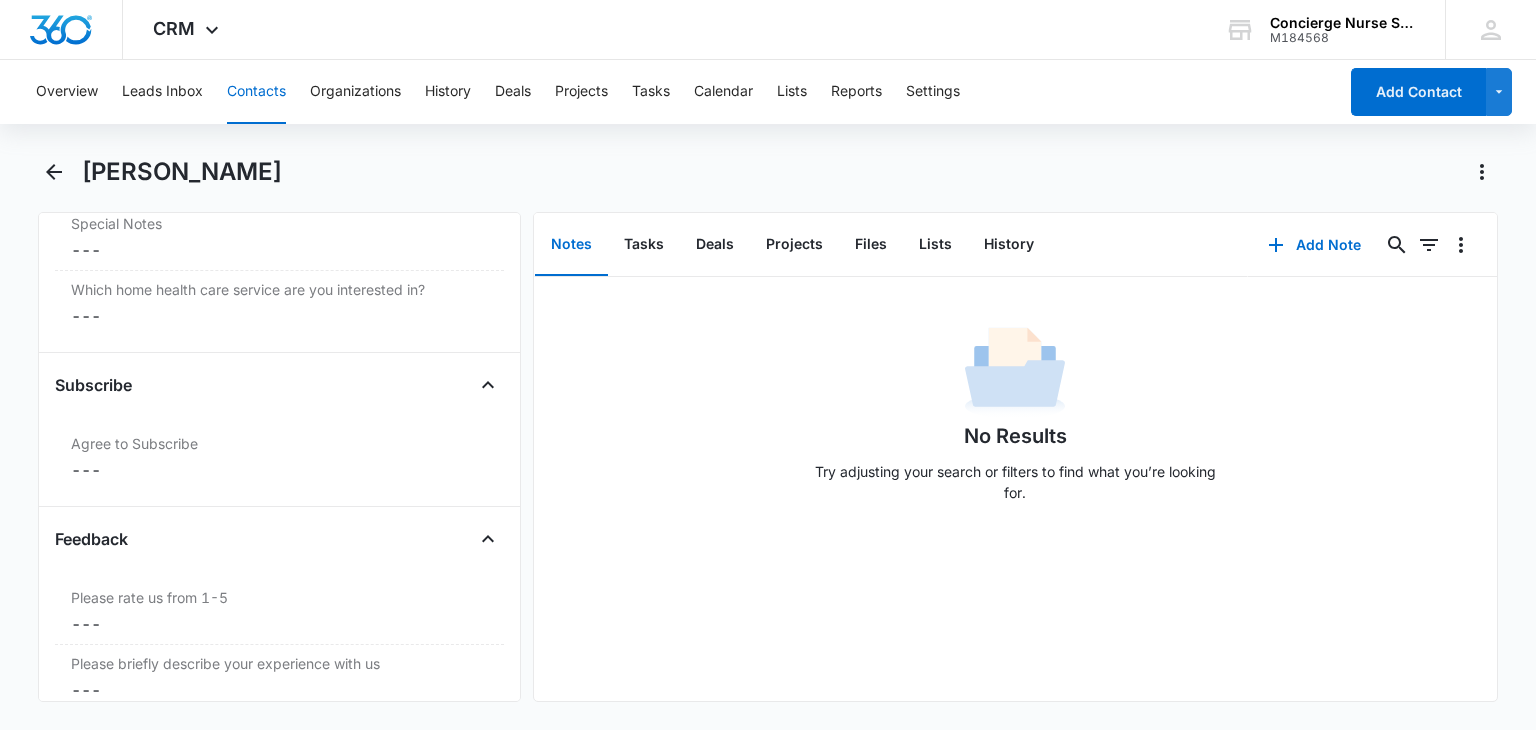 scroll, scrollTop: 2096, scrollLeft: 0, axis: vertical 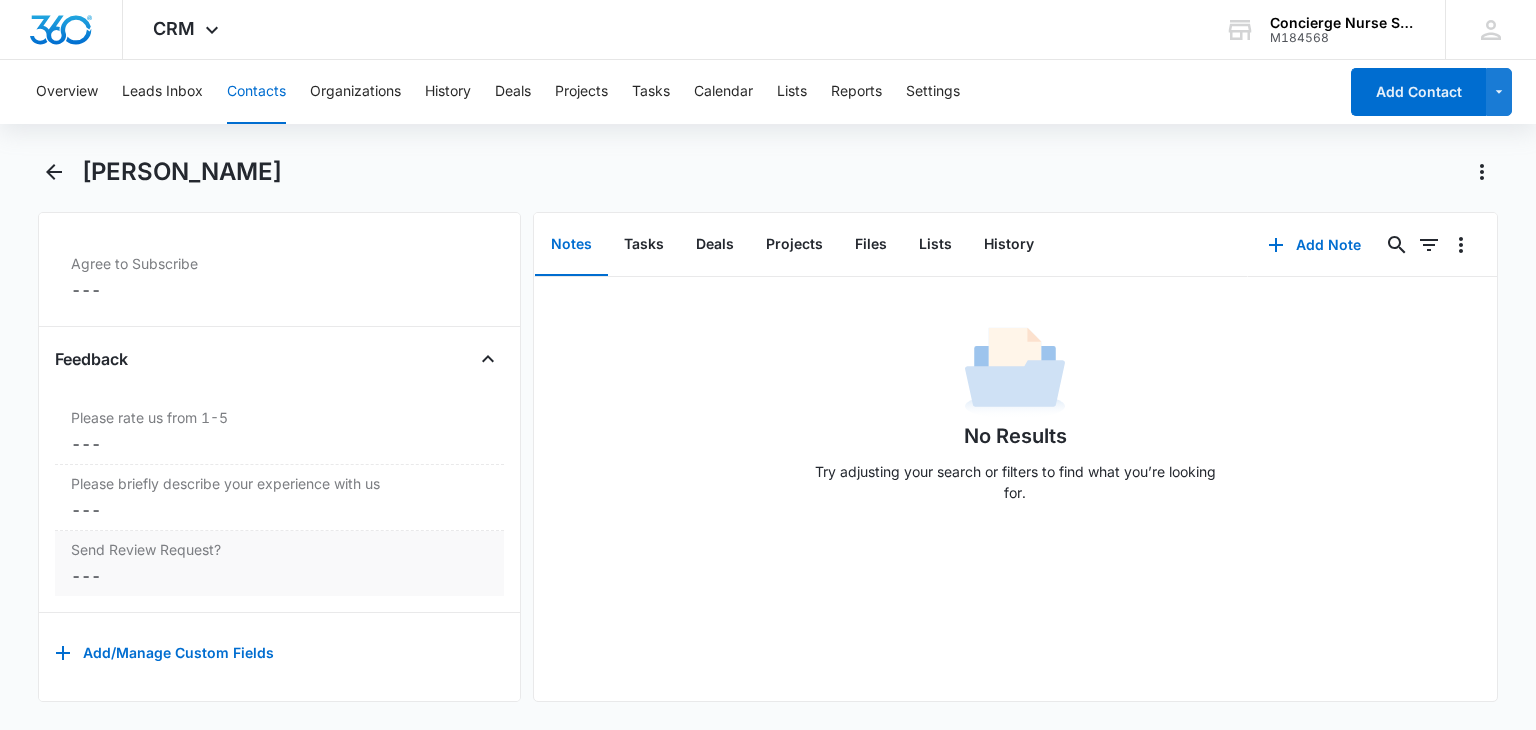 click on "Cancel Save Changes ---" at bounding box center (279, 576) 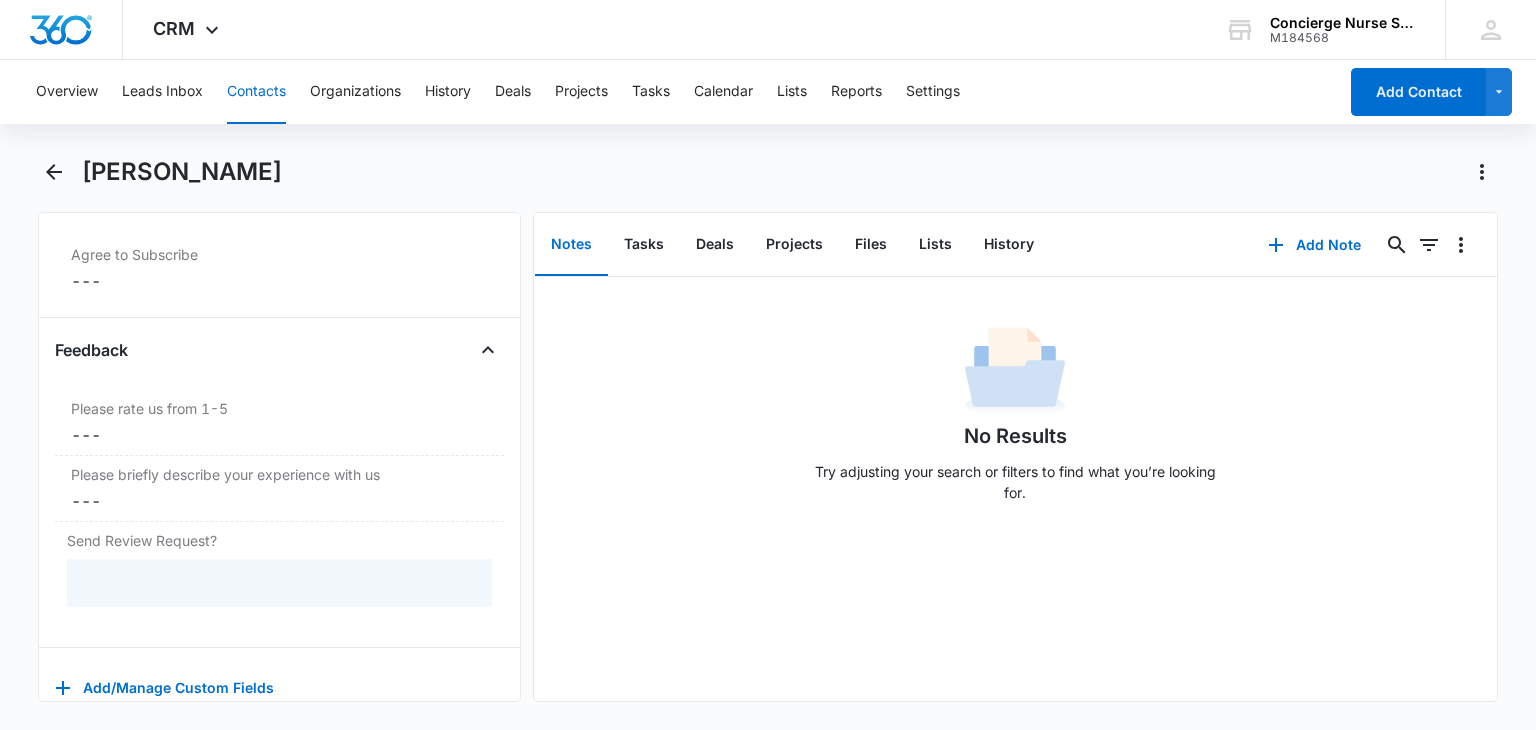 scroll, scrollTop: 2096, scrollLeft: 0, axis: vertical 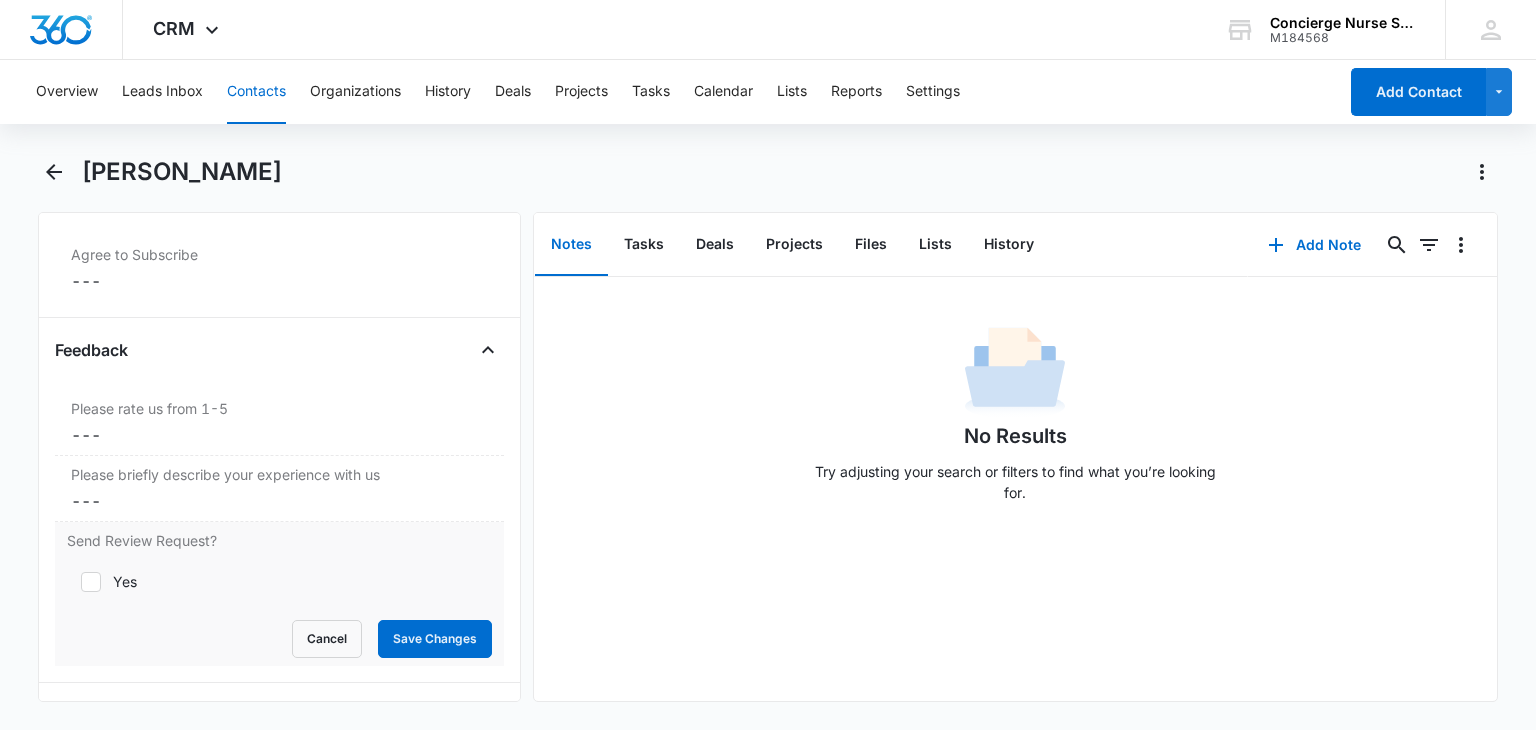click 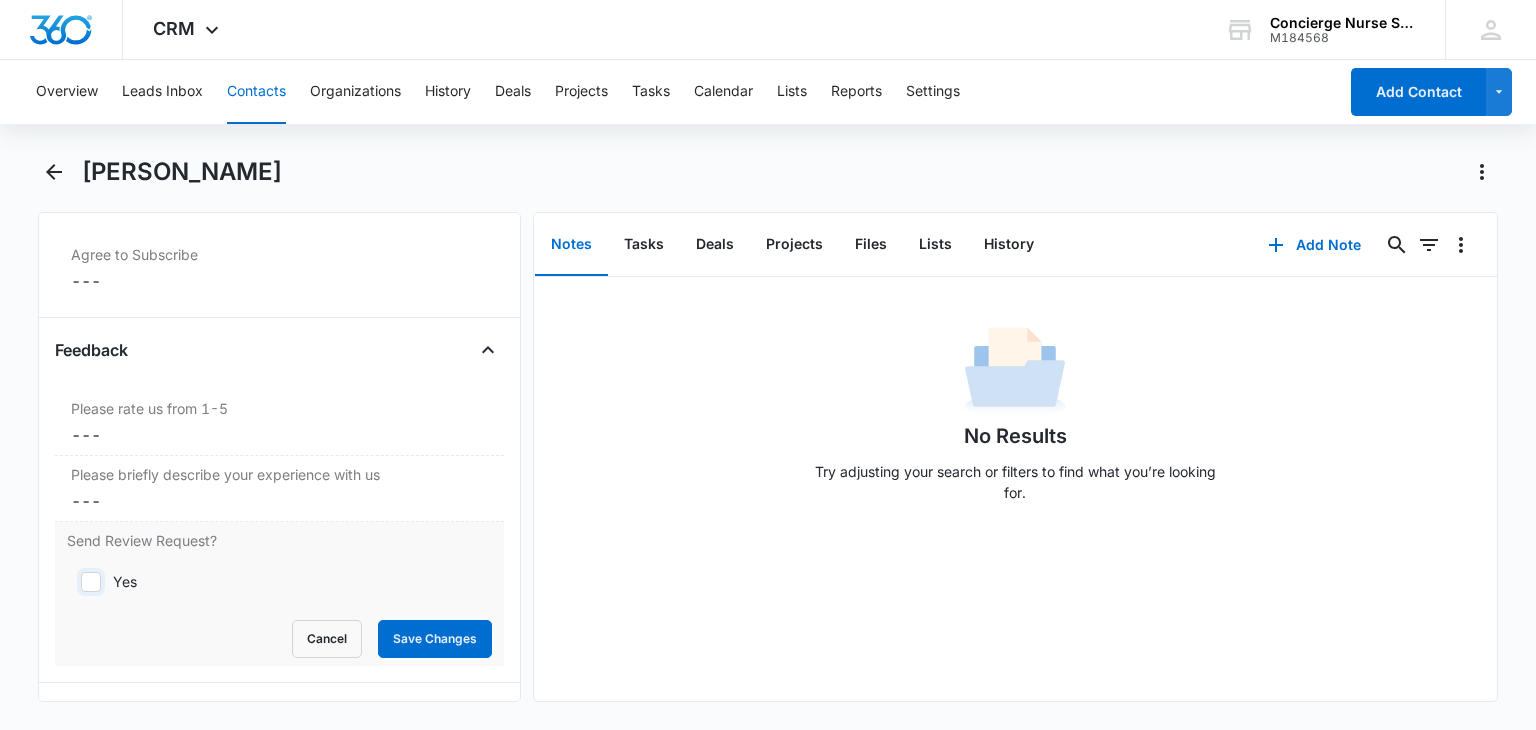 click on "Yes" at bounding box center [74, 582] 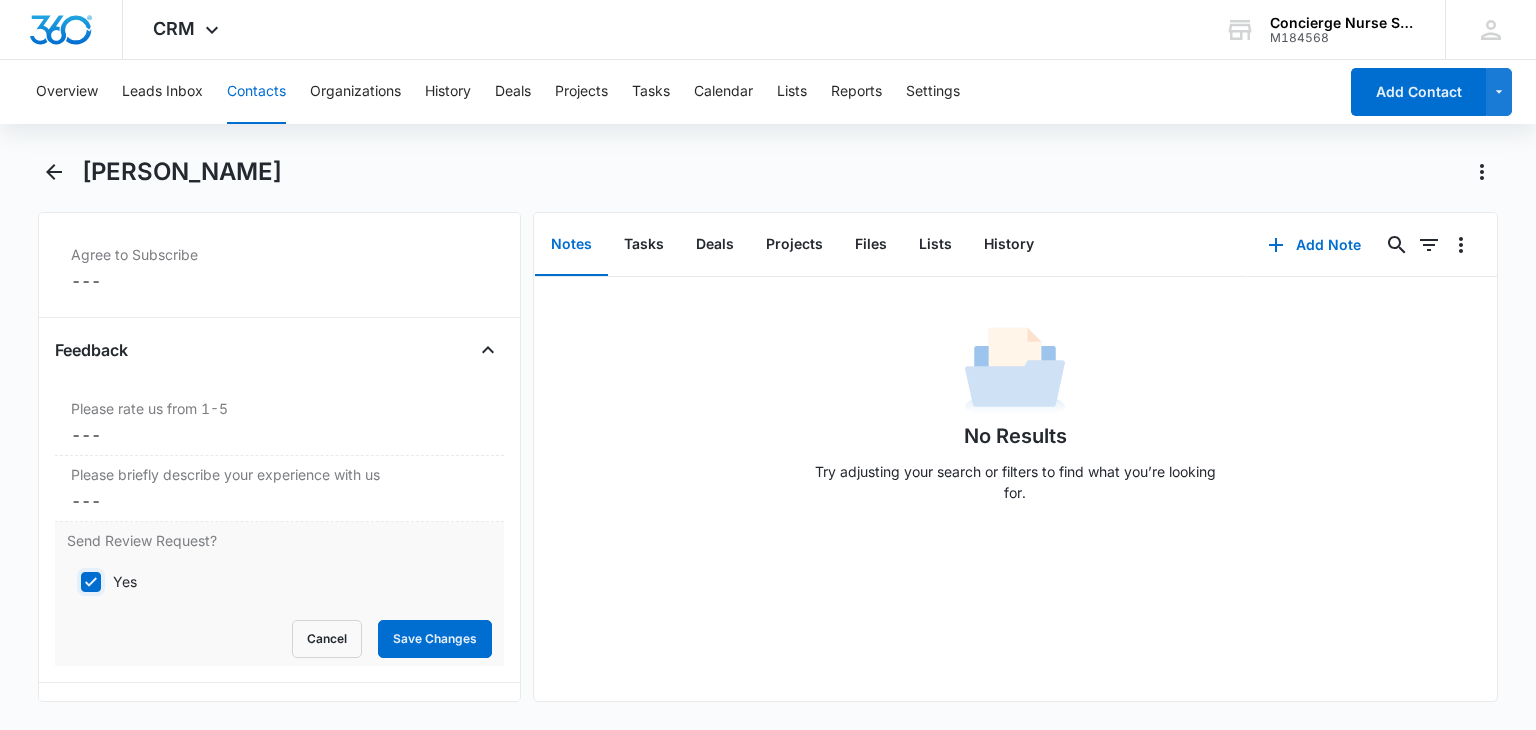 checkbox on "true" 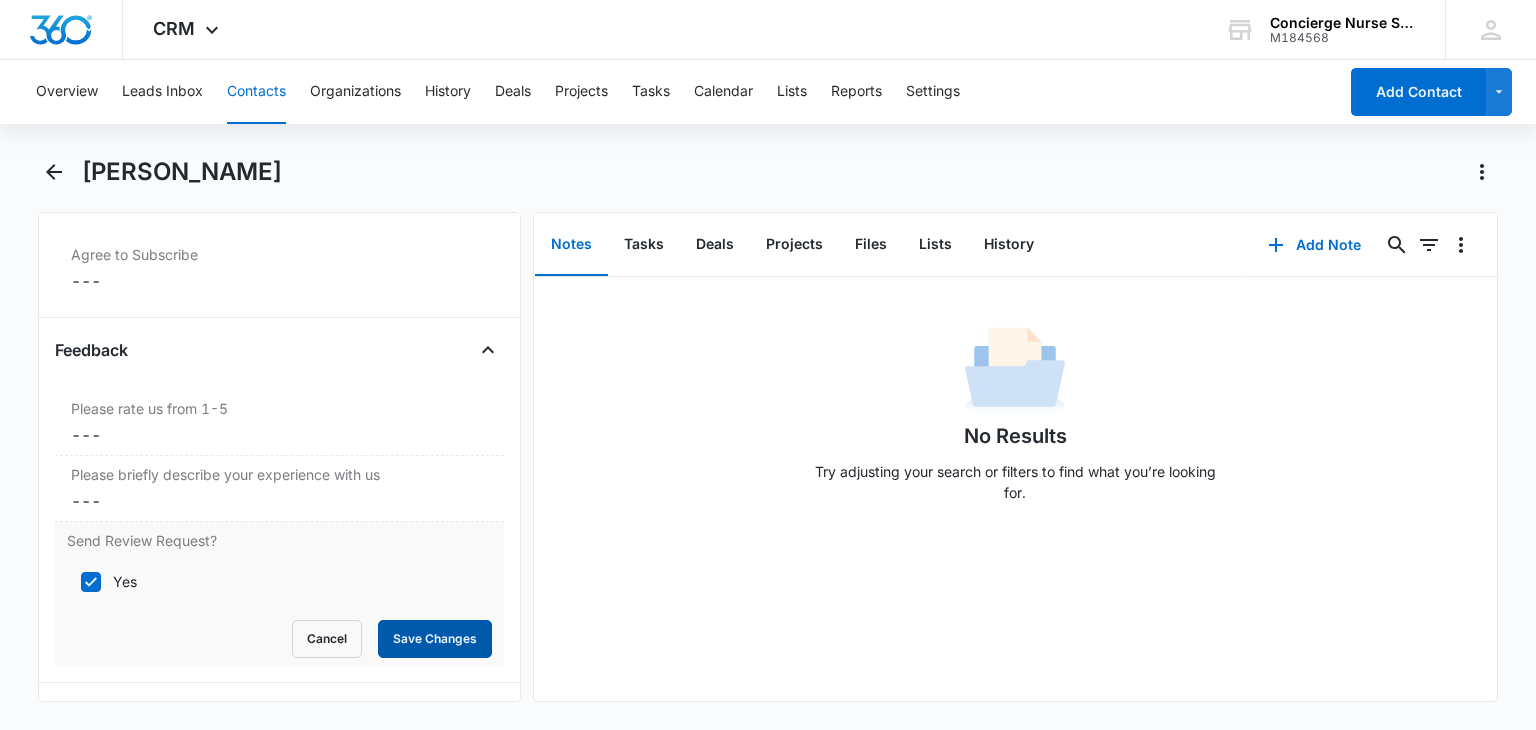 click on "Save Changes" at bounding box center (435, 639) 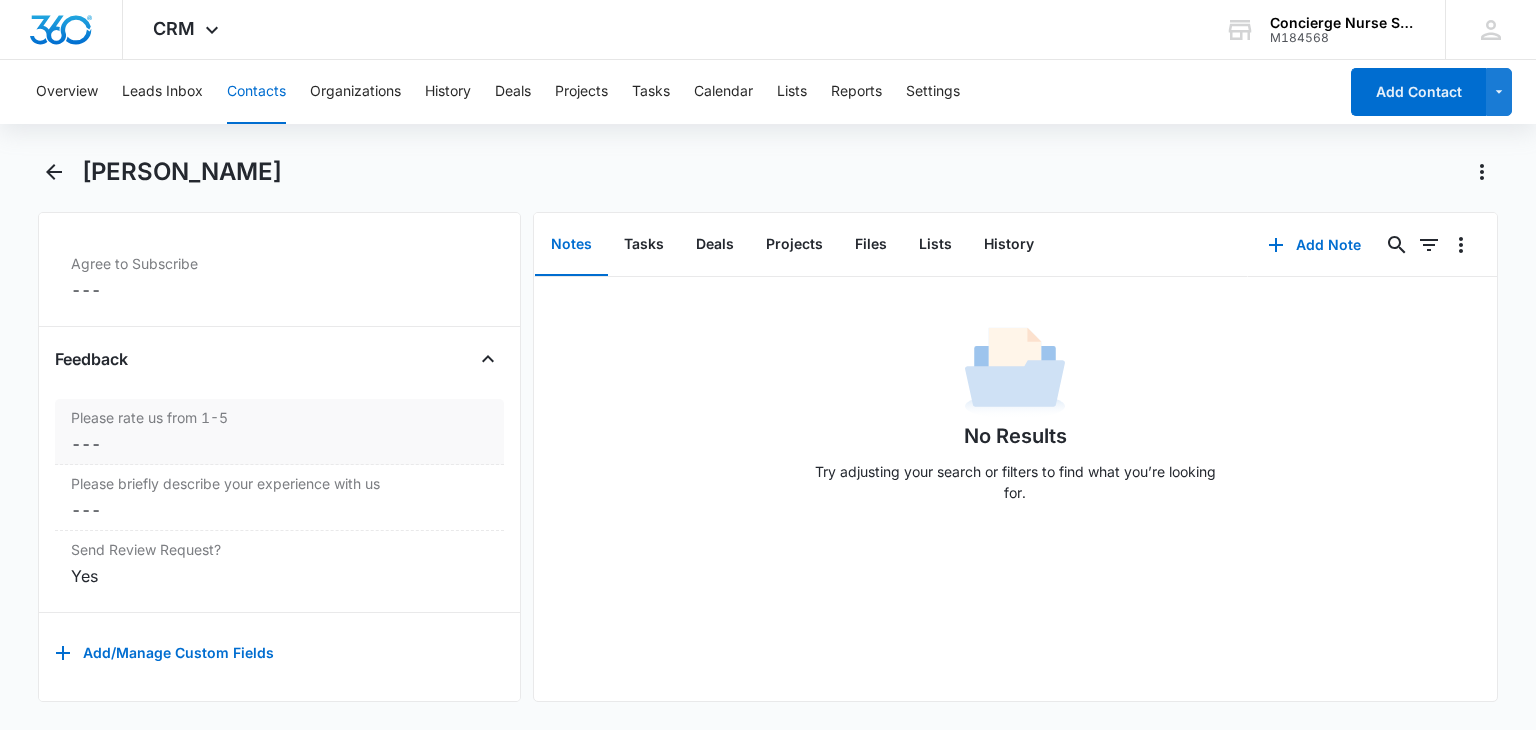 scroll, scrollTop: 1696, scrollLeft: 0, axis: vertical 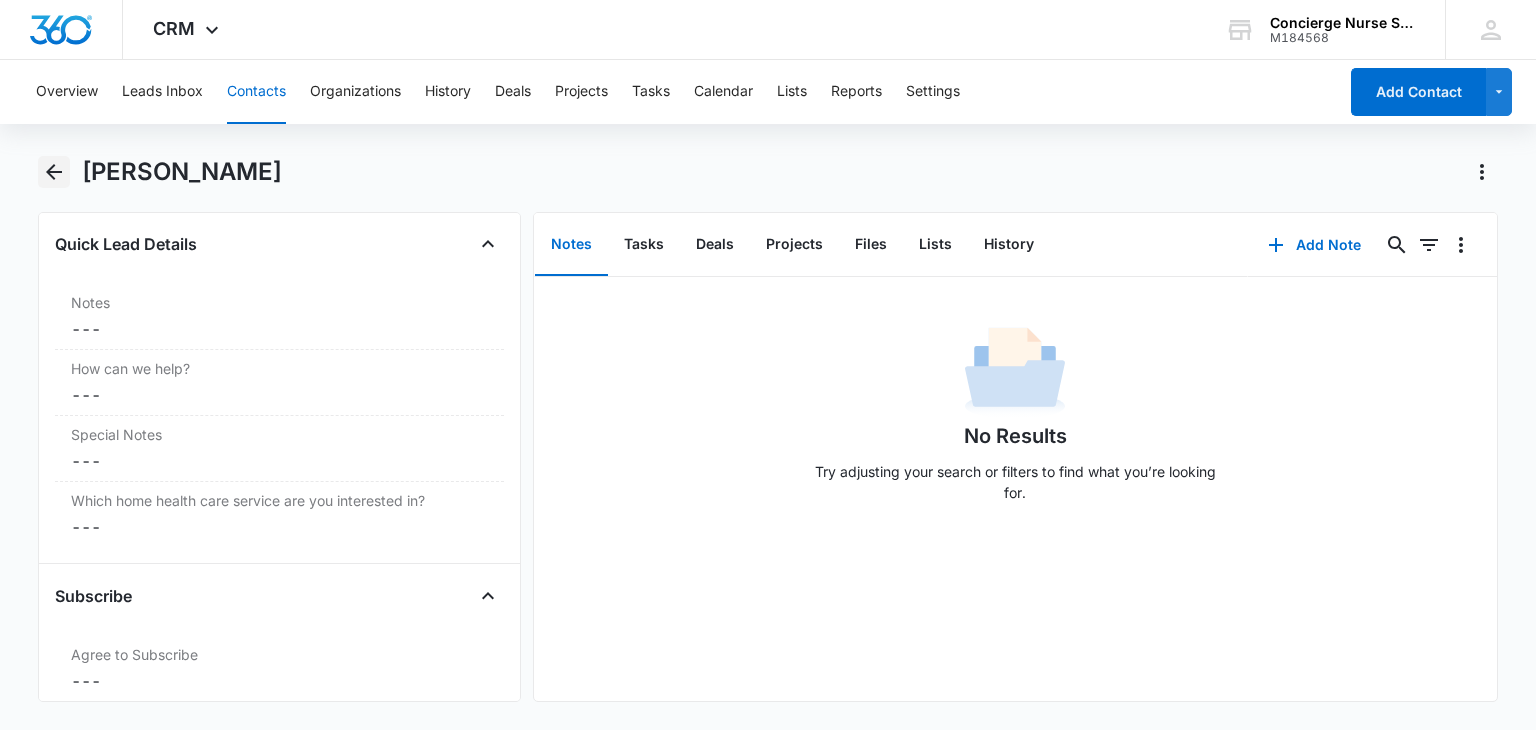 click 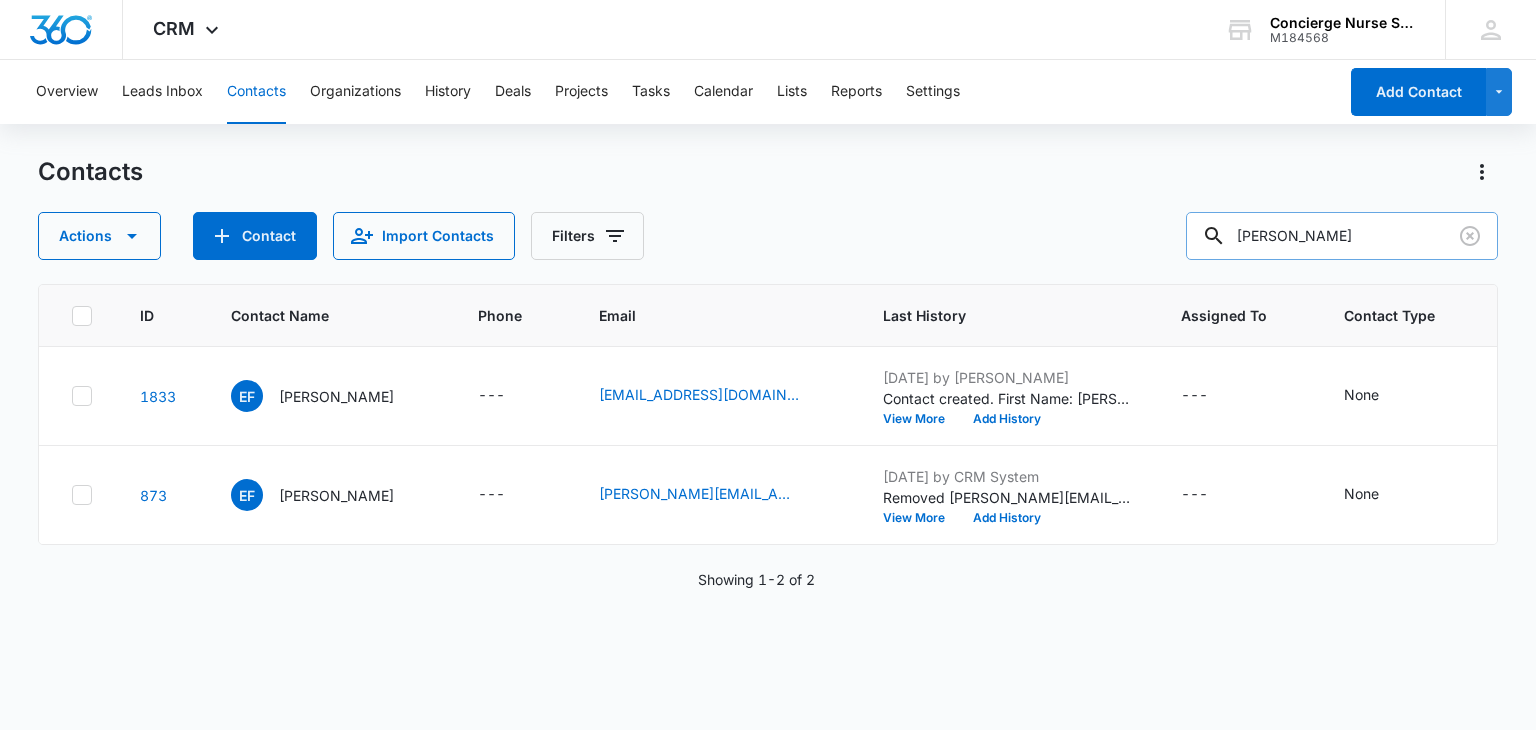 drag, startPoint x: 1300, startPoint y: 245, endPoint x: 1227, endPoint y: 241, distance: 73.109505 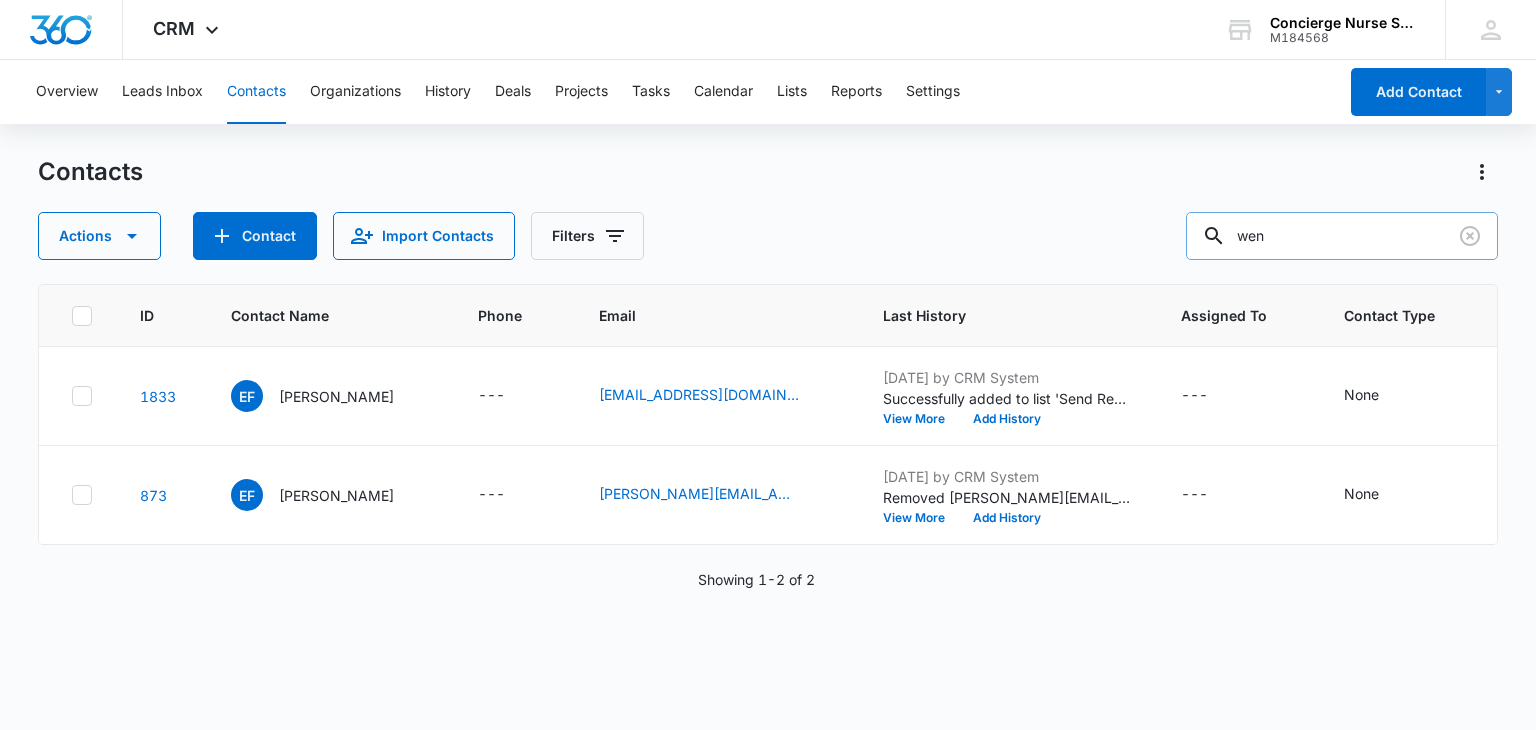 type on "wen" 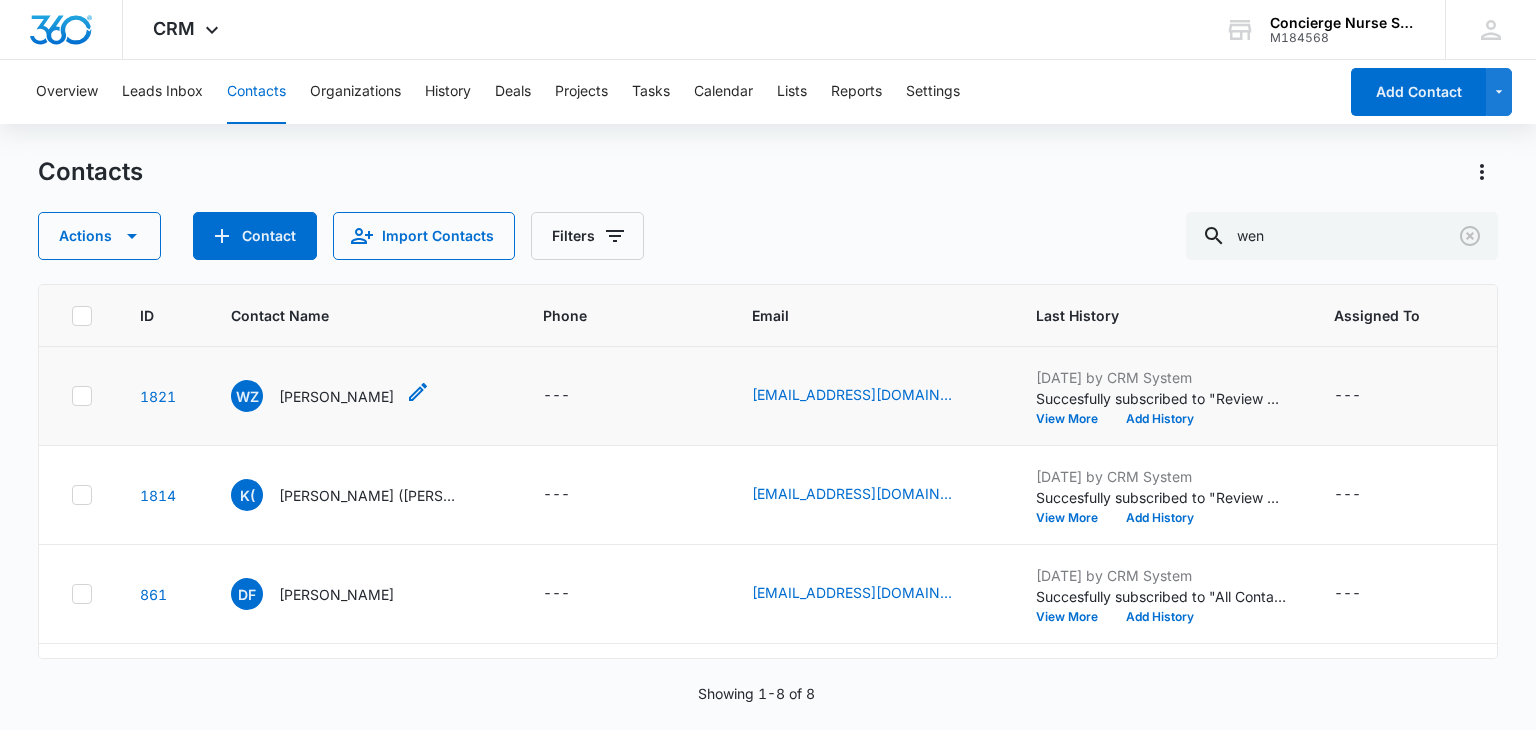 click on "[PERSON_NAME]" at bounding box center [336, 396] 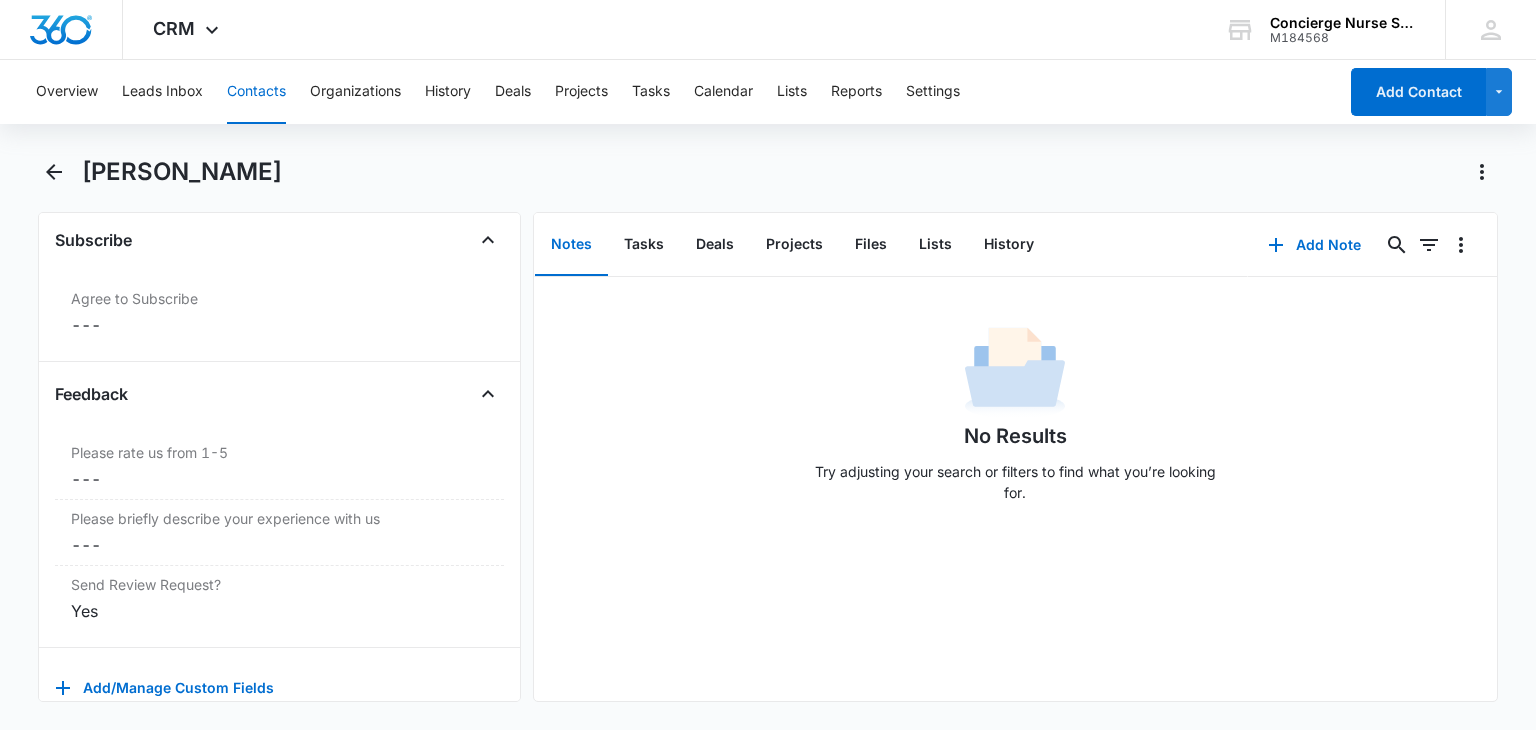 scroll, scrollTop: 2096, scrollLeft: 0, axis: vertical 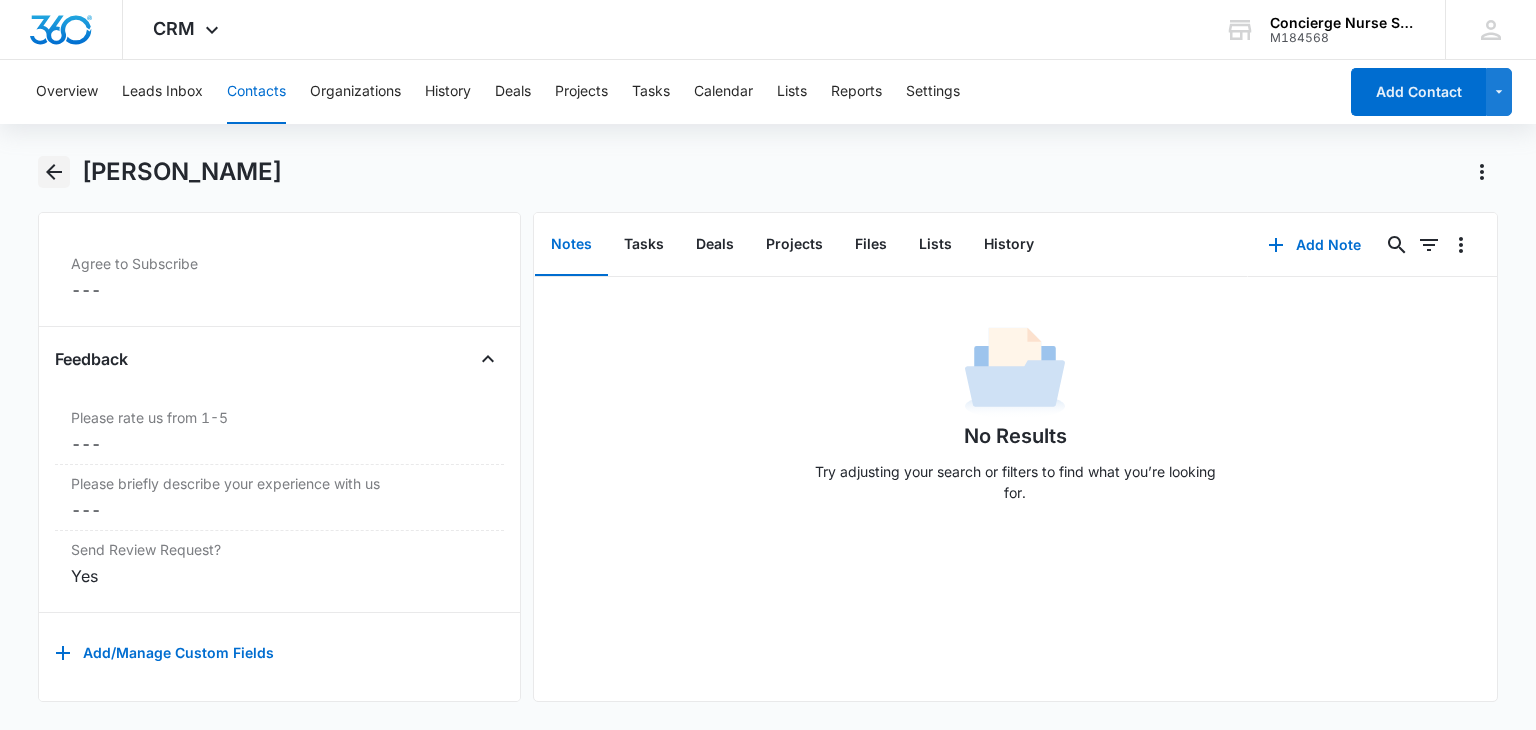 click 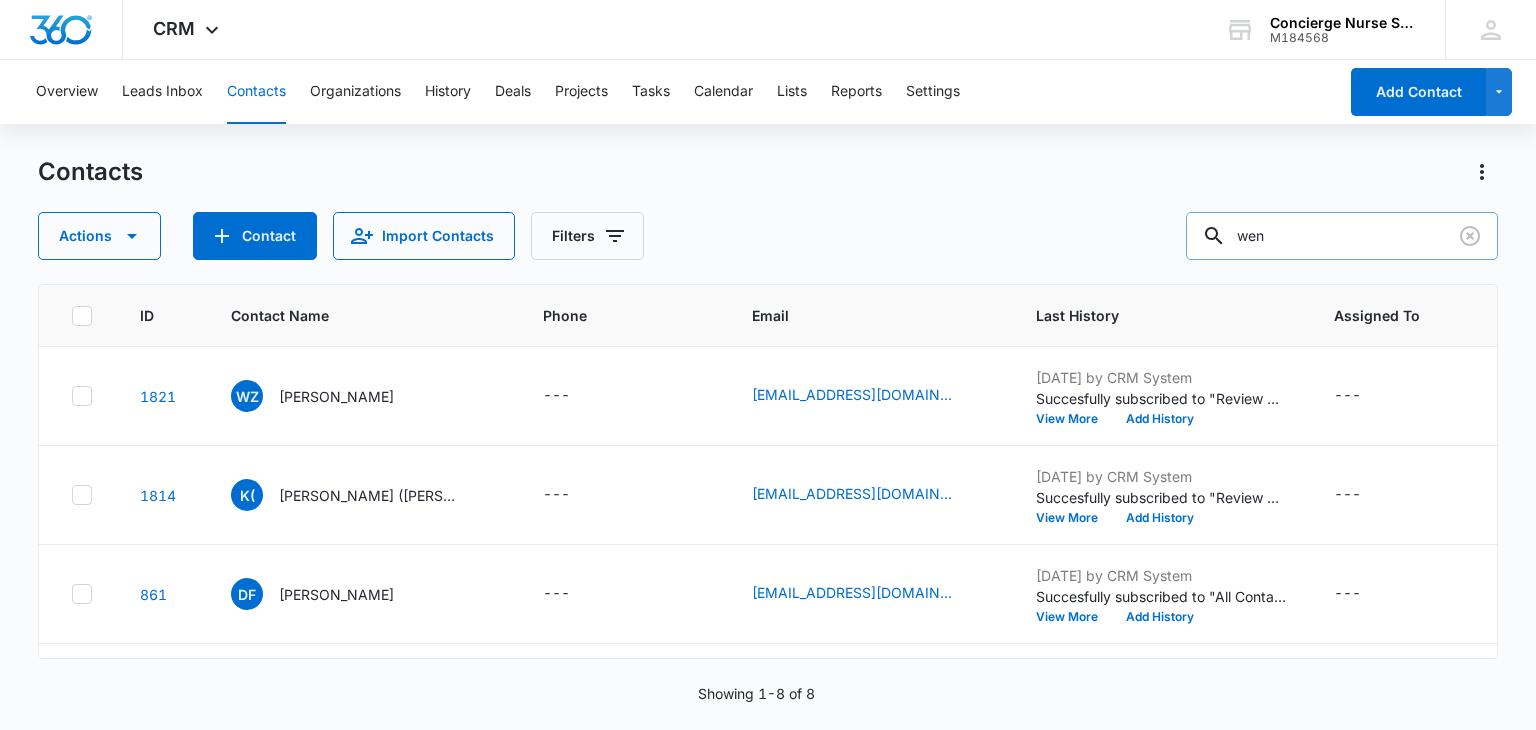 drag, startPoint x: 1322, startPoint y: 229, endPoint x: 1244, endPoint y: 229, distance: 78 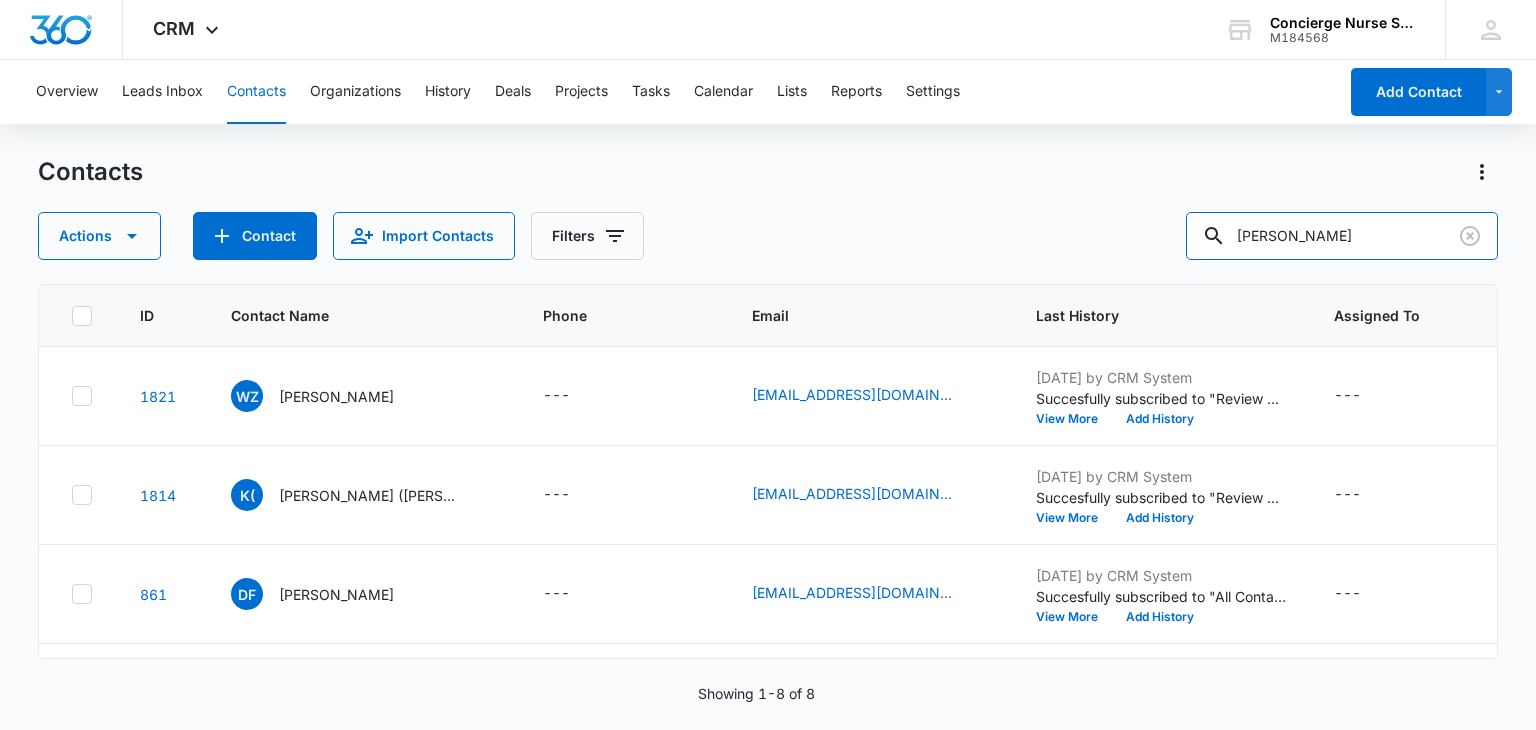 type on "[PERSON_NAME]" 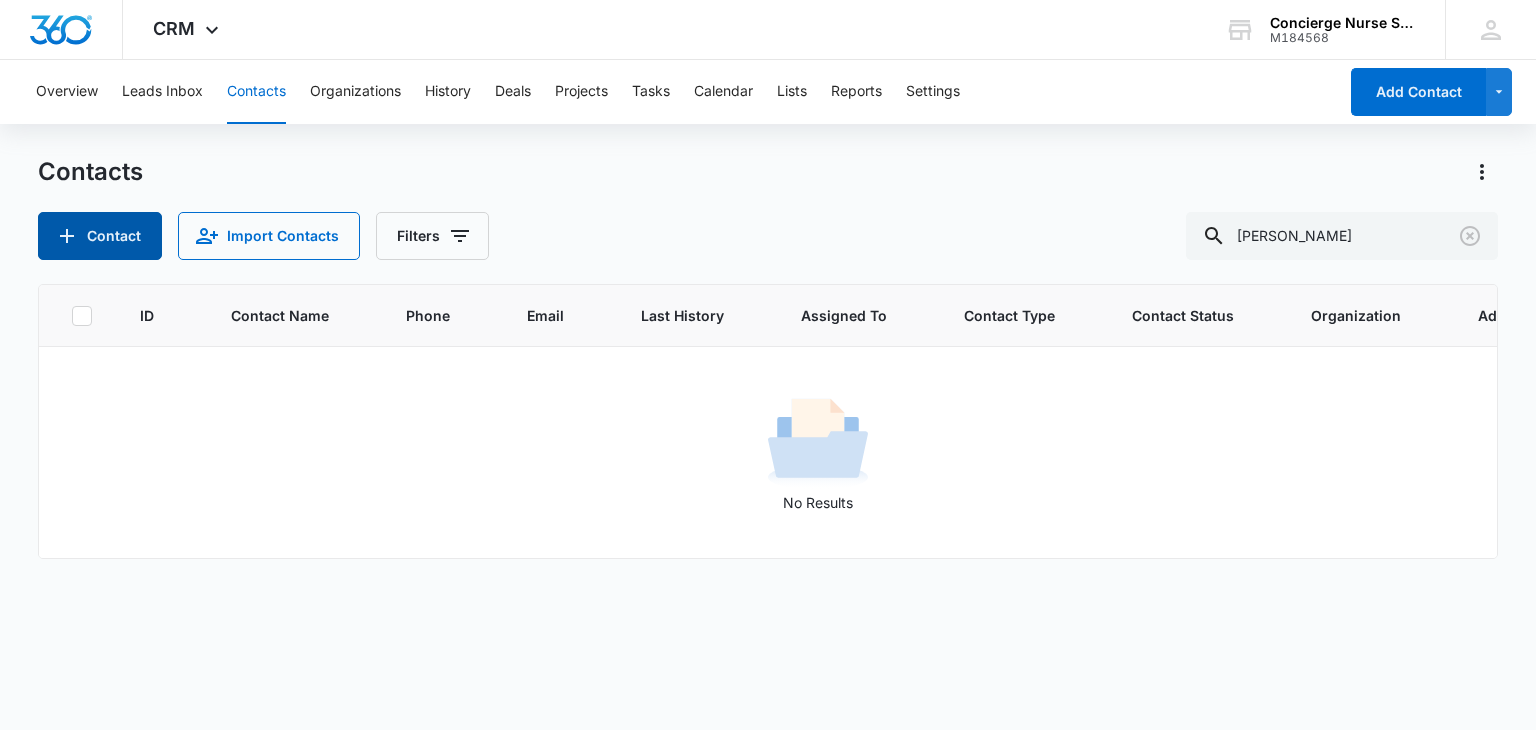 click on "Contact" at bounding box center [100, 236] 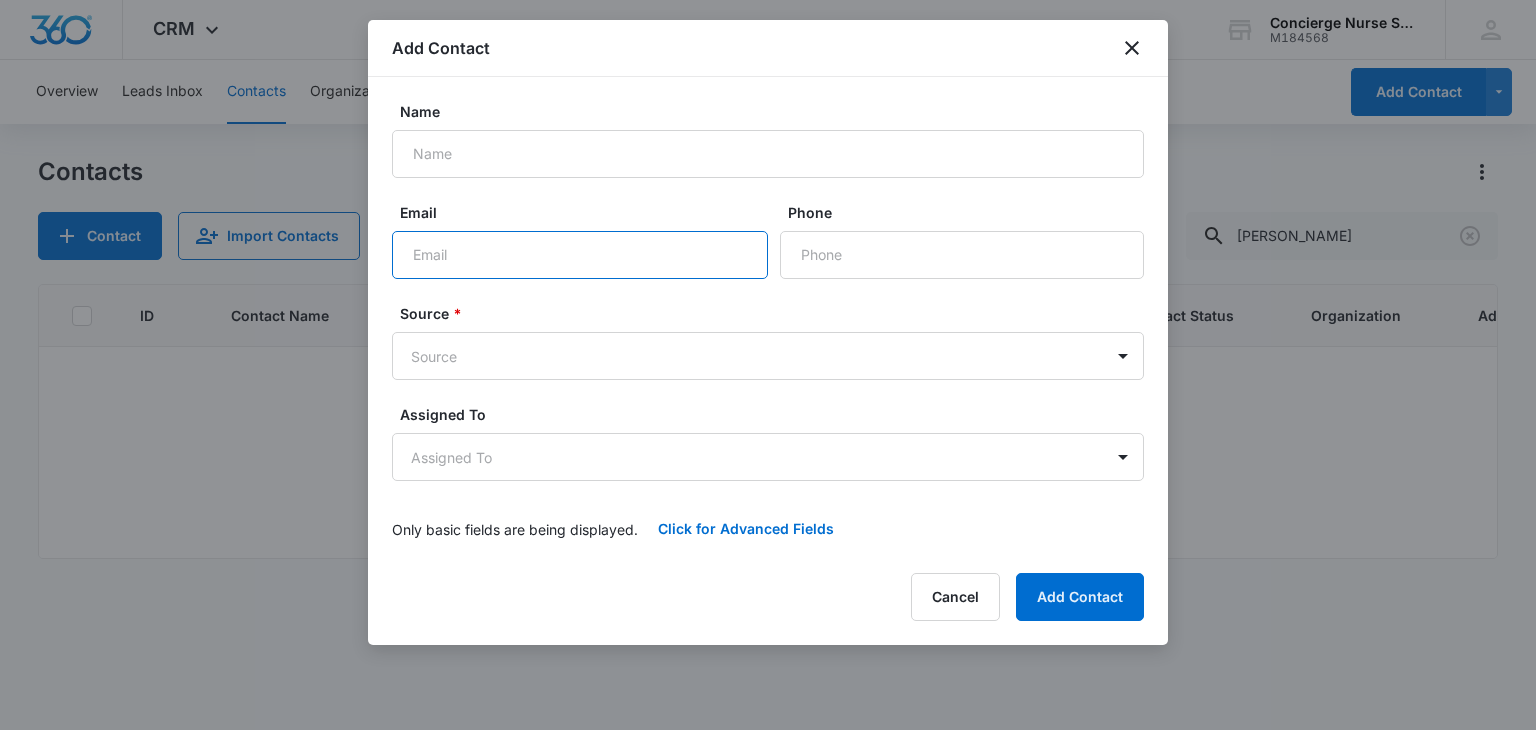 click on "Email" at bounding box center (580, 255) 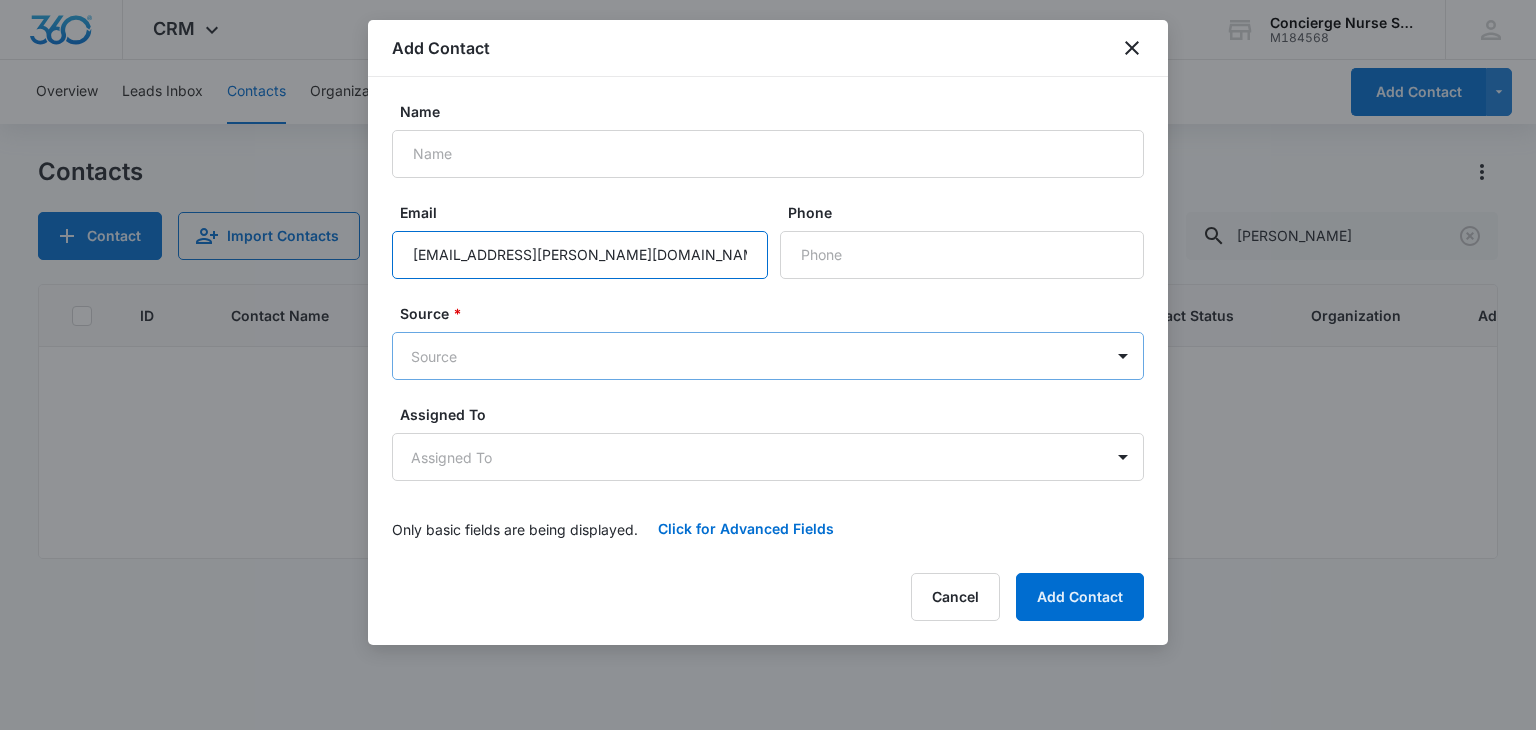 type on "[EMAIL_ADDRESS][PERSON_NAME][DOMAIN_NAME]" 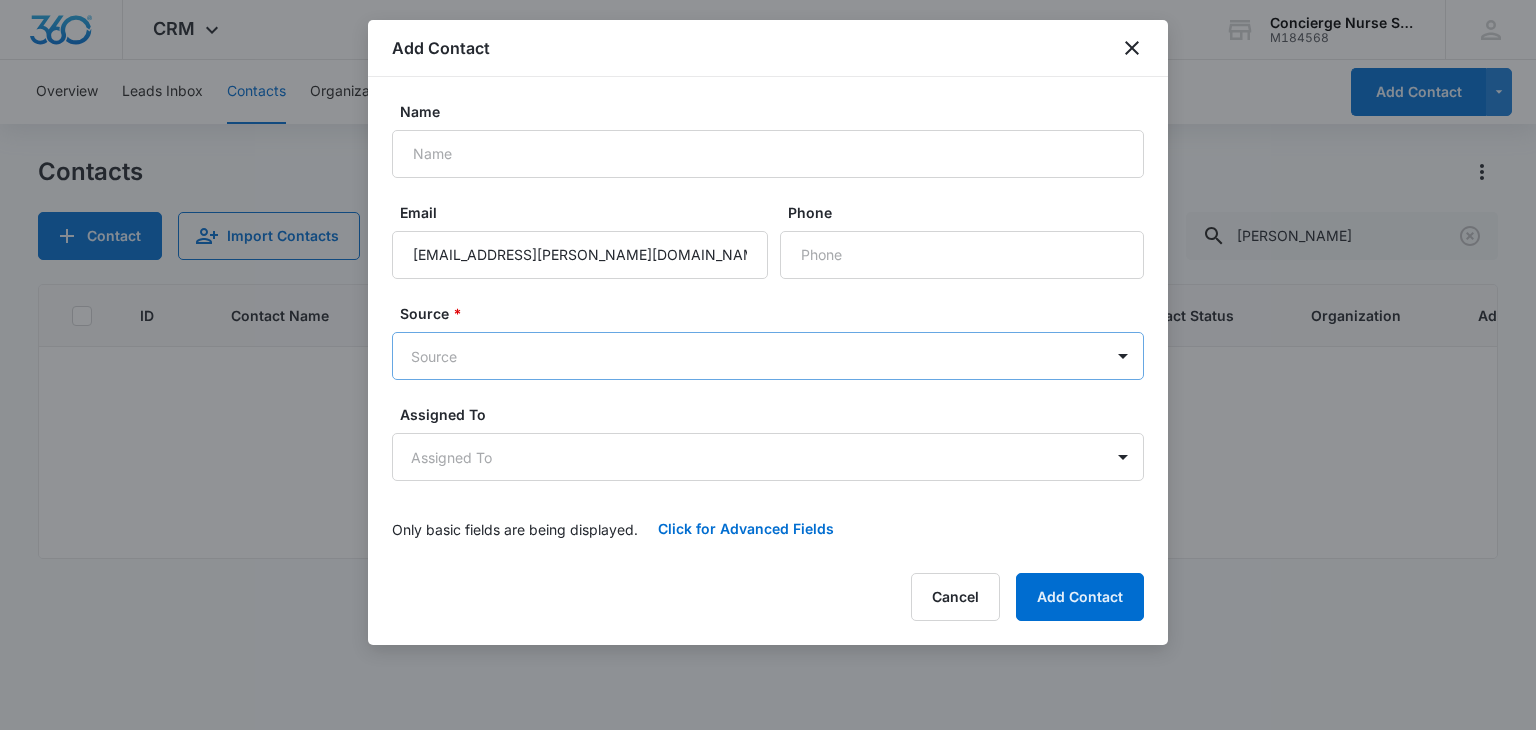 click on "CRM Apps Reputation Websites Forms CRM Email Social Payments POS Content Ads Intelligence Files Brand Settings Concierge Nurse Services M184568 Your Accounts View All DS [PERSON_NAME] [EMAIL_ADDRESS][DOMAIN_NAME] My Profile Notifications Support Logout Terms & Conditions   •   Privacy Policy Overview Leads Inbox Contacts Organizations History Deals Projects Tasks Calendar Lists Reports Settings Add Contact Contacts Contact Import Contacts Filters [PERSON_NAME] ID Contact Name Phone Email Last History Assigned To Contact Type Contact Status Organization Address No Results
Concierge Nurse Services - CRM Contacts - Marketing 360® Add Contact Name Email [EMAIL_ADDRESS][PERSON_NAME][DOMAIN_NAME] Phone Source * Source Assigned To Assigned To Only basic fields are being displayed. Click for Advanced Fields Contact Type Contact Type Contact Status Contact Status Color Tag Current Color: Best Way To Contact Best Way To Contact Other Phone Which home health care service are you interested in? Post Op Care Senior Care" at bounding box center [768, 365] 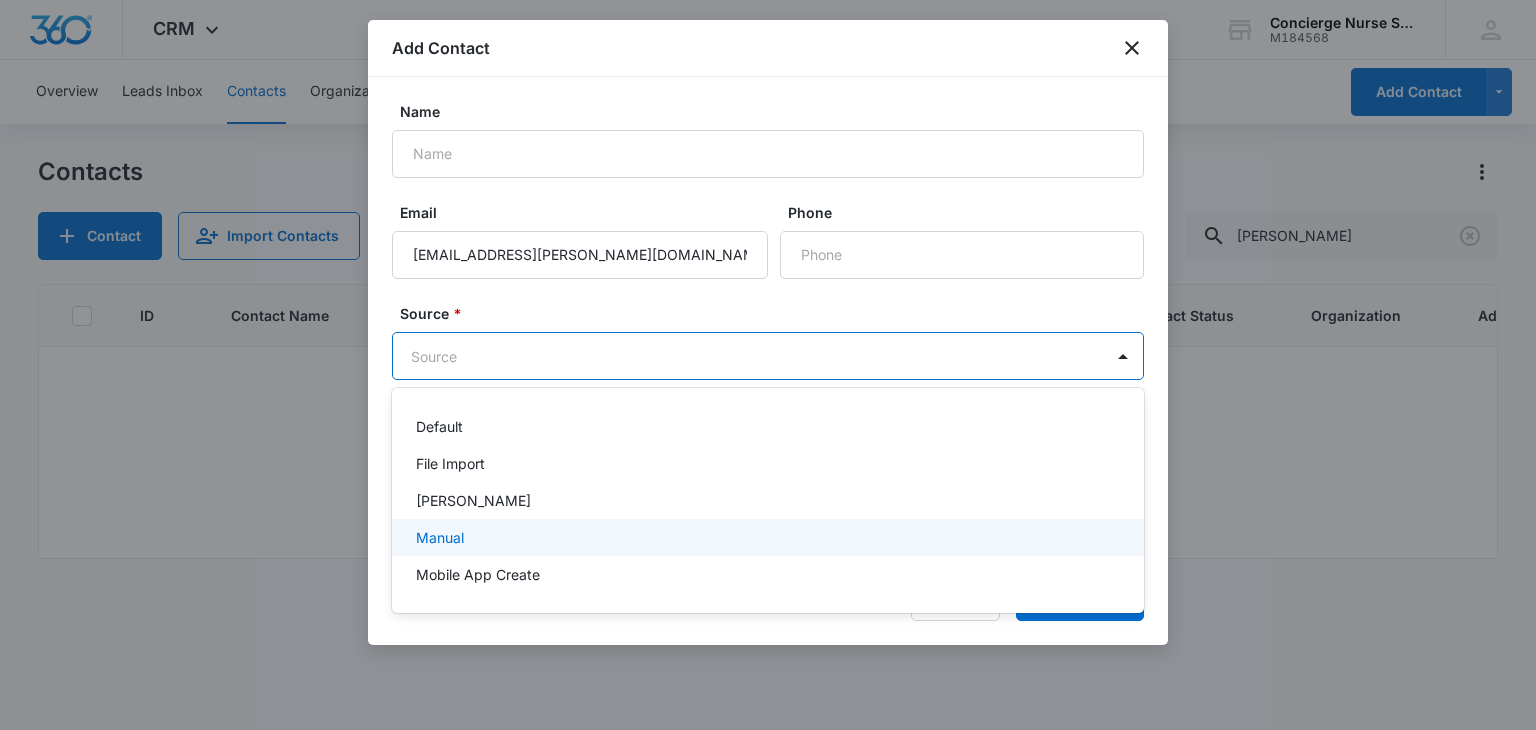 click on "Manual" at bounding box center [766, 537] 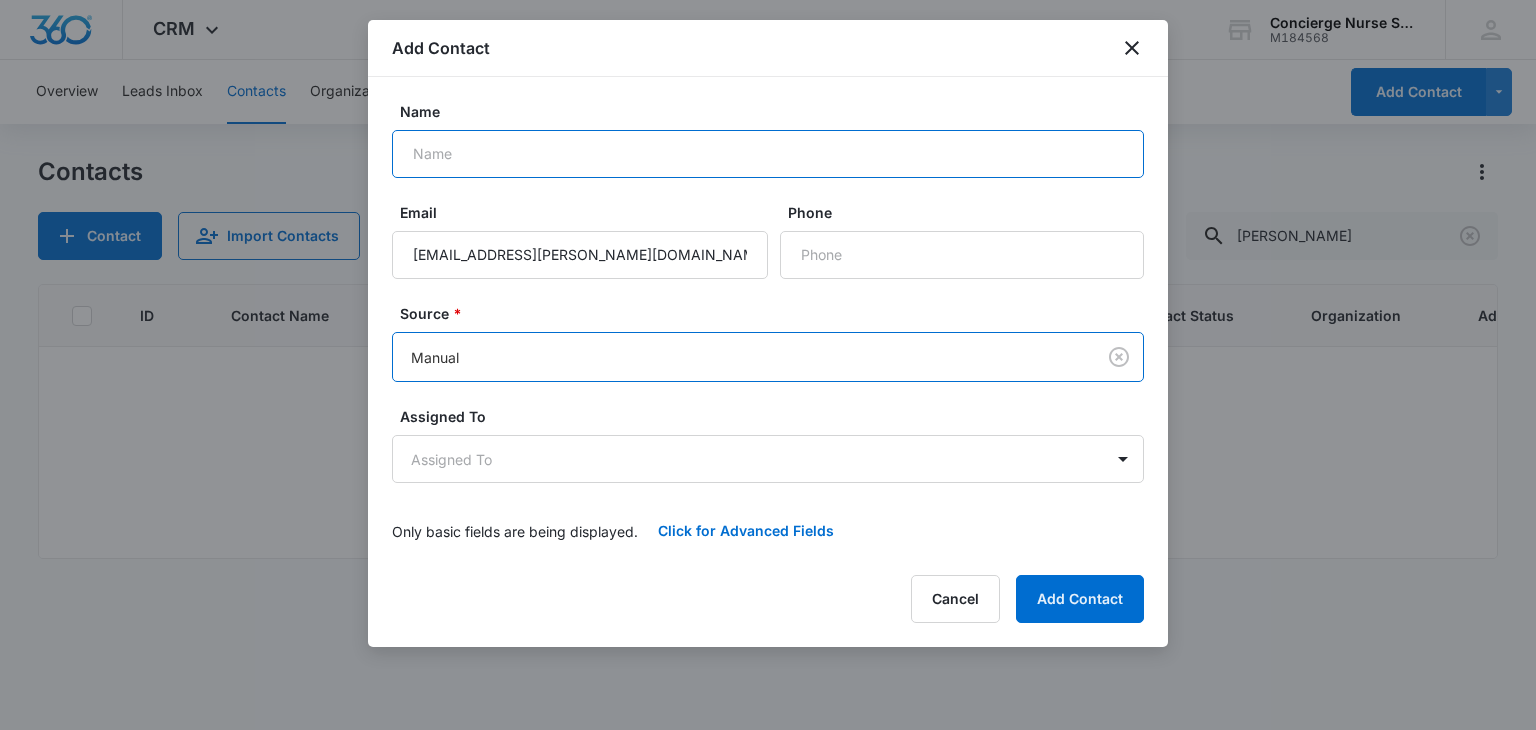 click on "Name" at bounding box center [768, 154] 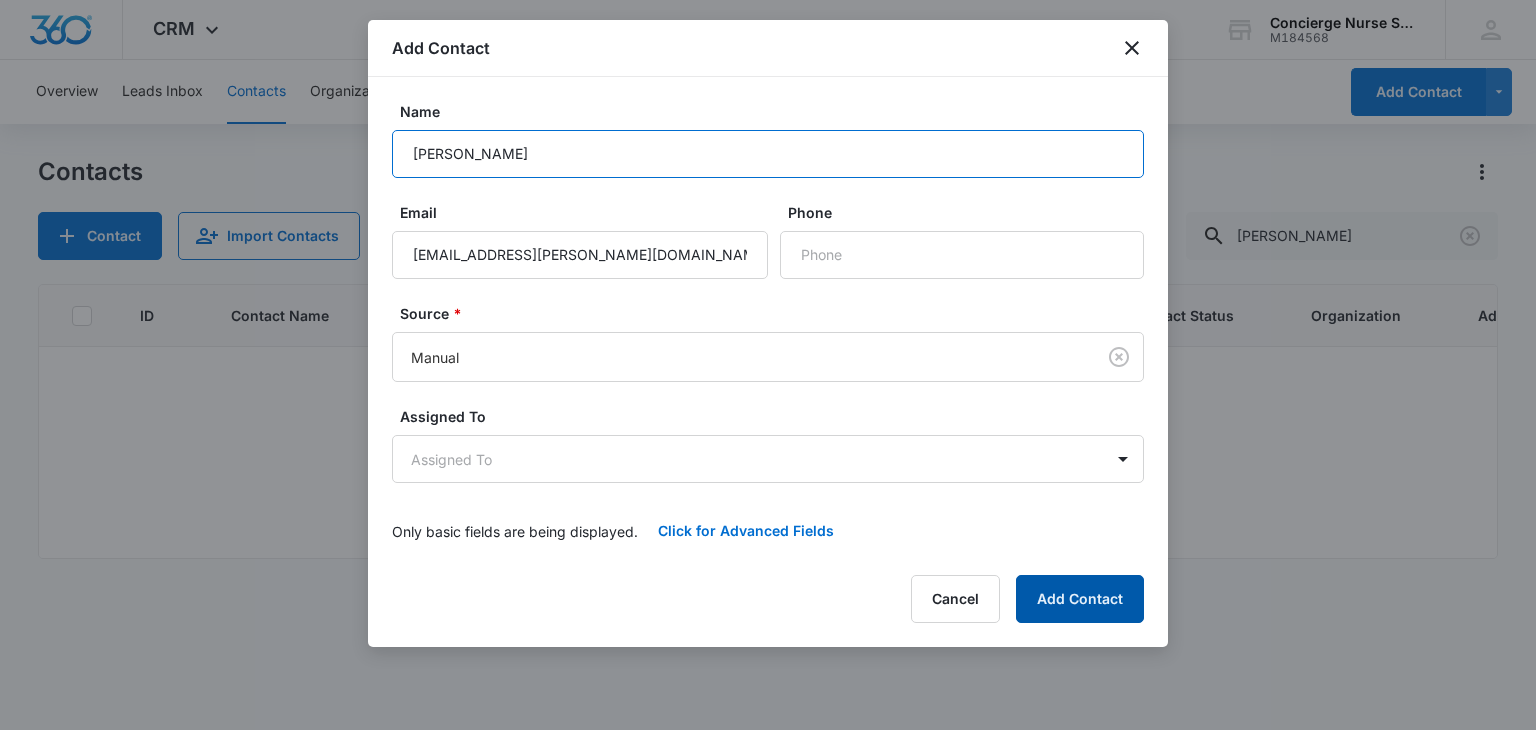 type on "[PERSON_NAME]" 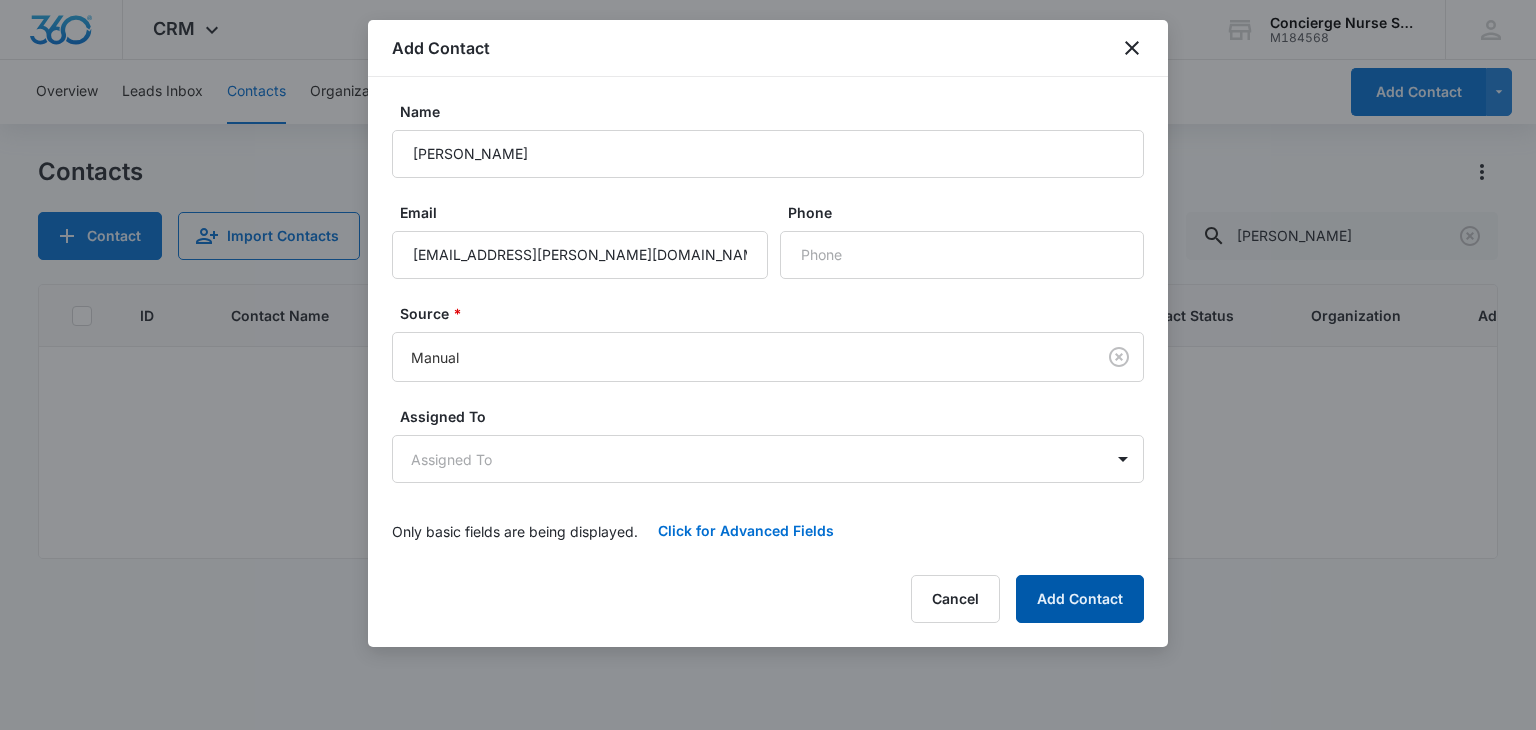 click on "Add Contact" at bounding box center (1080, 599) 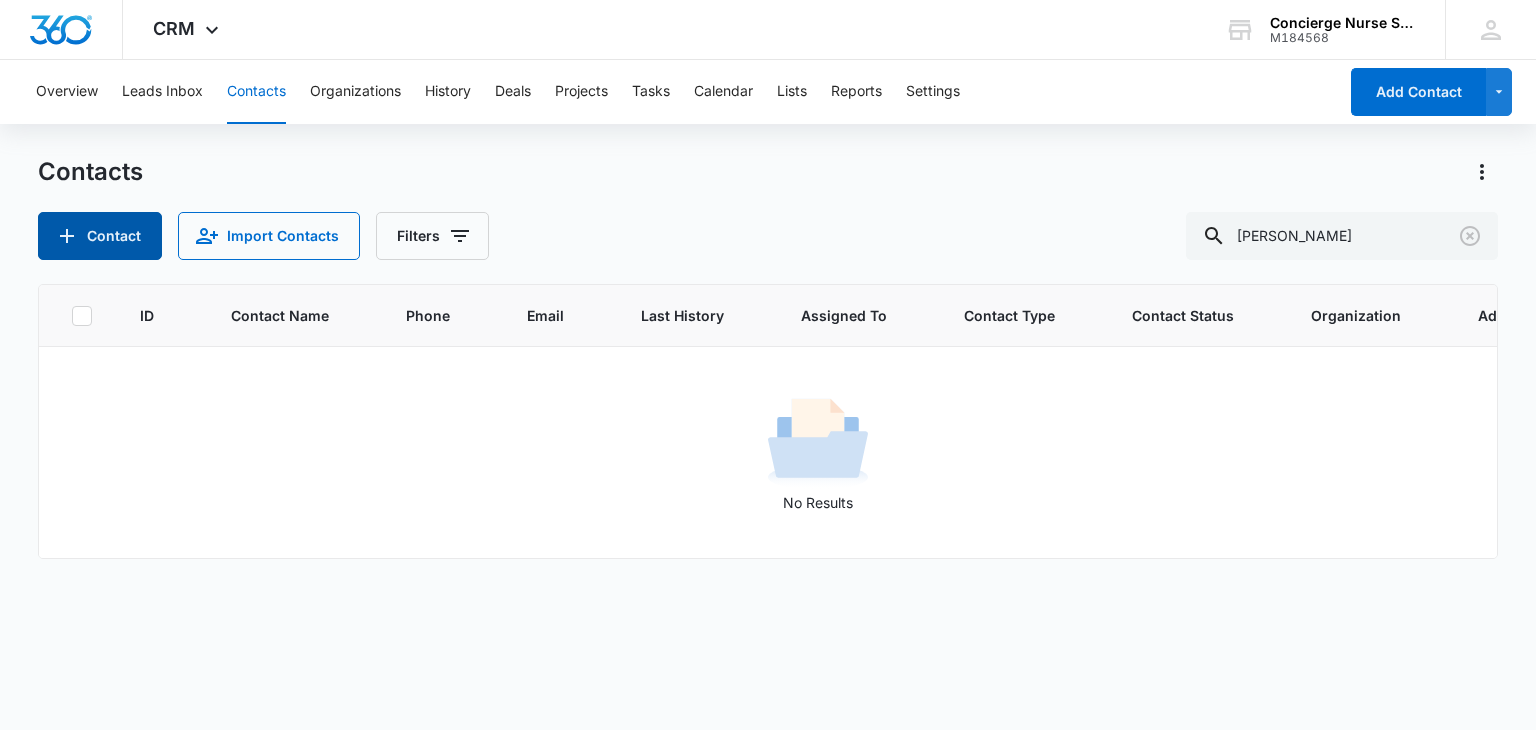 click on "Contact" at bounding box center [100, 236] 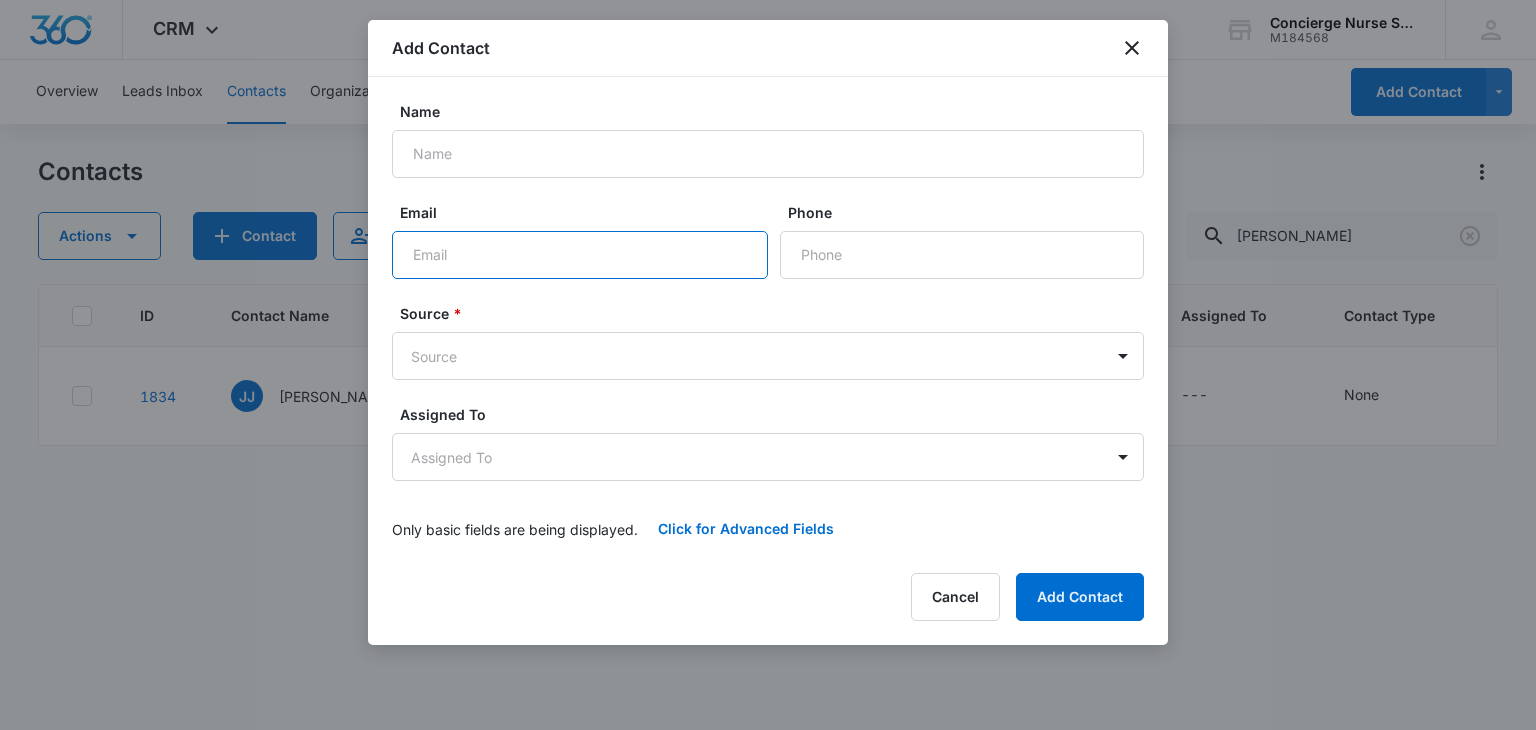 click on "Email" at bounding box center (580, 255) 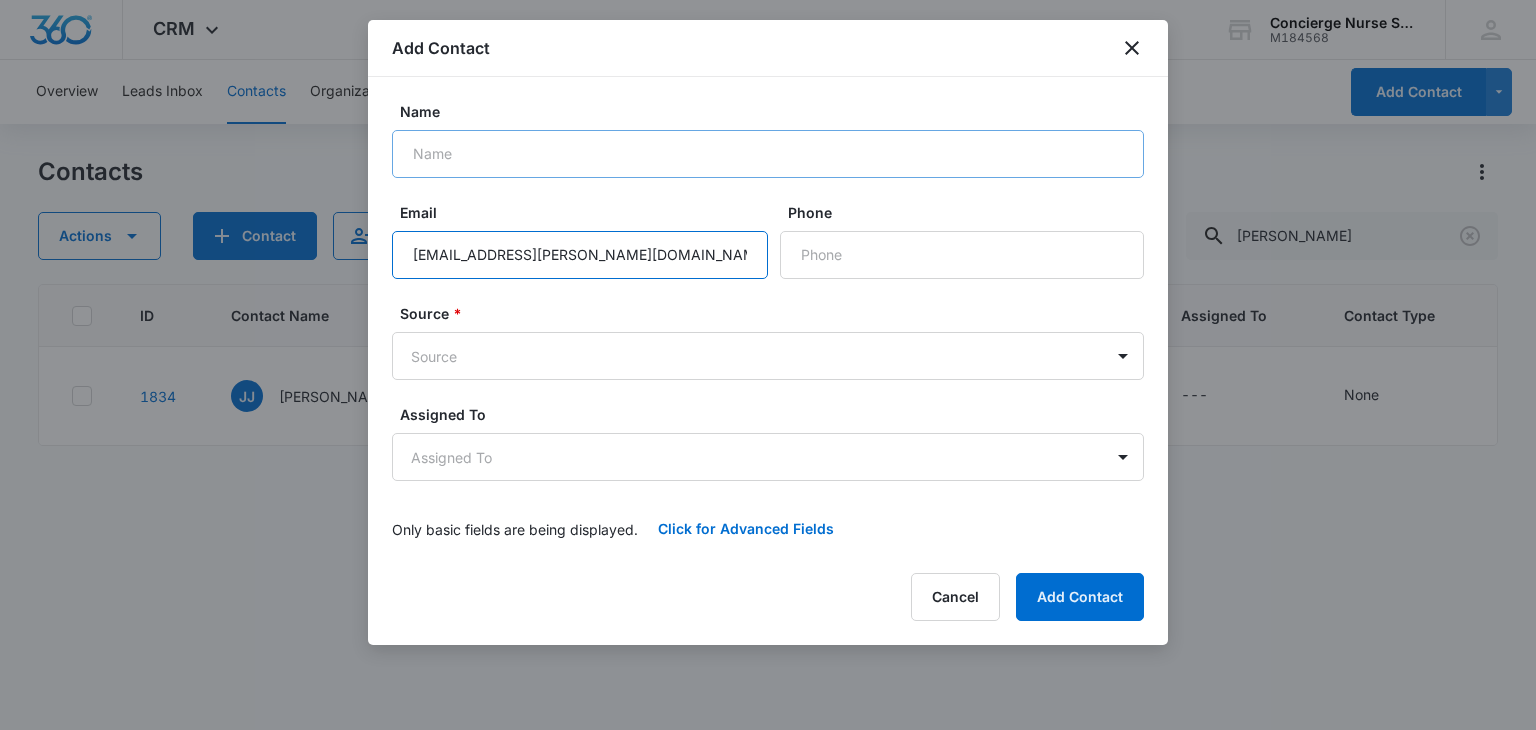 type on "[EMAIL_ADDRESS][PERSON_NAME][DOMAIN_NAME]" 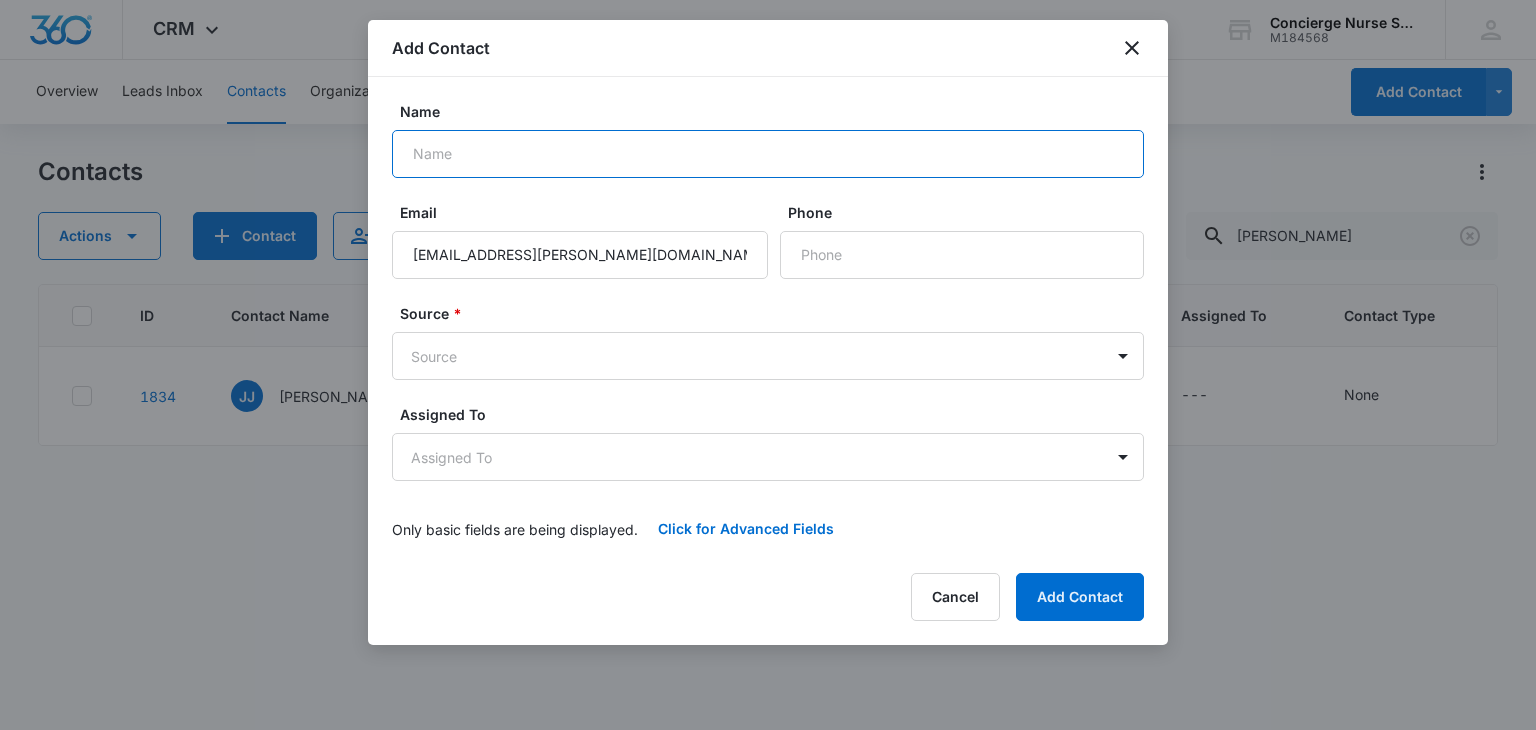 click on "Name" at bounding box center (768, 154) 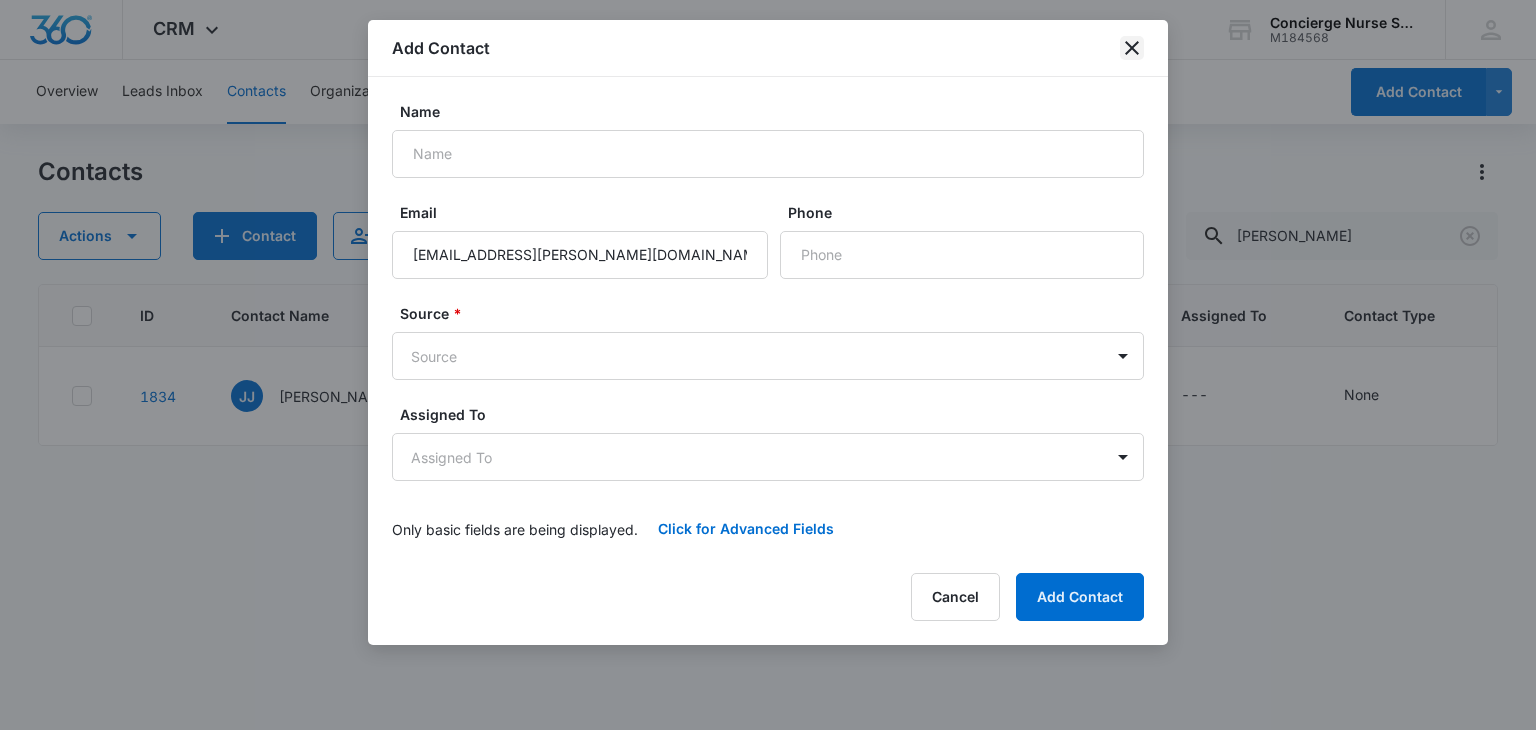 click 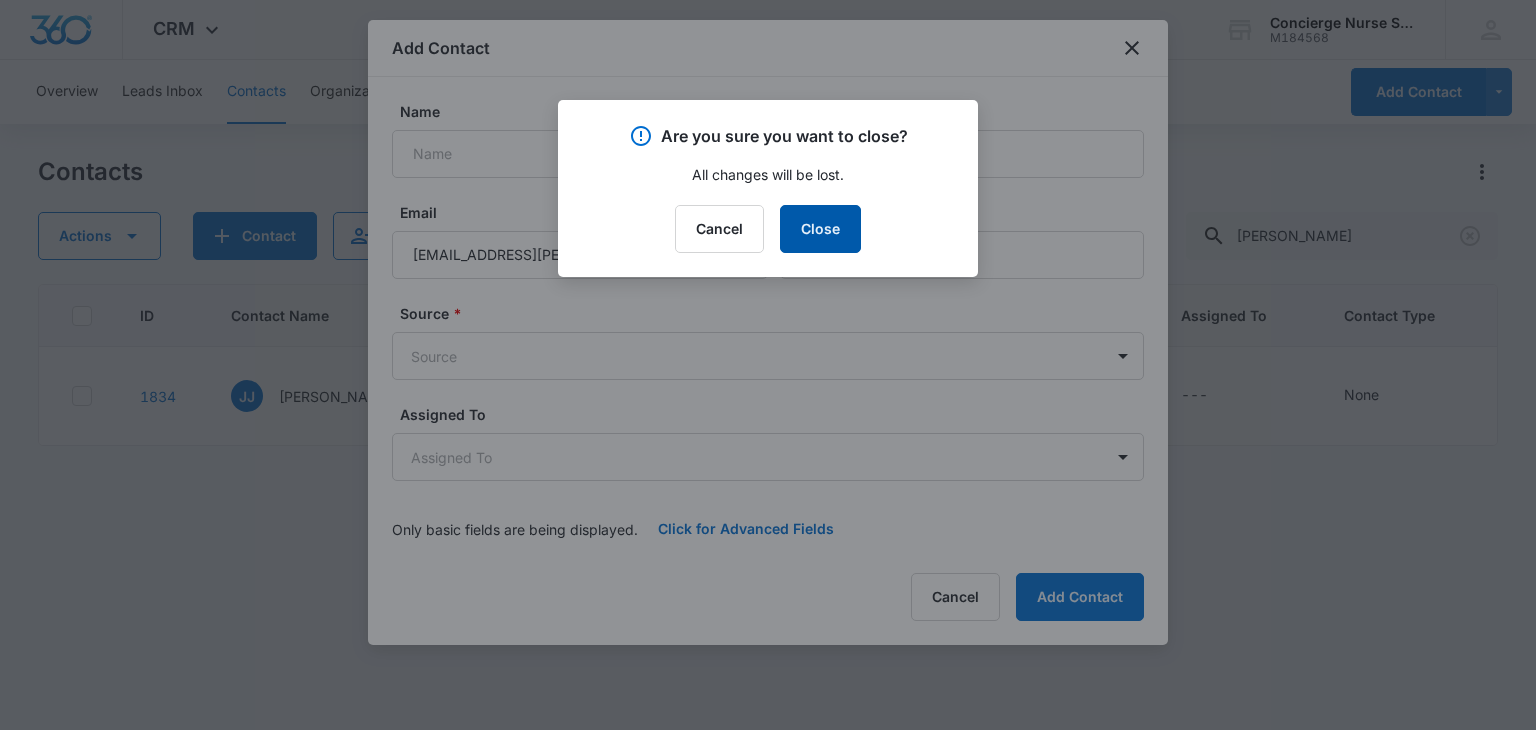 click on "Close" at bounding box center (820, 229) 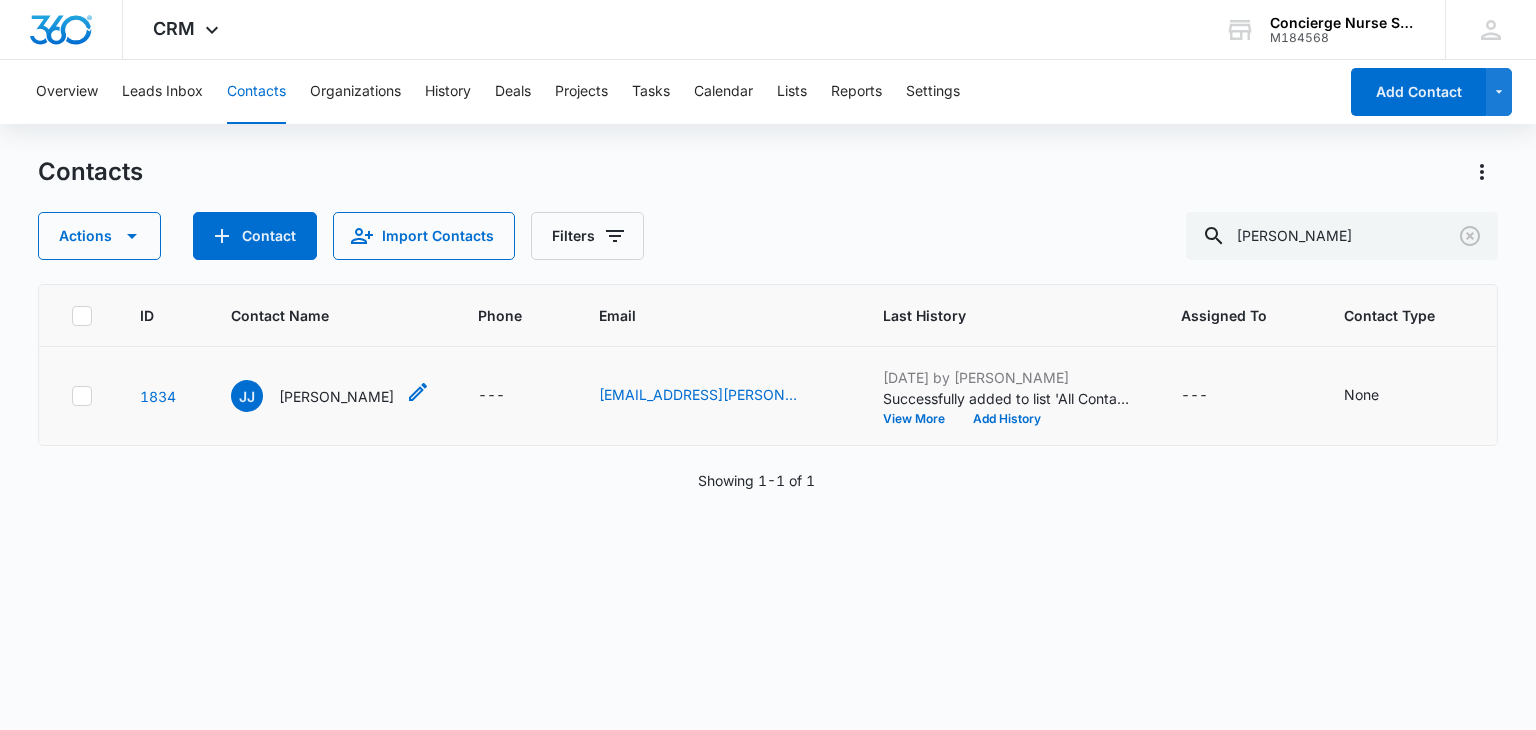 click on "[PERSON_NAME]" at bounding box center [336, 396] 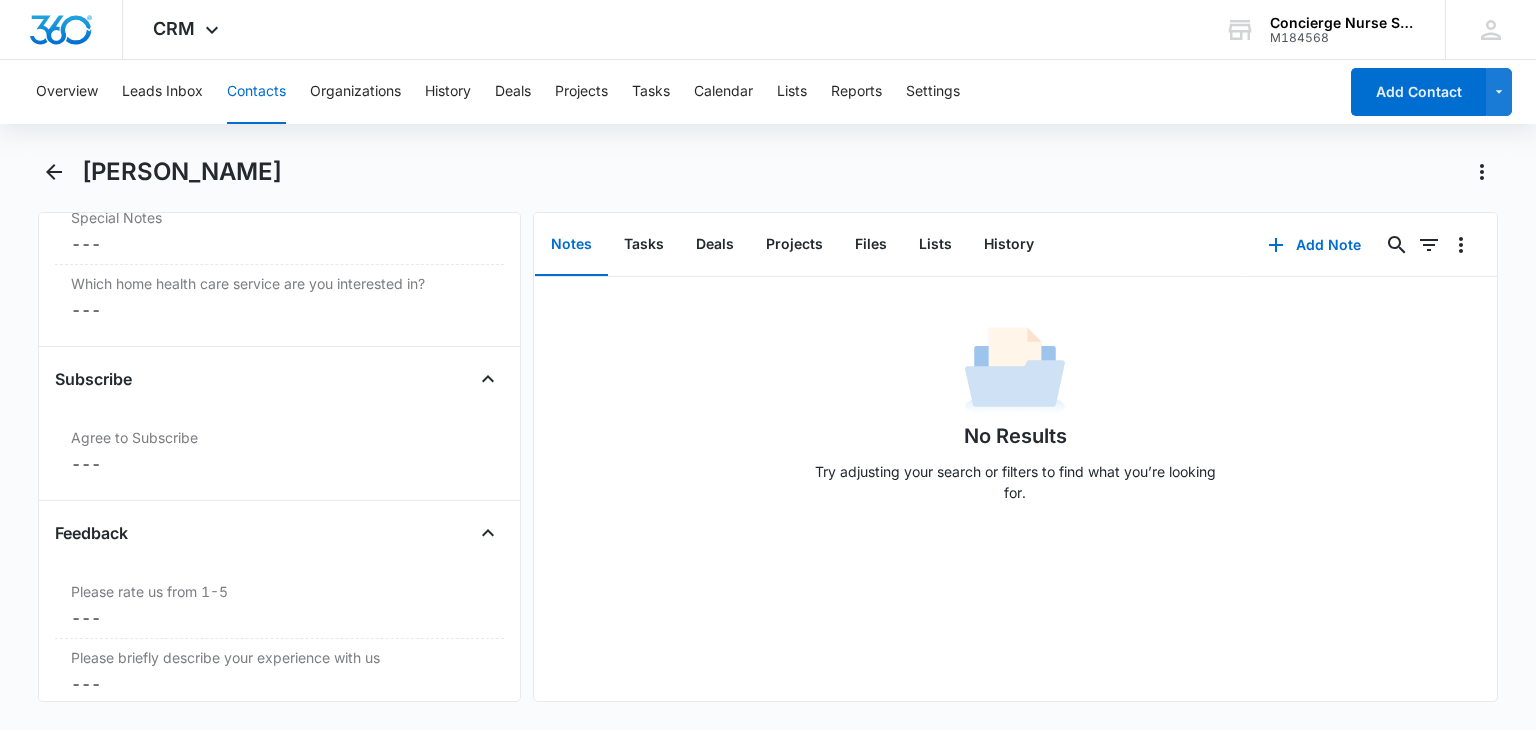 scroll, scrollTop: 2096, scrollLeft: 0, axis: vertical 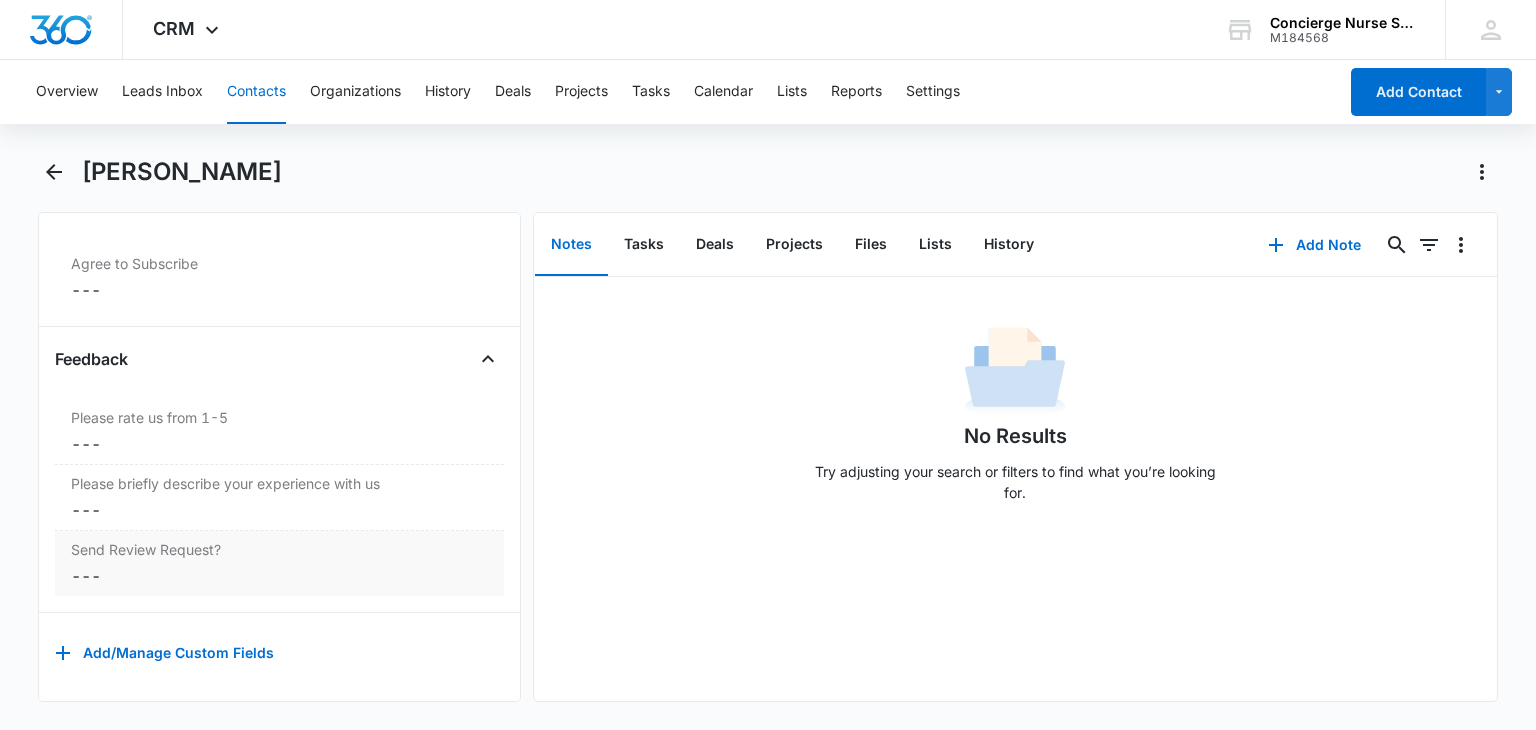 click on "Cancel Save Changes ---" at bounding box center (279, 576) 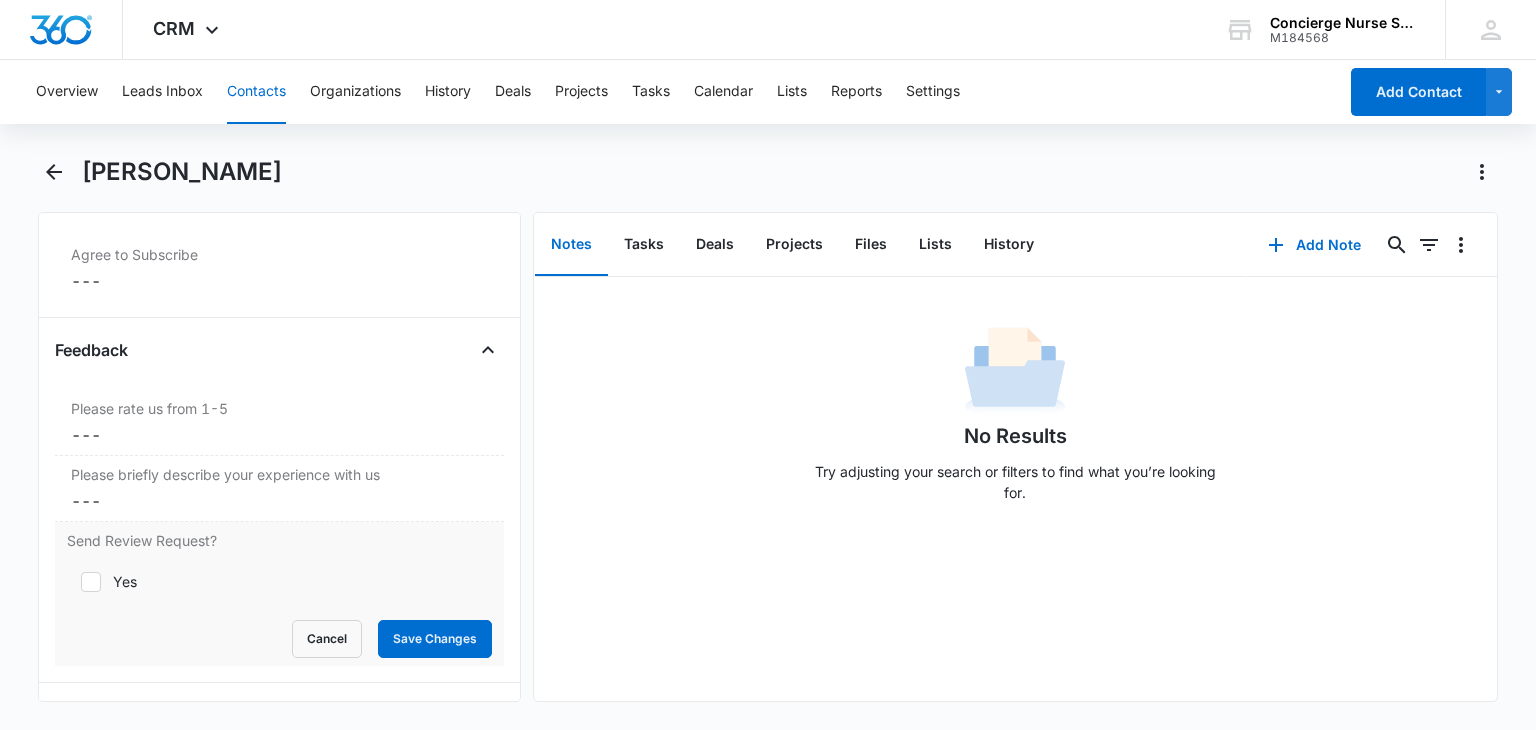 click 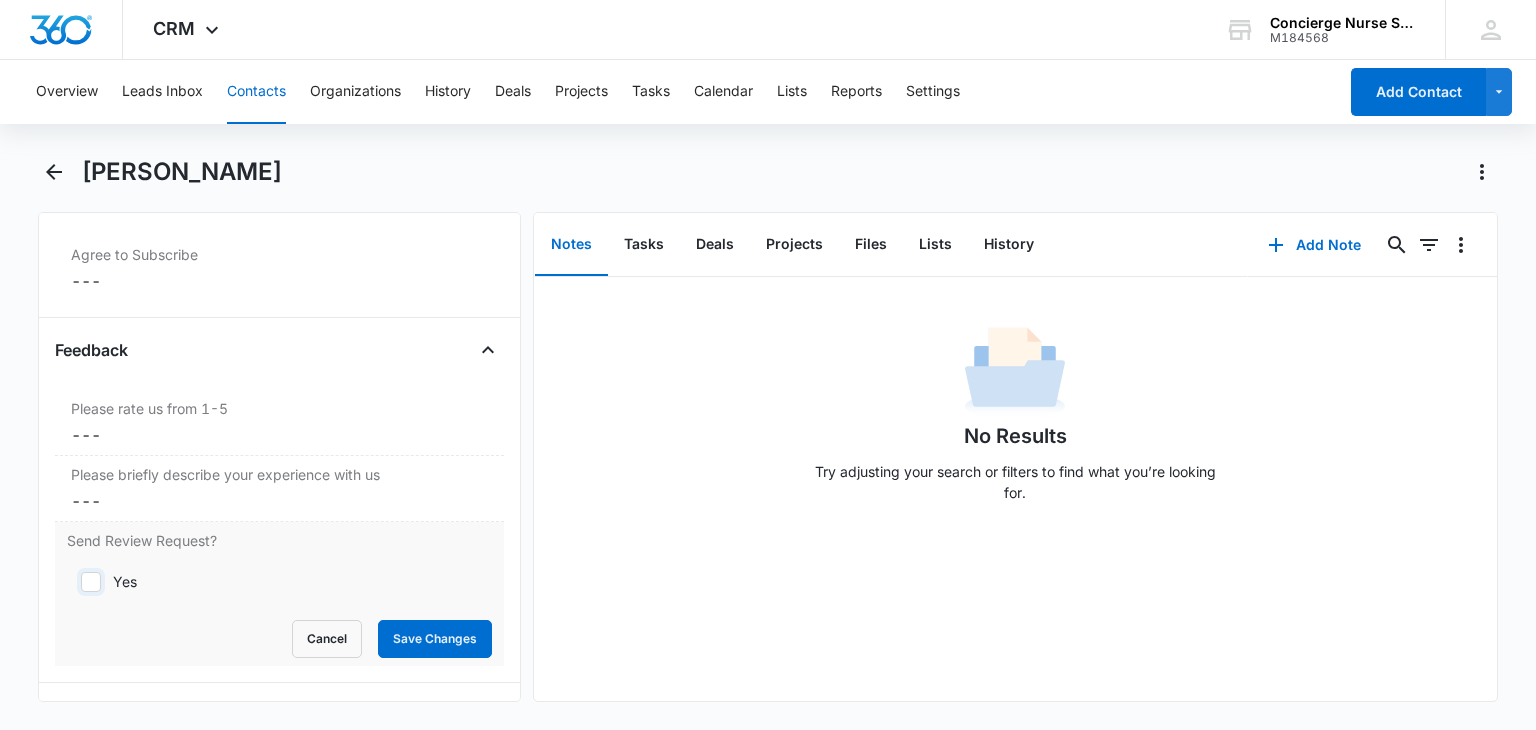 click on "Yes" at bounding box center [74, 582] 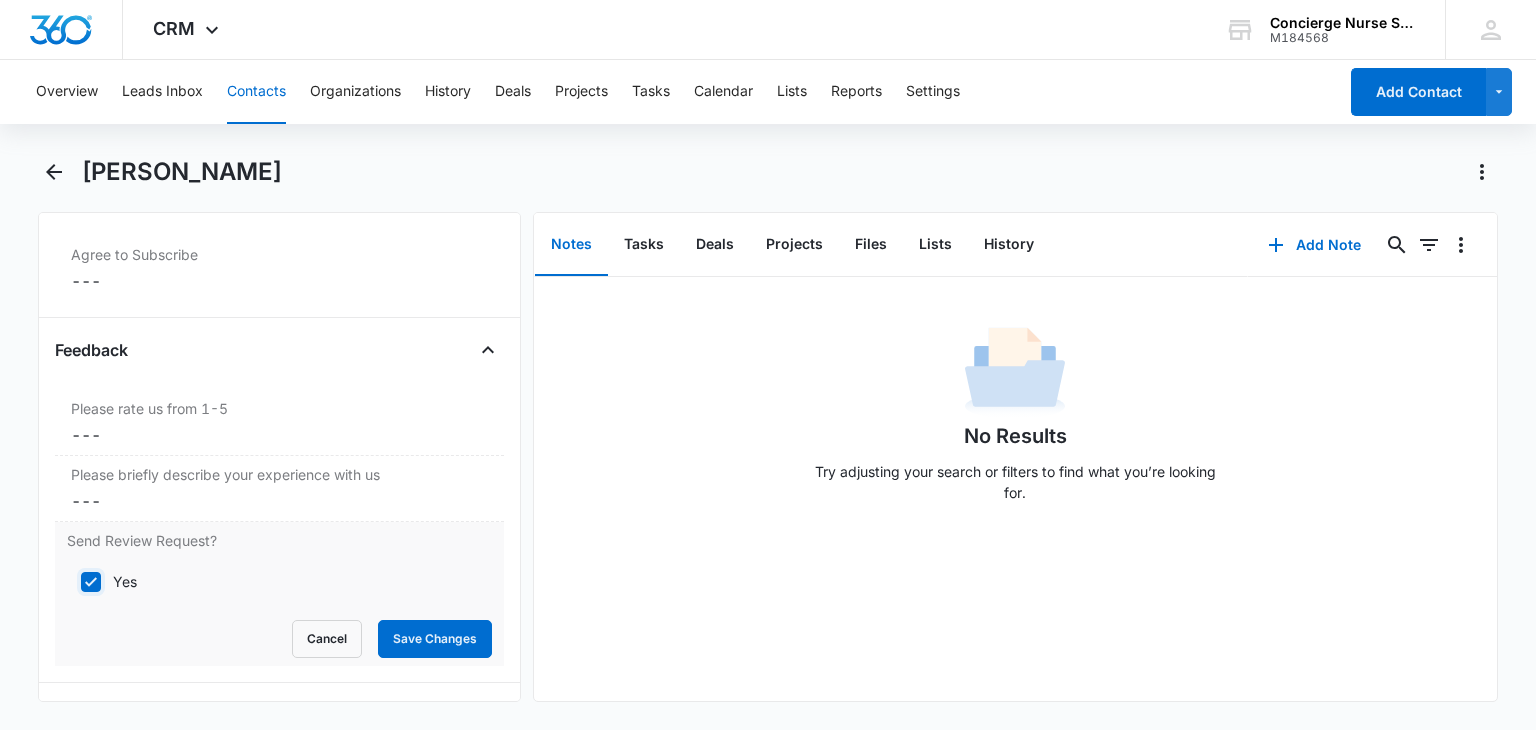 checkbox on "true" 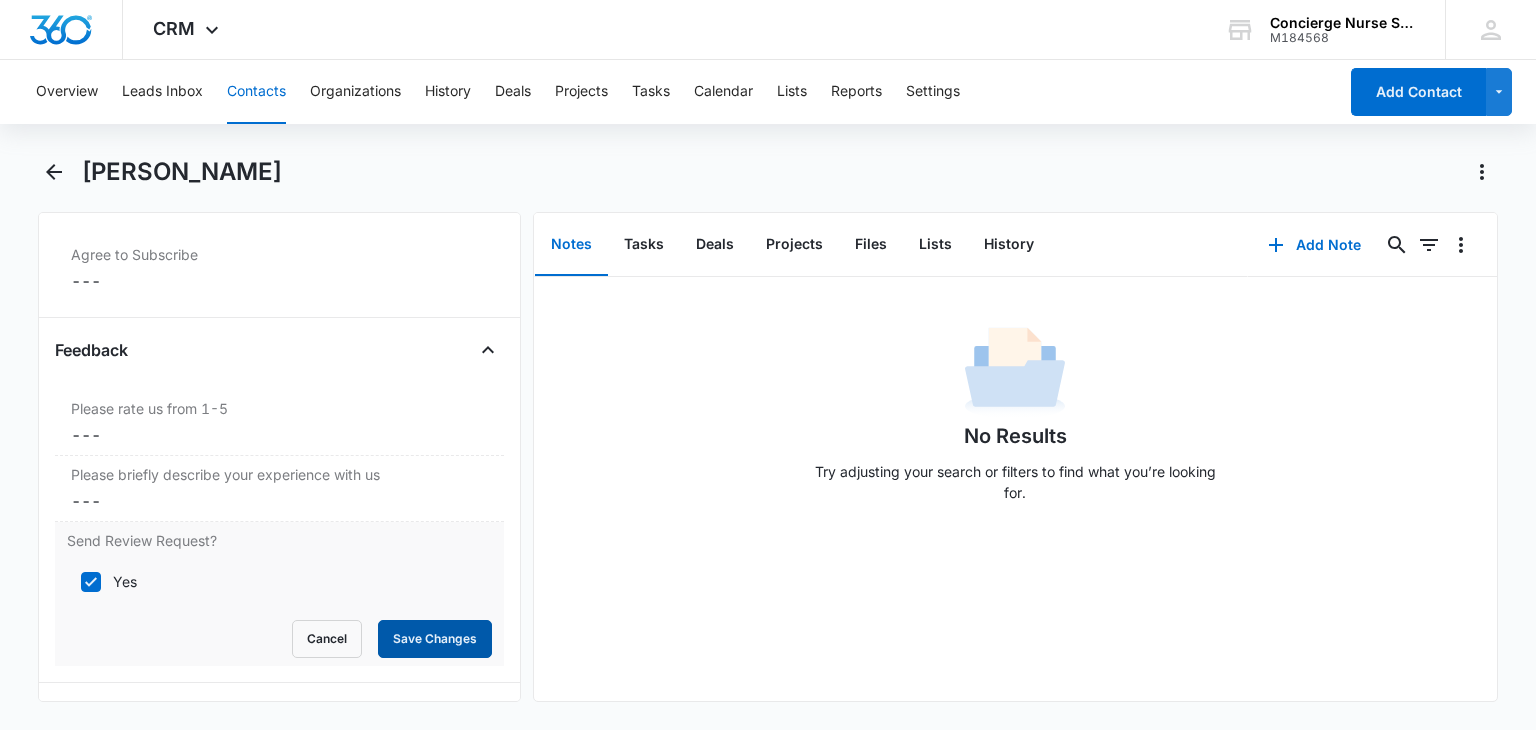 click on "Save Changes" at bounding box center (435, 639) 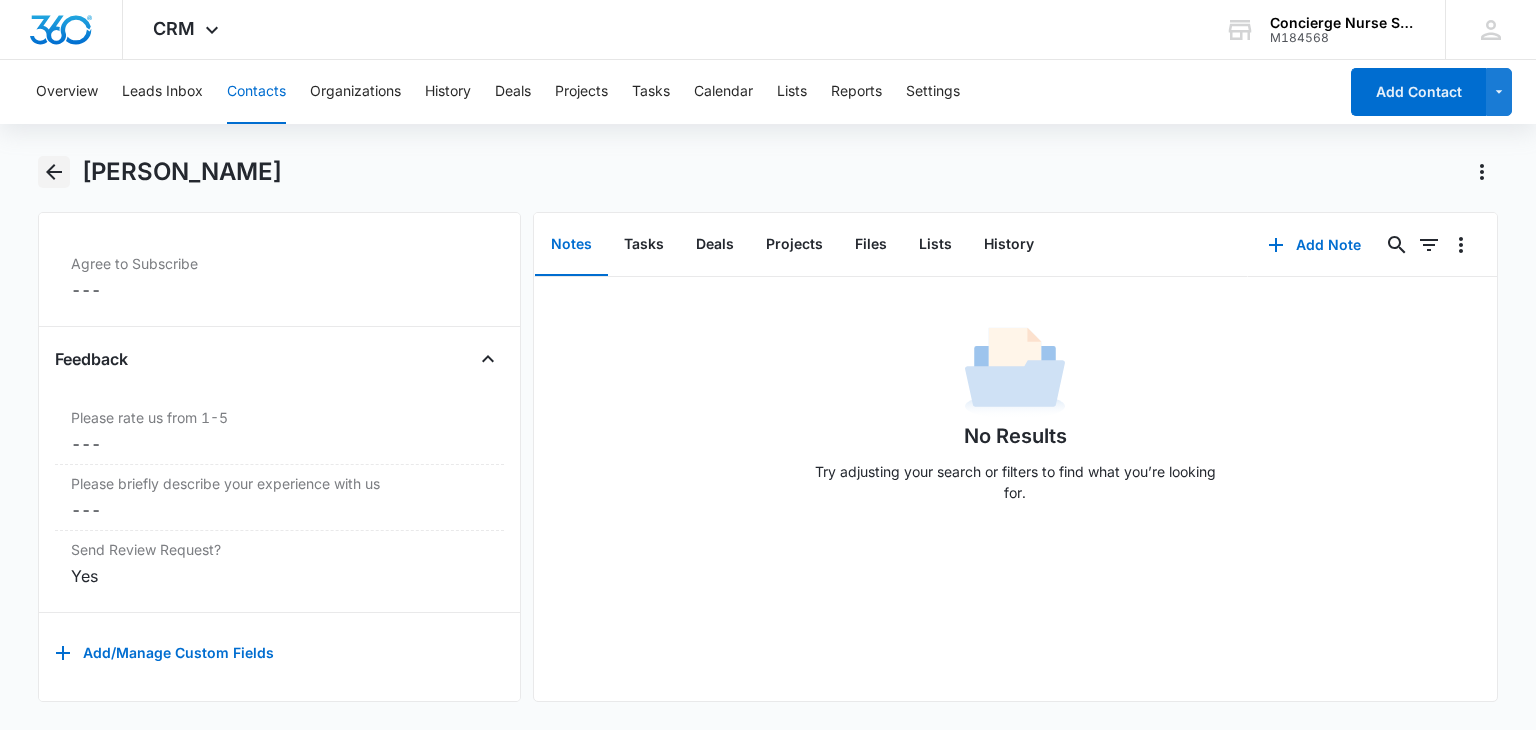 click 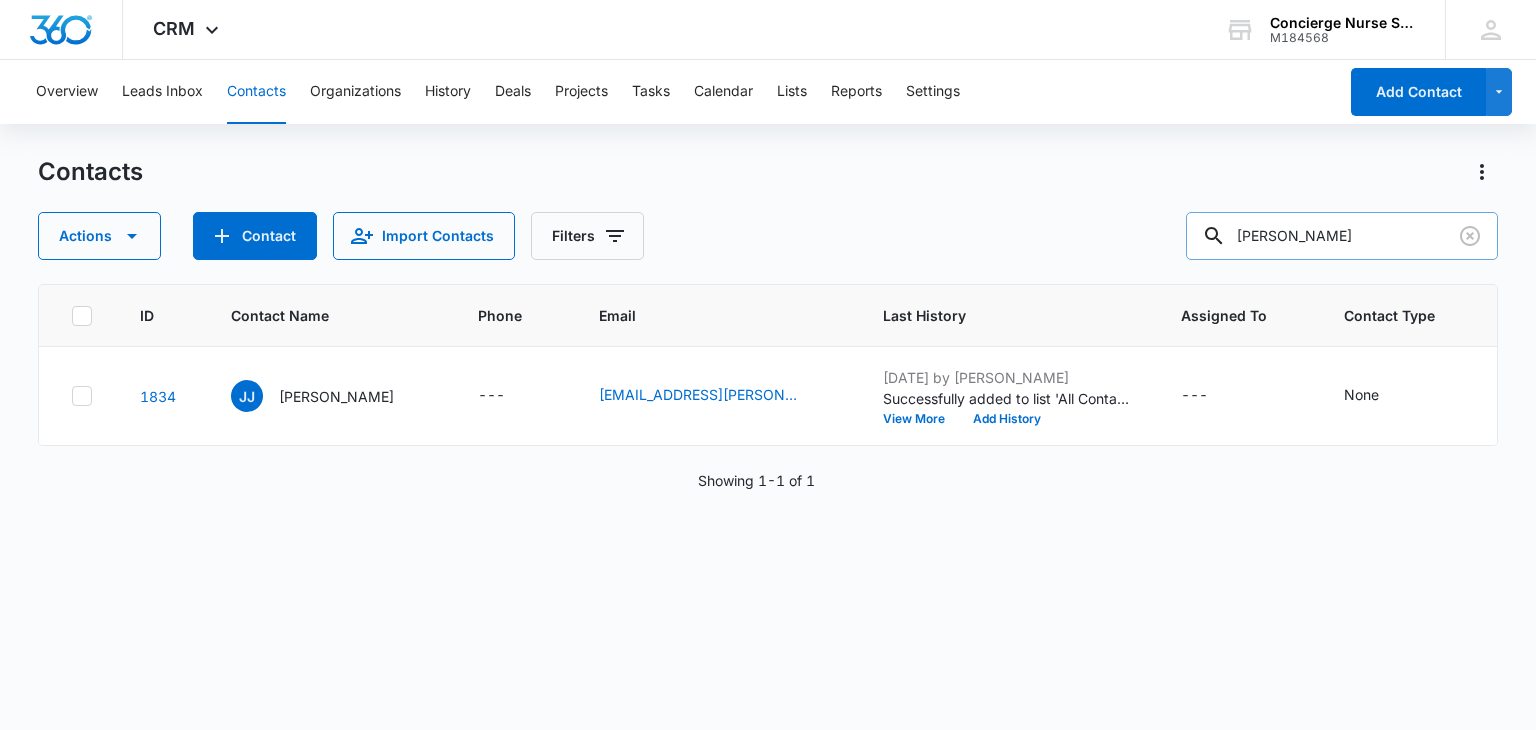 click on "[PERSON_NAME]" at bounding box center [1342, 236] 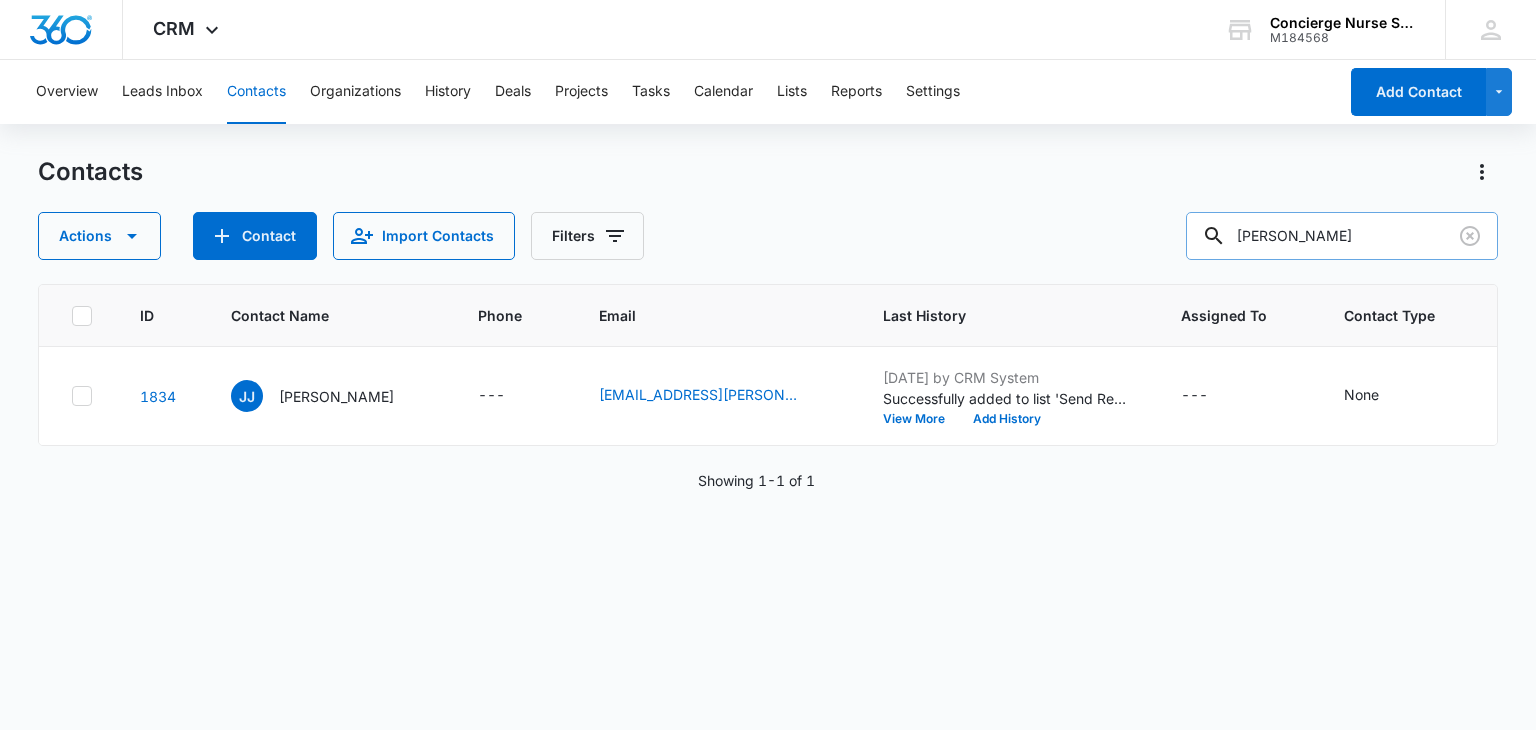 drag, startPoint x: 1296, startPoint y: 237, endPoint x: 1230, endPoint y: 237, distance: 66 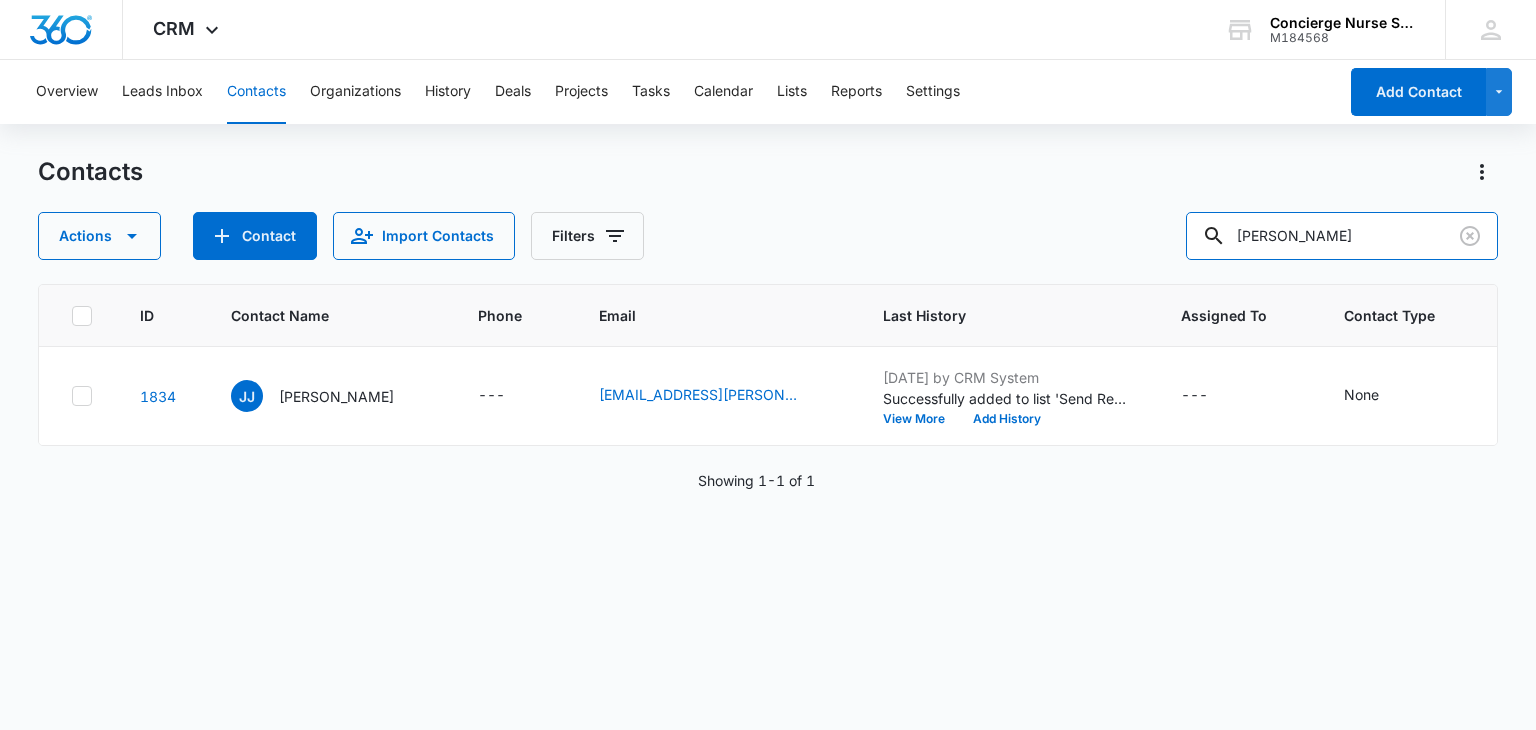 type on "[PERSON_NAME]" 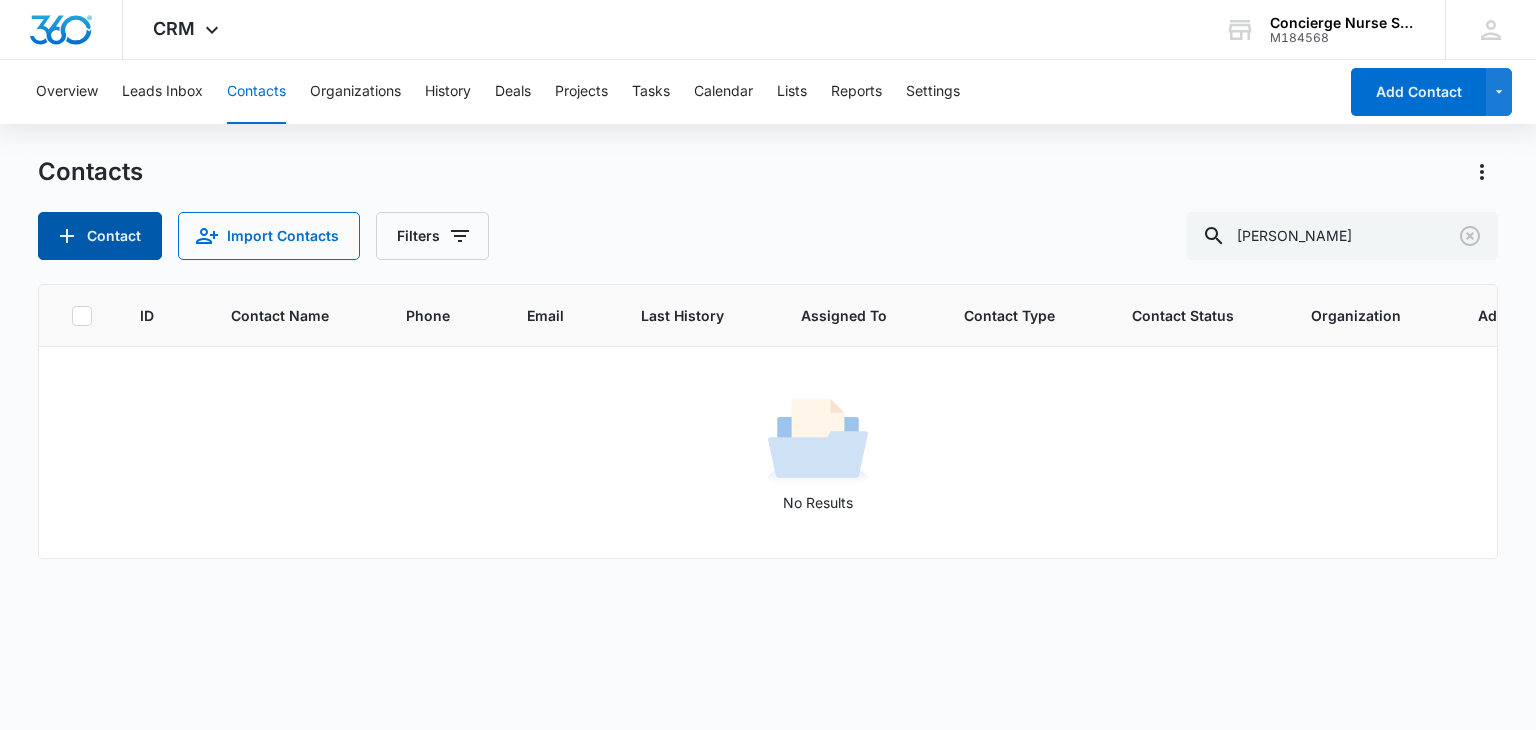 click 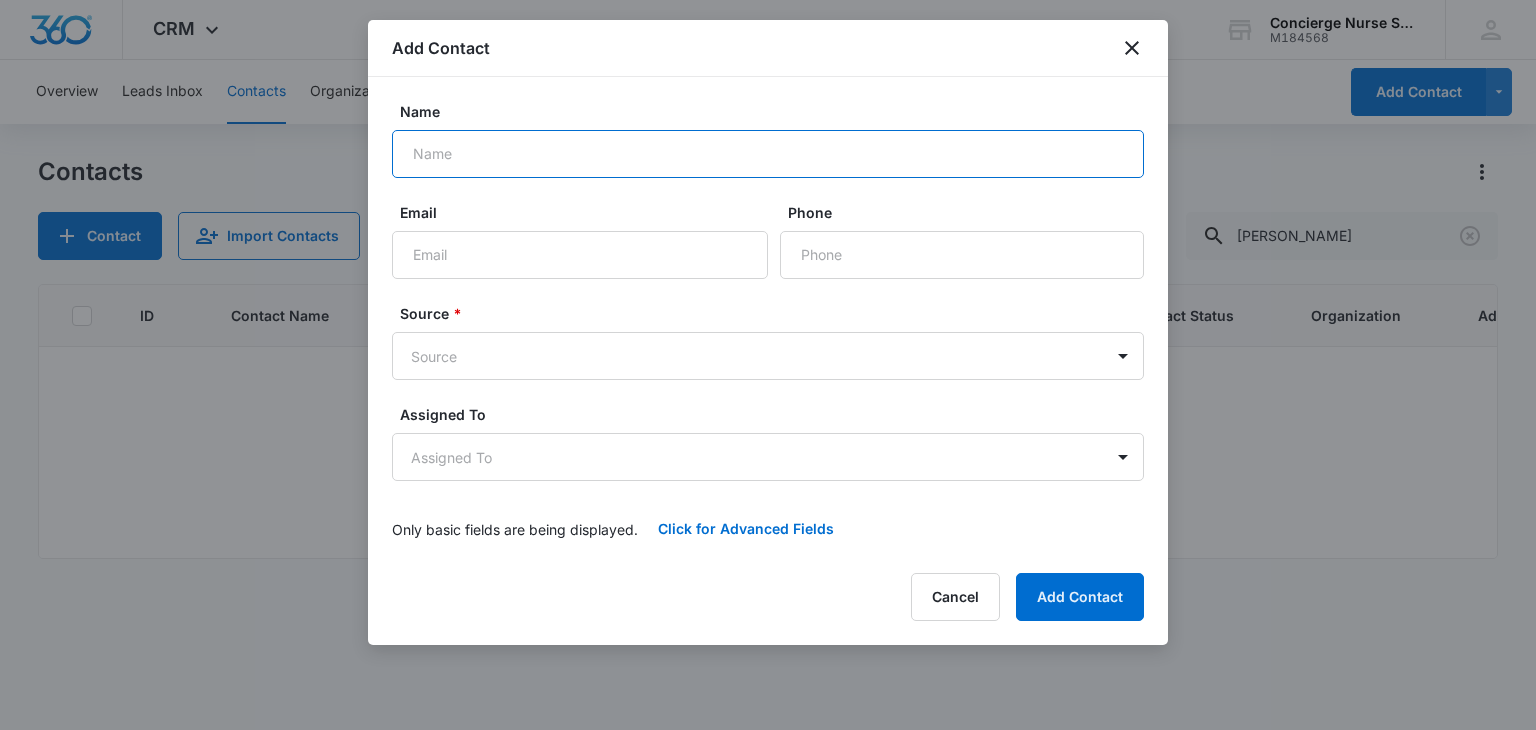 click on "Name" at bounding box center [768, 154] 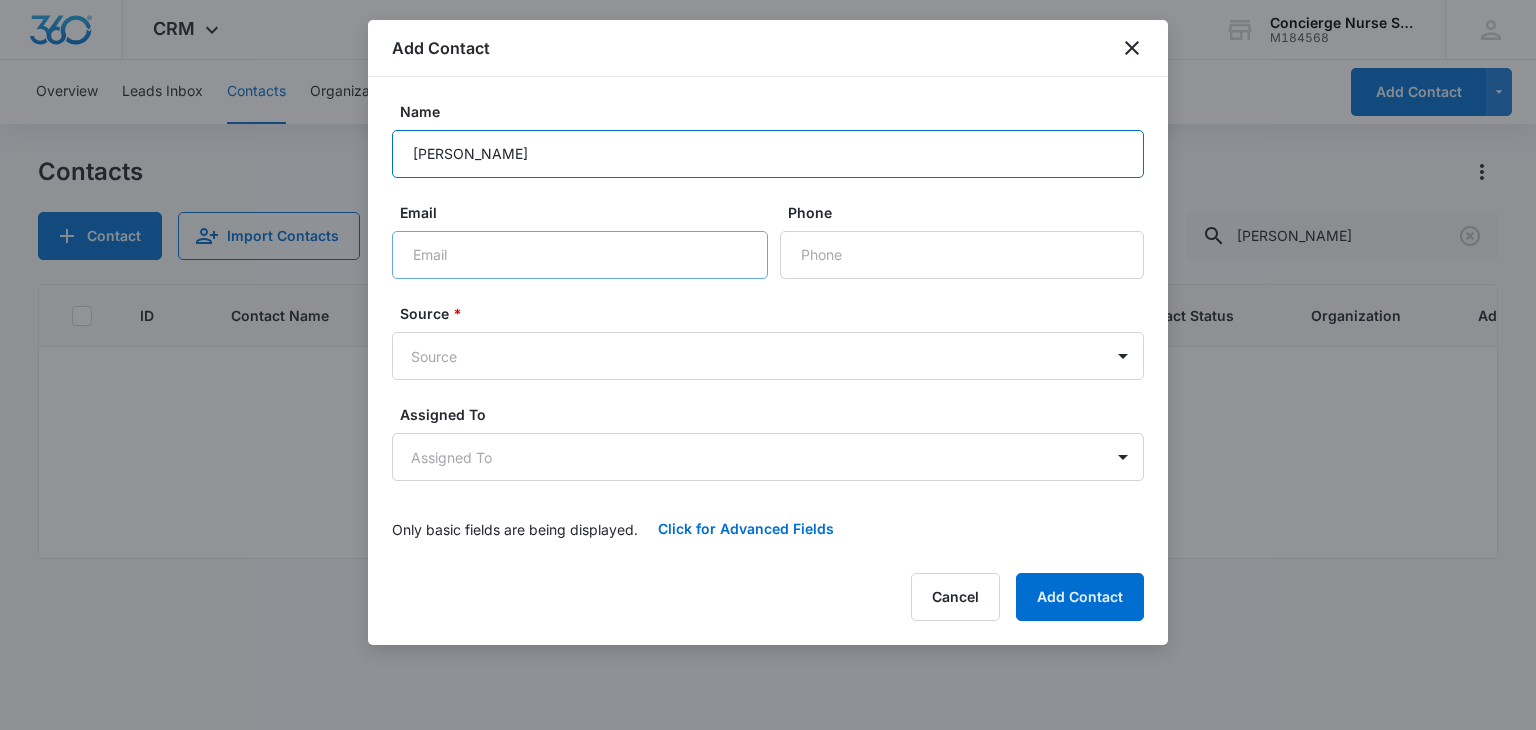 type on "[PERSON_NAME]" 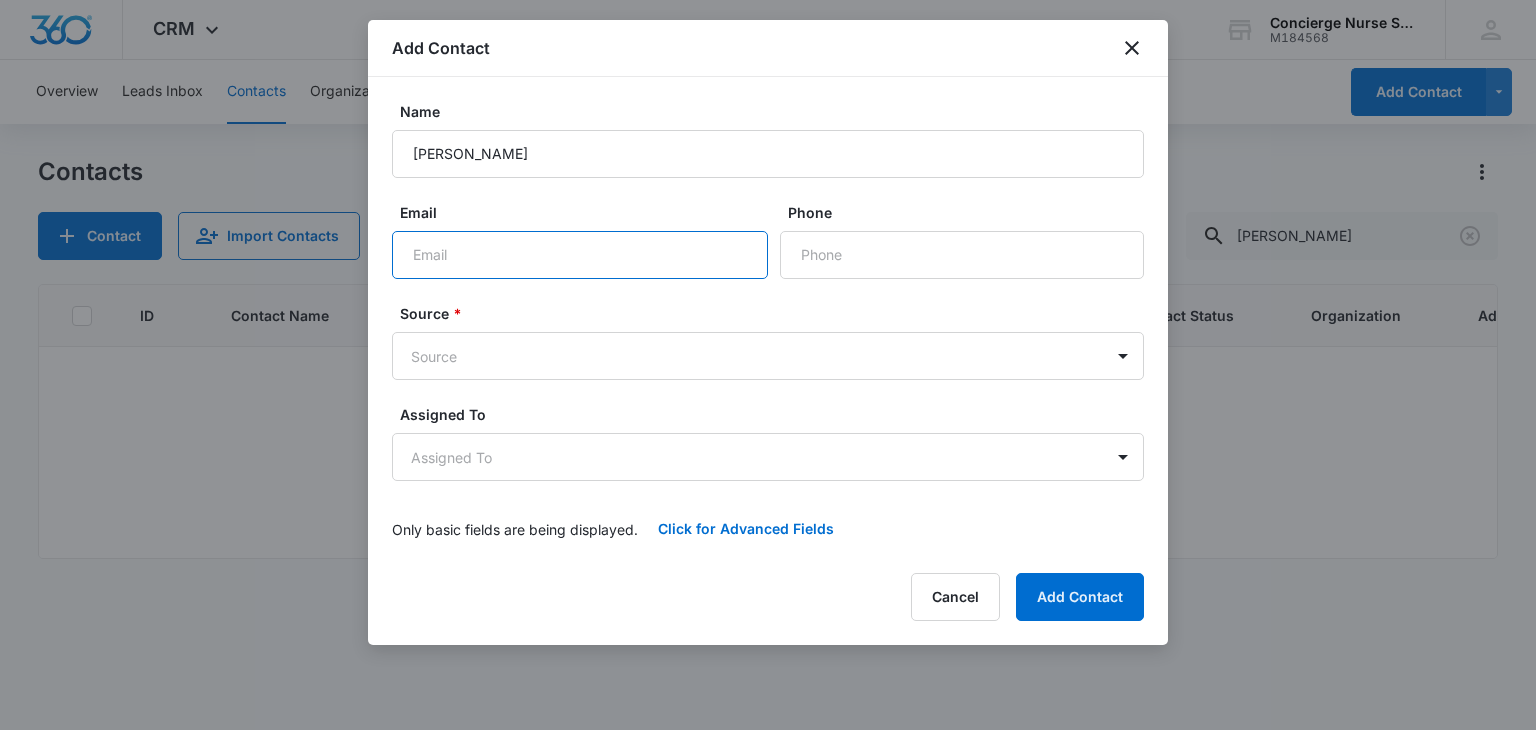 click on "Email" at bounding box center (580, 255) 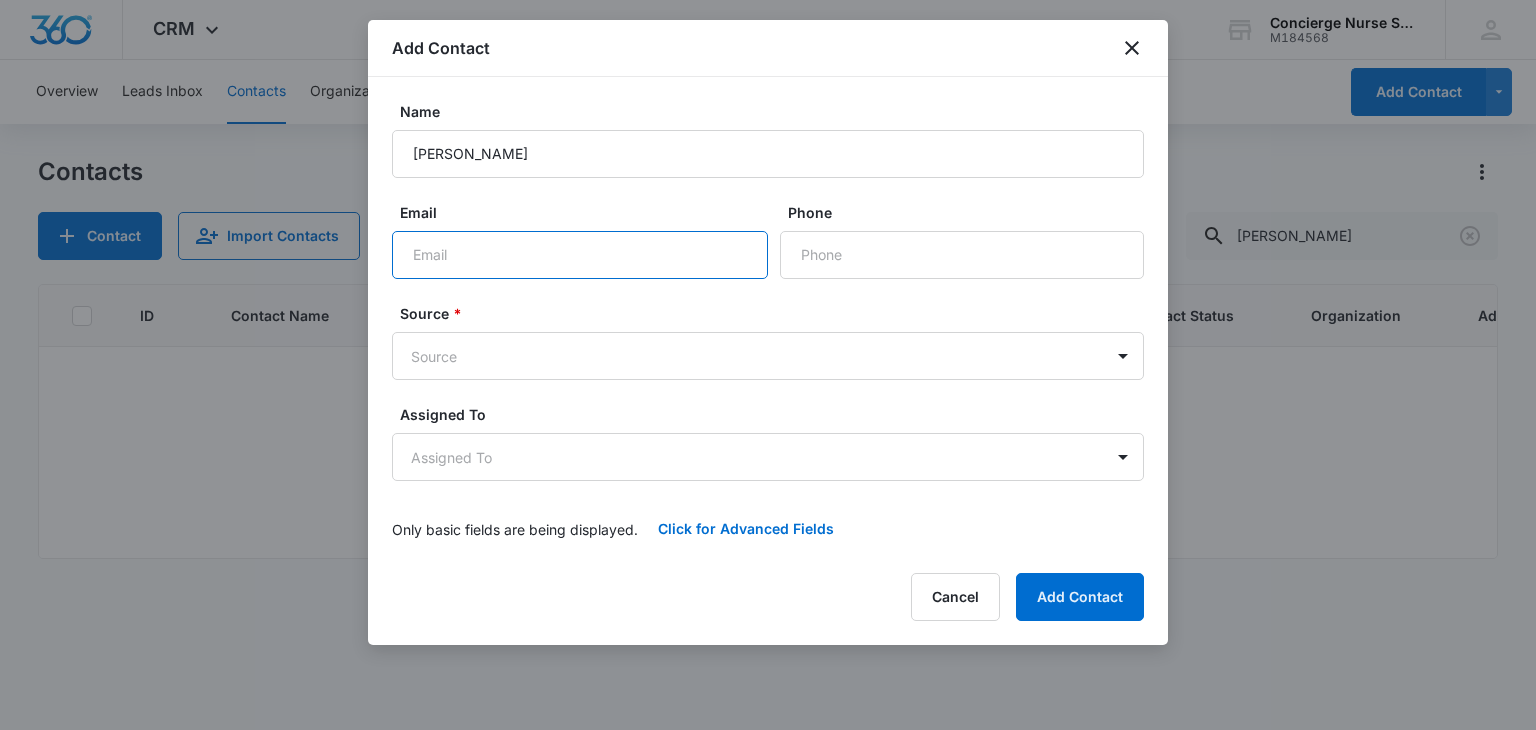 drag, startPoint x: 435, startPoint y: 276, endPoint x: 426, endPoint y: 252, distance: 25.632011 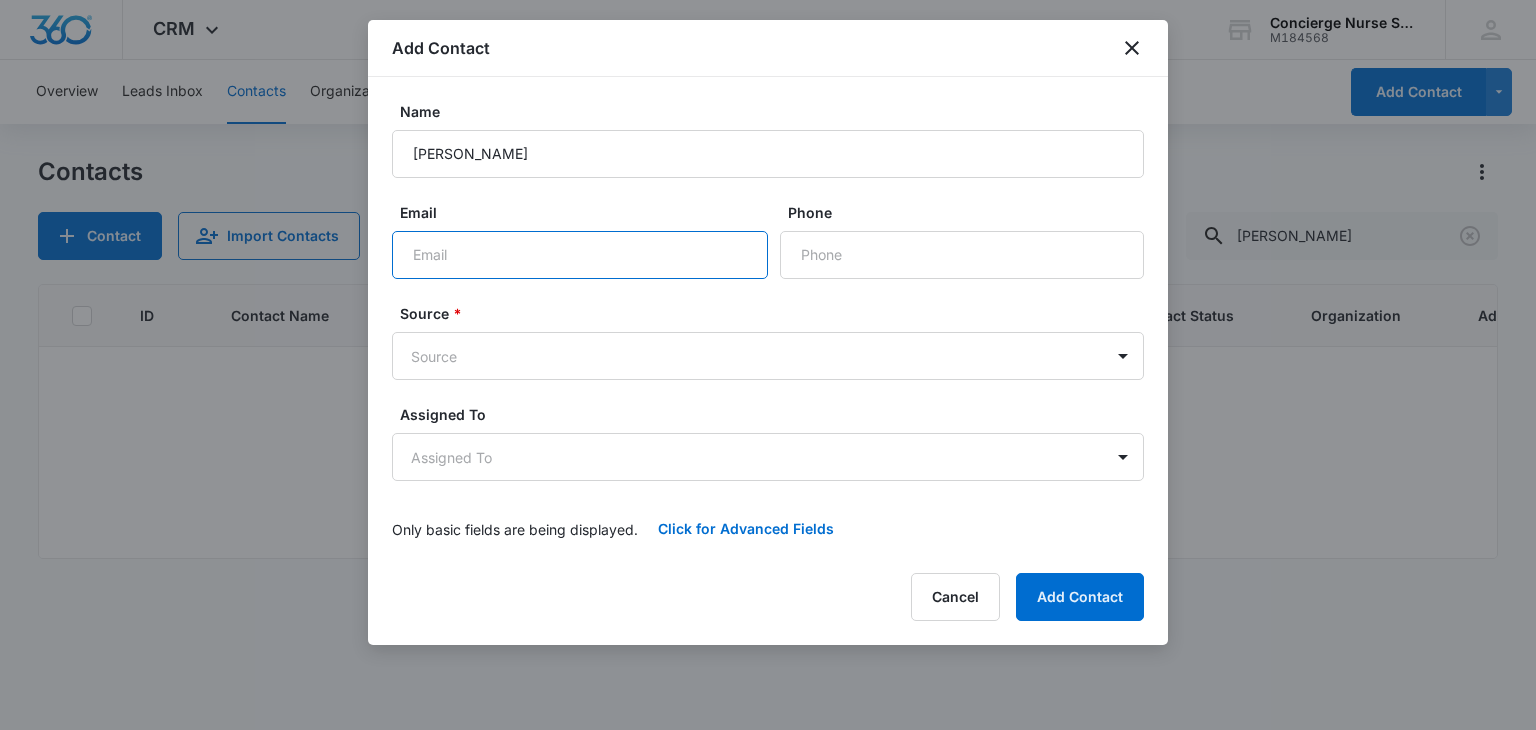 click on "Email" at bounding box center [580, 255] 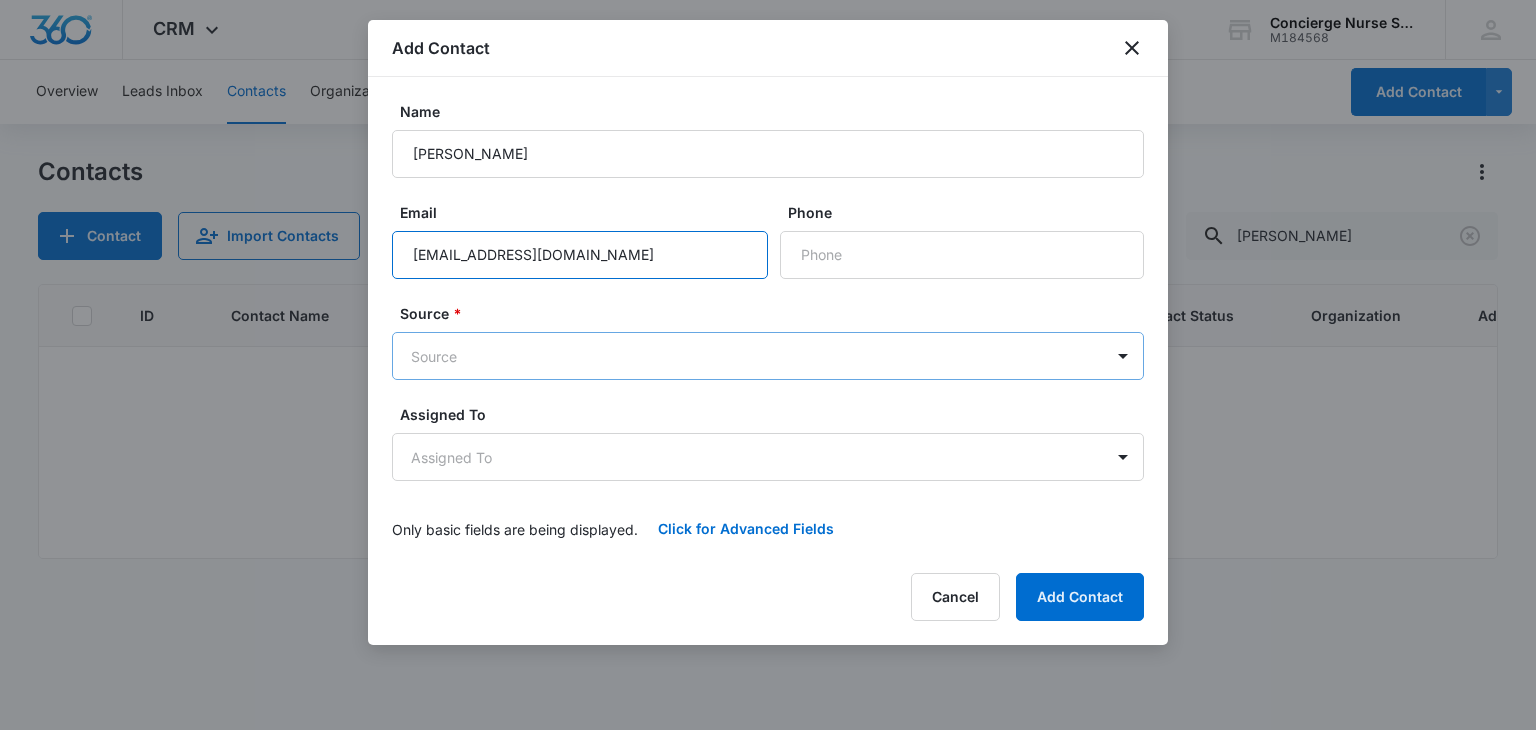type on "[EMAIL_ADDRESS][DOMAIN_NAME]" 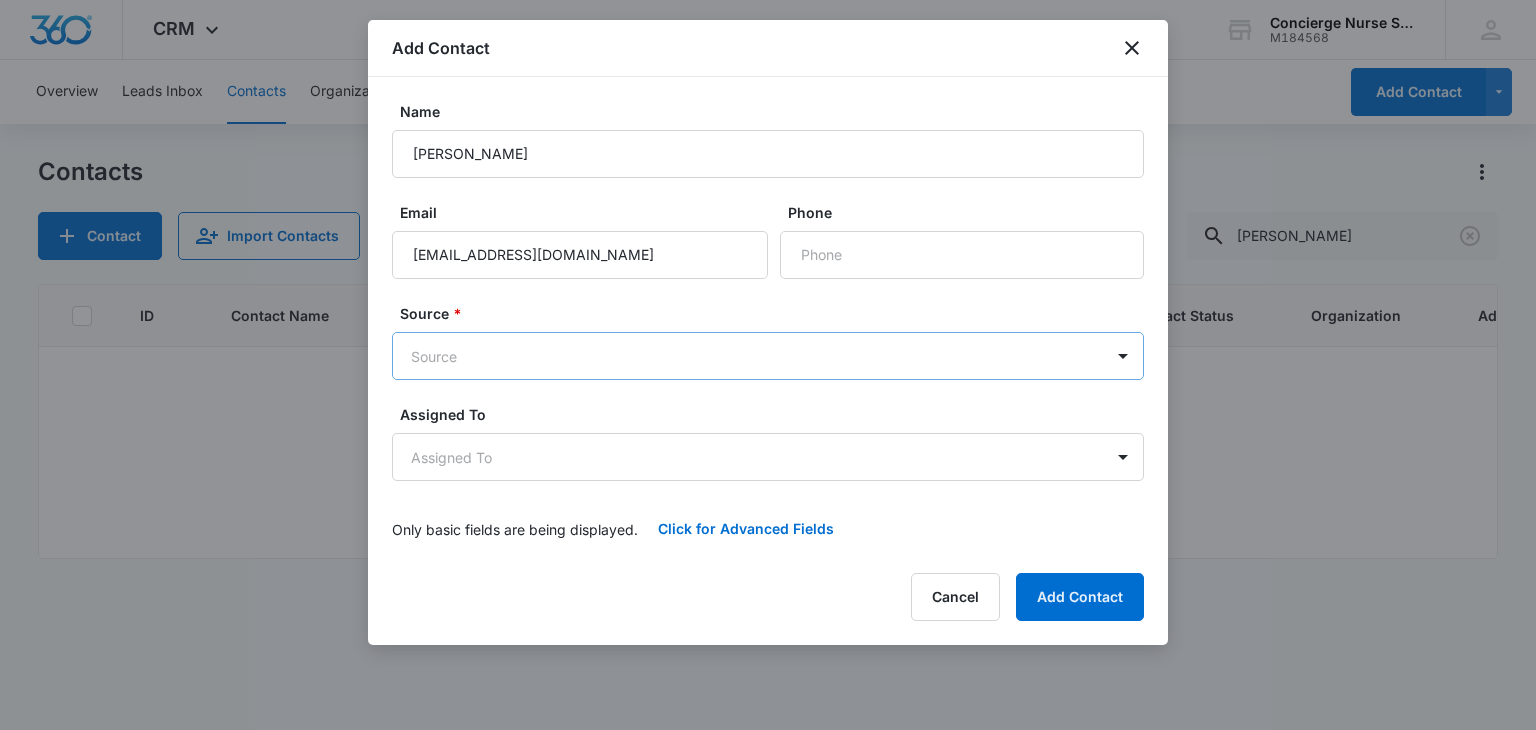 click on "CRM Apps Reputation Websites Forms CRM Email Social Payments POS Content Ads Intelligence Files Brand Settings Concierge Nurse Services M184568 Your Accounts View All DS [PERSON_NAME] [EMAIL_ADDRESS][DOMAIN_NAME] My Profile Notifications Support Logout Terms & Conditions   •   Privacy Policy Overview Leads Inbox Contacts Organizations History Deals Projects Tasks Calendar Lists Reports Settings Add Contact Contacts Contact Import Contacts Filters [PERSON_NAME] ID Contact Name Phone Email Last History Assigned To Contact Type Contact Status Organization Address No Results
Concierge Nurse Services - CRM Contacts - Marketing 360® Add Contact Name [PERSON_NAME] Email [EMAIL_ADDRESS][DOMAIN_NAME] Phone Source * Source Assigned To Assigned To Only basic fields are being displayed. Click for Advanced Fields Contact Type Contact Type Contact Status Contact Status Color Tag Current Color: Best Way To Contact Best Way To Contact Other Phone Which home health care service are you interested in? Post Op Care Other" at bounding box center (768, 365) 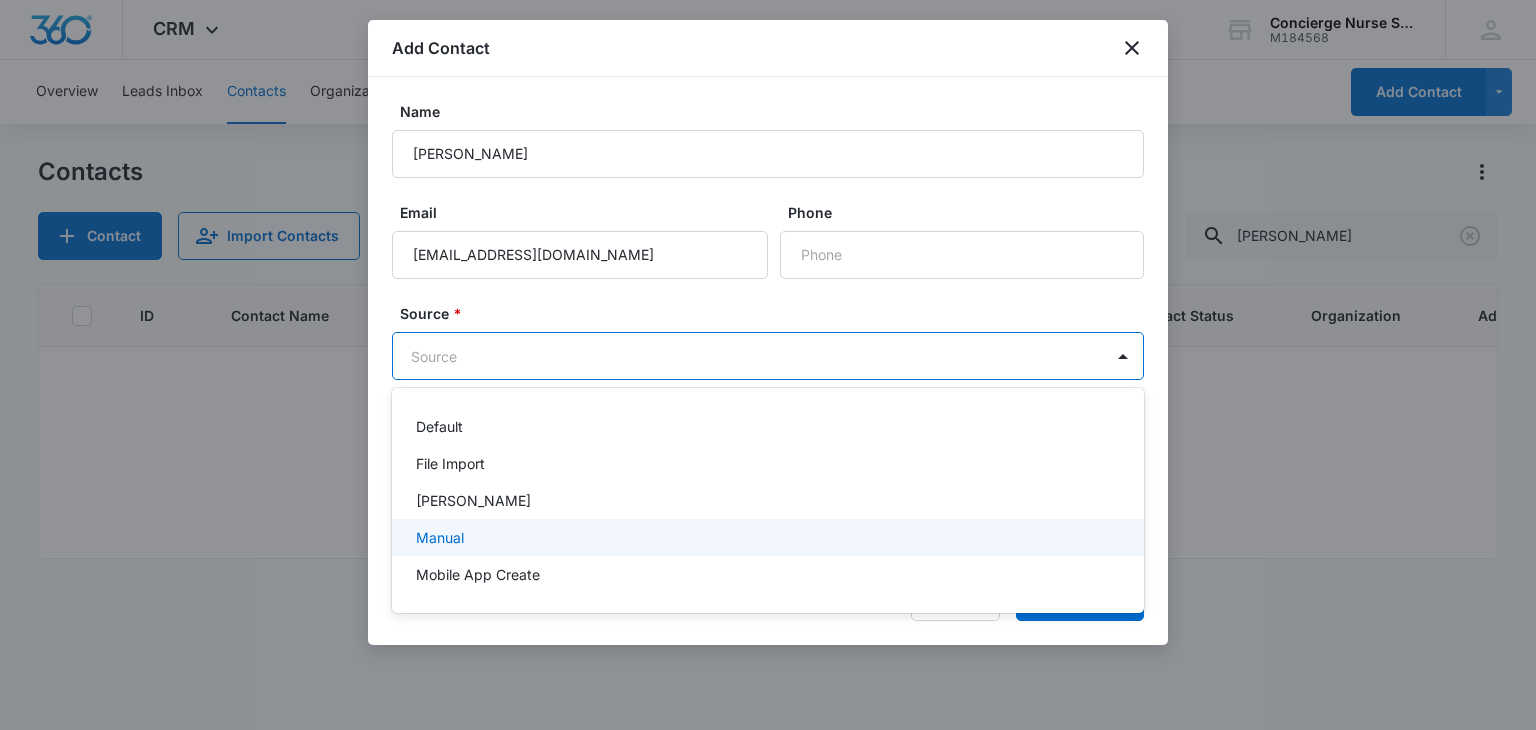drag, startPoint x: 453, startPoint y: 534, endPoint x: 561, endPoint y: 537, distance: 108.04166 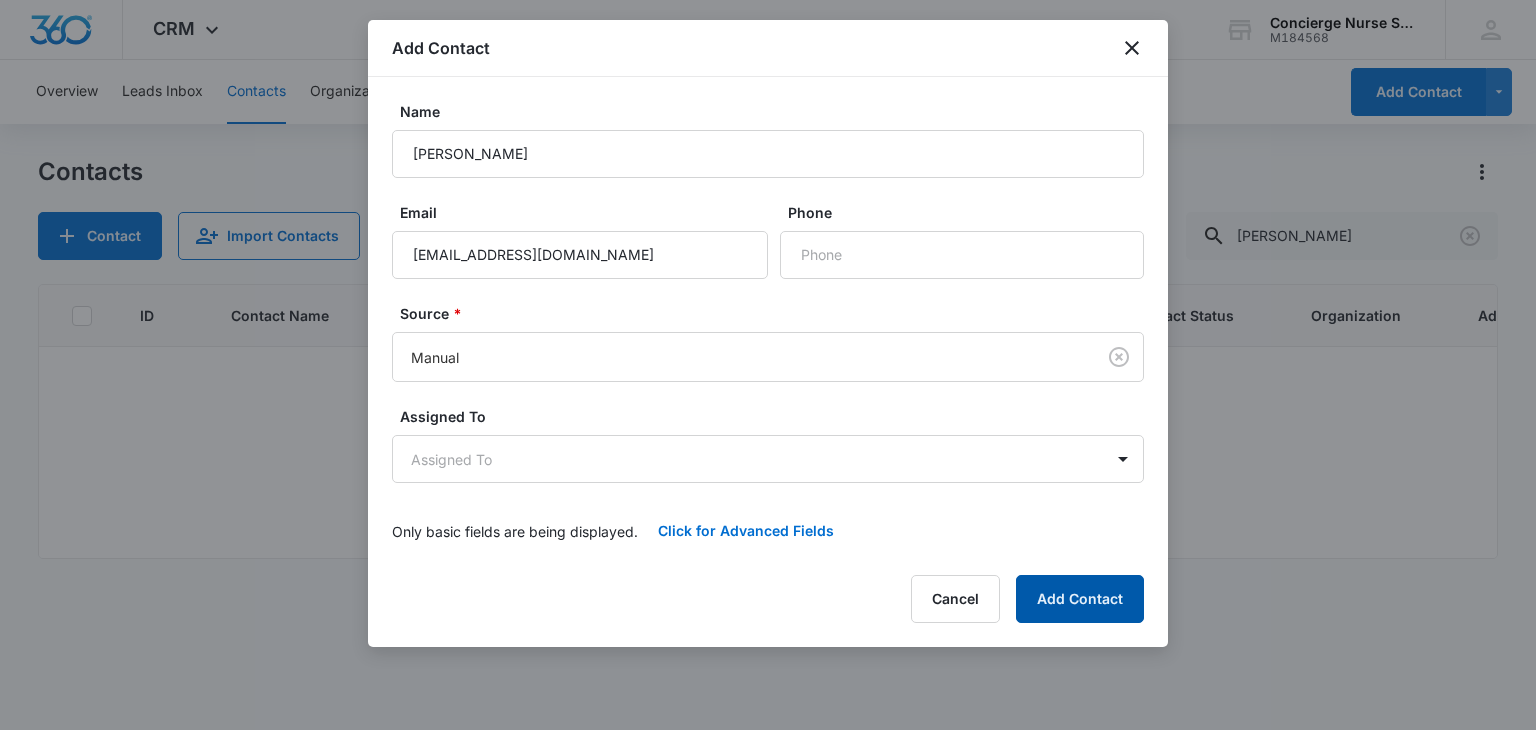 click on "Add Contact" at bounding box center [1080, 599] 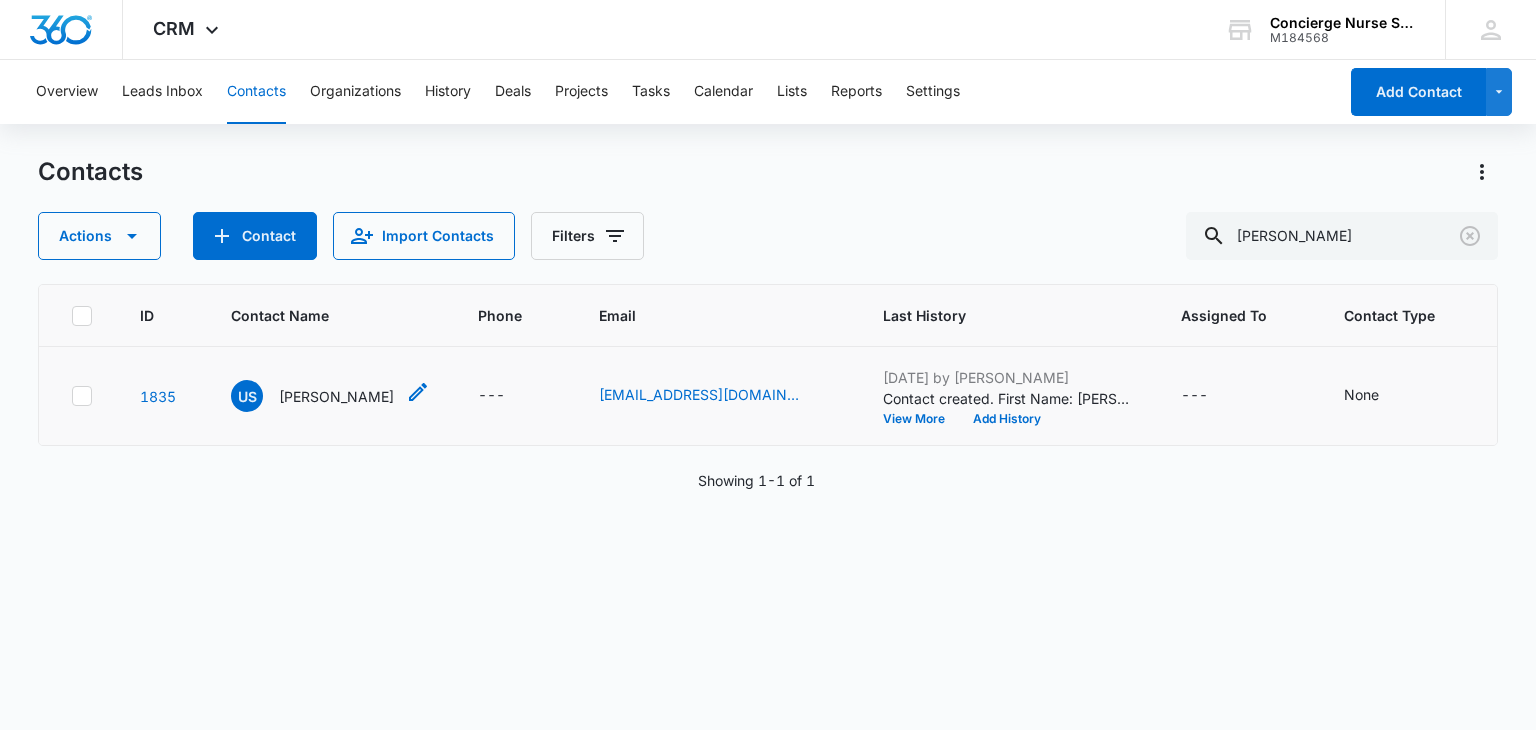 click on "[PERSON_NAME]" at bounding box center [336, 396] 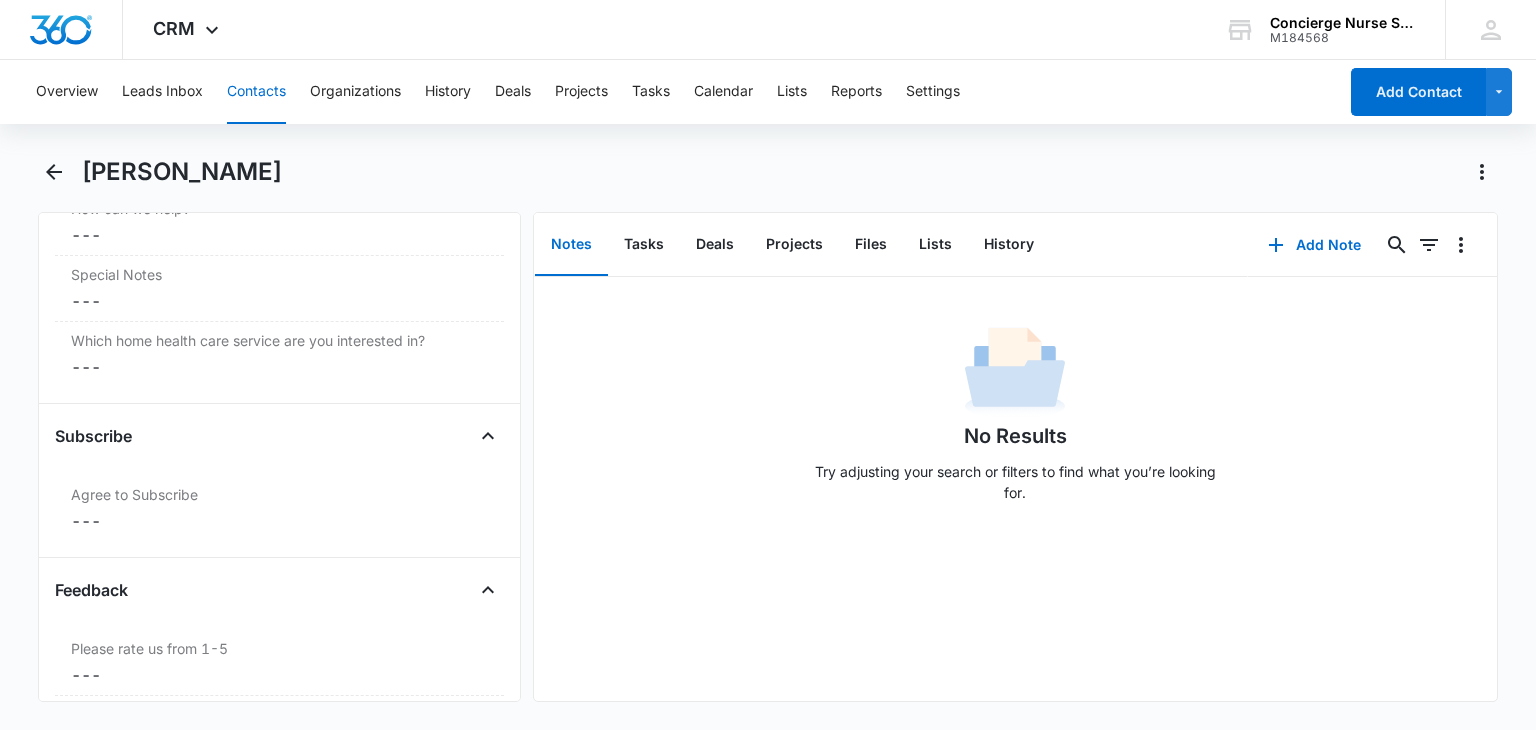 scroll, scrollTop: 2096, scrollLeft: 0, axis: vertical 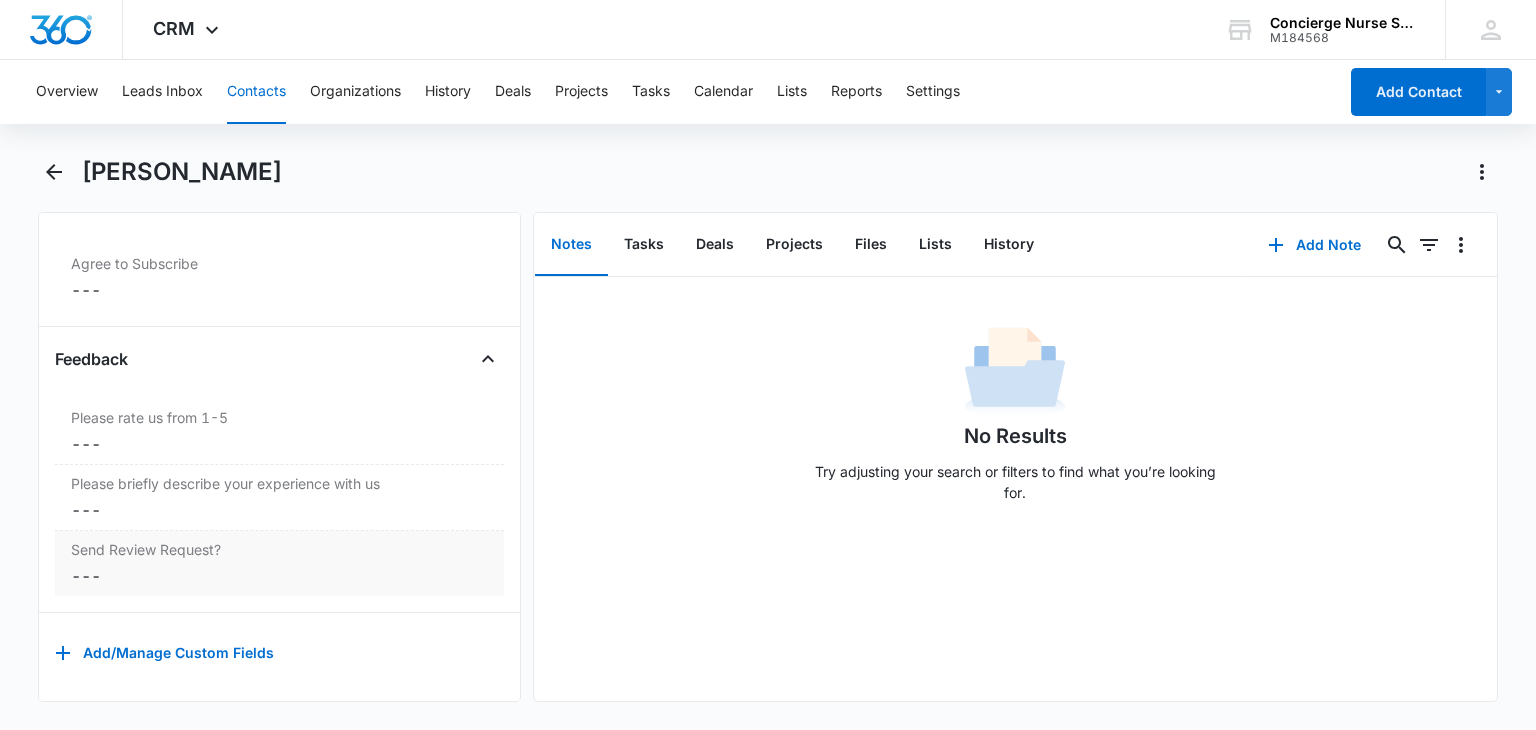 click on "Cancel Save Changes ---" at bounding box center (279, 576) 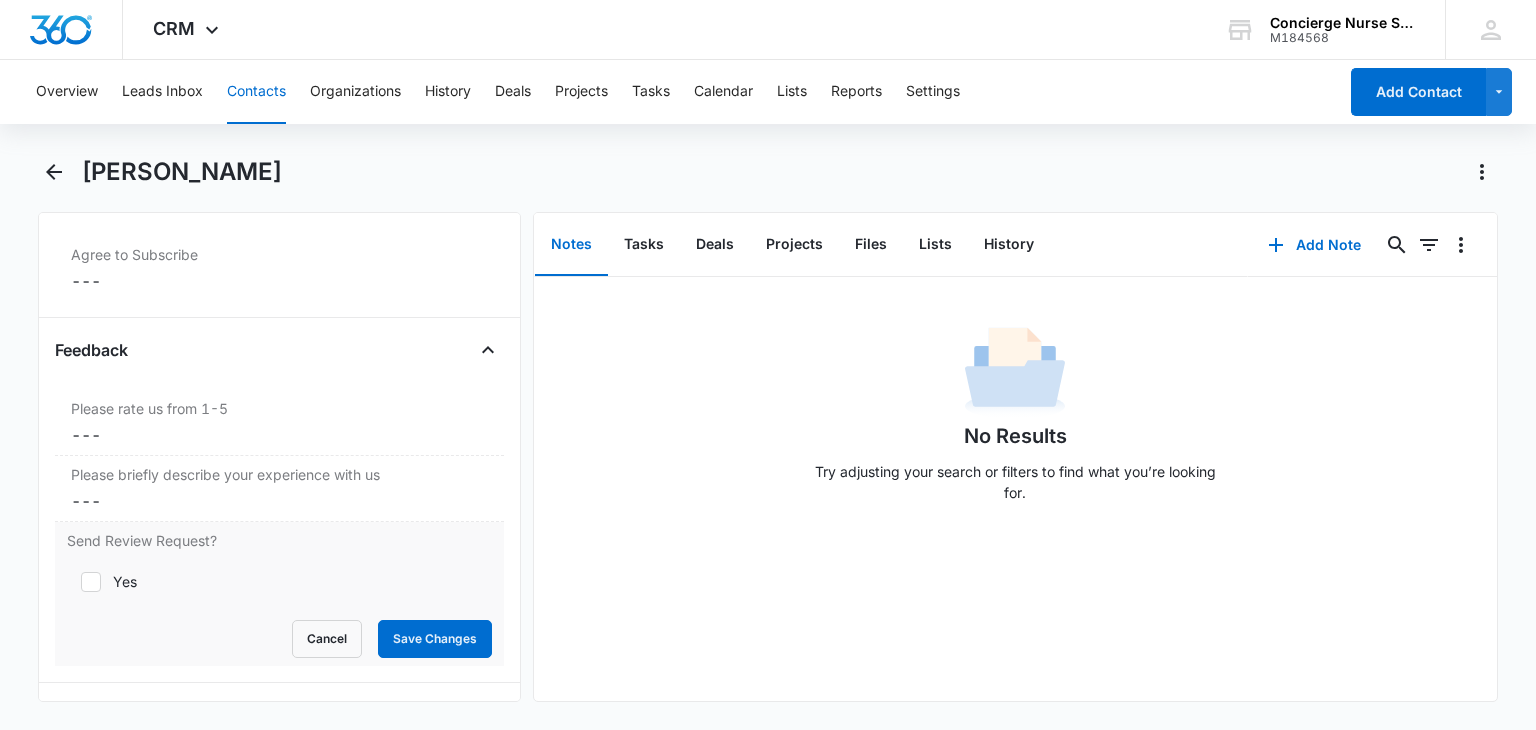 click 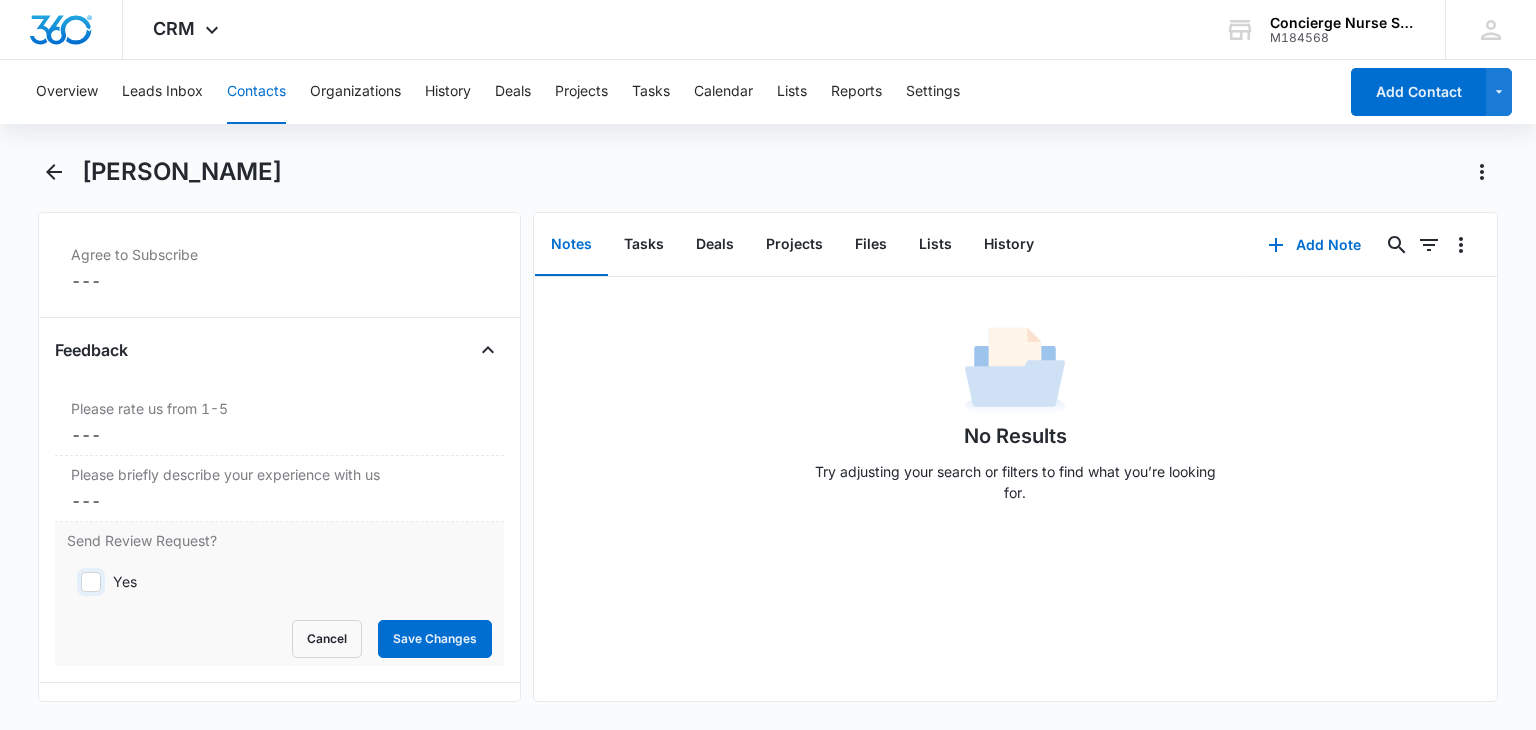 click on "Yes" at bounding box center (74, 582) 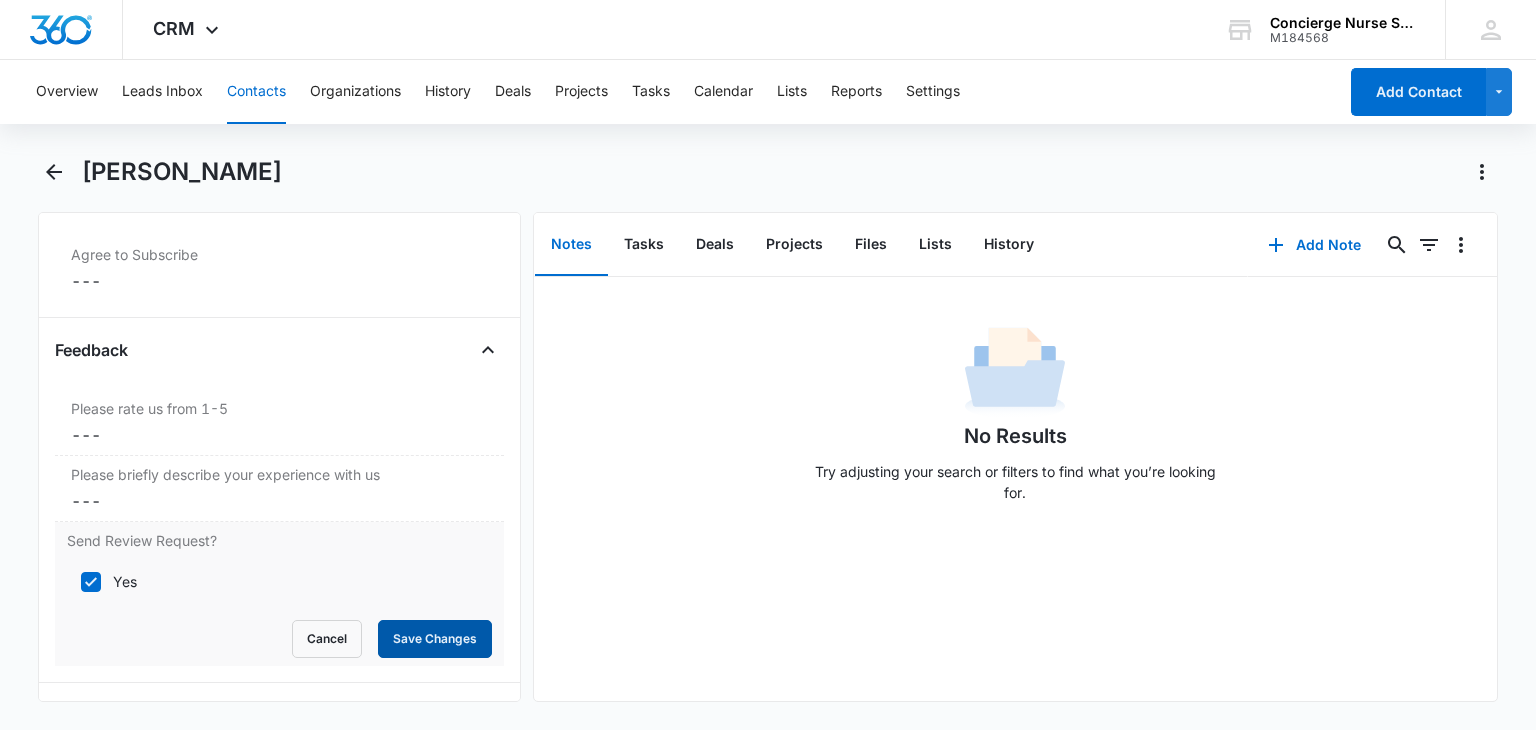 click on "Save Changes" at bounding box center [435, 639] 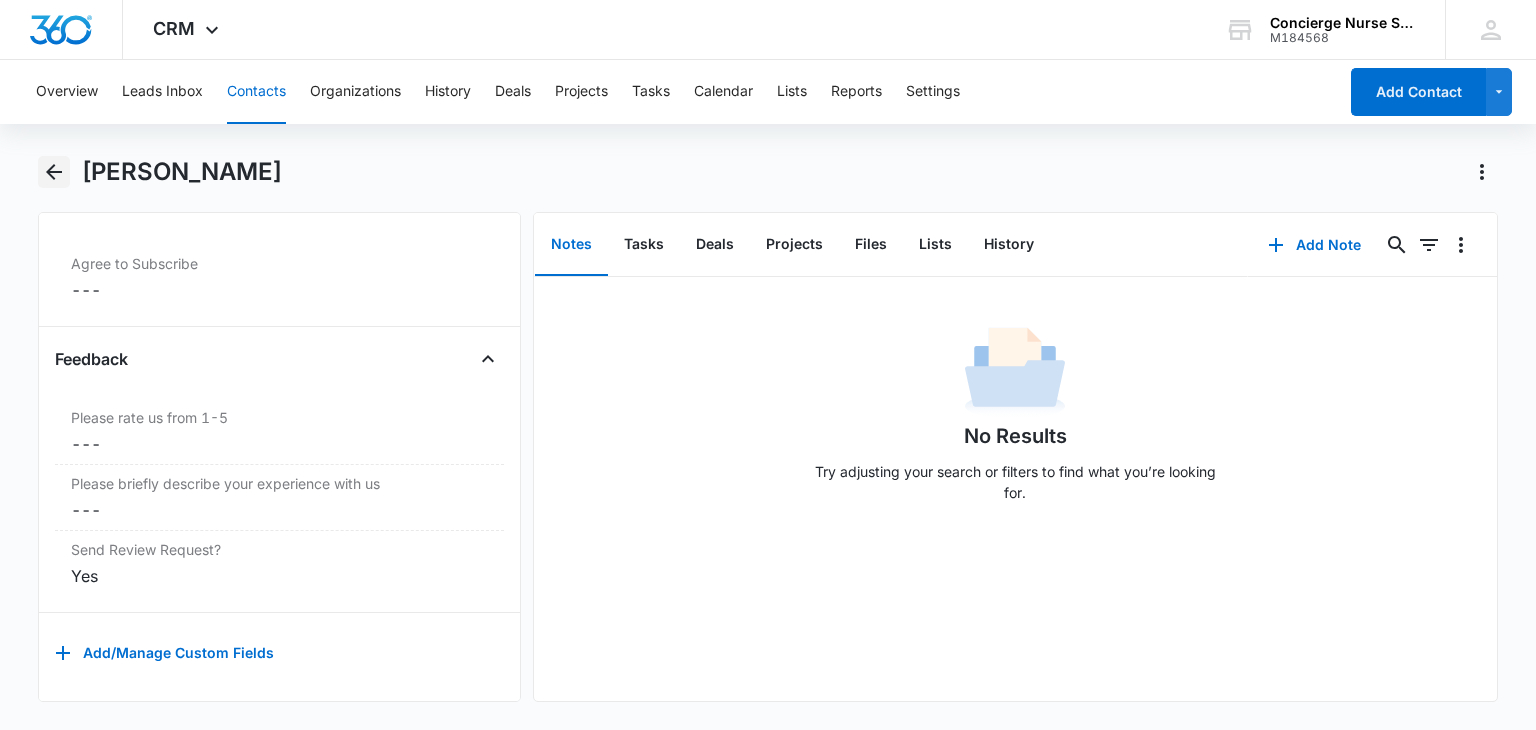 click 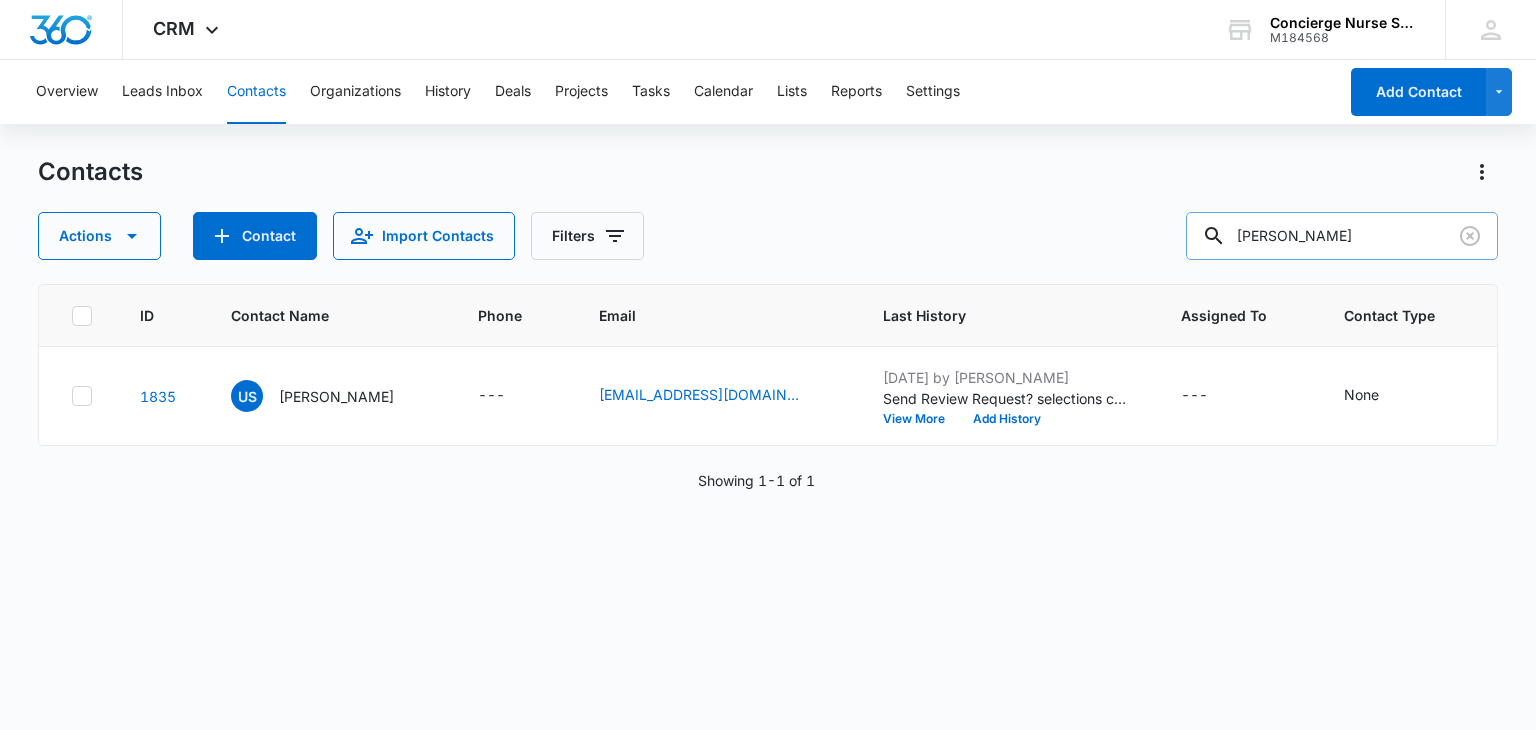 drag, startPoint x: 1292, startPoint y: 230, endPoint x: 1216, endPoint y: 234, distance: 76.105194 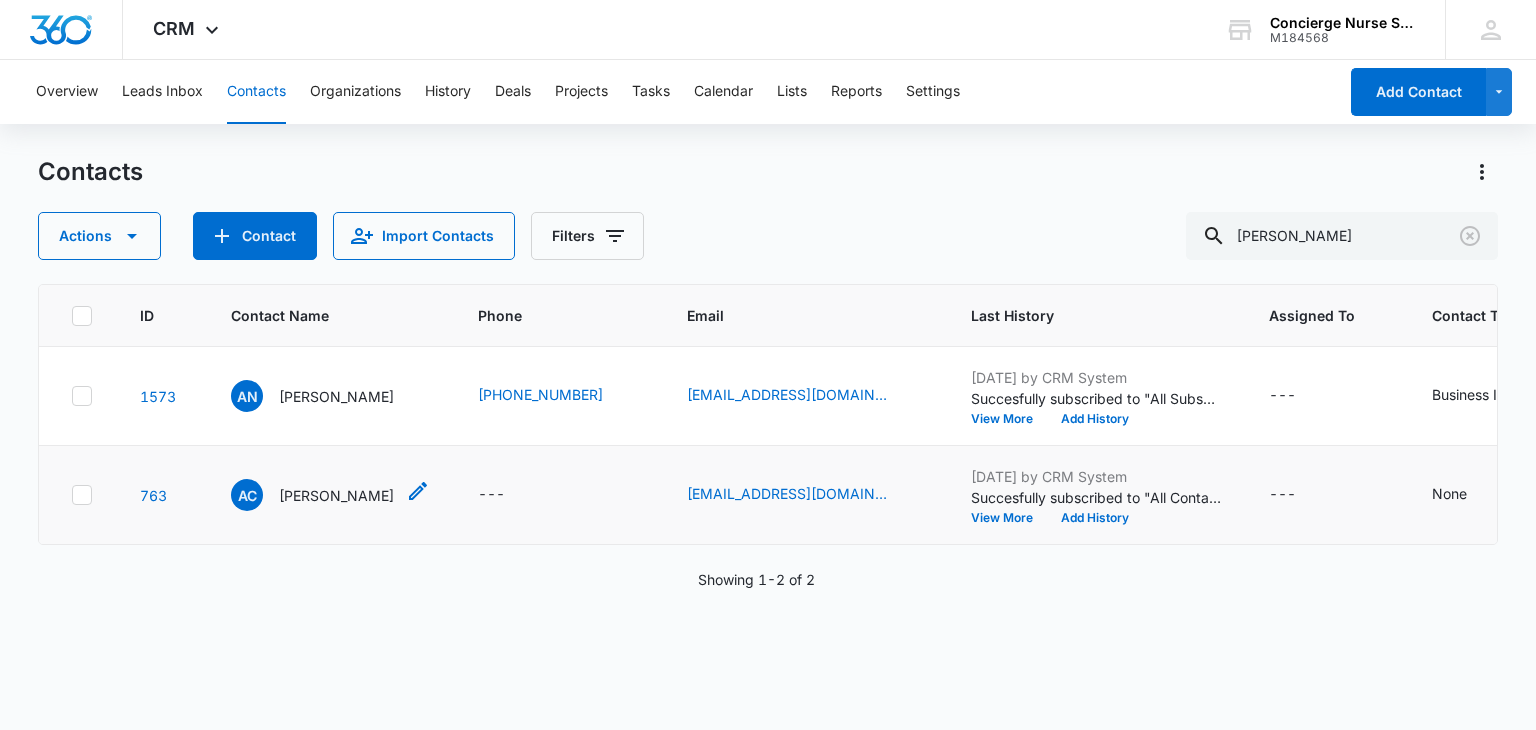 click on "[PERSON_NAME]" at bounding box center [336, 495] 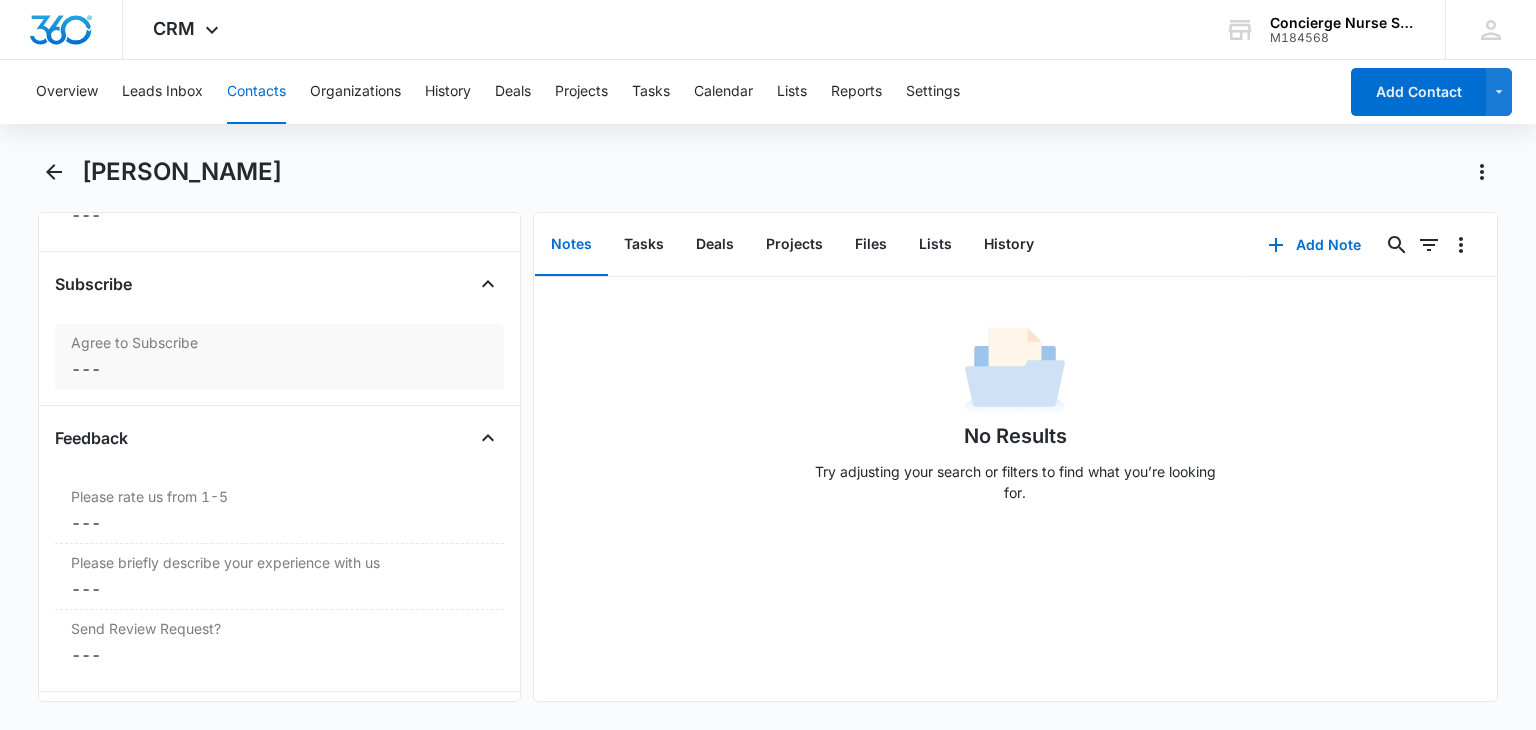 scroll, scrollTop: 2096, scrollLeft: 0, axis: vertical 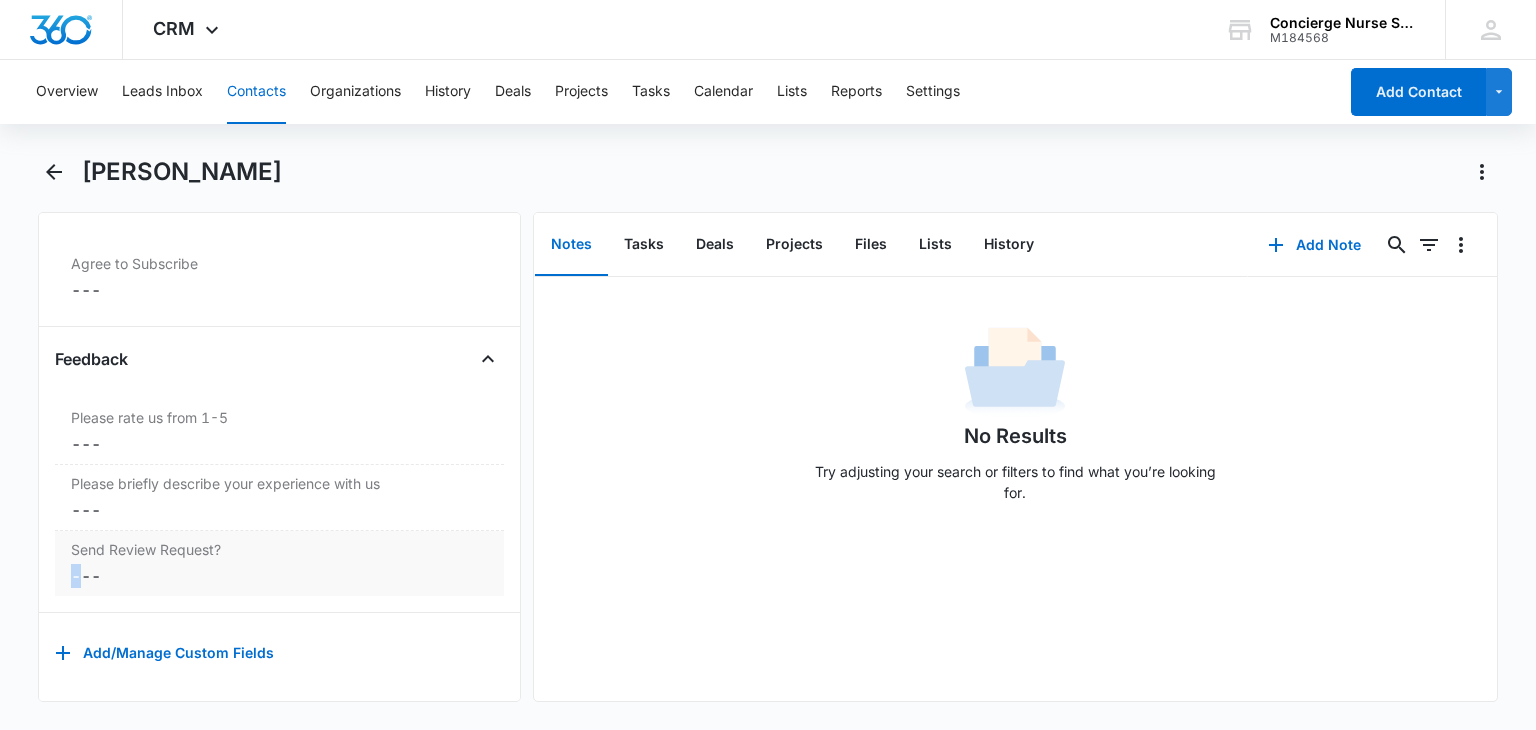 click on "Cancel Save Changes ---" at bounding box center [279, 576] 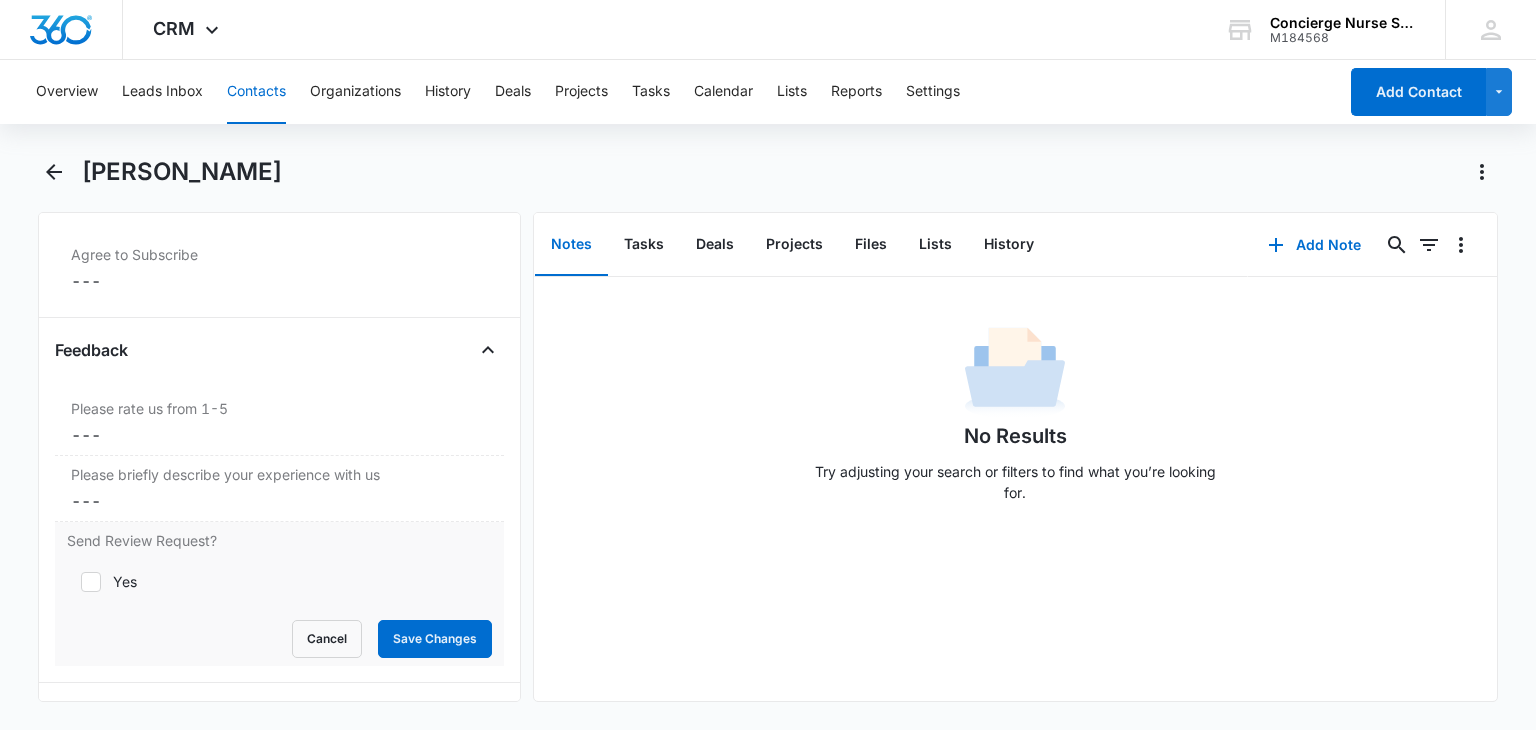 click 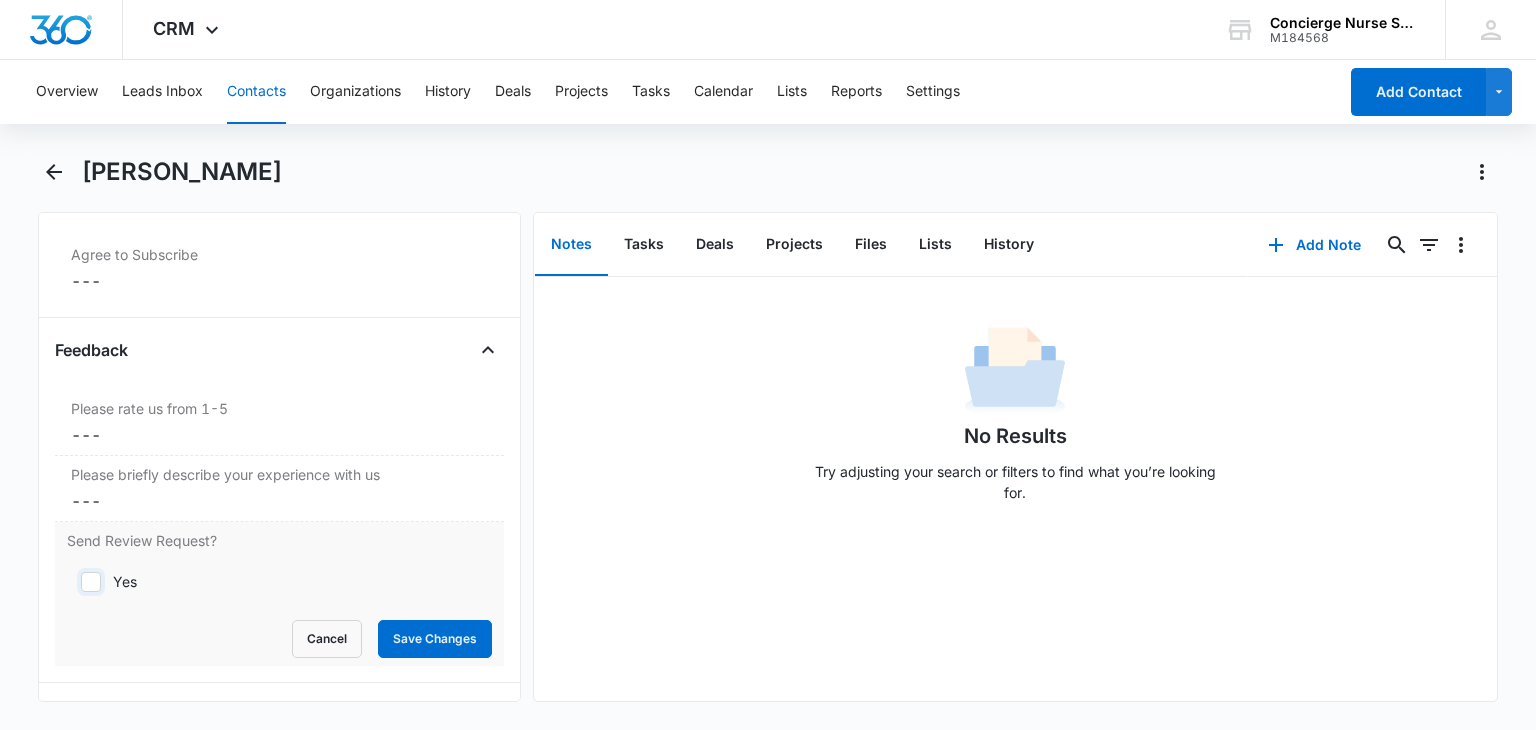checkbox on "true" 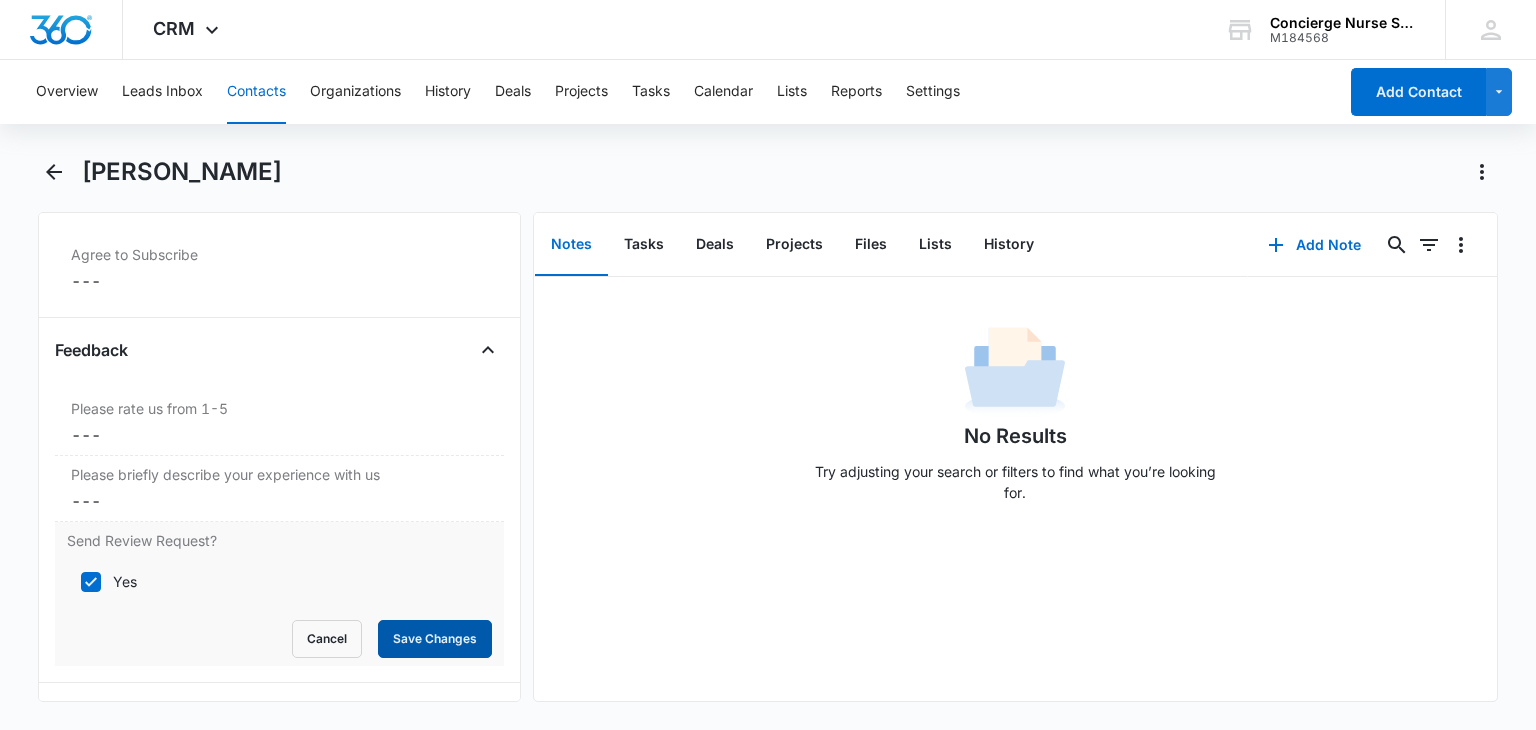 click on "Save Changes" at bounding box center [435, 639] 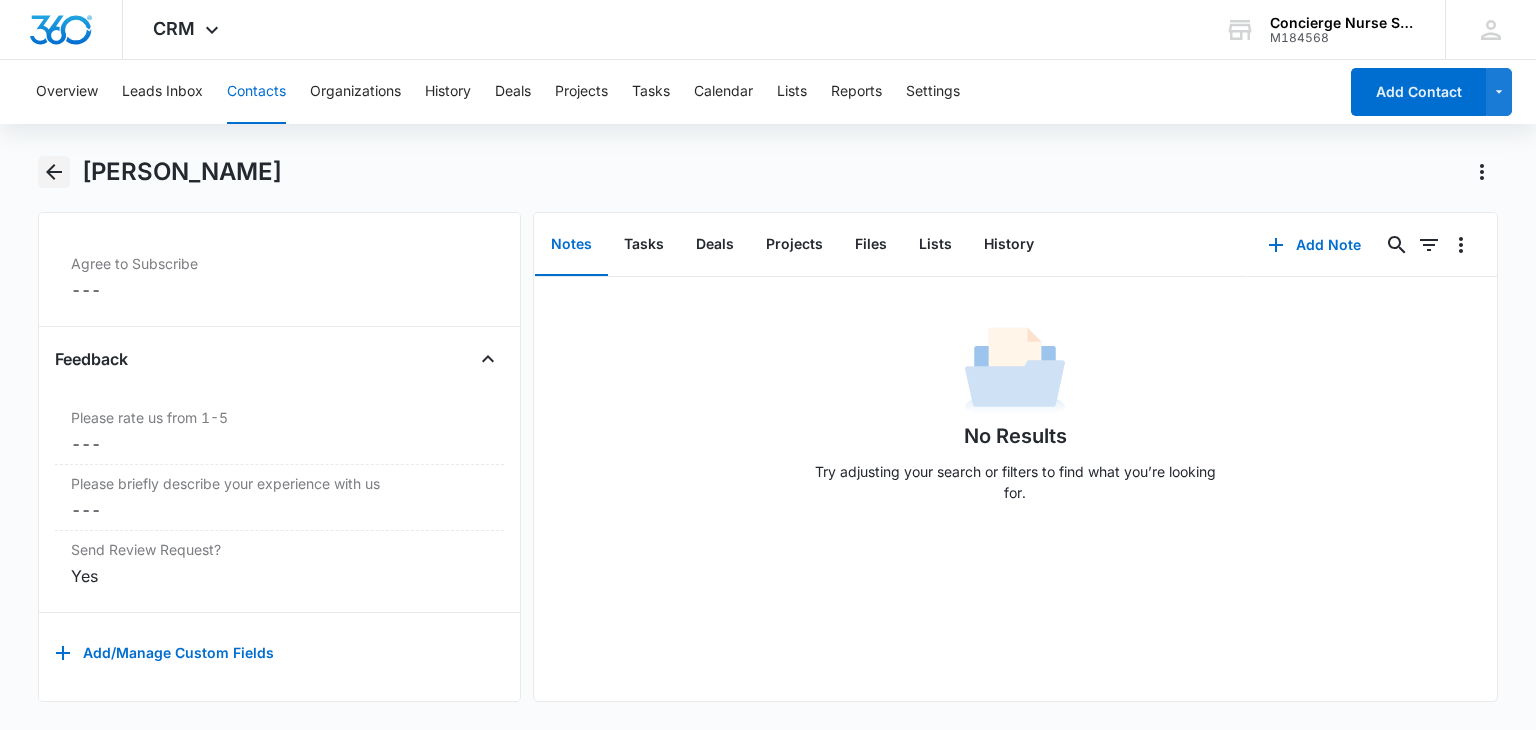 click 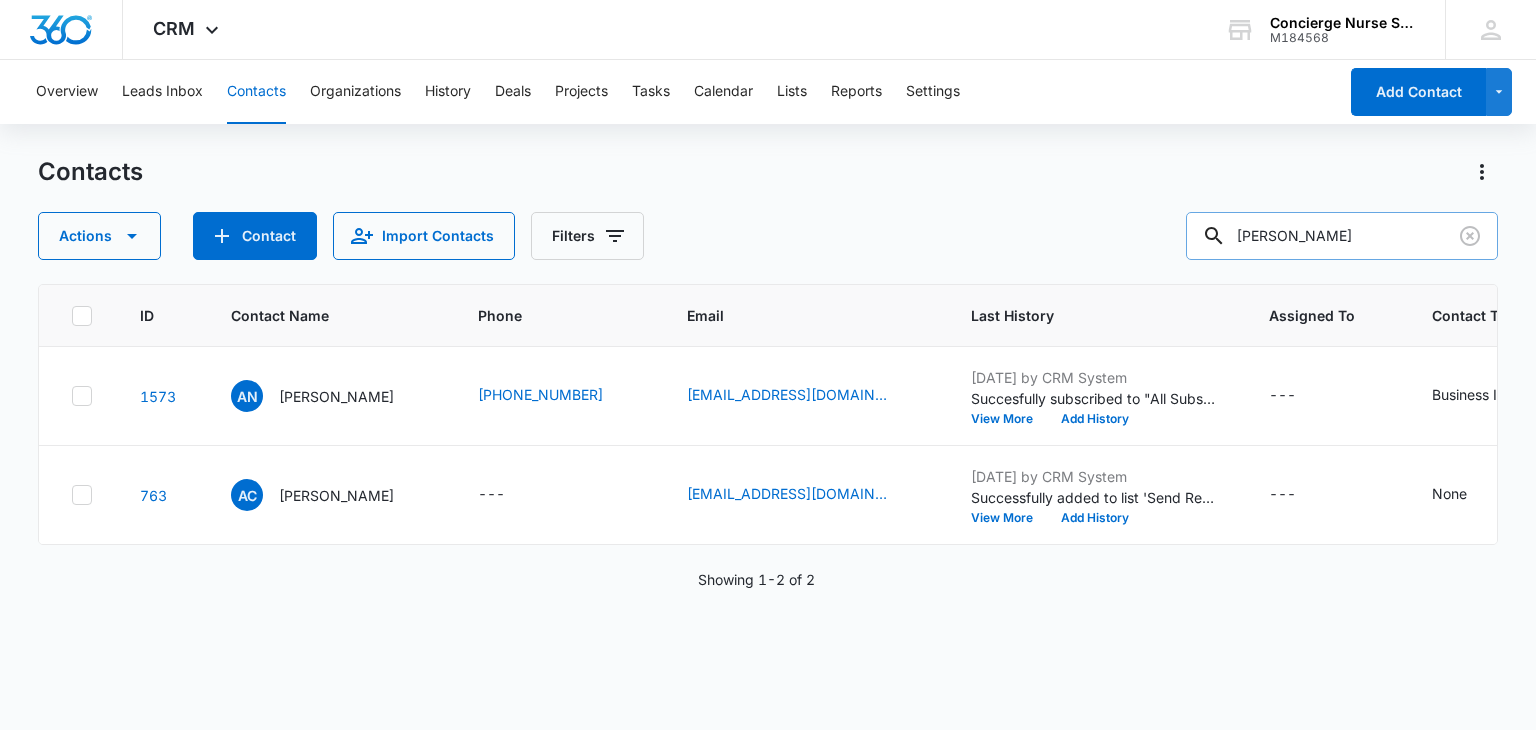 click on "[PERSON_NAME]" at bounding box center [1342, 236] 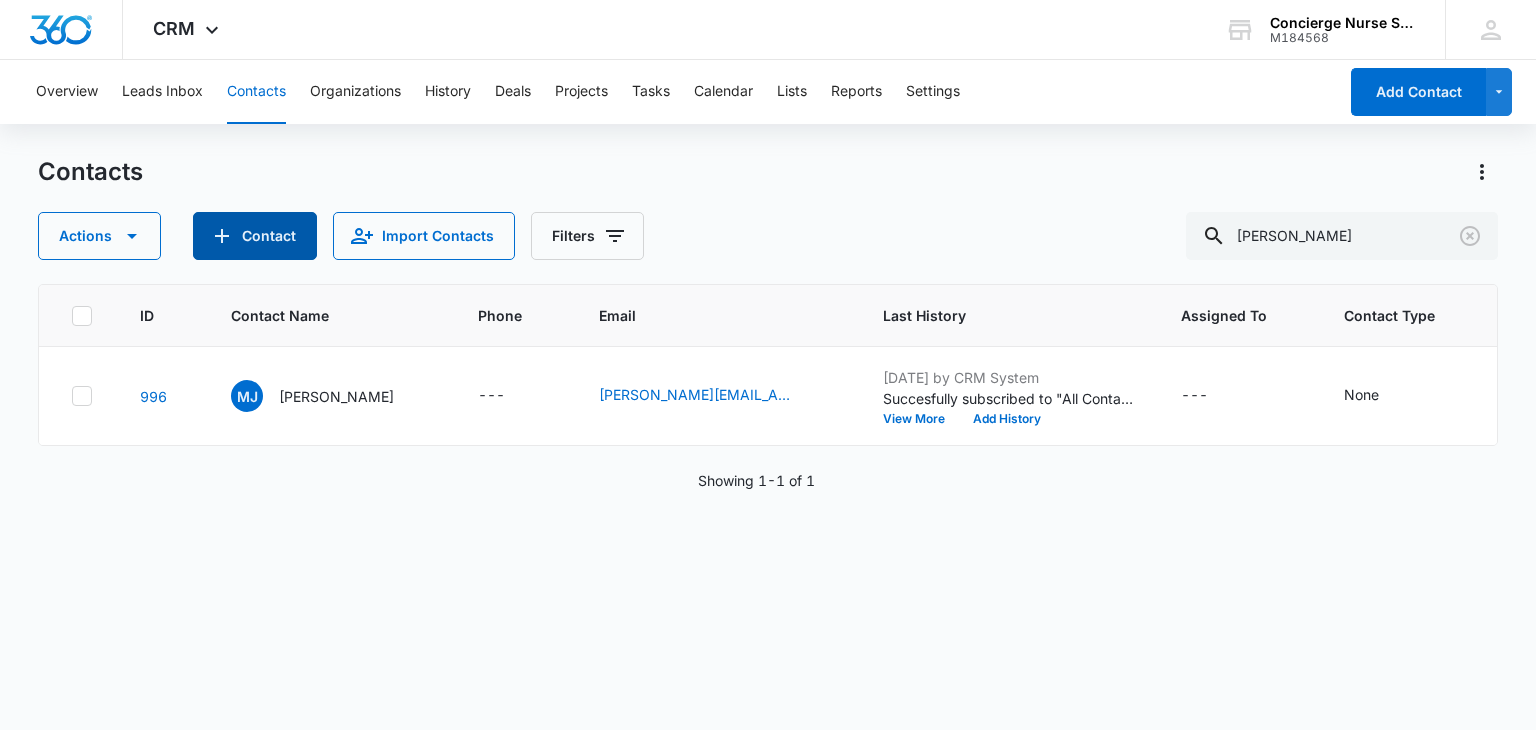 click 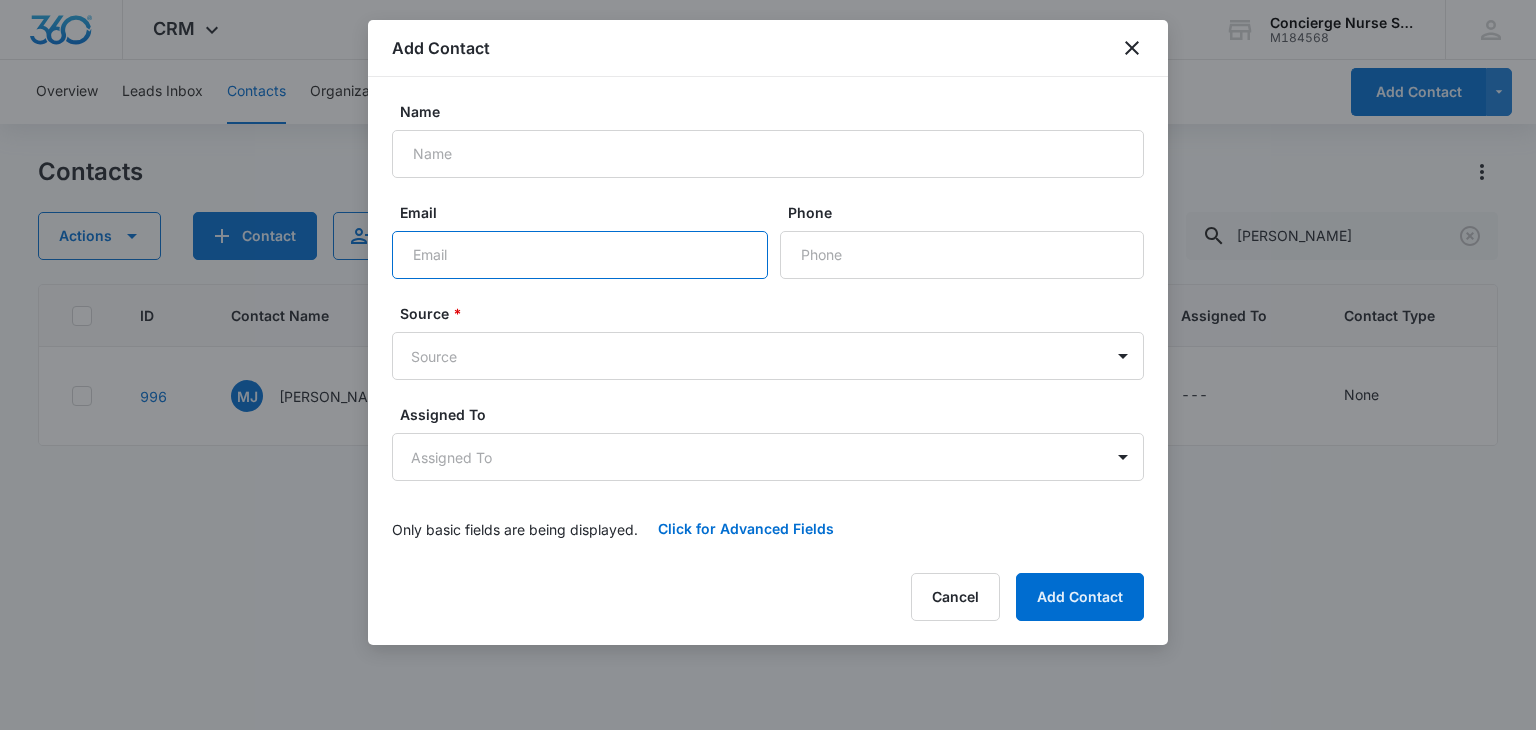click on "Email" at bounding box center [580, 255] 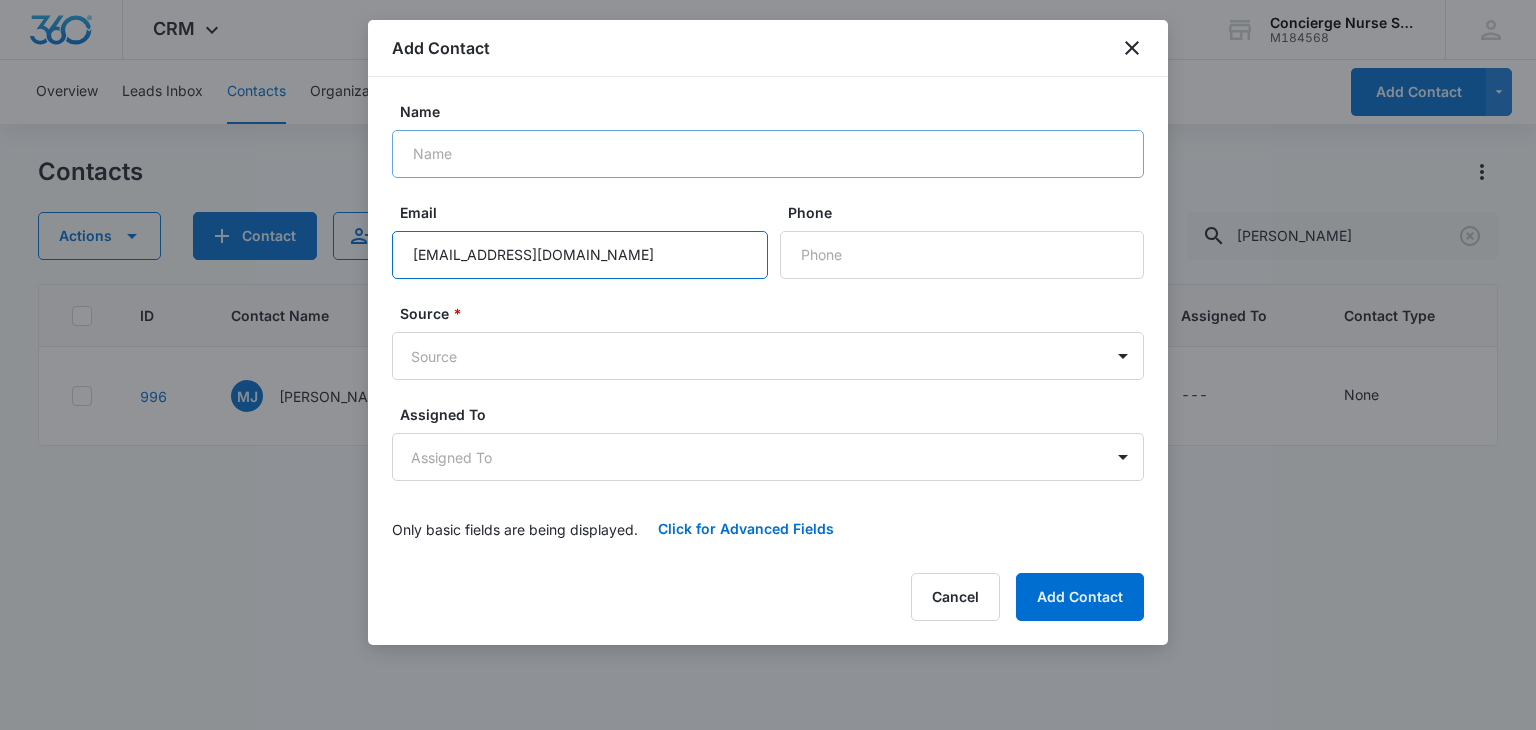type on "[EMAIL_ADDRESS][DOMAIN_NAME]" 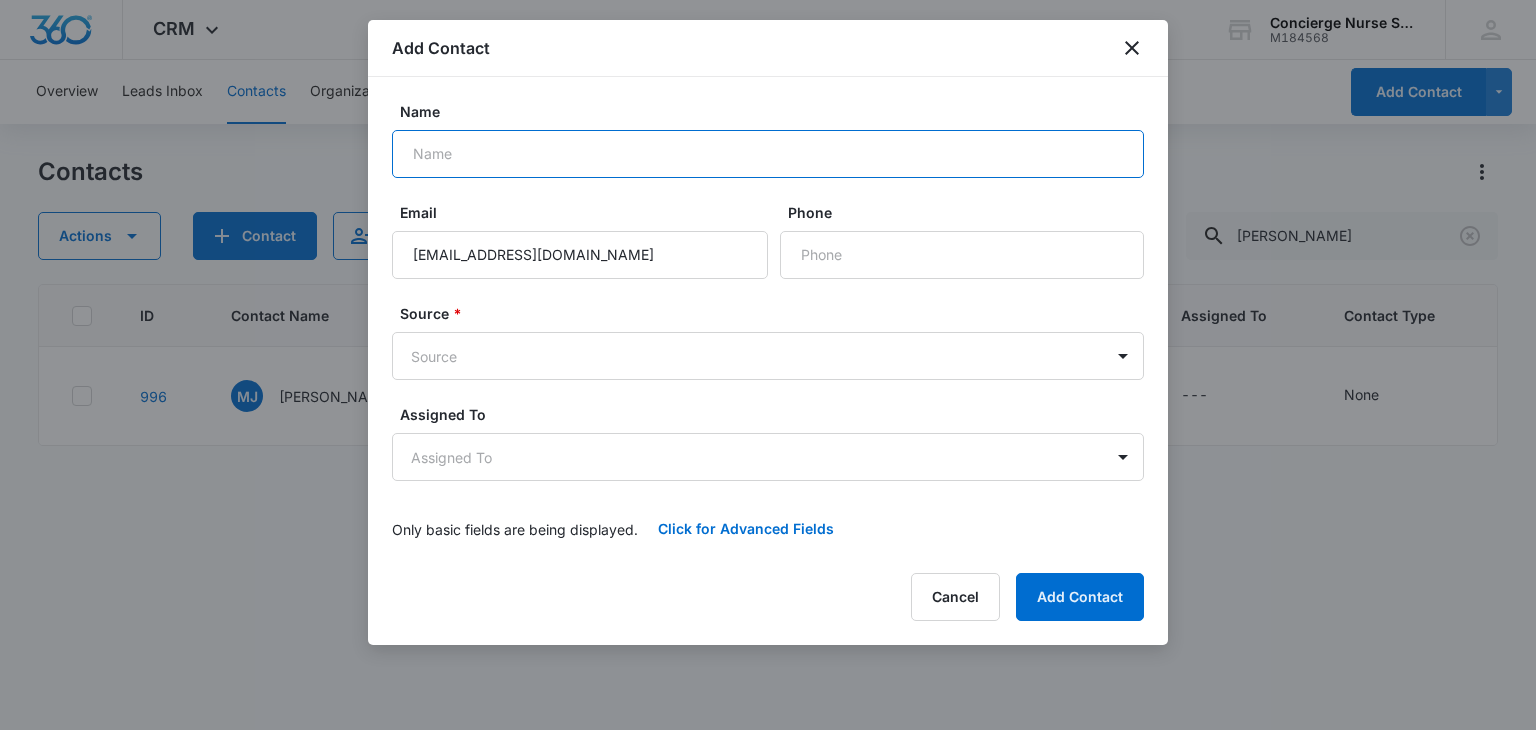 click on "Name" at bounding box center [768, 154] 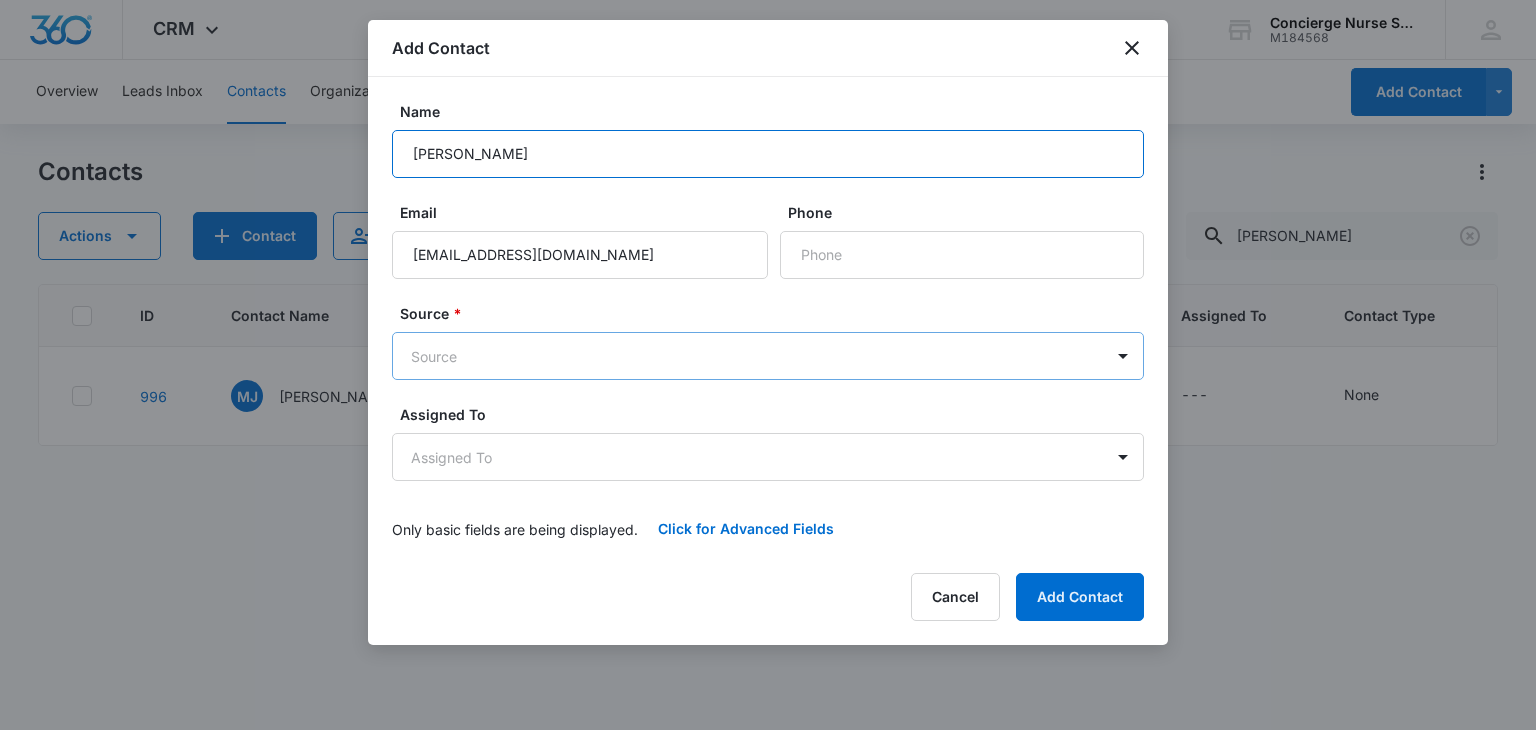 type on "[PERSON_NAME]" 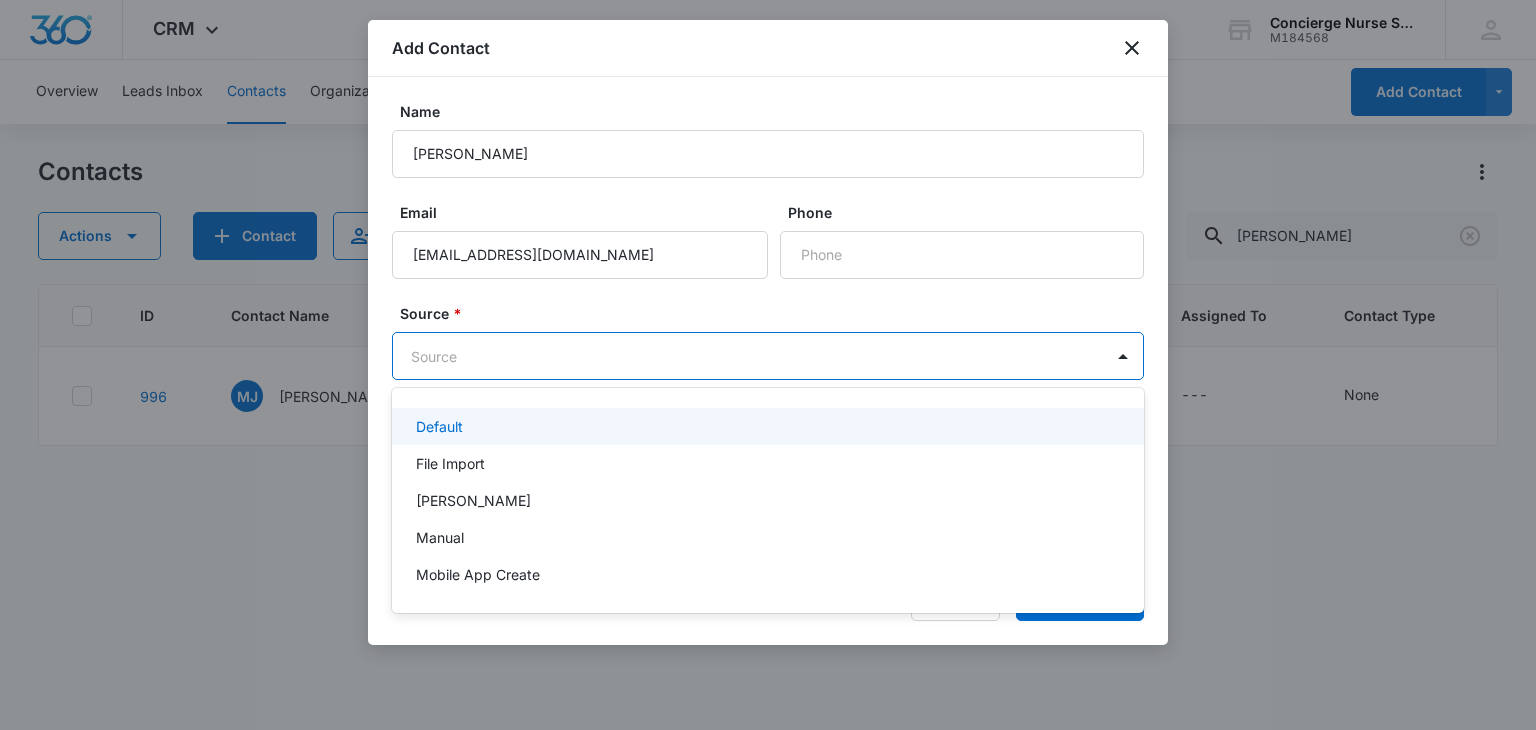 click on "CRM Apps Reputation Websites Forms CRM Email Social Payments POS Content Ads Intelligence Files Brand Settings Concierge Nurse Services M184568 Your Accounts View All DS [PERSON_NAME] [EMAIL_ADDRESS][DOMAIN_NAME] My Profile Notifications Support Logout Terms & Conditions   •   Privacy Policy Overview Leads Inbox Contacts Organizations History Deals Projects Tasks Calendar Lists Reports Settings Add Contact Contacts Actions Contact Import Contacts Filters [PERSON_NAME] ID Contact Name Phone Email Last History Assigned To Contact Type Contact Status Organization Address 996 [PERSON_NAME] [PERSON_NAME] --- [PERSON_NAME][EMAIL_ADDRESS][PERSON_NAME][DOMAIN_NAME] [DATE] by CRM System Succesfully subscribed to "All Contacts". View More Add History --- None None --- --- Showing   1-1   of   1
Concierge Nurse Services - CRM Contacts - Marketing 360® Add Contact Name [PERSON_NAME] Email [EMAIL_ADDRESS][DOMAIN_NAME] Phone Source * 5 results available. Source Assigned To Assigned To Only basic fields are being displayed. Click for Advanced Fields Other" at bounding box center (768, 365) 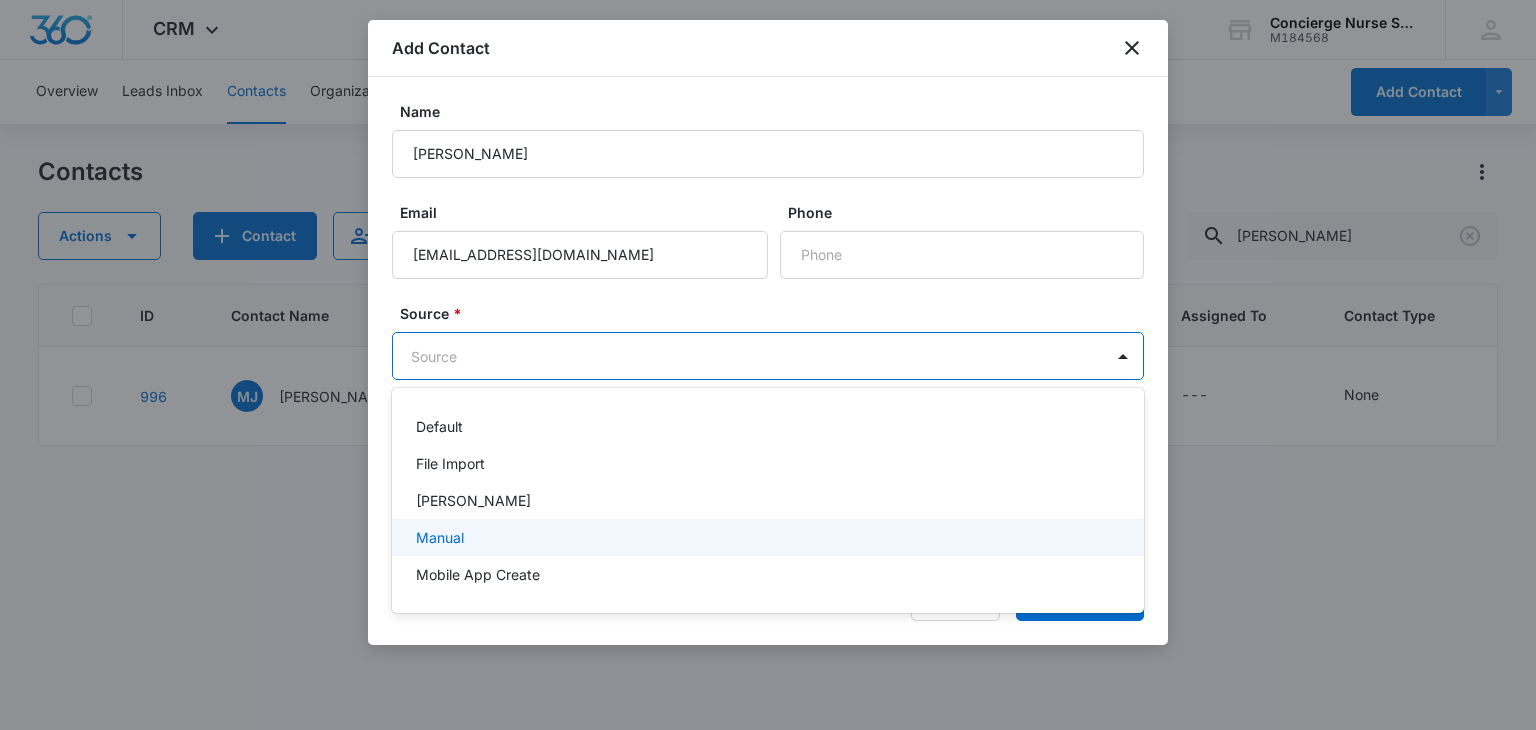 click on "Manual" at bounding box center (766, 537) 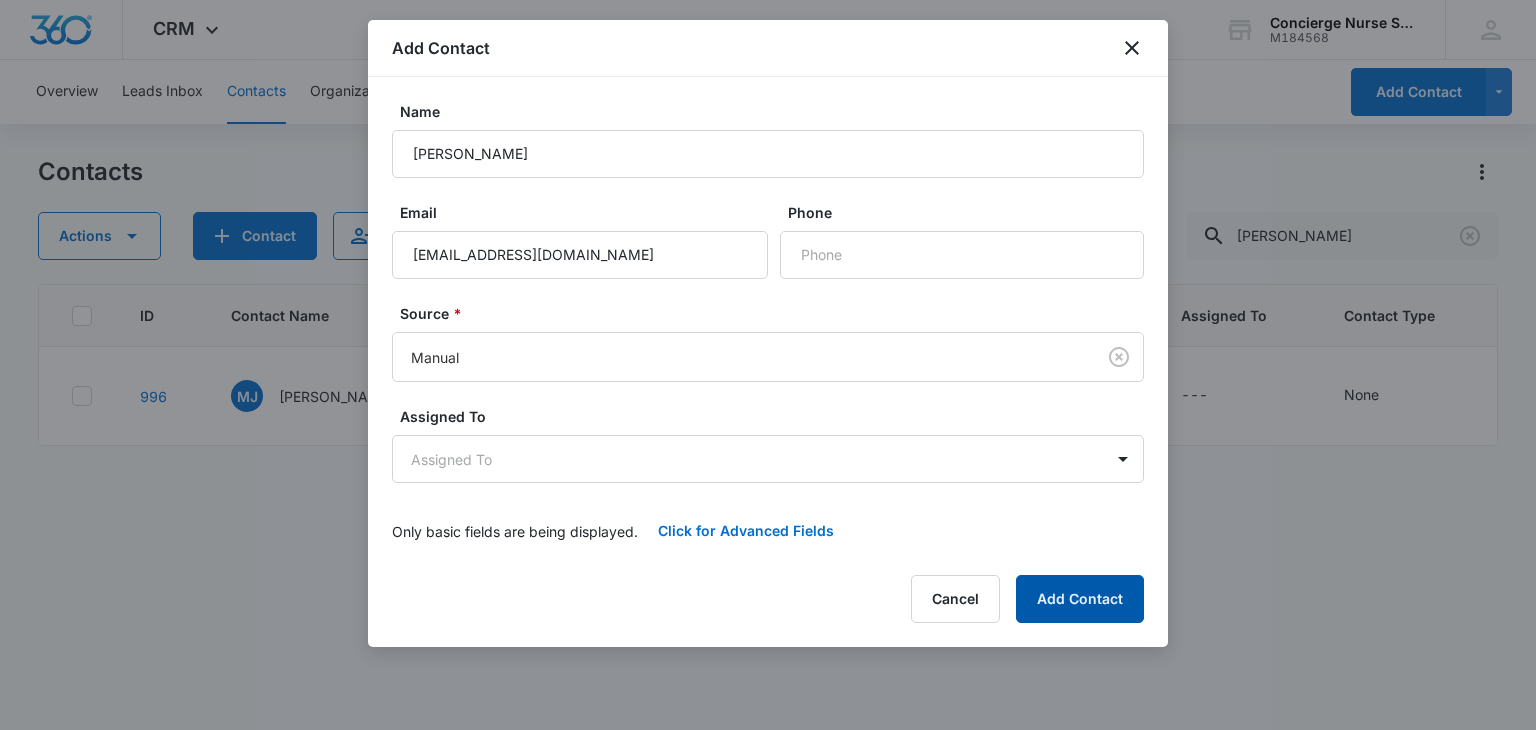 click on "Add Contact" at bounding box center (1080, 599) 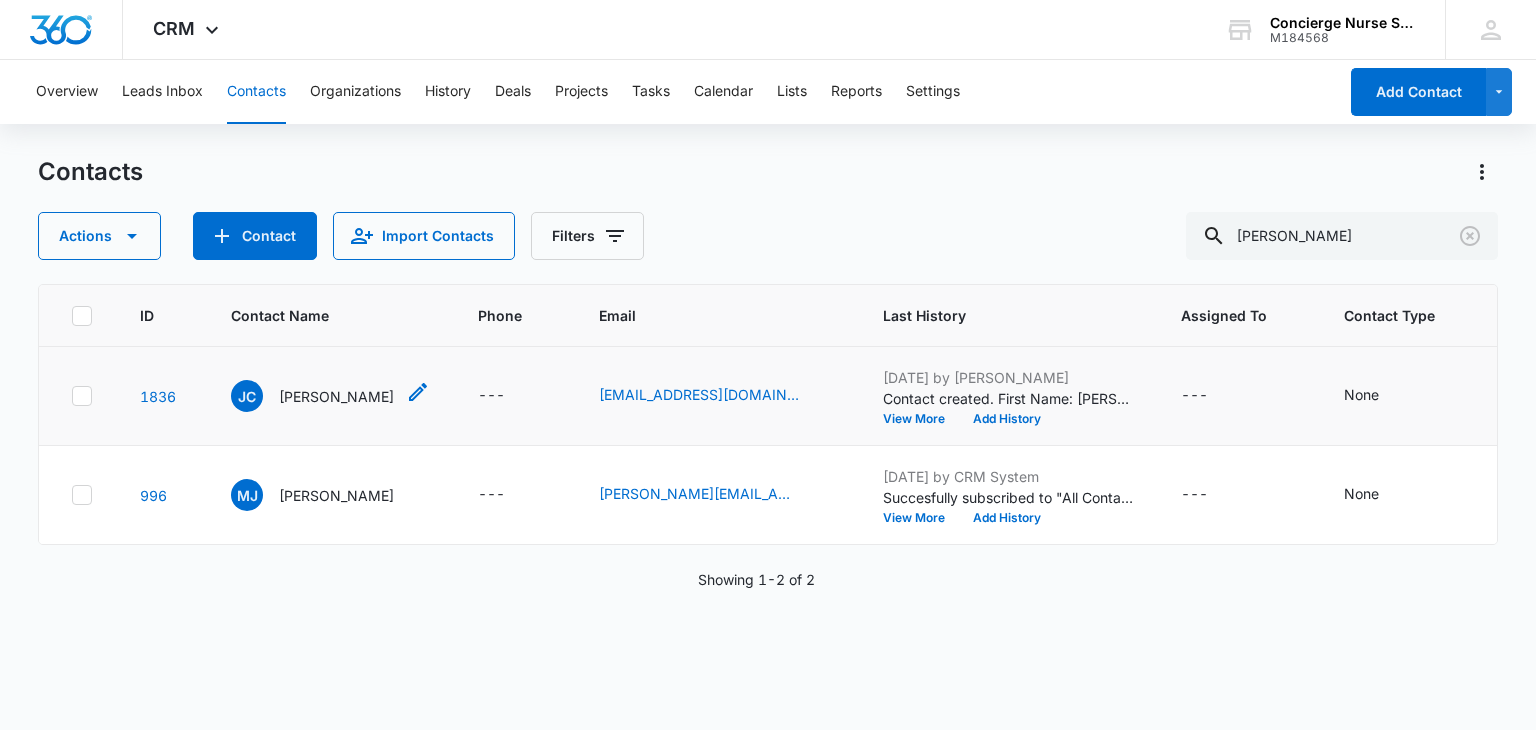 click on "[PERSON_NAME]" at bounding box center (336, 396) 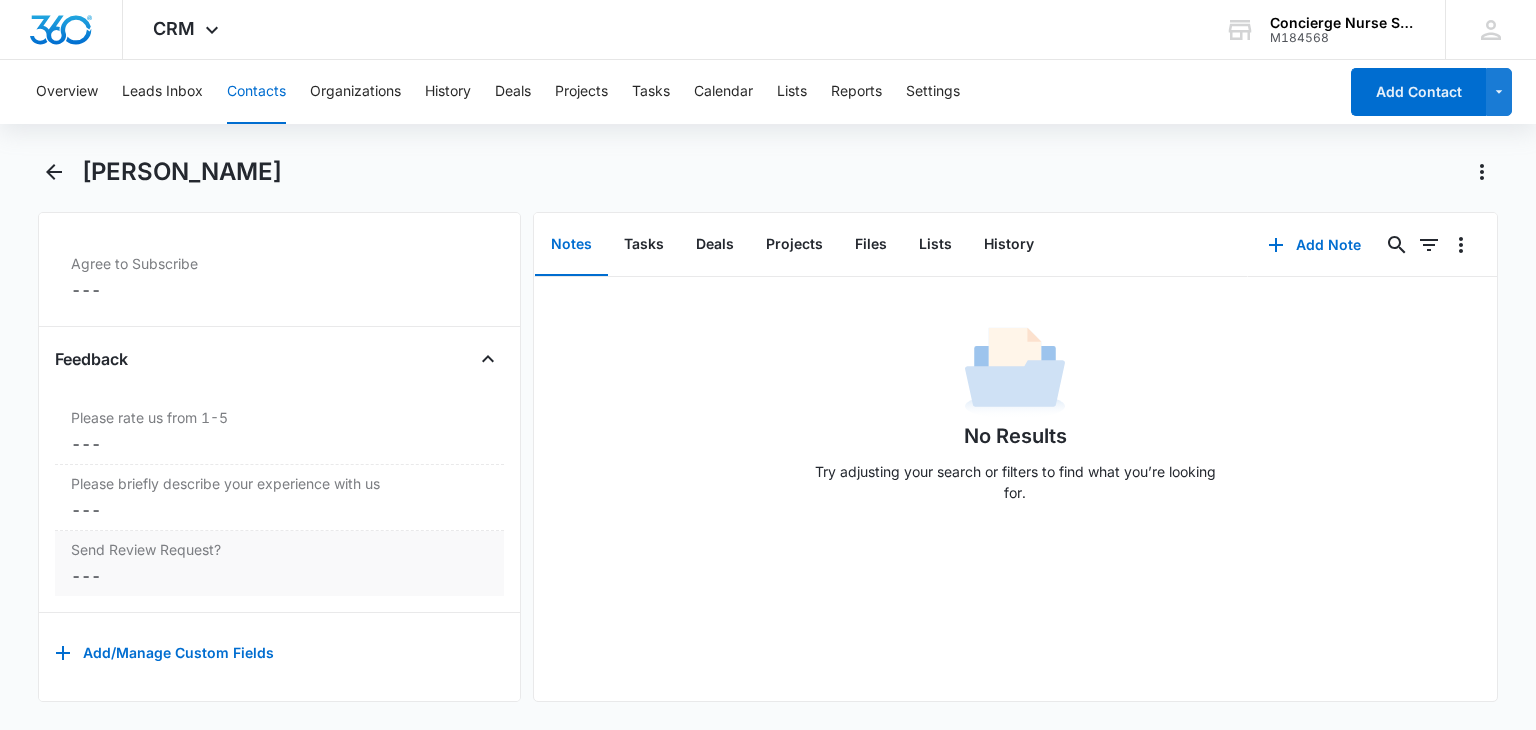 click on "Cancel Save Changes ---" at bounding box center [279, 576] 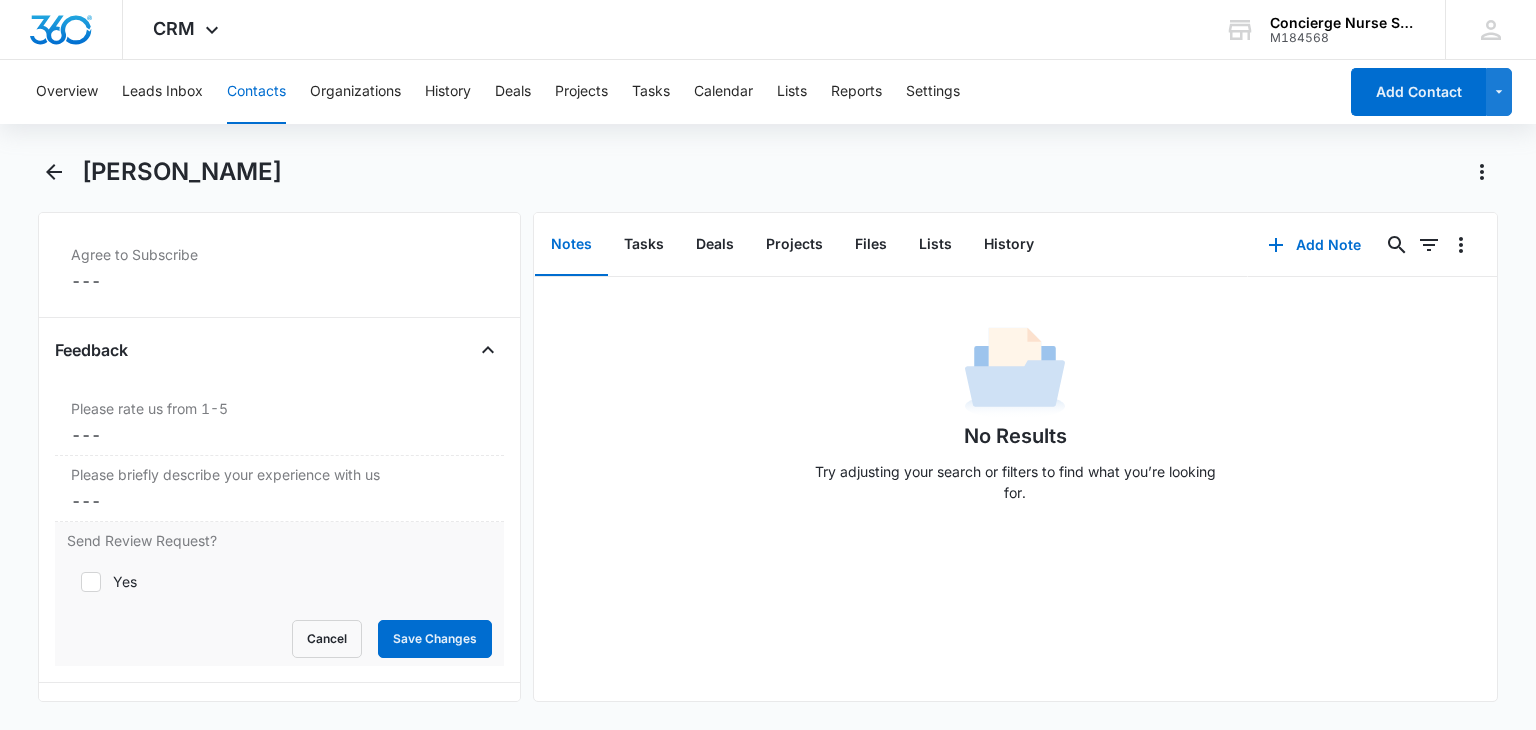 click 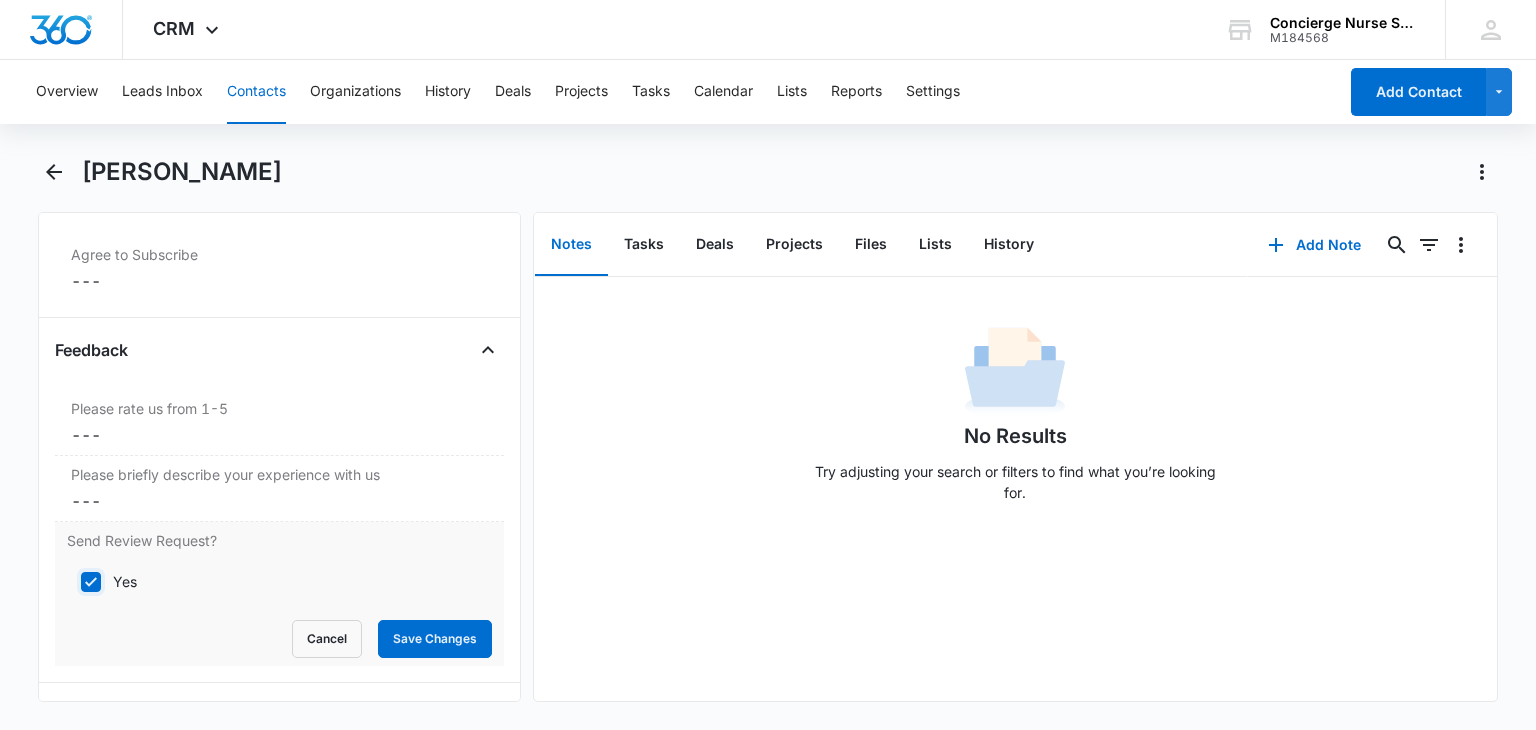checkbox on "true" 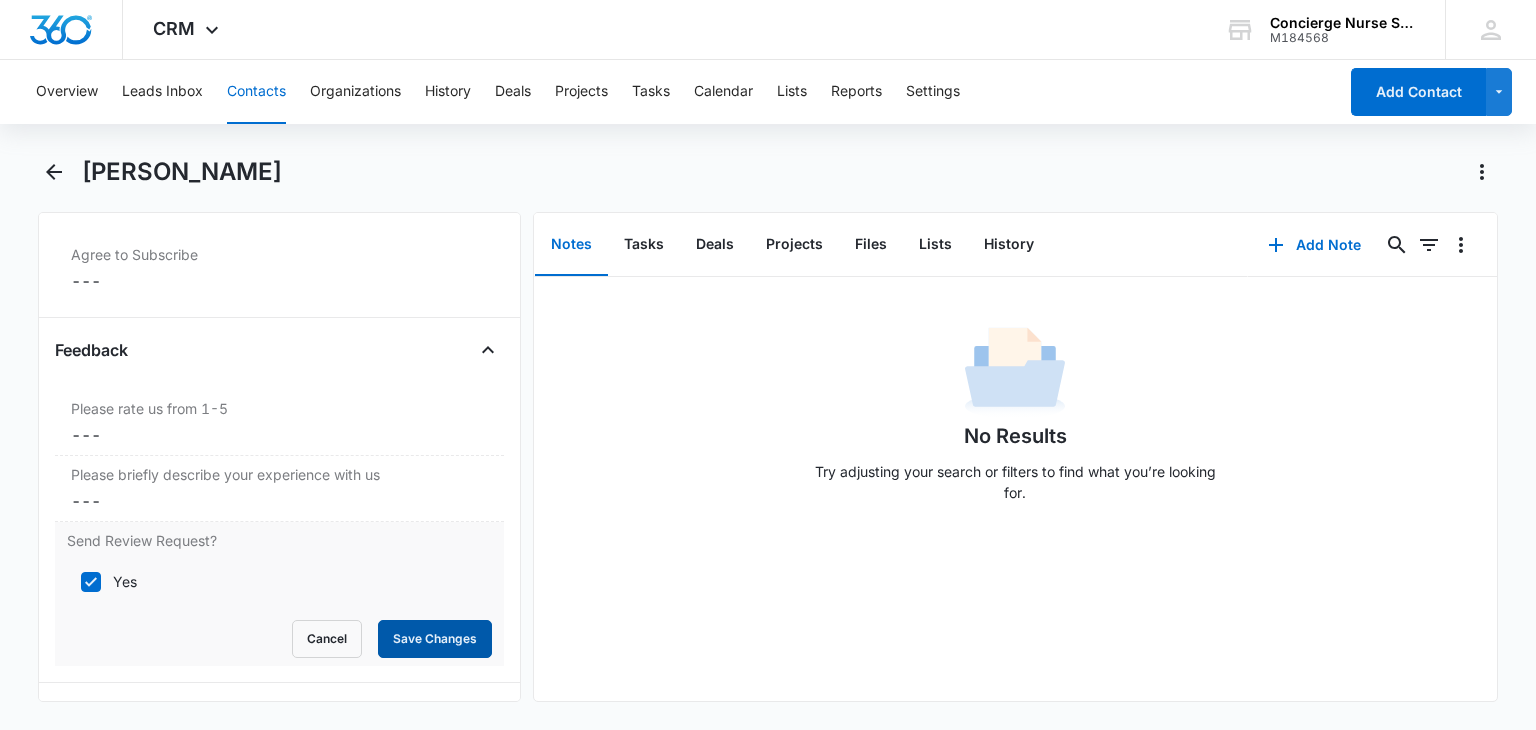 click on "Save Changes" at bounding box center [435, 639] 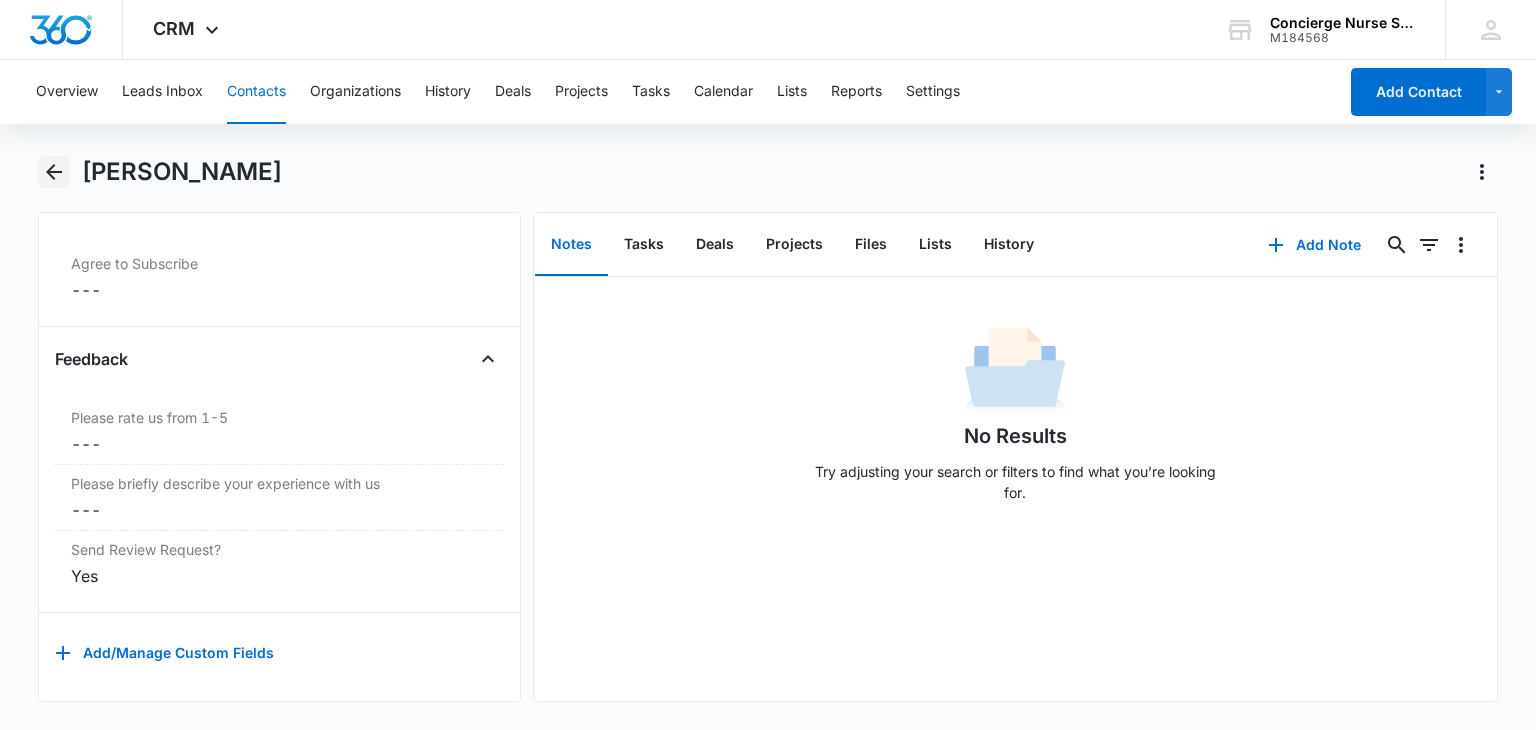 click 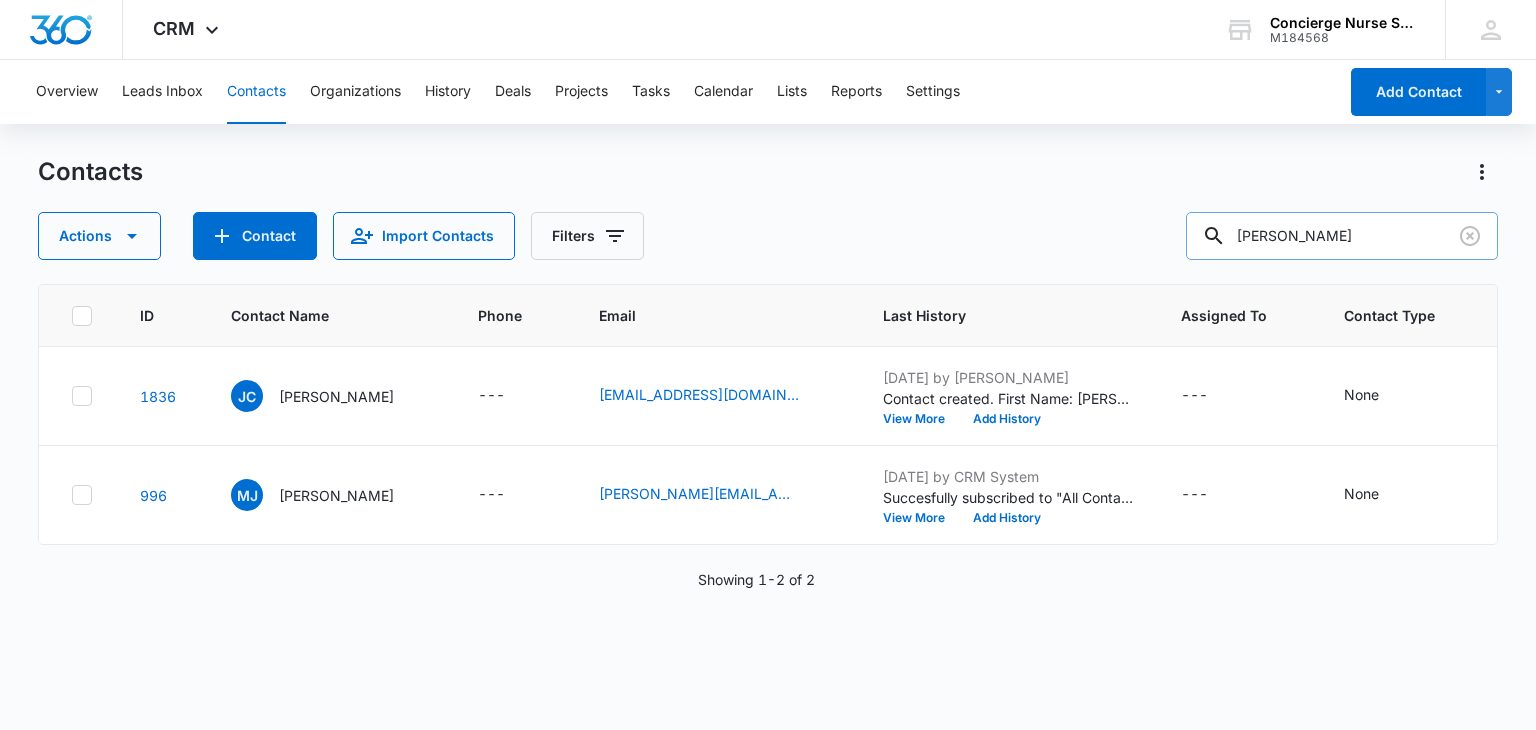 drag, startPoint x: 1301, startPoint y: 247, endPoint x: 1234, endPoint y: 247, distance: 67 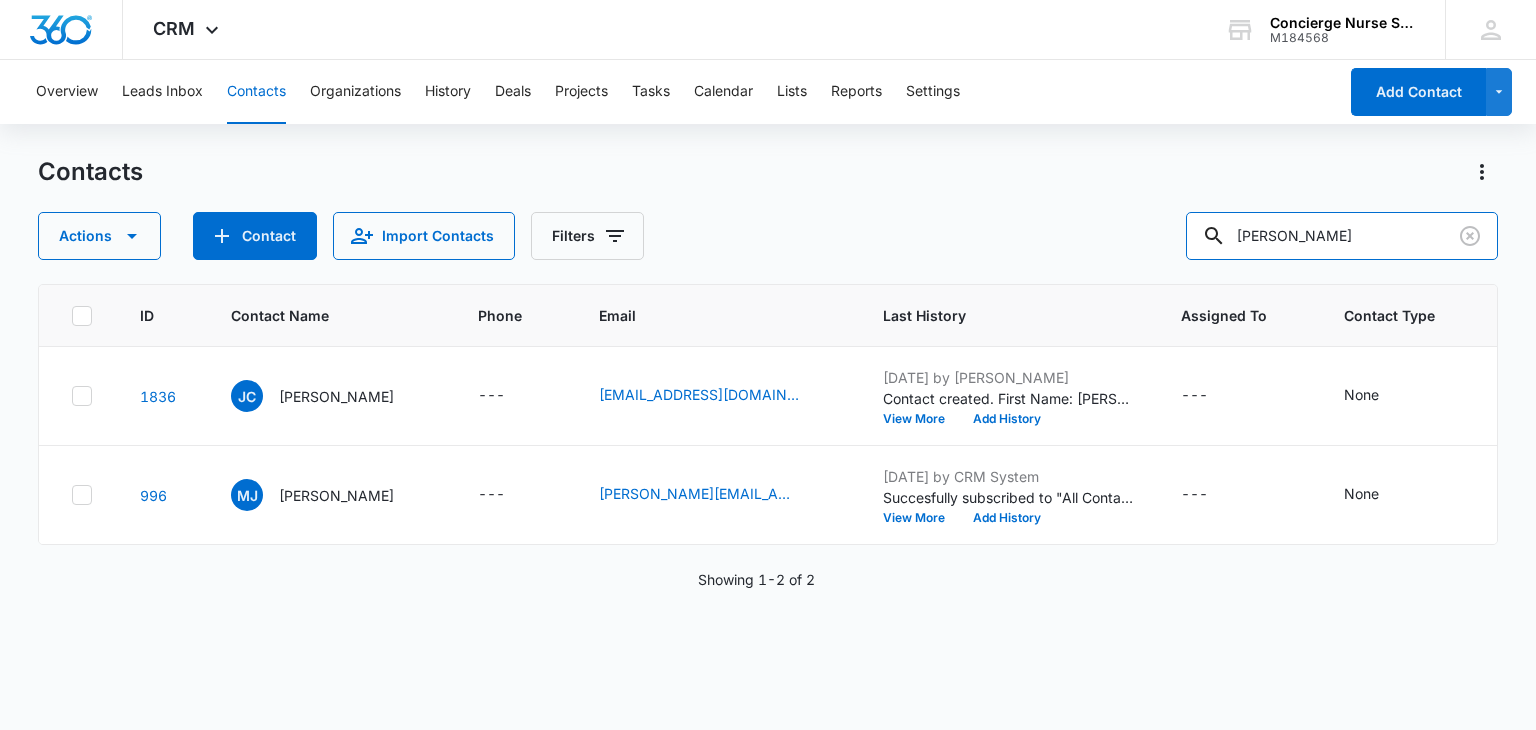 type on "[PERSON_NAME]" 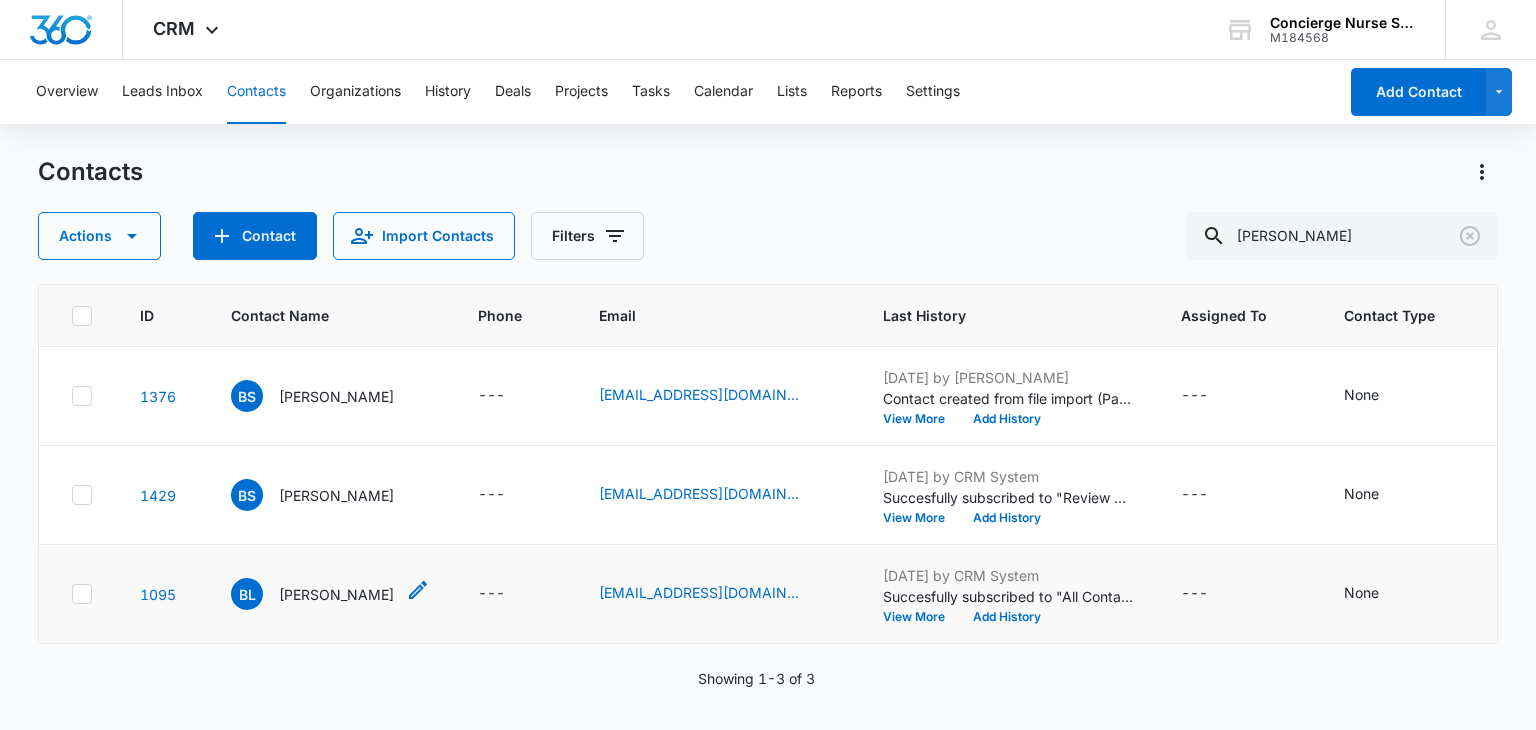 click on "[PERSON_NAME]" at bounding box center [336, 594] 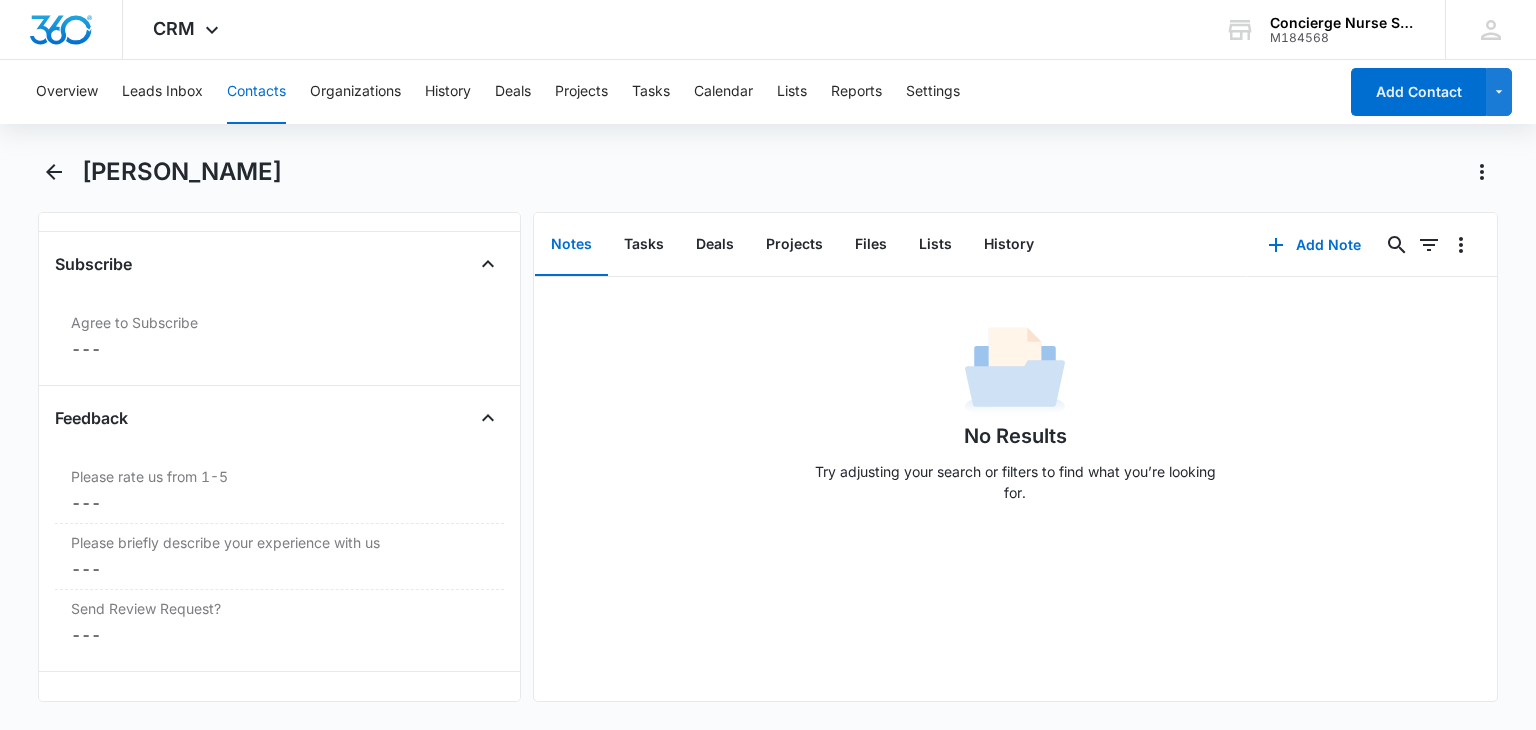 scroll, scrollTop: 2096, scrollLeft: 0, axis: vertical 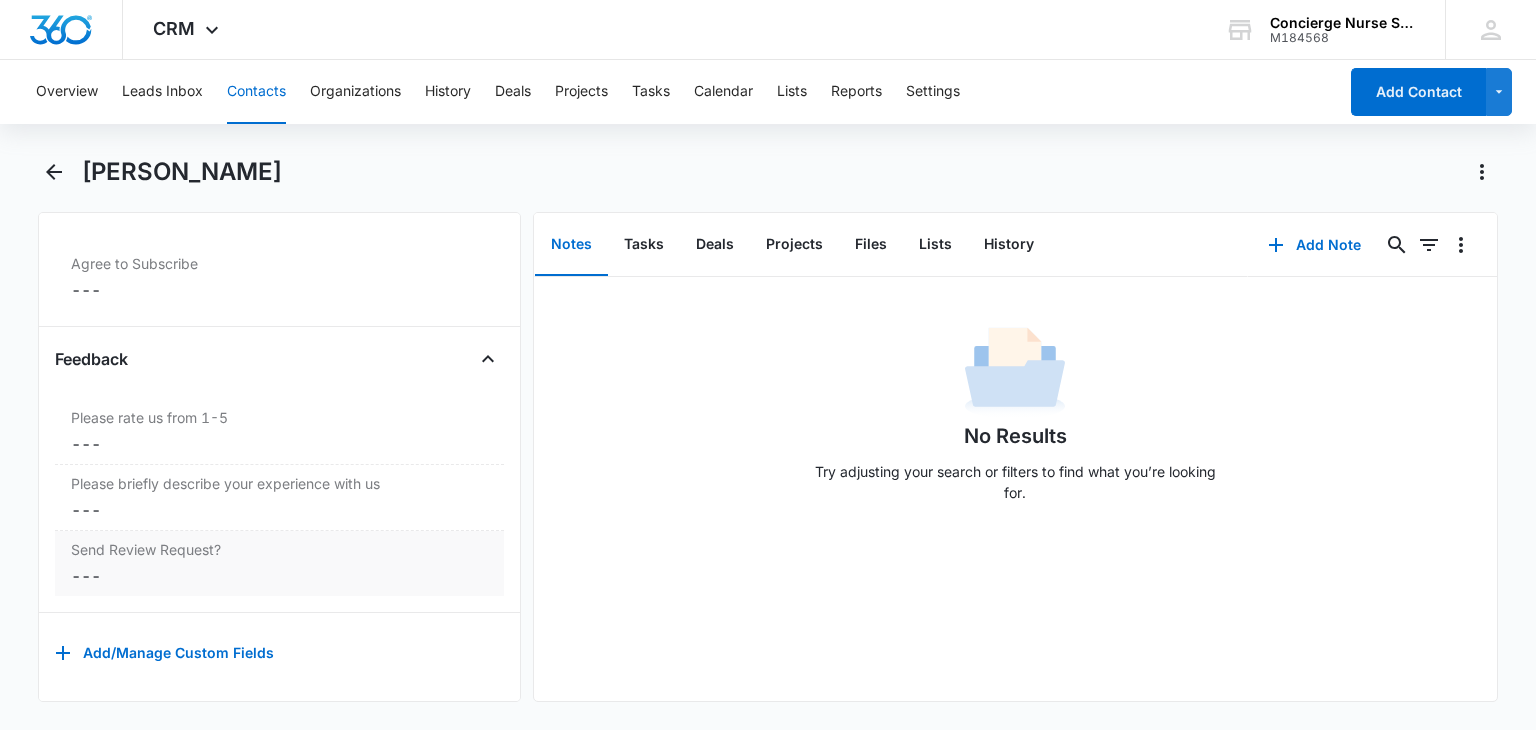 click on "Send Review Request? Cancel Save Changes ---" at bounding box center (279, 563) 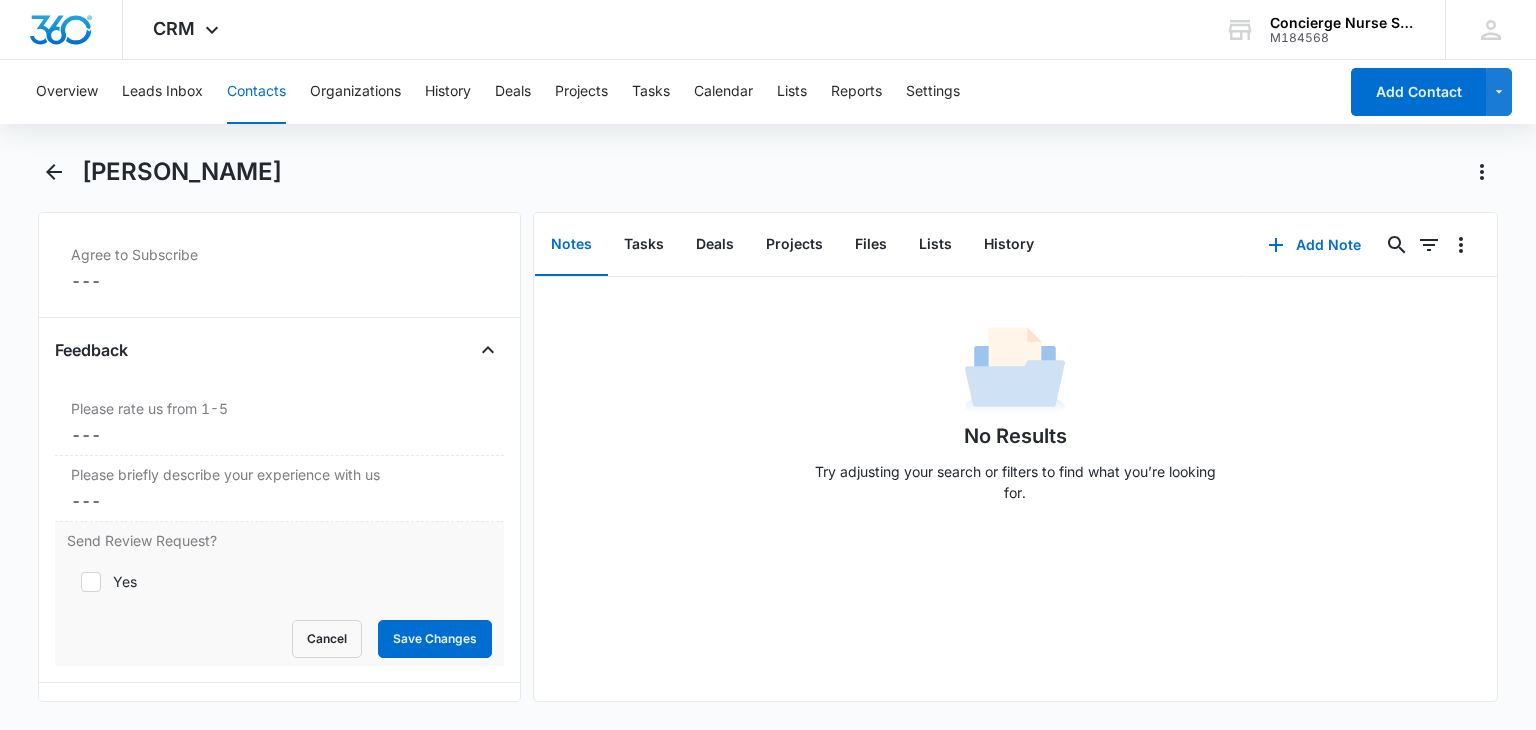 click 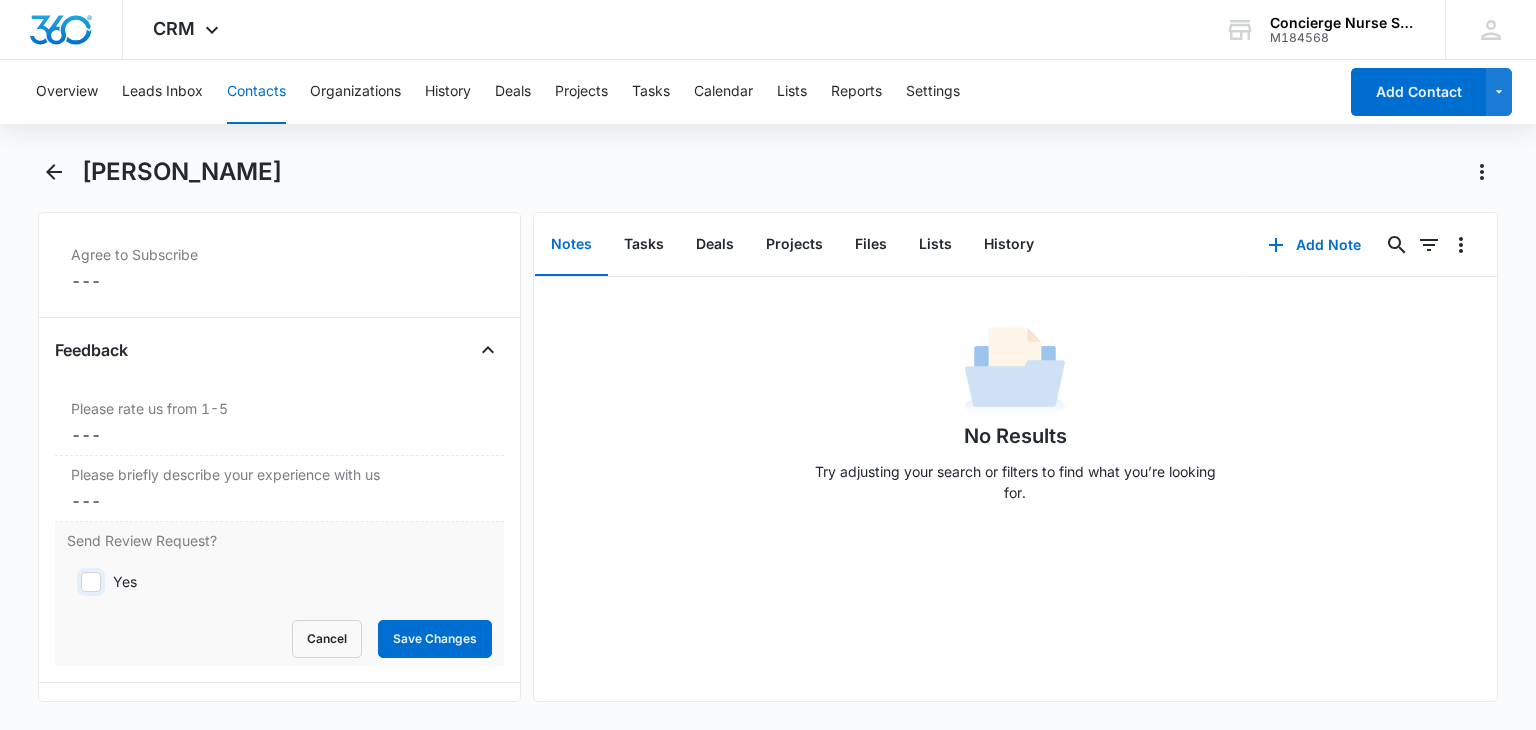 checkbox on "true" 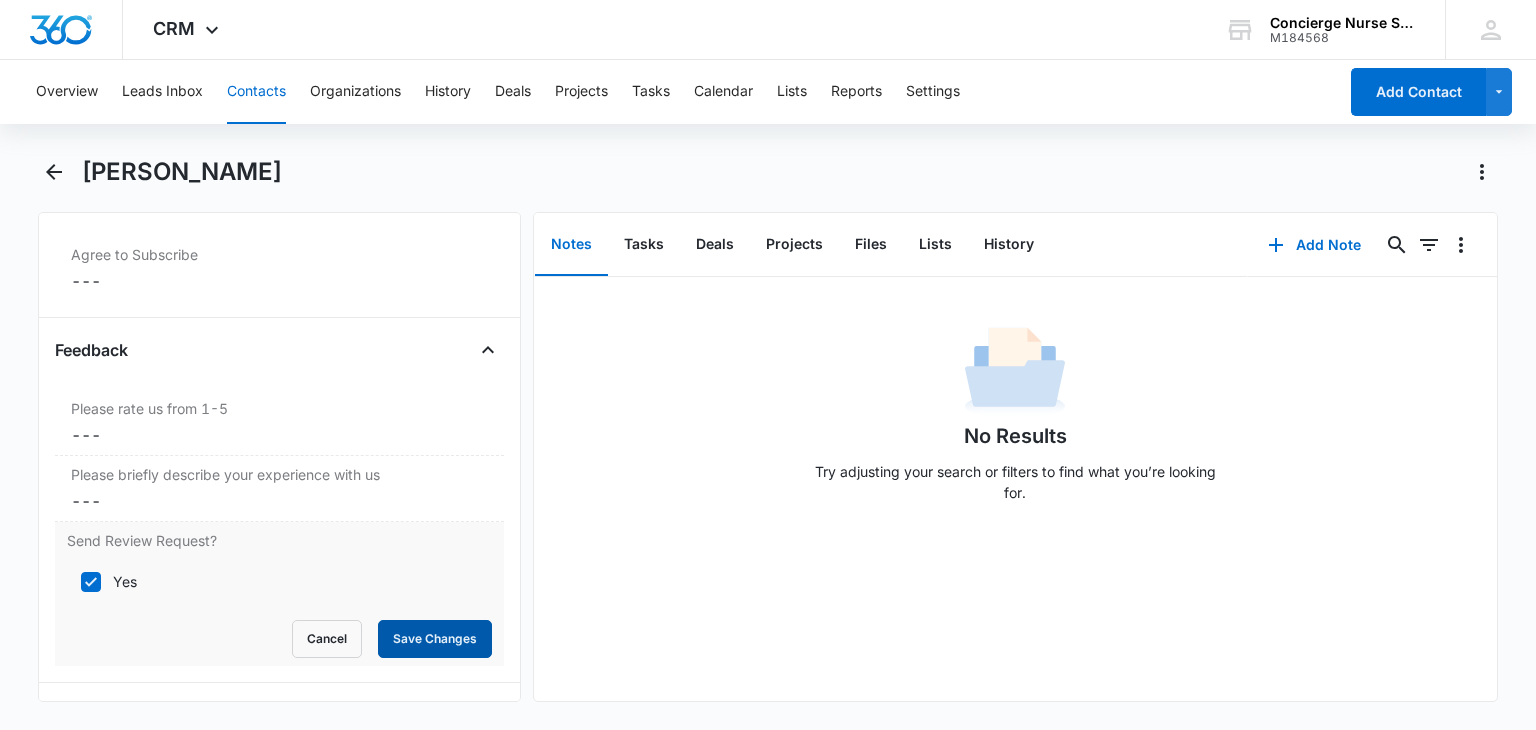 click on "Save Changes" at bounding box center [435, 639] 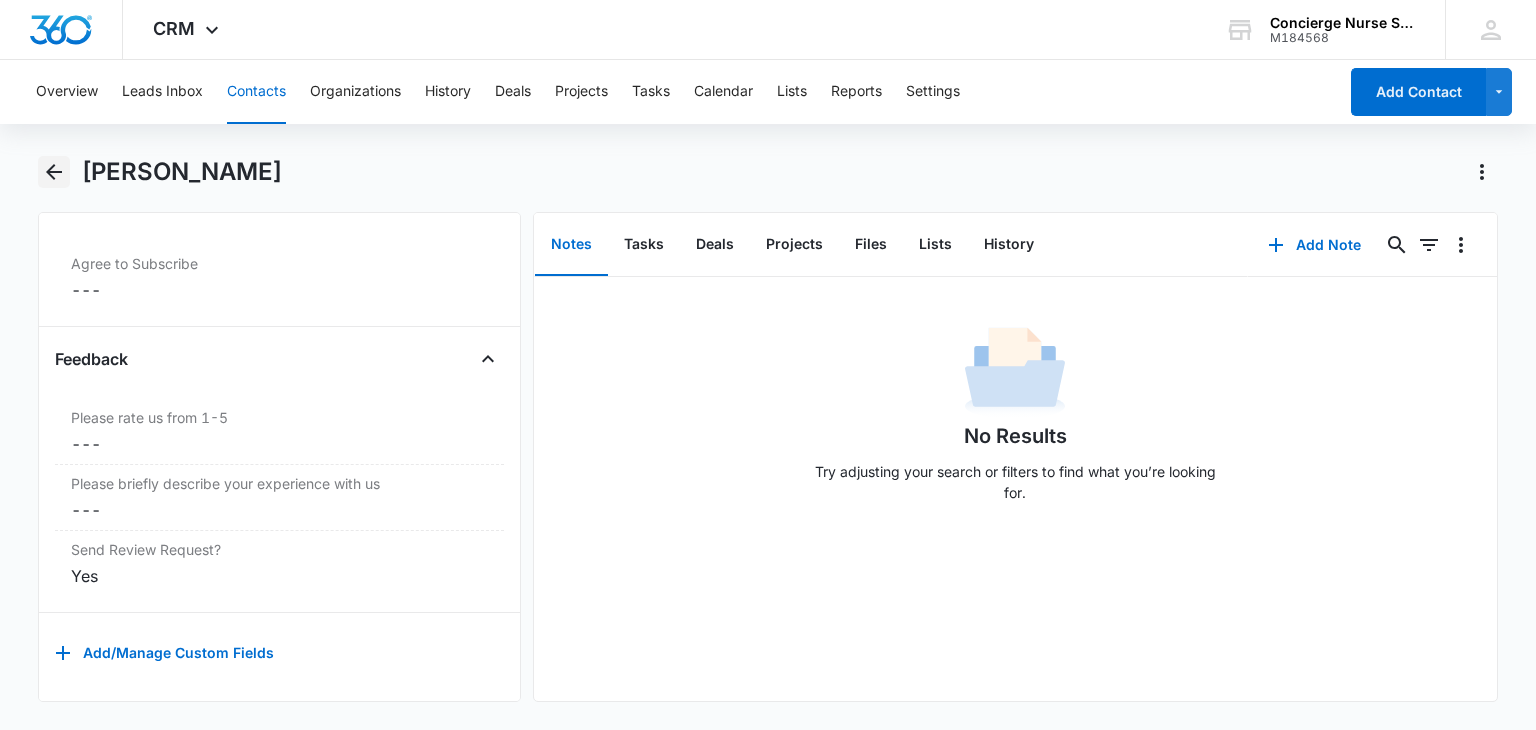 click 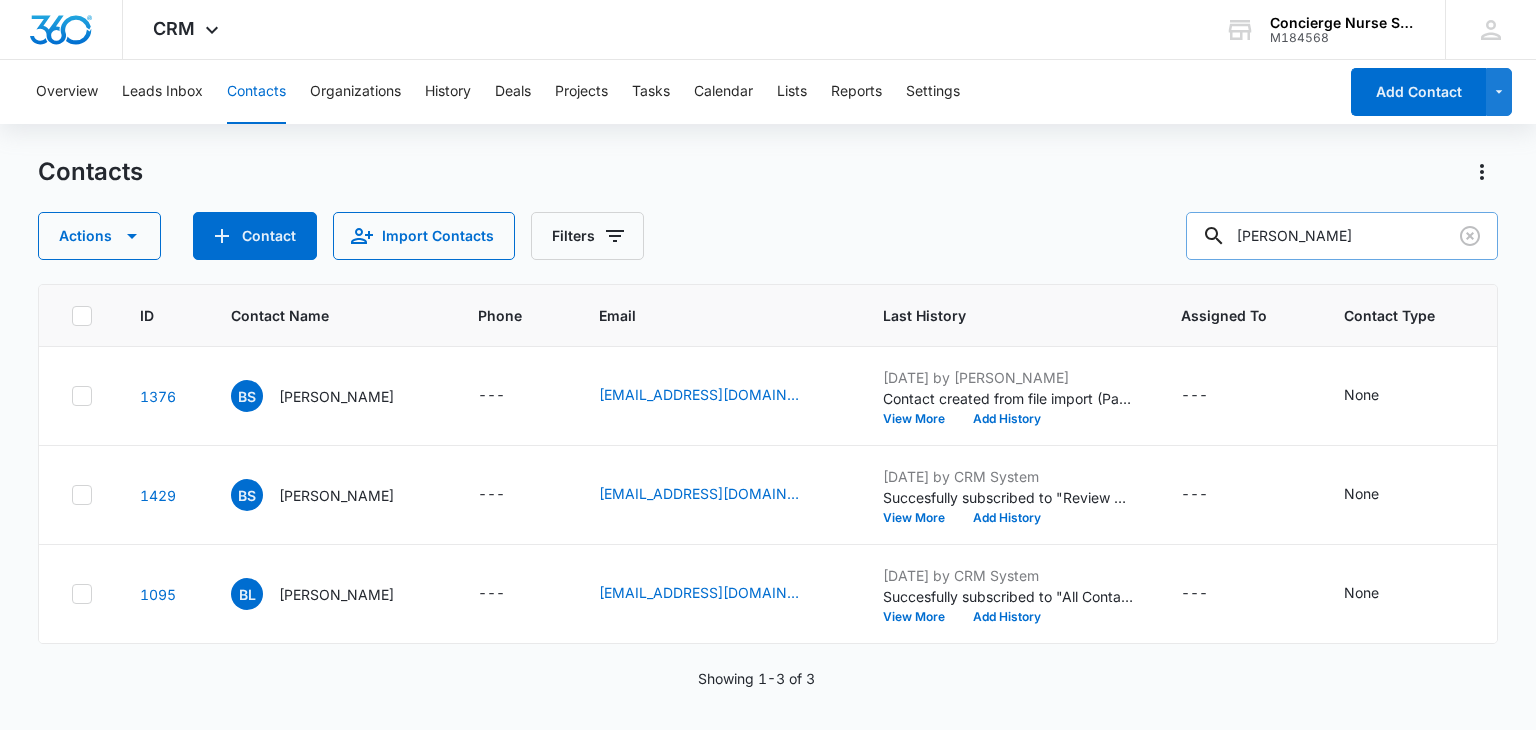 click on "[PERSON_NAME]" at bounding box center [1342, 236] 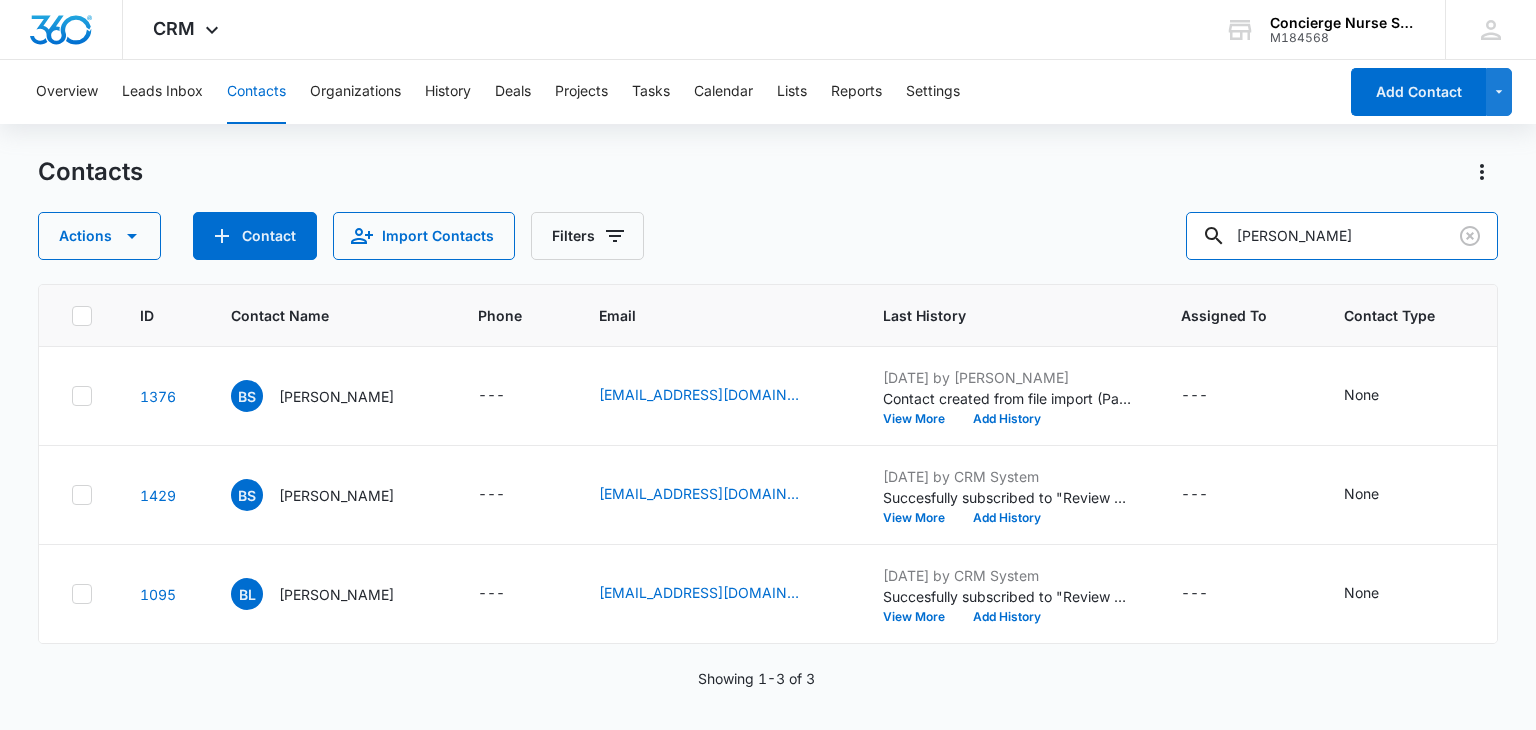 type on "[PERSON_NAME]" 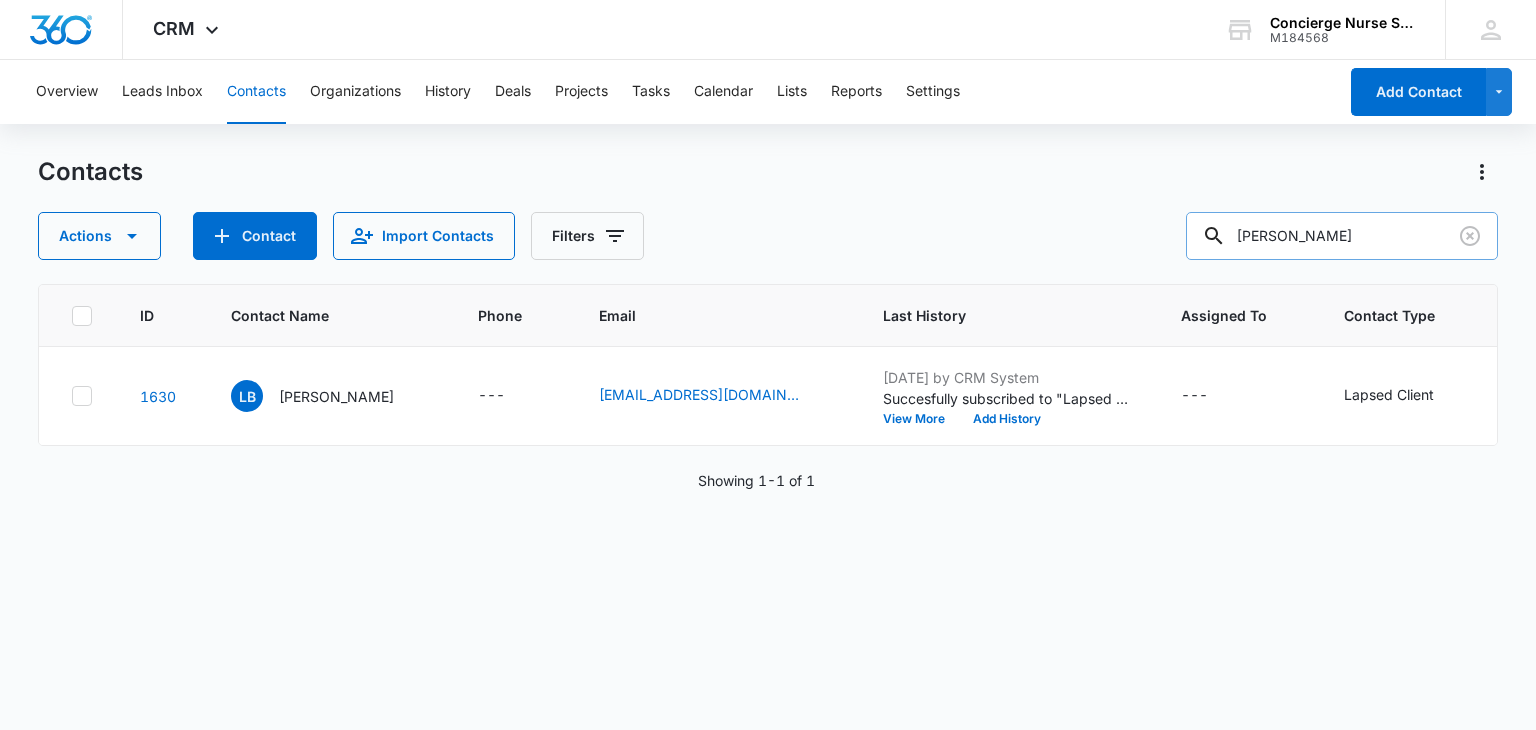 click on "[PERSON_NAME]" at bounding box center [1342, 236] 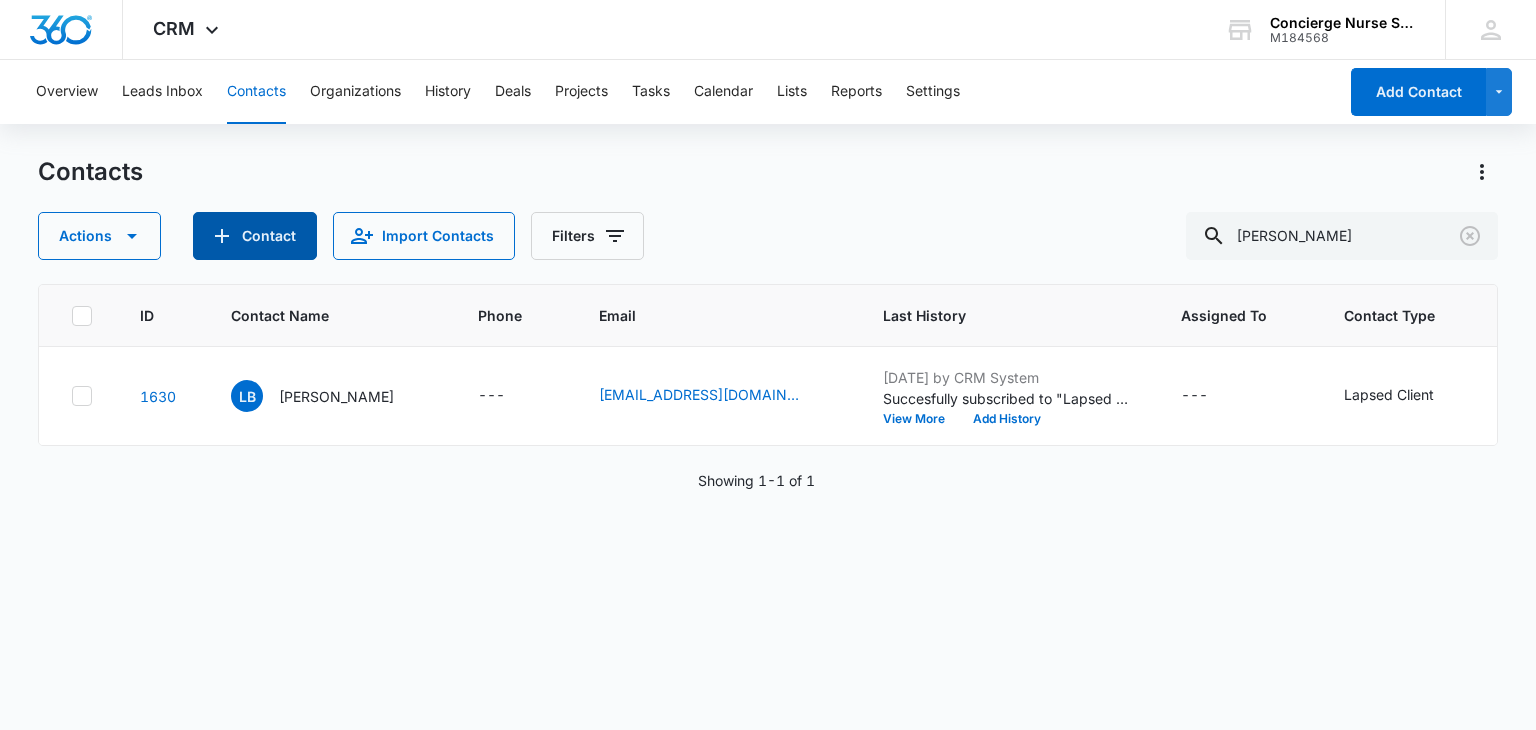 click on "Contact" at bounding box center [255, 236] 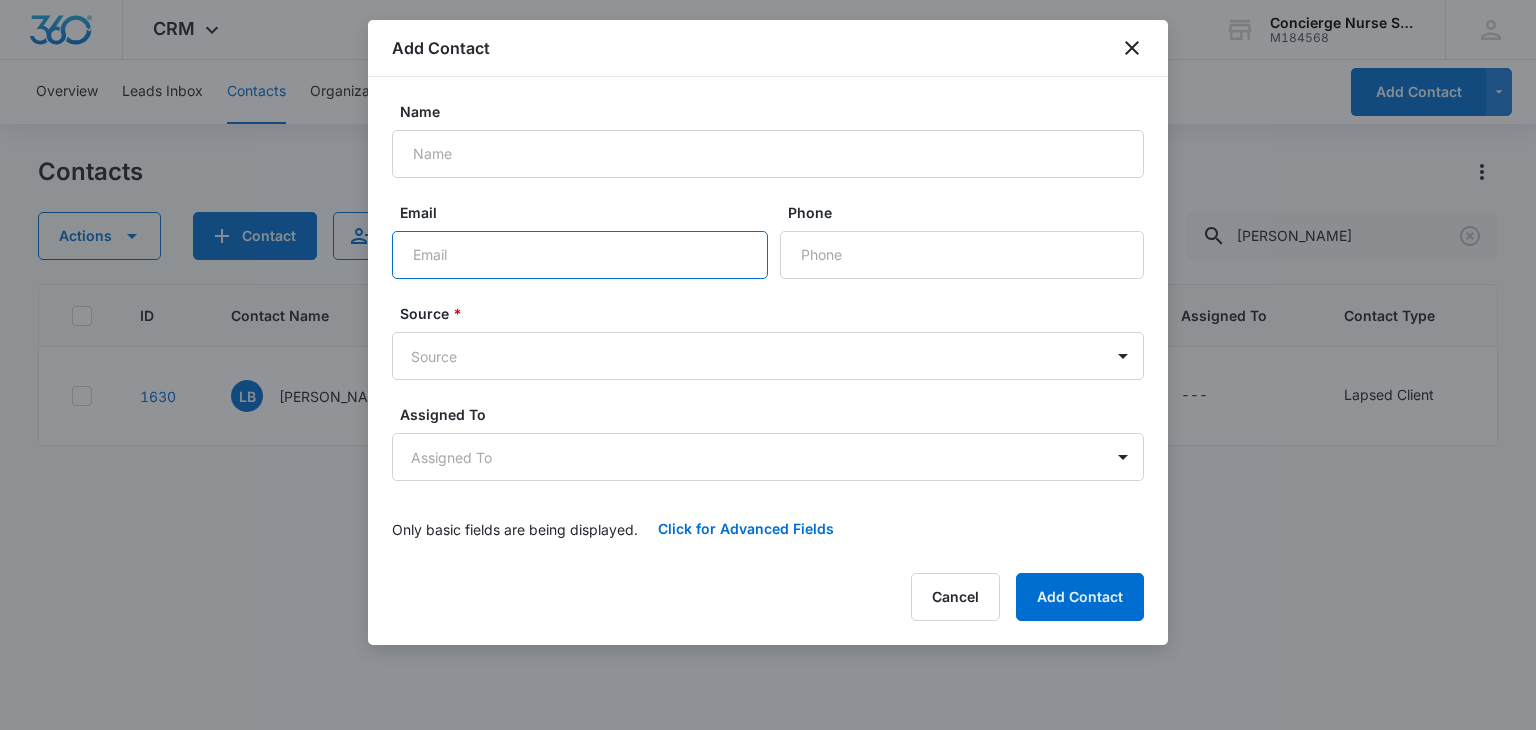 click on "Email" at bounding box center [580, 255] 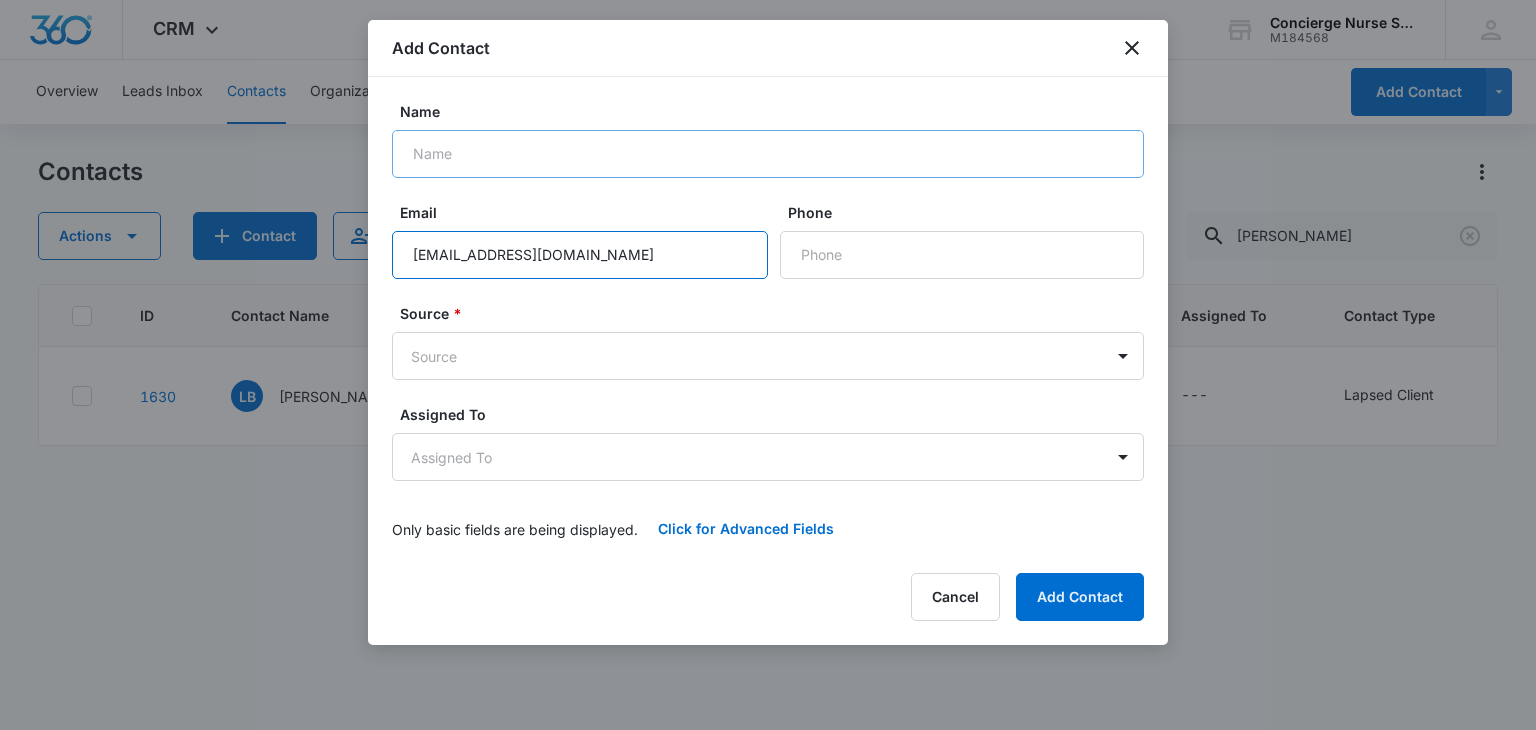 type on "[EMAIL_ADDRESS][DOMAIN_NAME]" 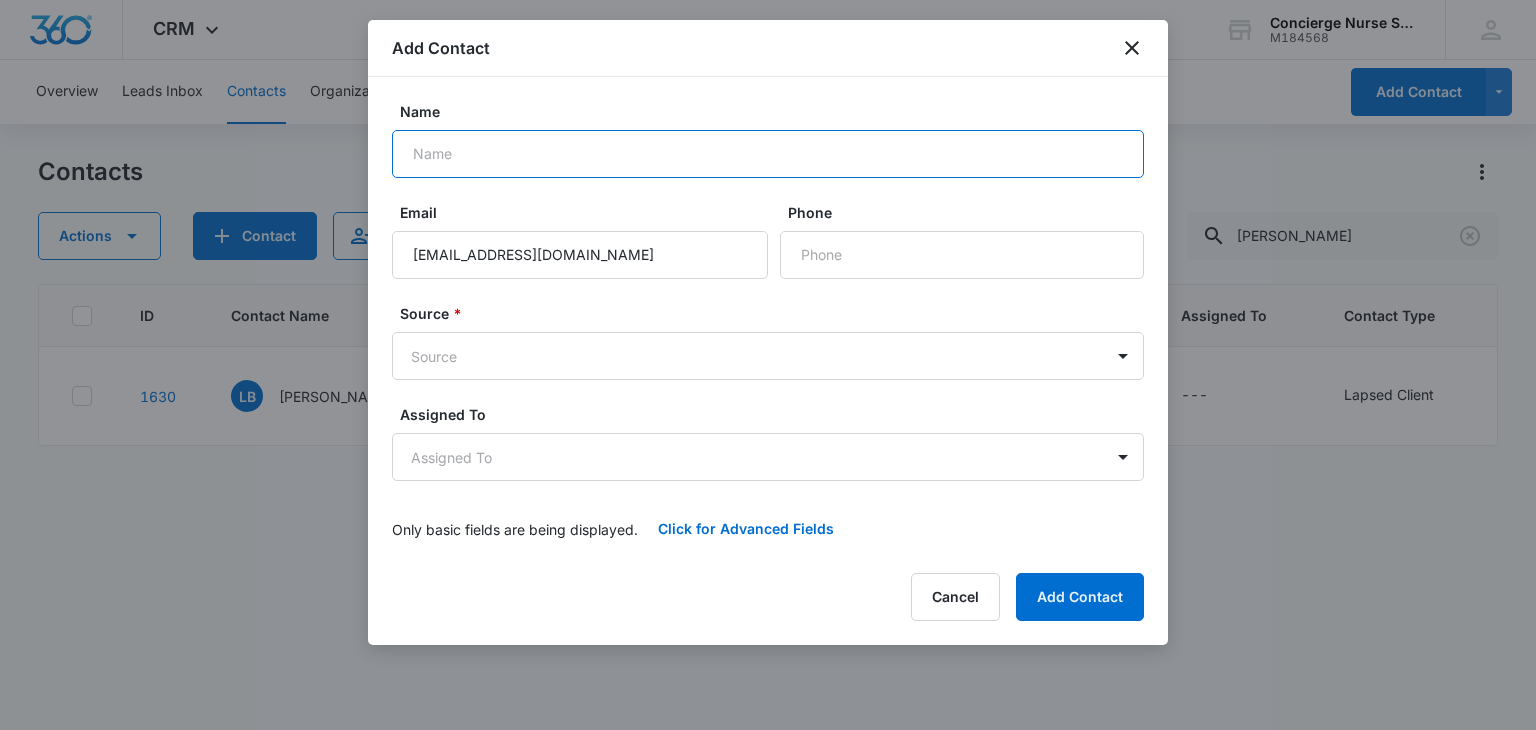 click on "Name" at bounding box center (768, 154) 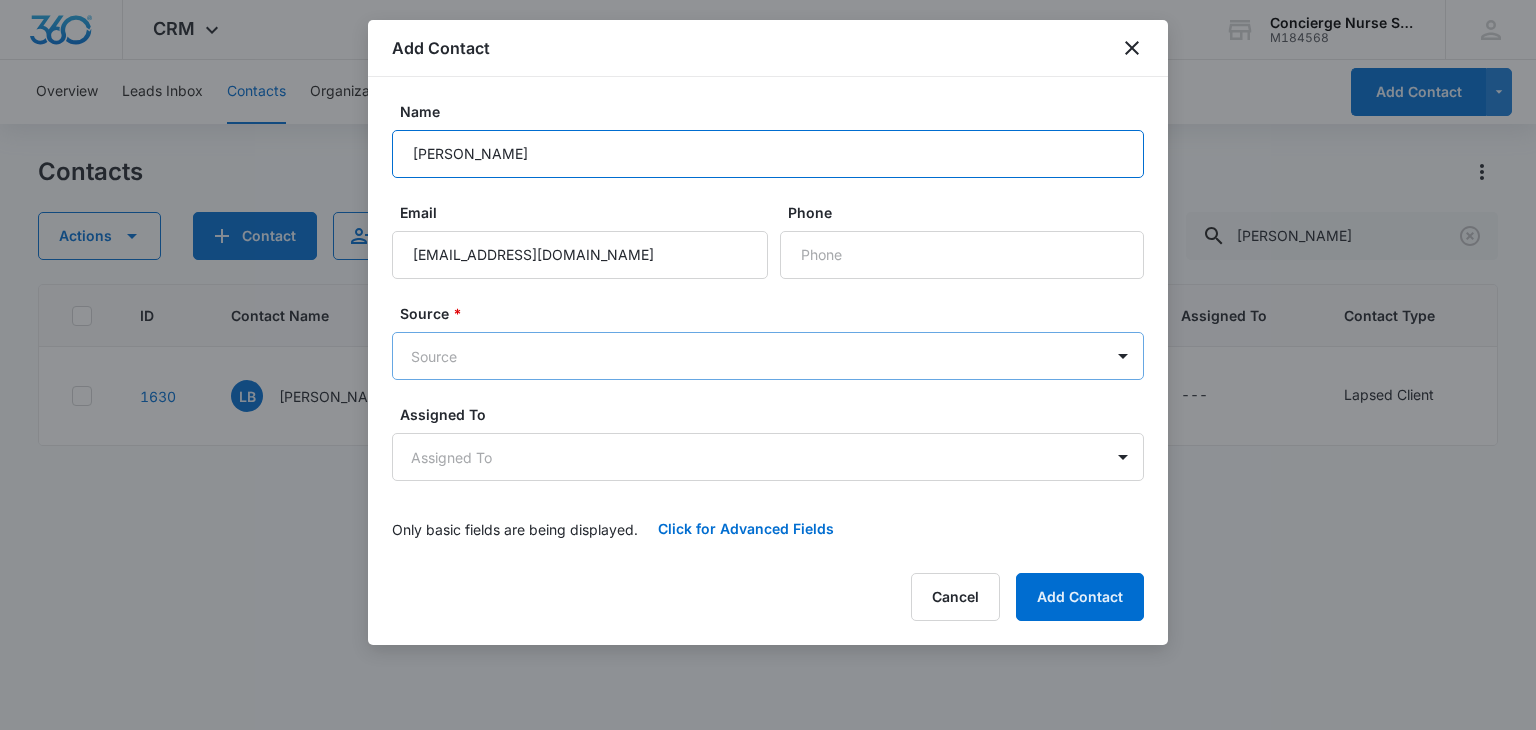 type on "[PERSON_NAME]" 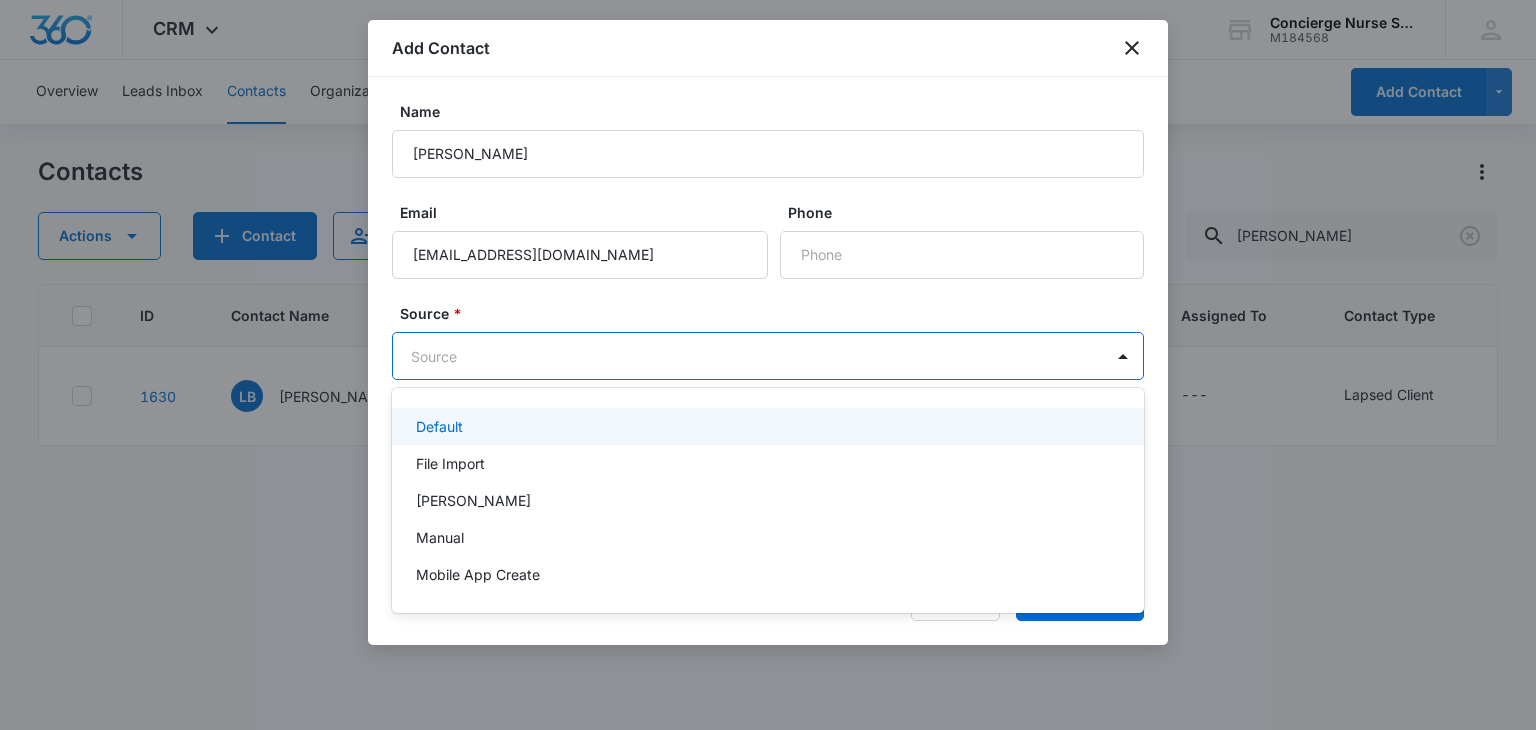 click on "CRM Apps Reputation Websites Forms CRM Email Social Payments POS Content Ads Intelligence Files Brand Settings Concierge Nurse Services M184568 Your Accounts View All DS [PERSON_NAME] [EMAIL_ADDRESS][DOMAIN_NAME] My Profile Notifications Support Logout Terms & Conditions   •   Privacy Policy Overview Leads Inbox Contacts Organizations History Deals Projects Tasks Calendar Lists Reports Settings Add Contact Contacts Actions Contact Import Contacts Filters [PERSON_NAME] ID Contact Name Phone Email Last History Assigned To Contact Type Contact Status Organization Address 1630 LB [PERSON_NAME] --- [EMAIL_ADDRESS][DOMAIN_NAME] [DATE] by CRM System Succesfully subscribed to "Lapsed Client". View More Add History --- Lapsed Client None --- --- Showing   1-1   of   1
Concierge Nurse Services - CRM Contacts - Marketing 360® Add Contact Name [PERSON_NAME] Email [EMAIL_ADDRESS][DOMAIN_NAME] Phone Source * 5 results available. Source Assigned To Assigned To Only basic fields are being displayed." at bounding box center (768, 365) 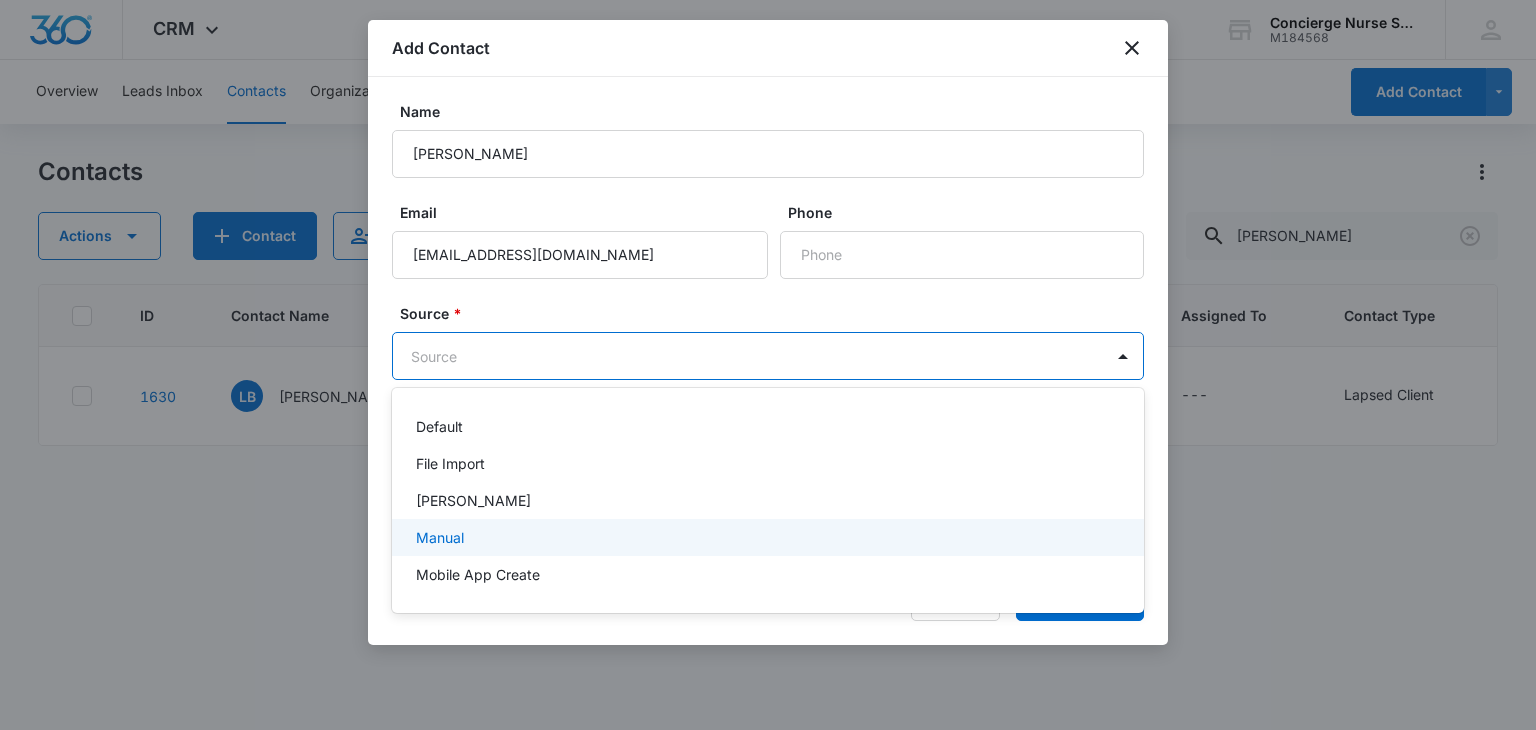 click on "Manual" at bounding box center (766, 537) 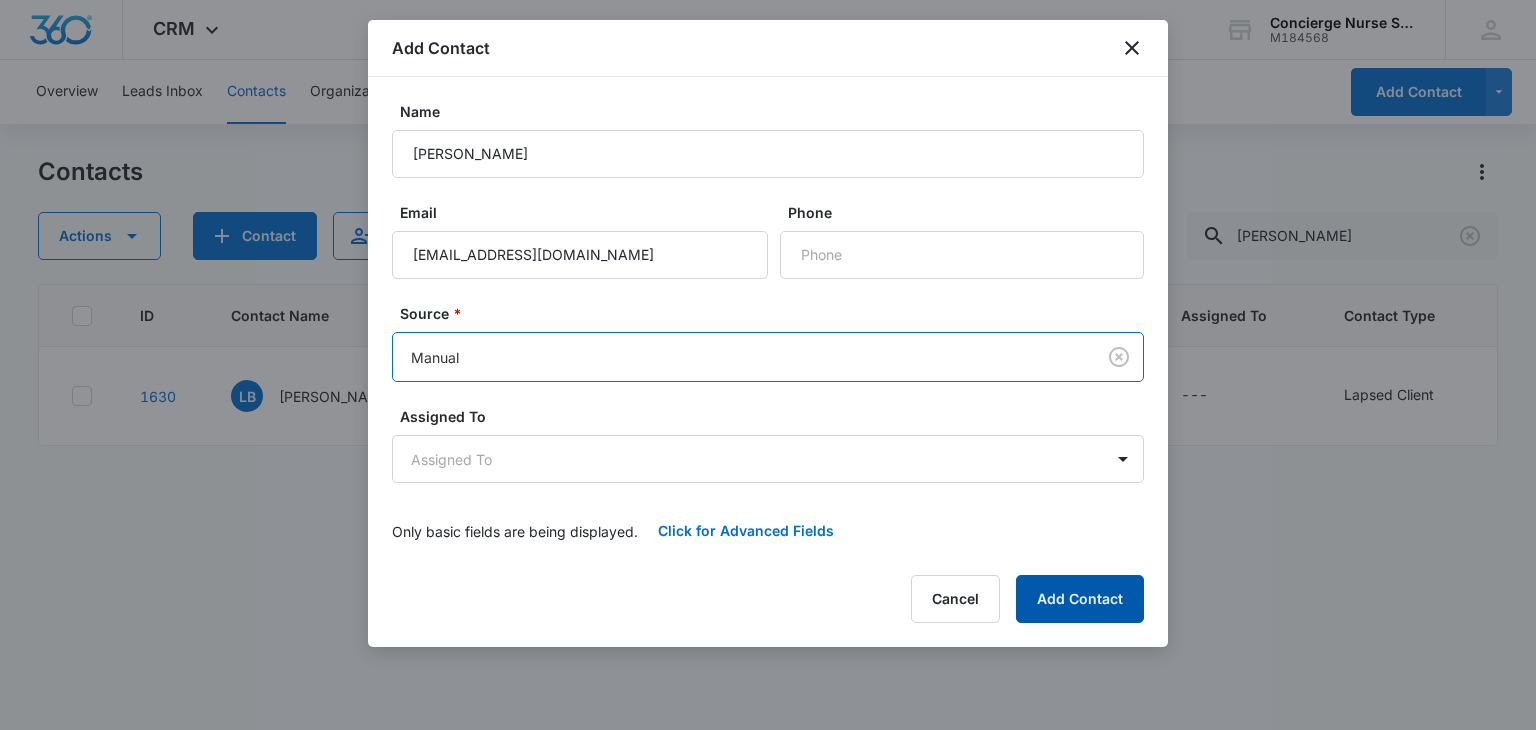 click on "Add Contact" at bounding box center [1080, 599] 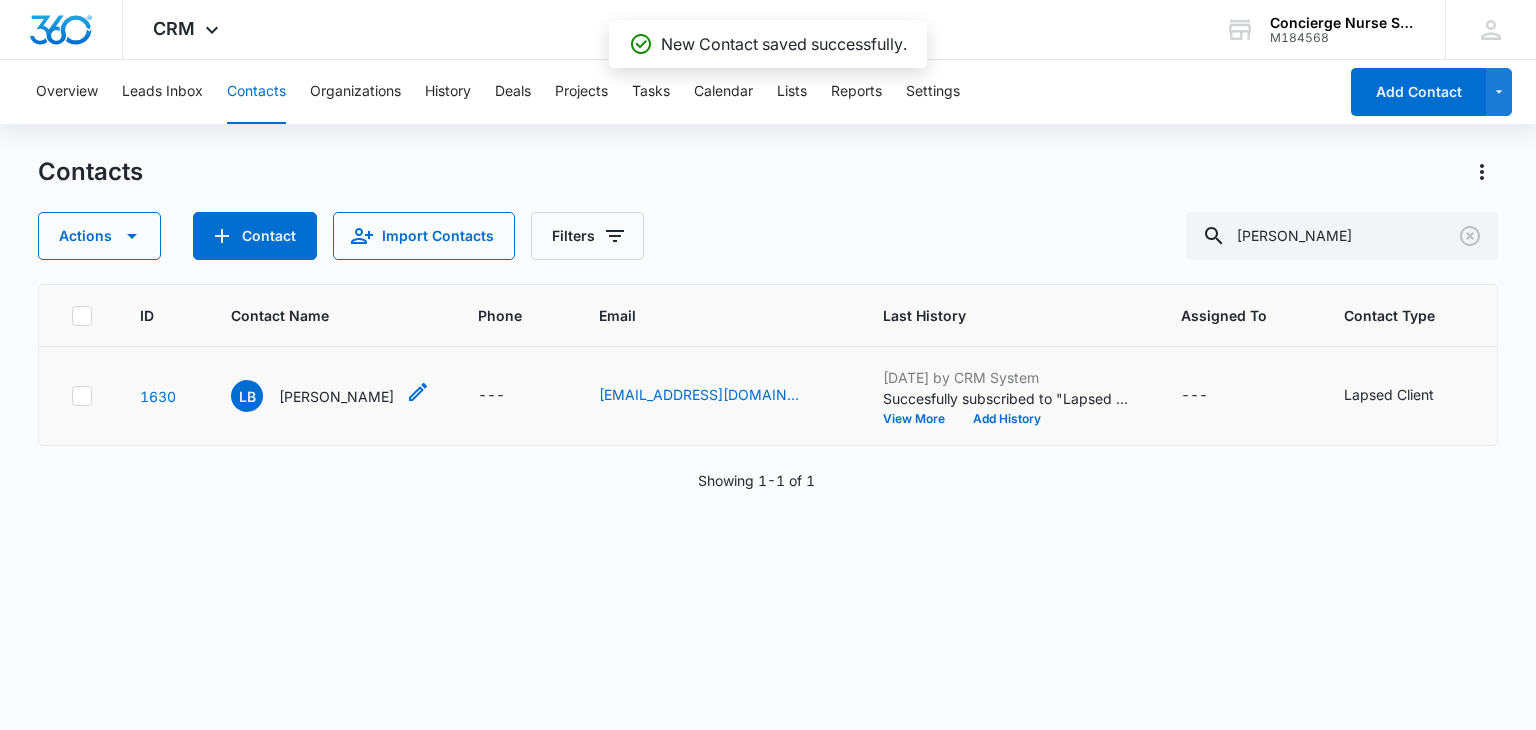 click on "[PERSON_NAME]" at bounding box center [336, 396] 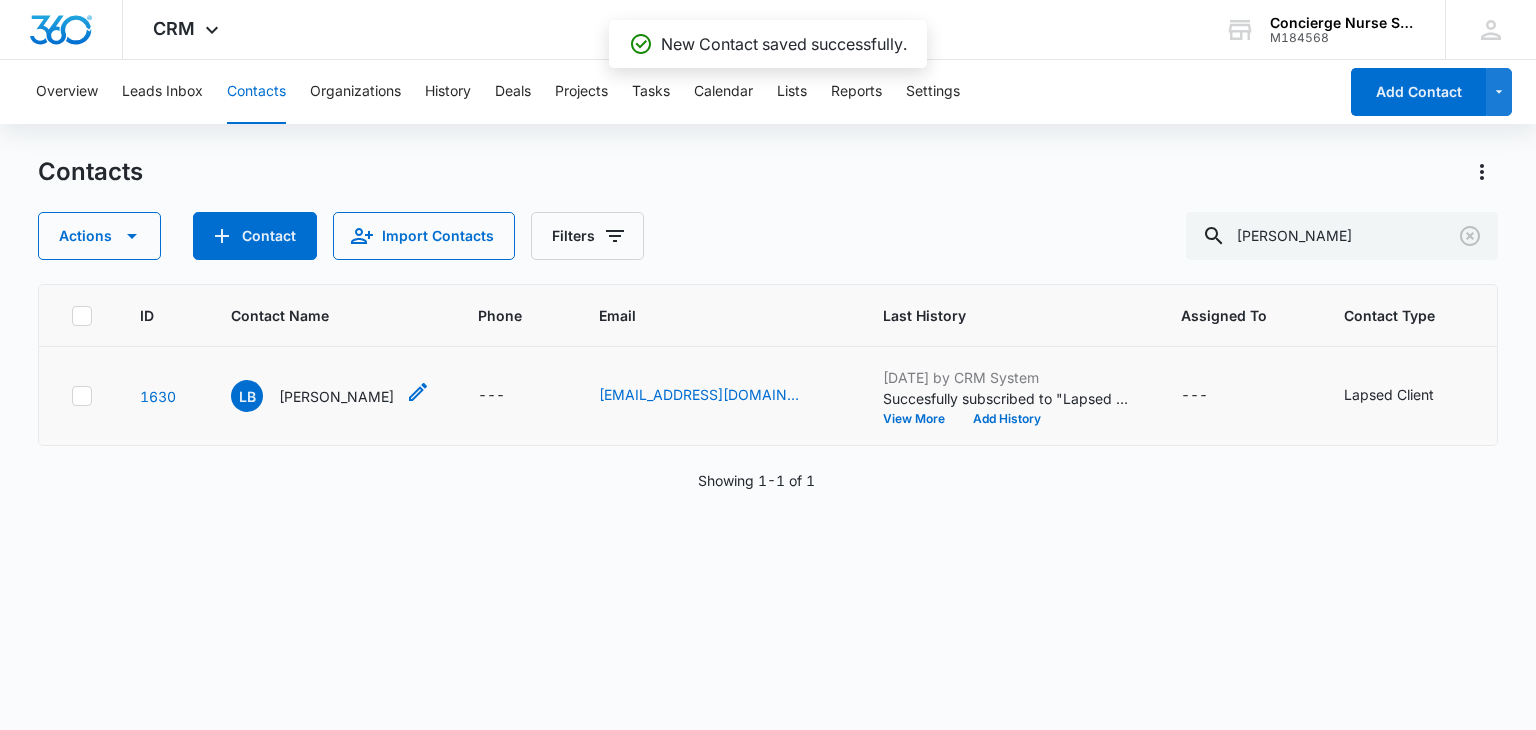 click on "[PERSON_NAME]" at bounding box center [336, 396] 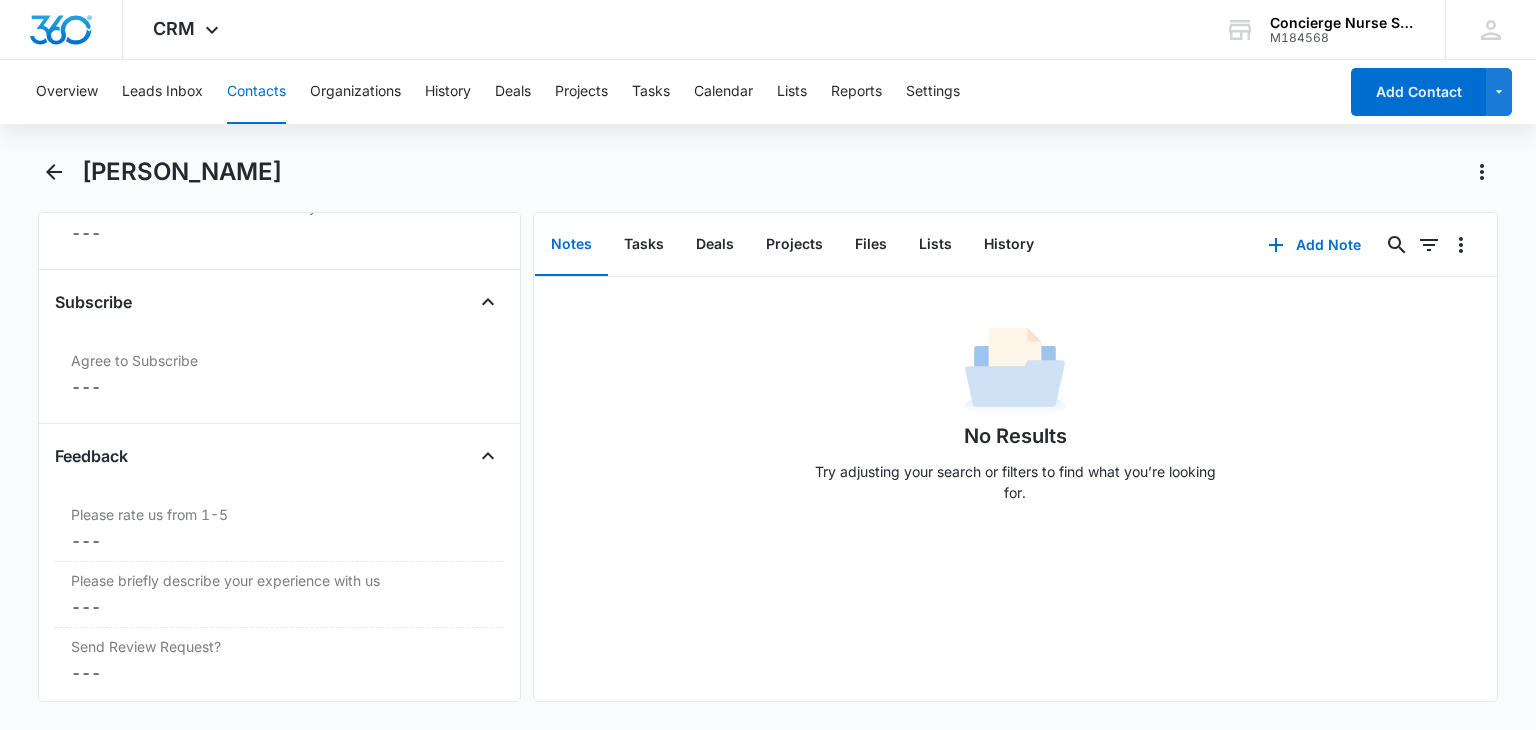 scroll, scrollTop: 2096, scrollLeft: 0, axis: vertical 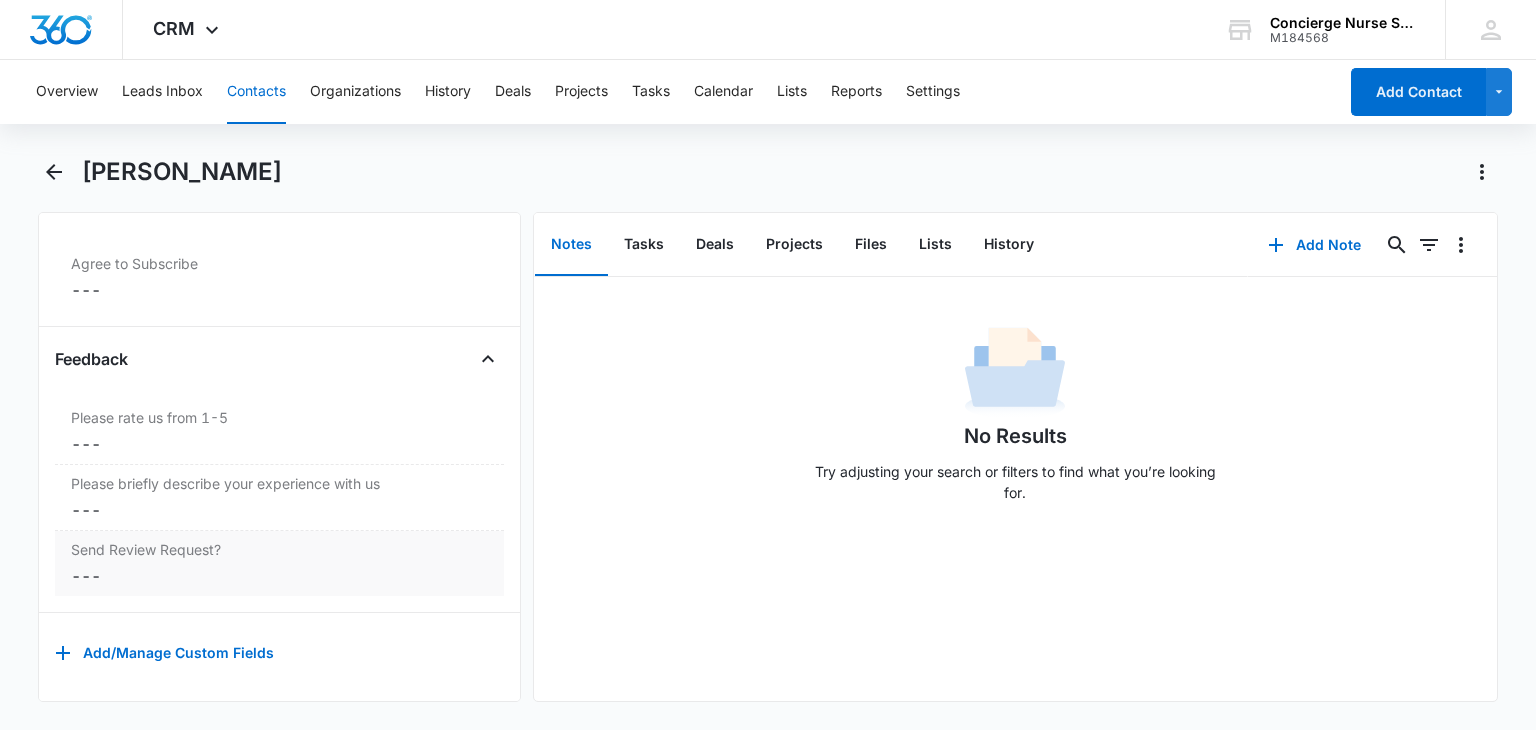 click on "Cancel Save Changes ---" at bounding box center (279, 576) 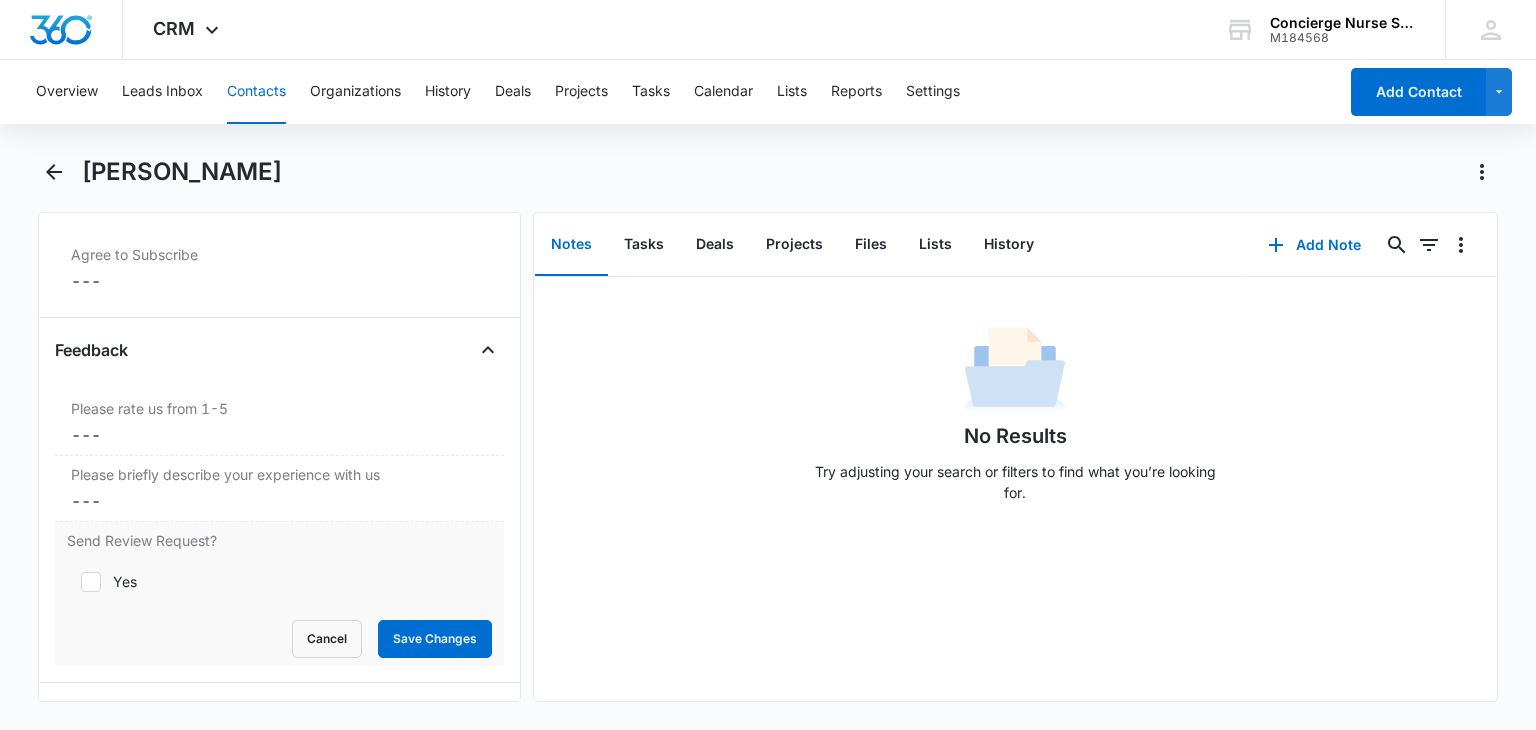 click 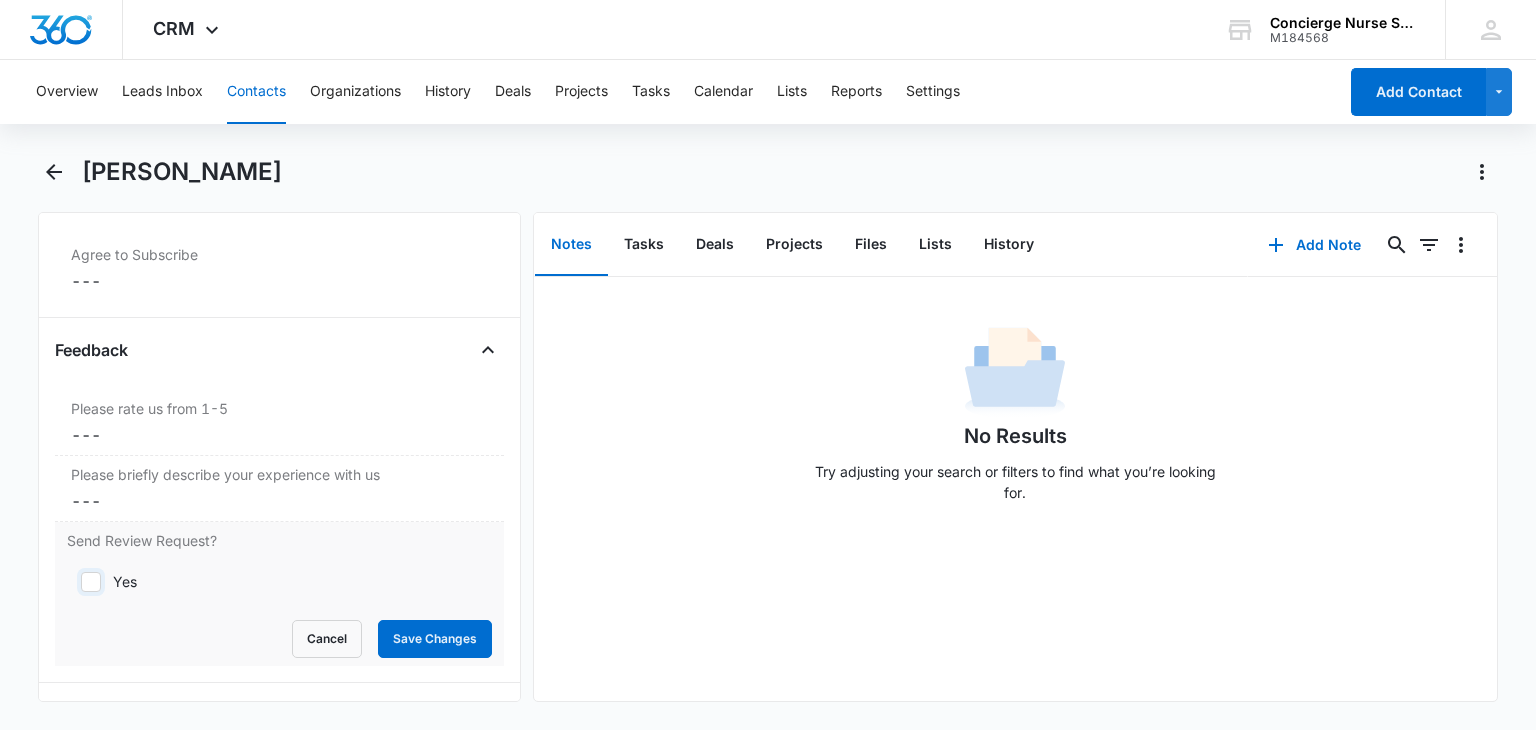 click on "Yes" at bounding box center [74, 582] 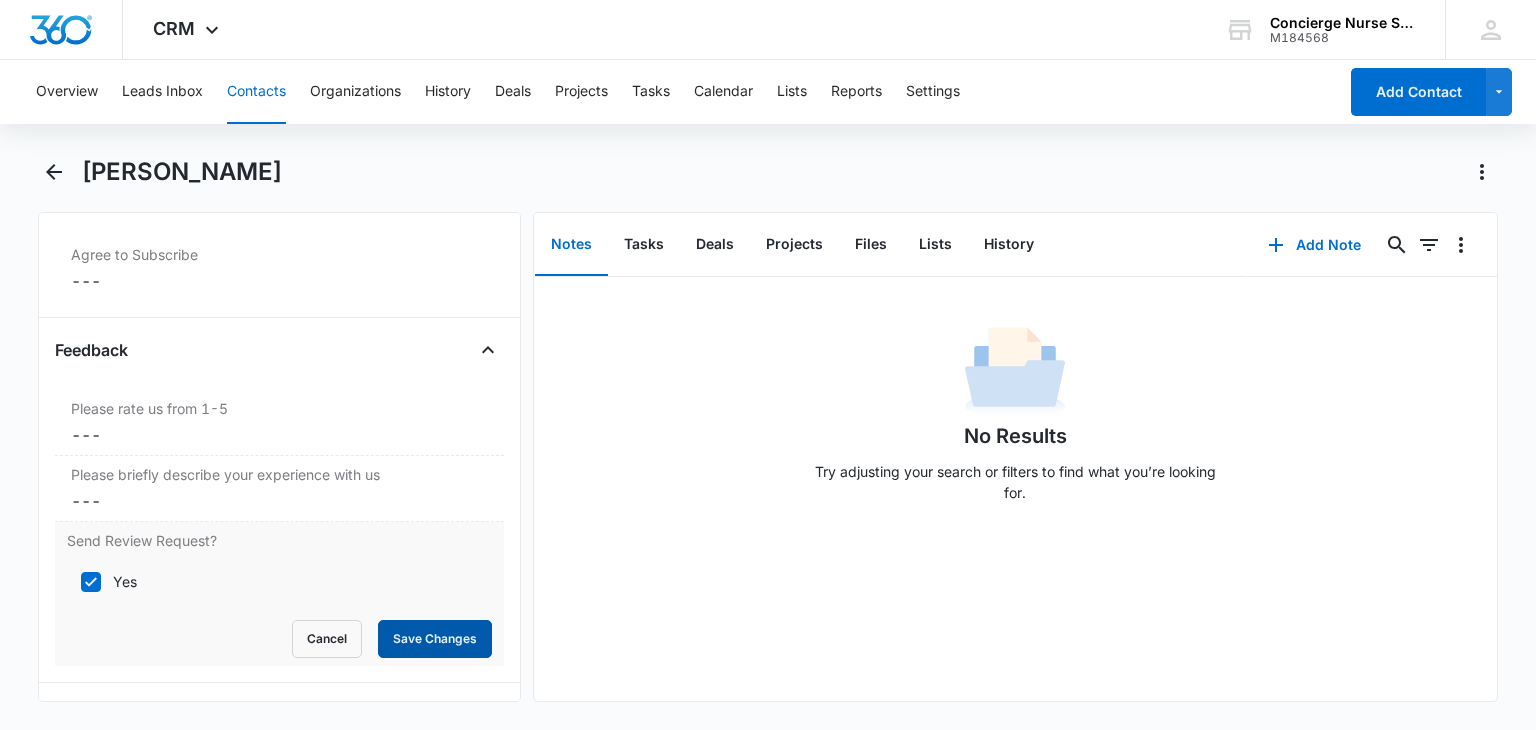 click on "Save Changes" at bounding box center [435, 639] 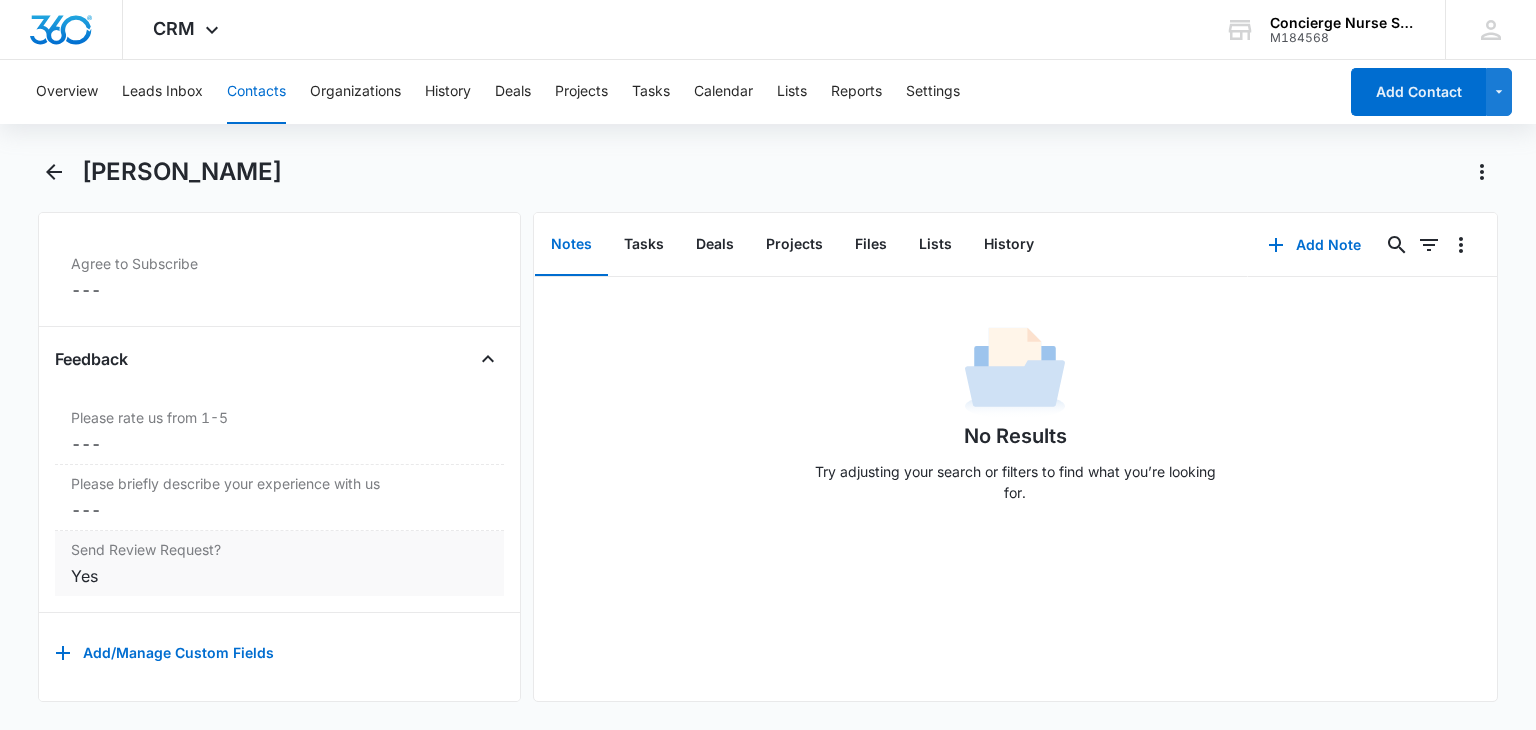 click on "Yes" at bounding box center (279, 576) 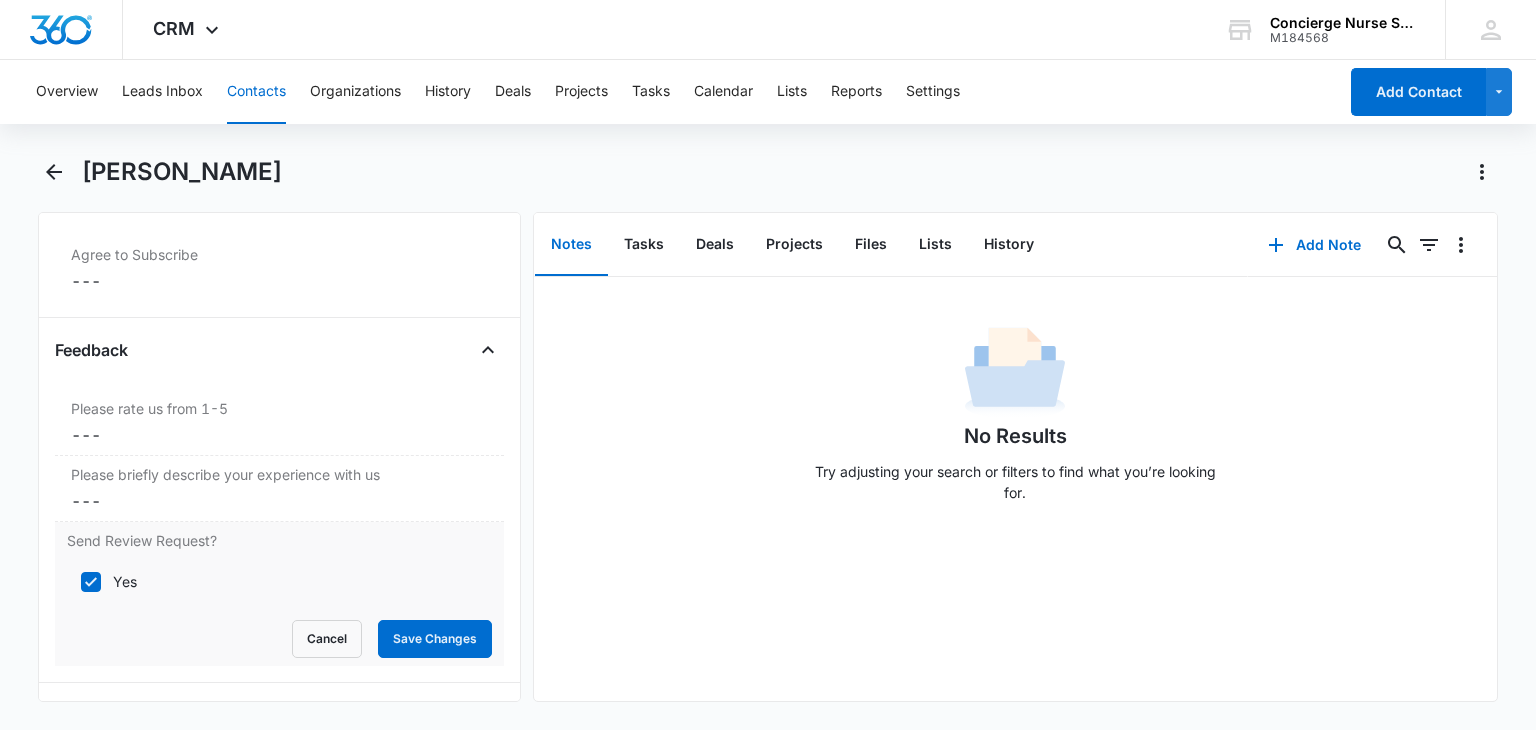 click on "Yes" at bounding box center (279, 581) 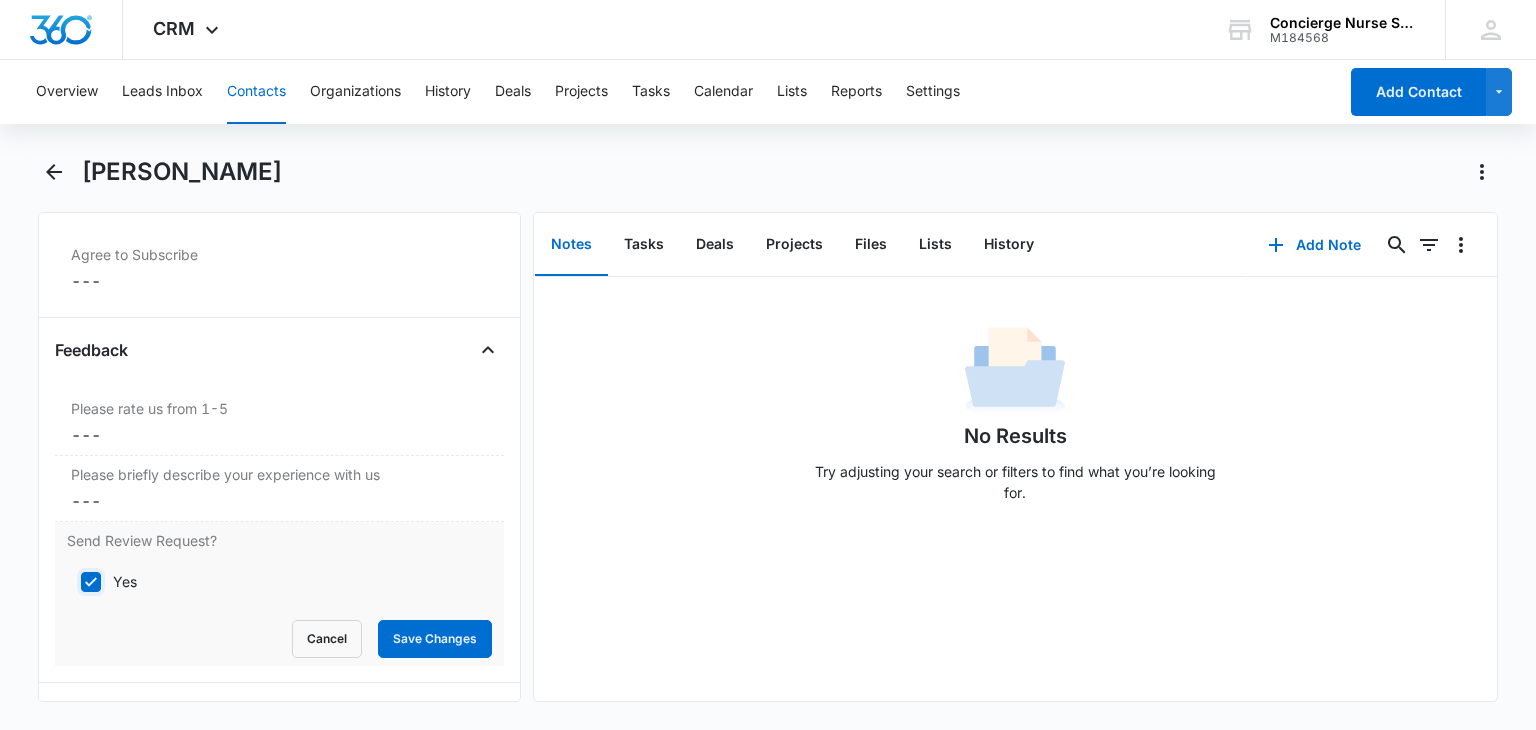 checkbox on "false" 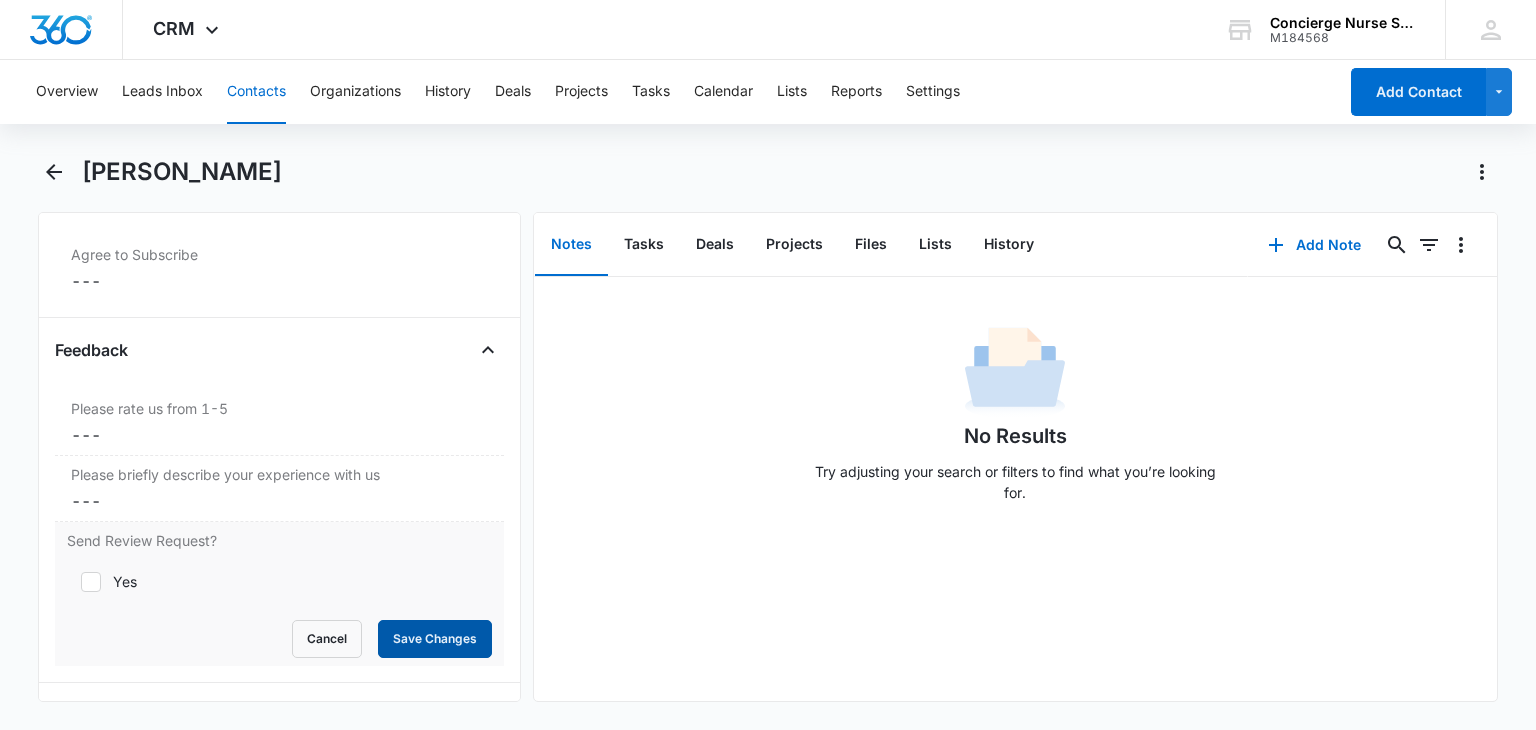 click on "Save Changes" at bounding box center [435, 639] 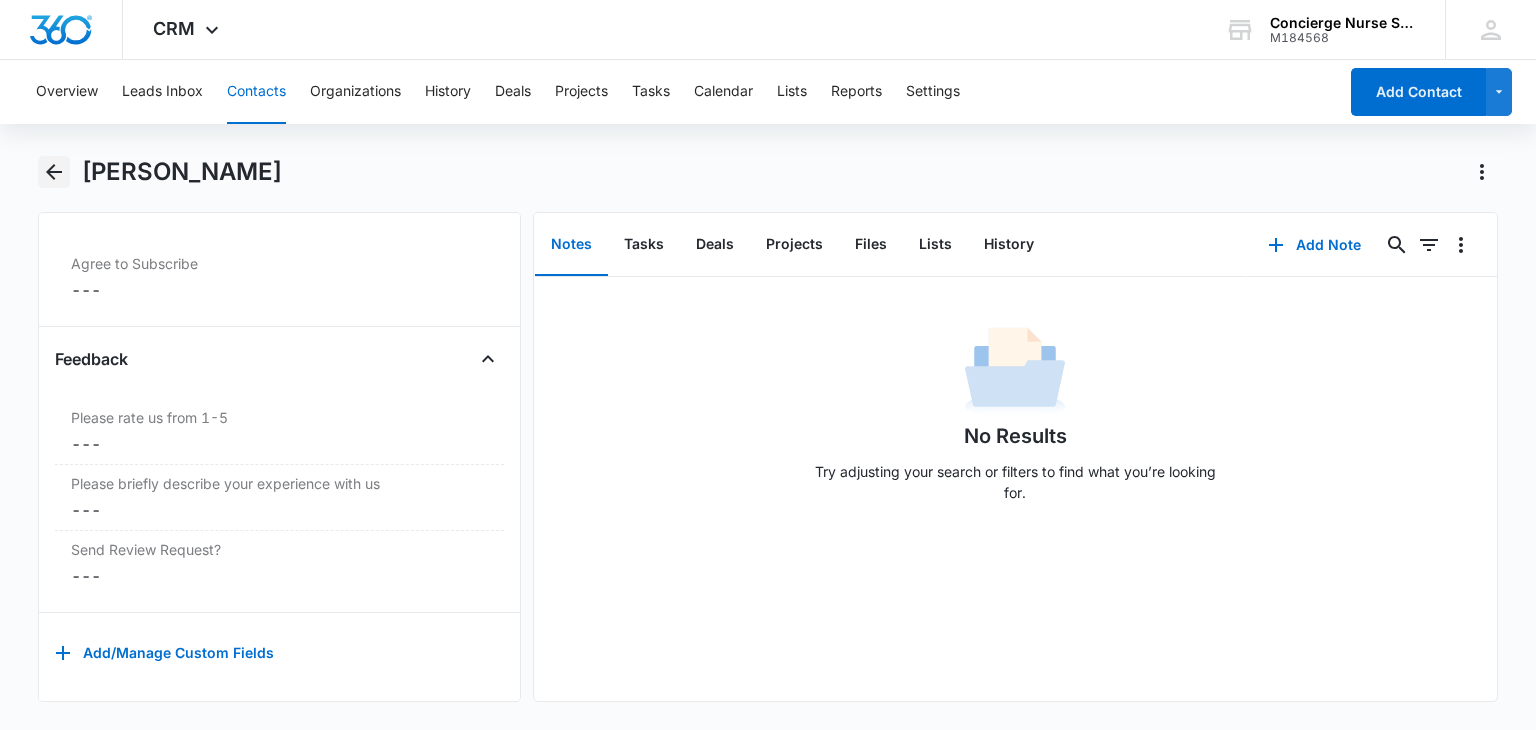 click 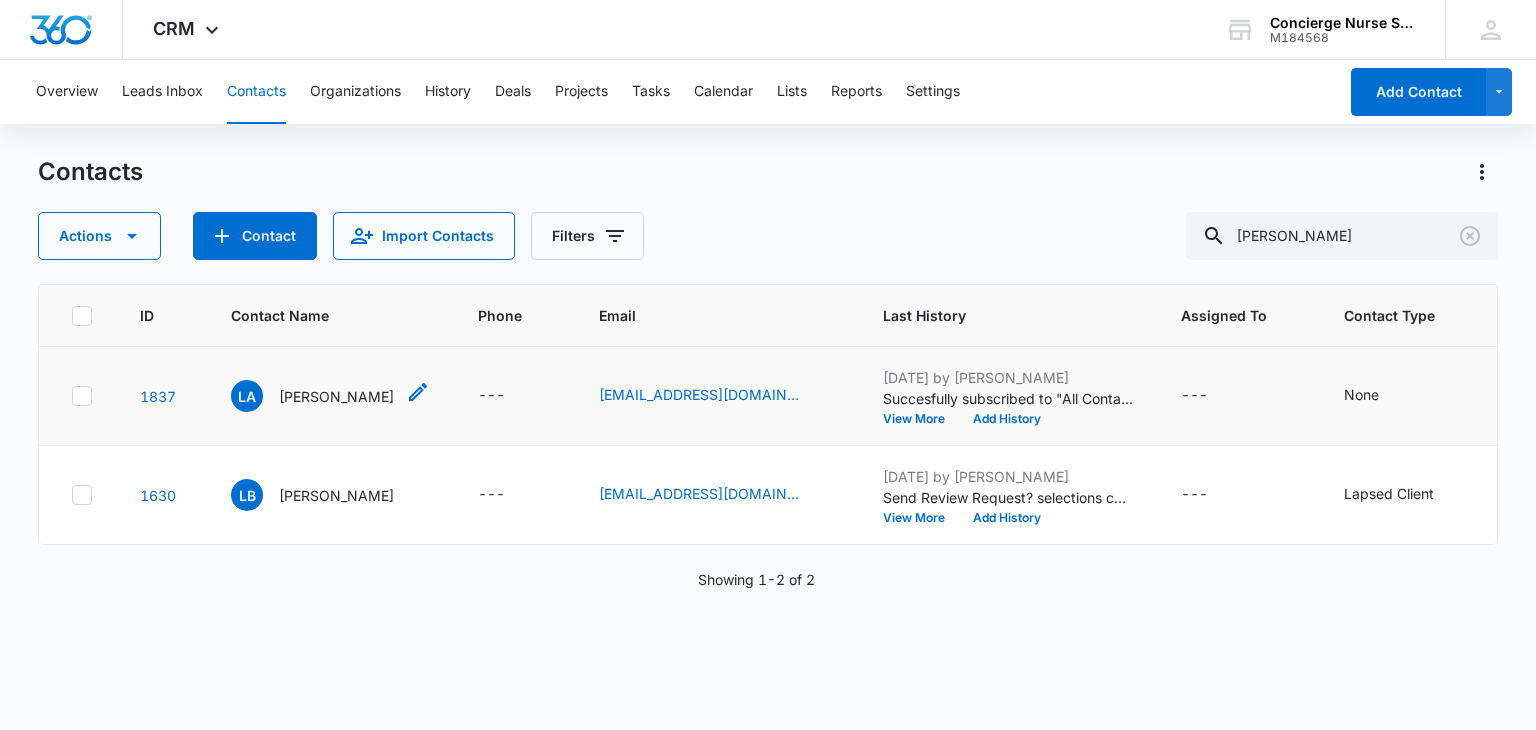 click on "[PERSON_NAME]" at bounding box center (336, 396) 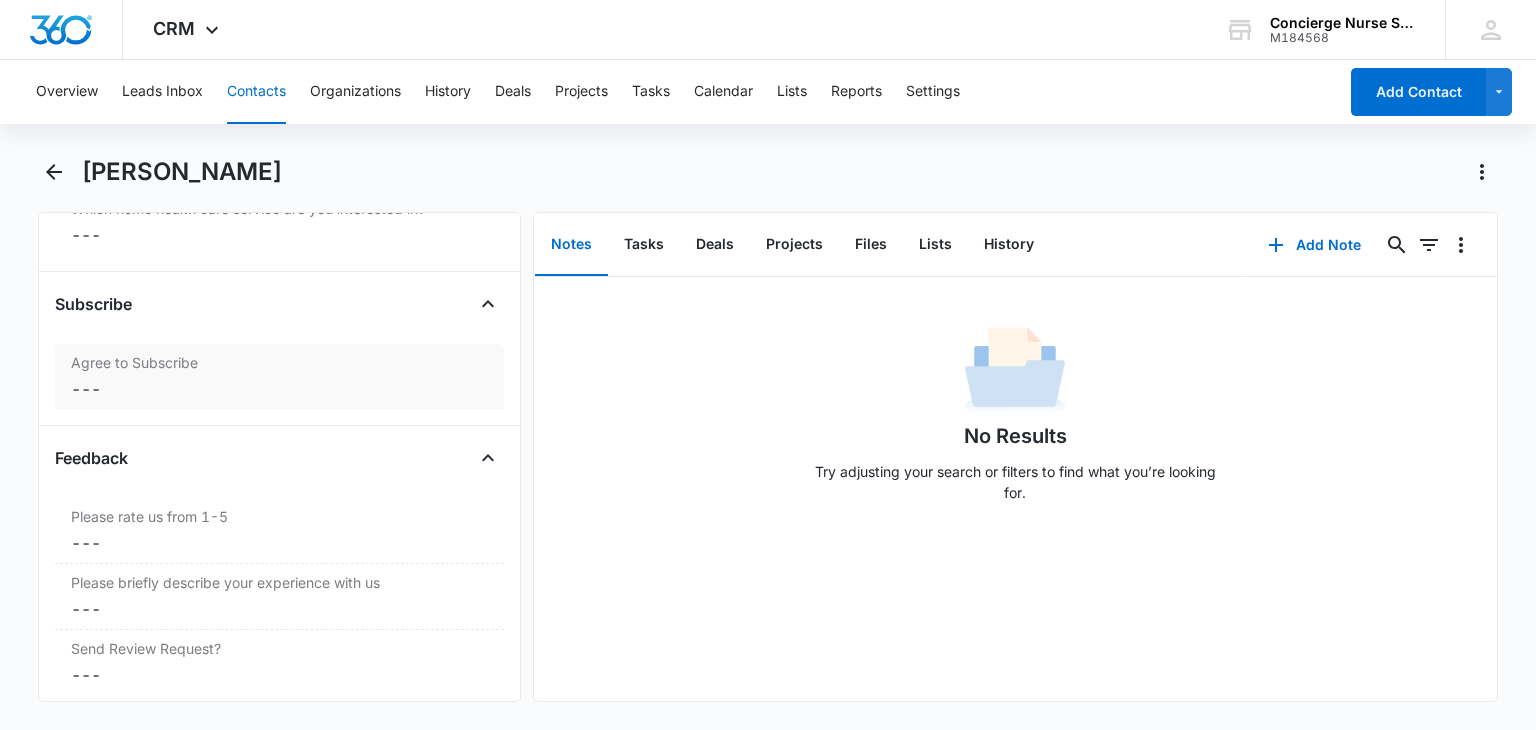 scroll, scrollTop: 2096, scrollLeft: 0, axis: vertical 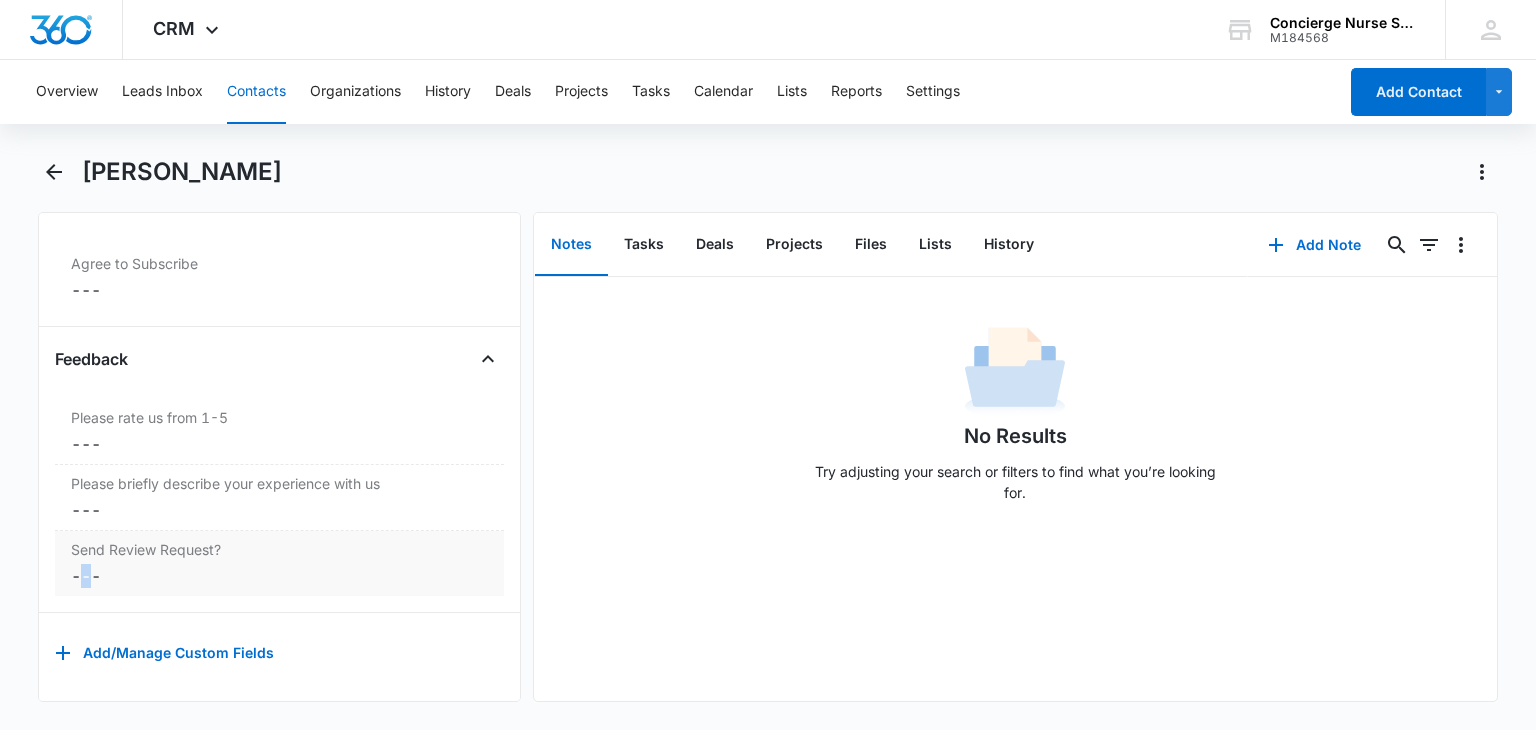 click on "Cancel Save Changes ---" at bounding box center [279, 576] 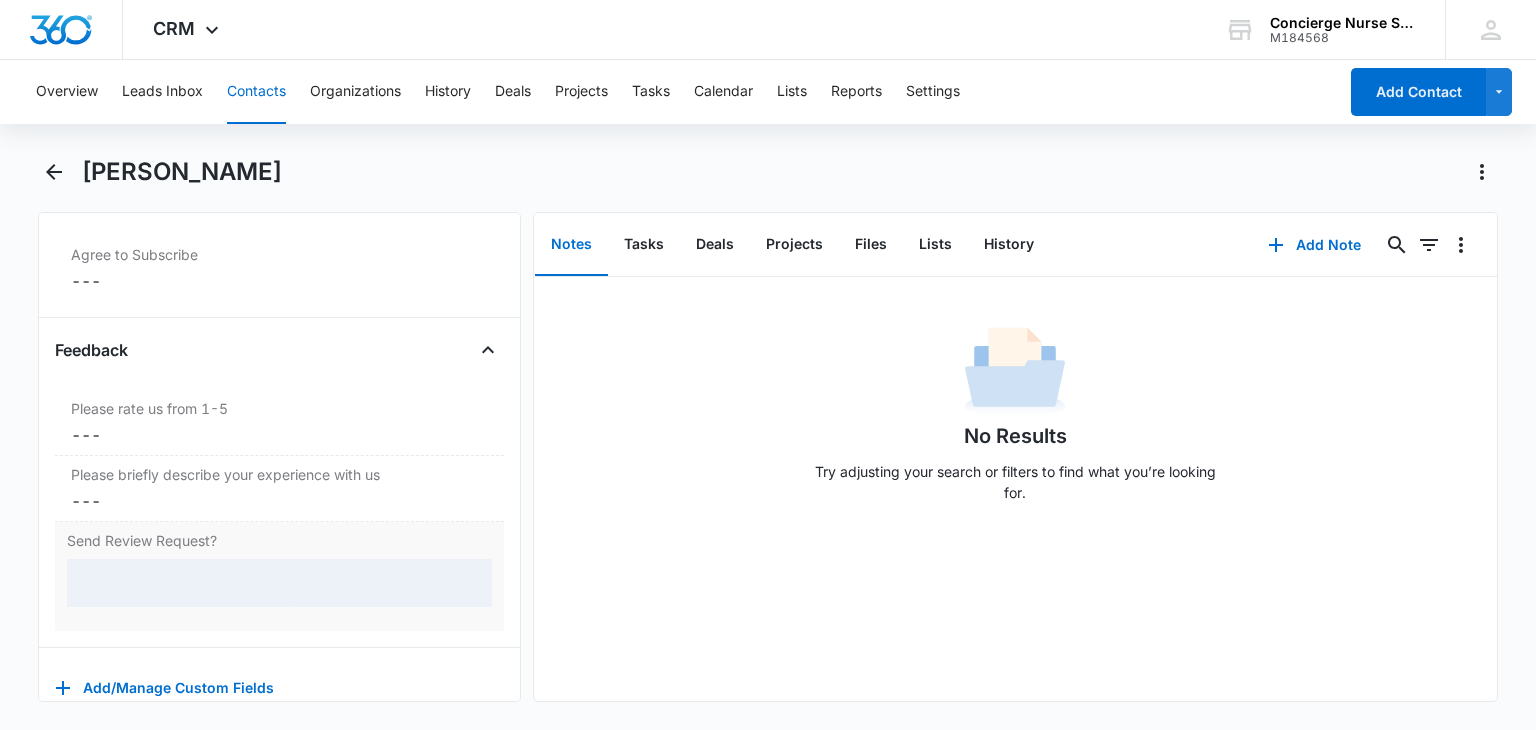 scroll, scrollTop: 2096, scrollLeft: 0, axis: vertical 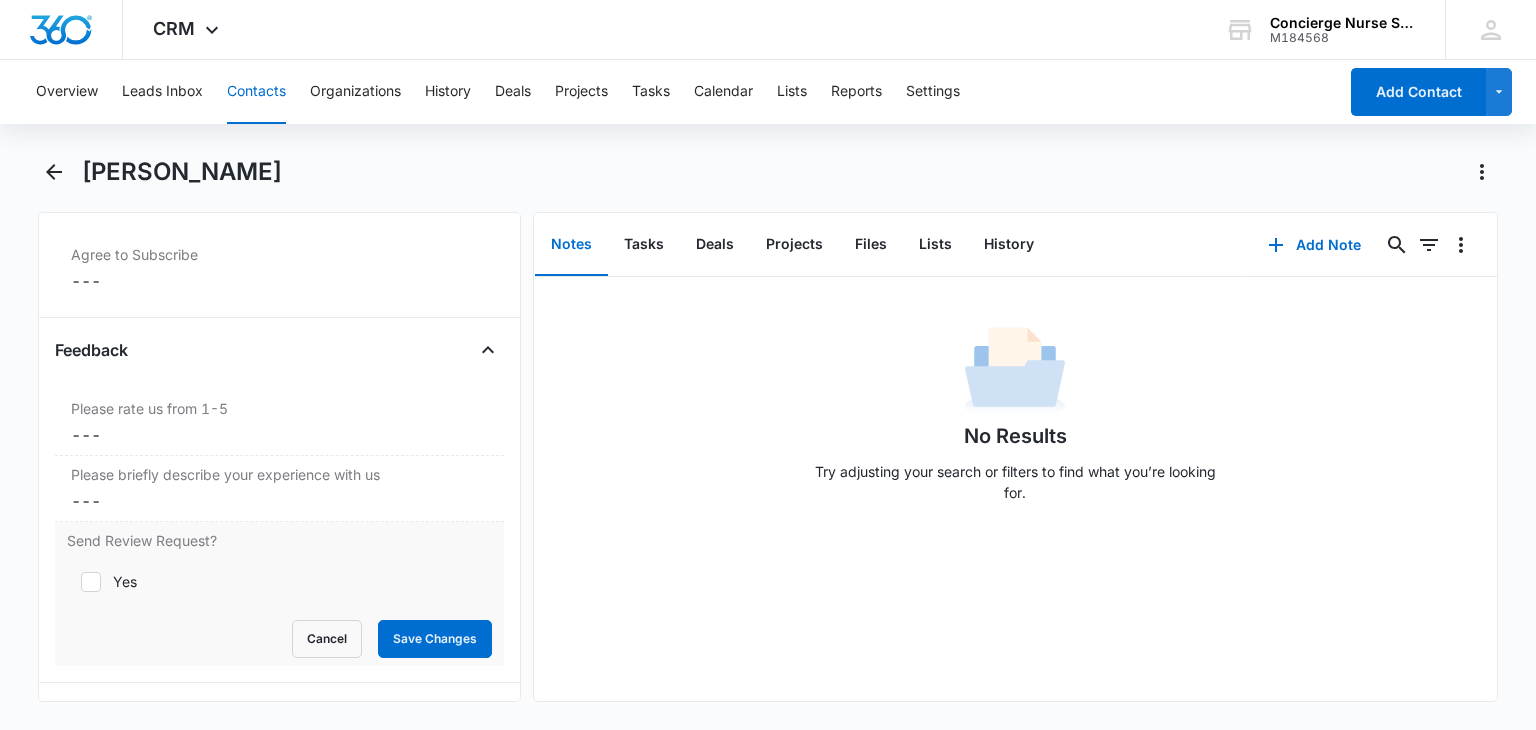 click 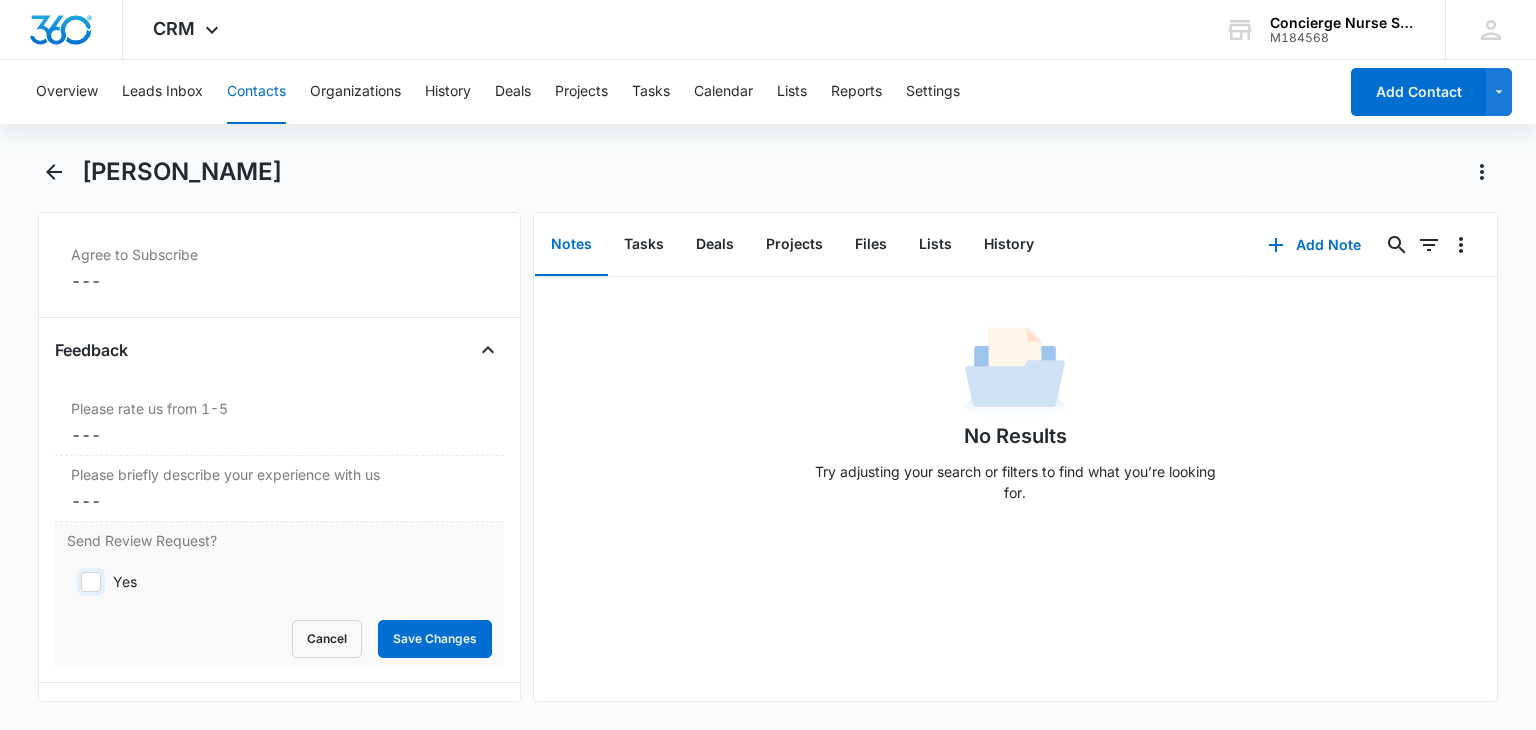 click on "Yes" at bounding box center [74, 582] 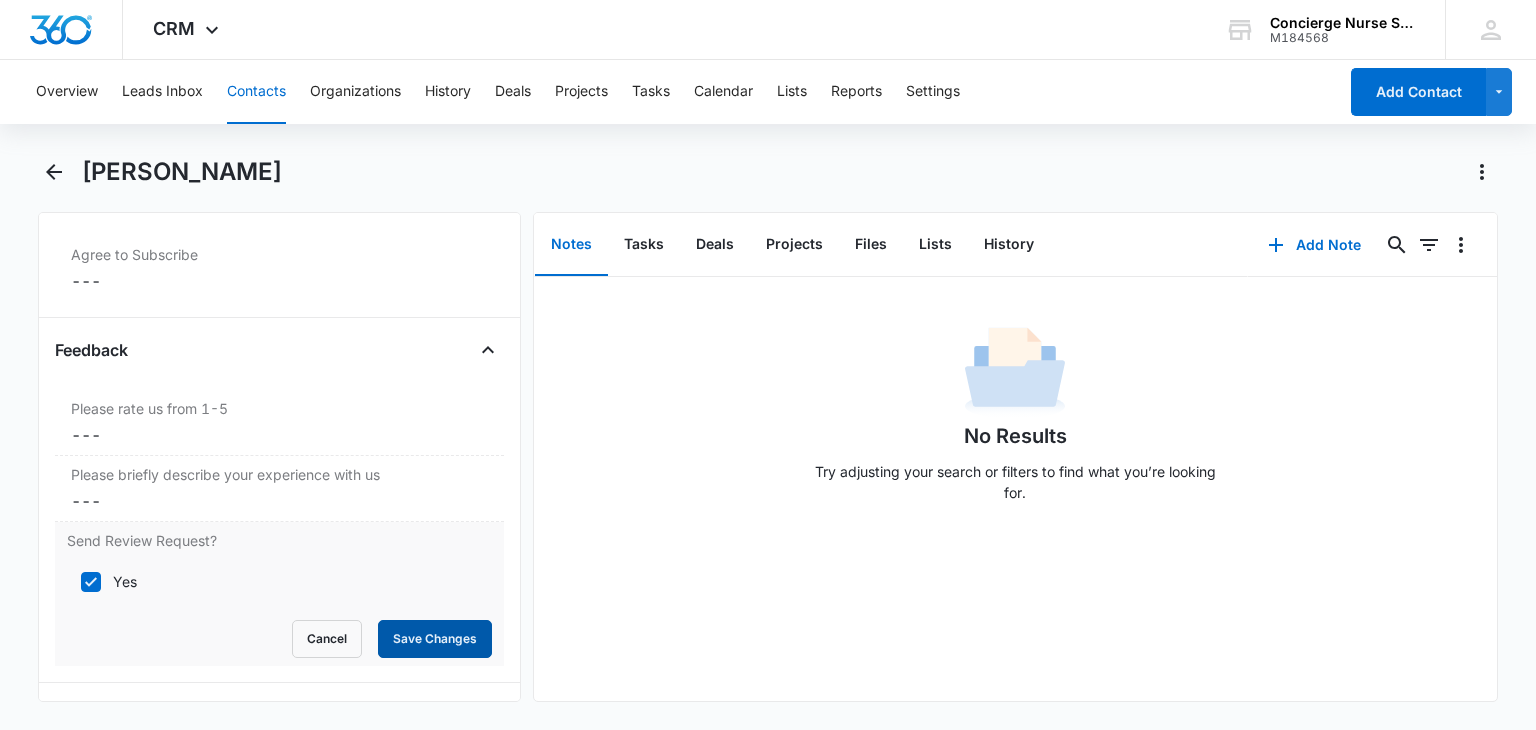 click on "Save Changes" at bounding box center (435, 639) 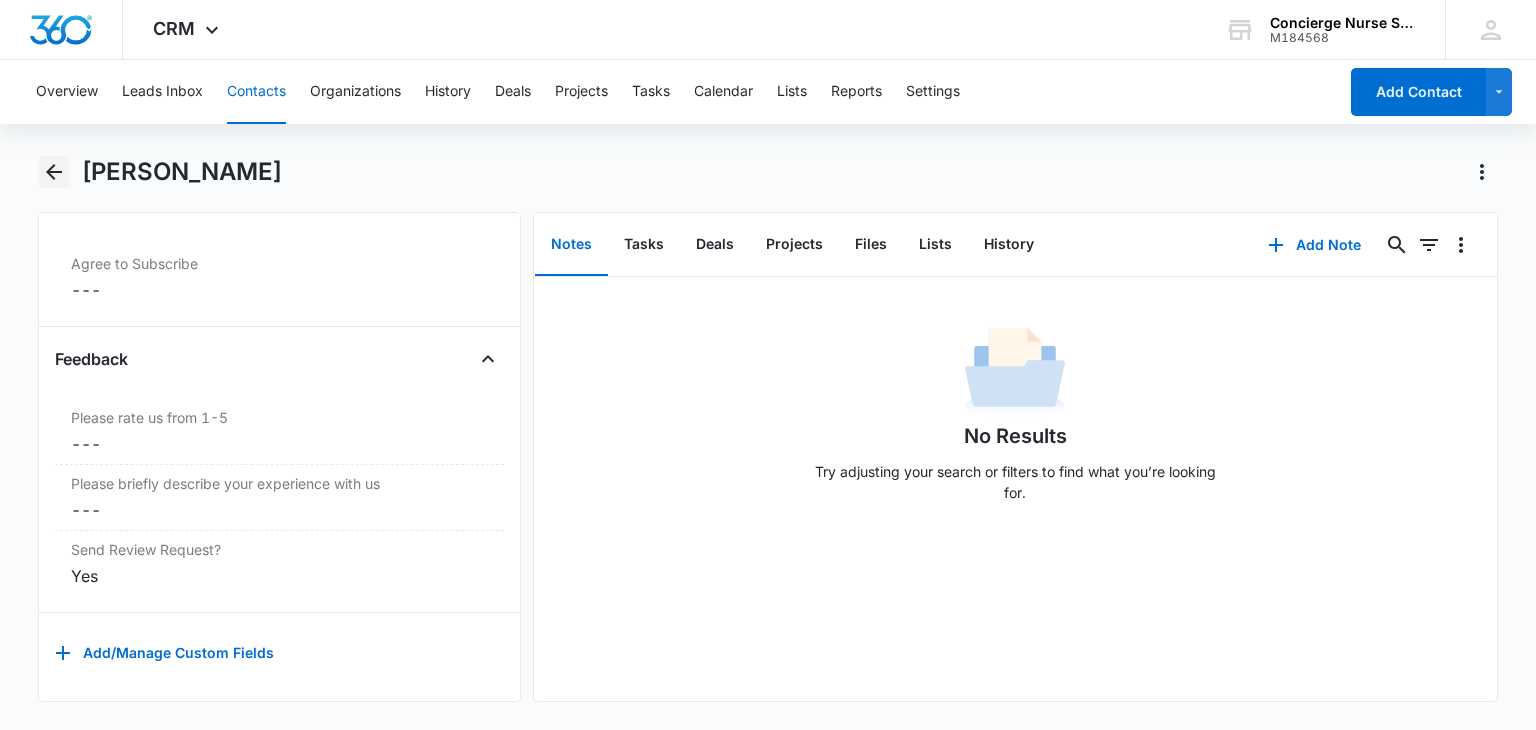 click 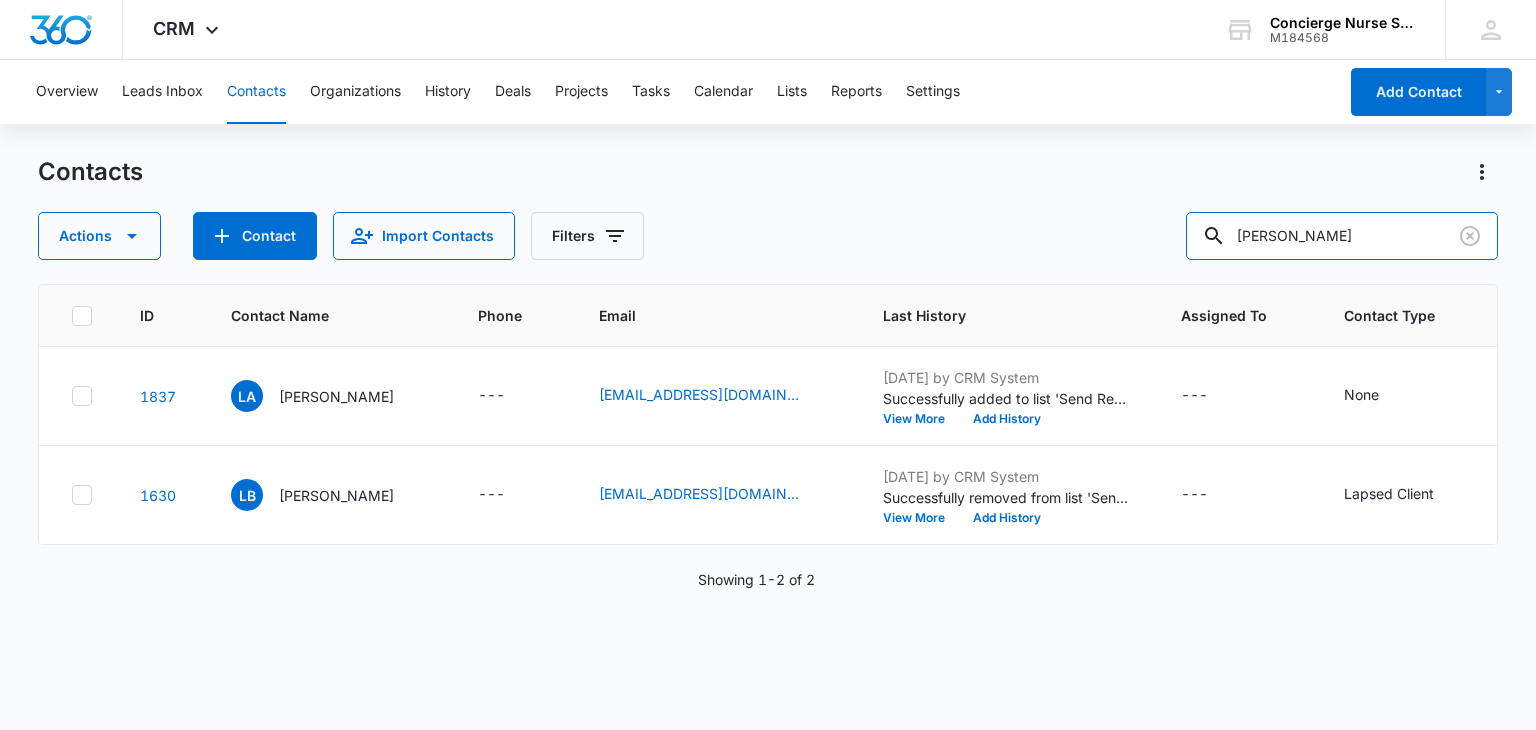 drag, startPoint x: 1322, startPoint y: 231, endPoint x: 1180, endPoint y: 239, distance: 142.22517 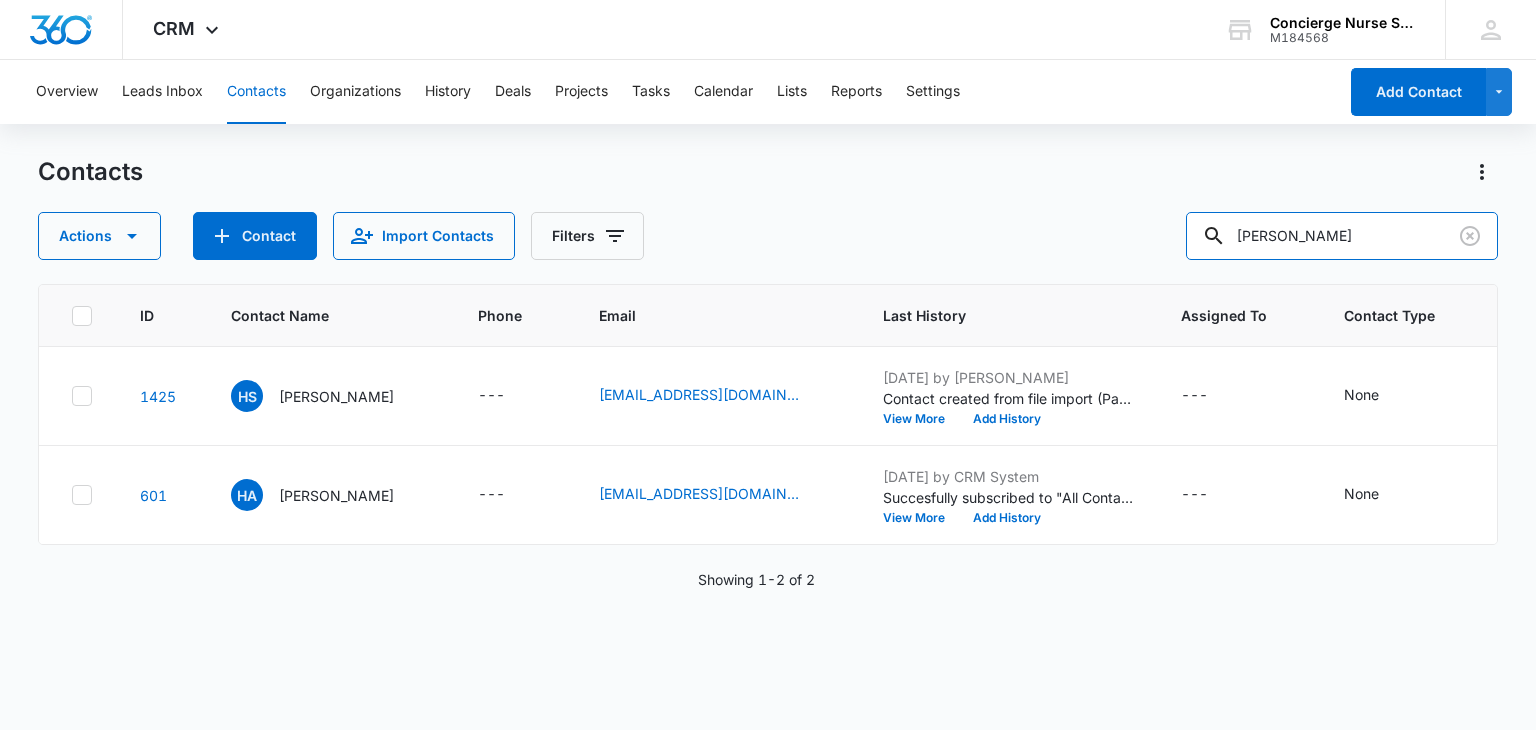 drag, startPoint x: 1310, startPoint y: 234, endPoint x: 1199, endPoint y: 225, distance: 111.364265 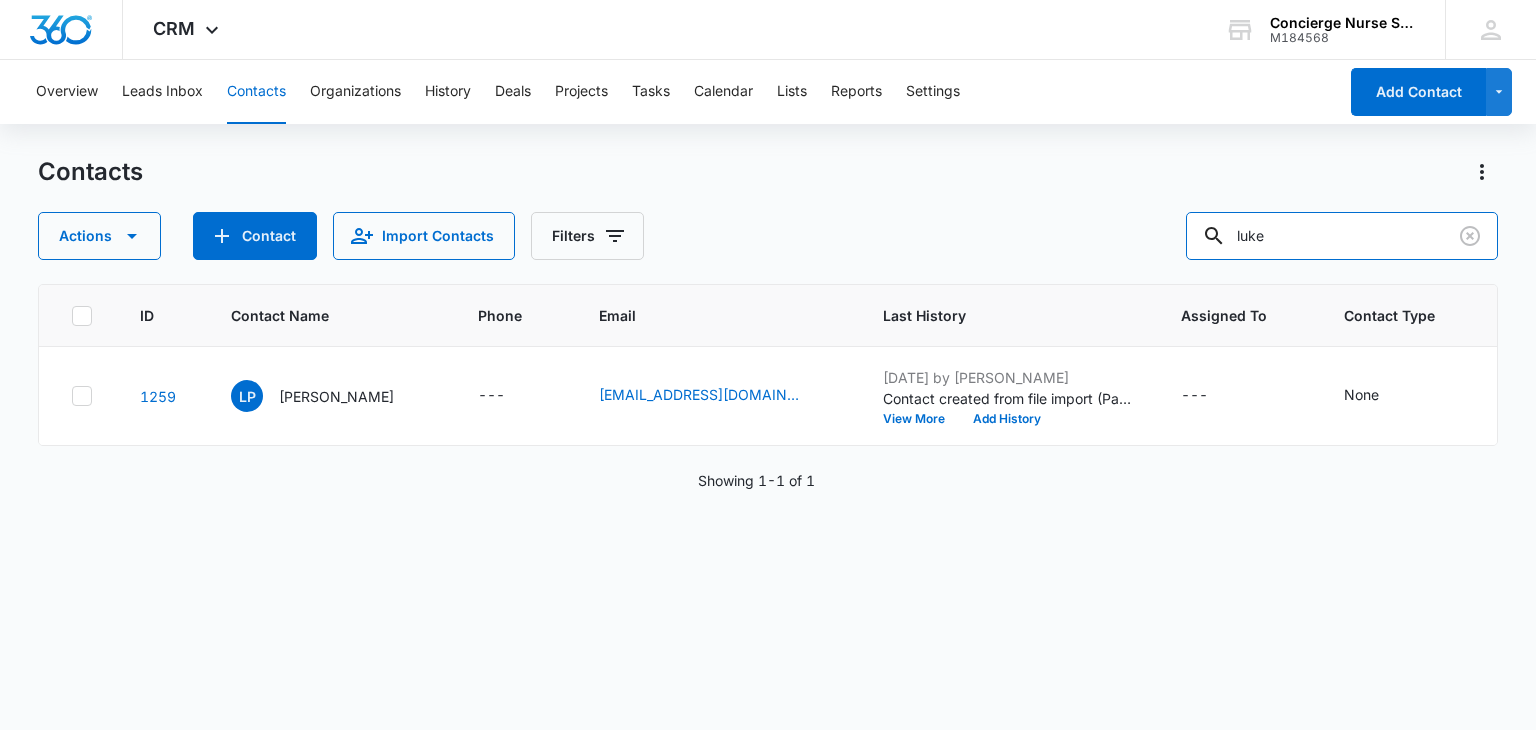 drag, startPoint x: 1331, startPoint y: 241, endPoint x: 1177, endPoint y: 239, distance: 154.01299 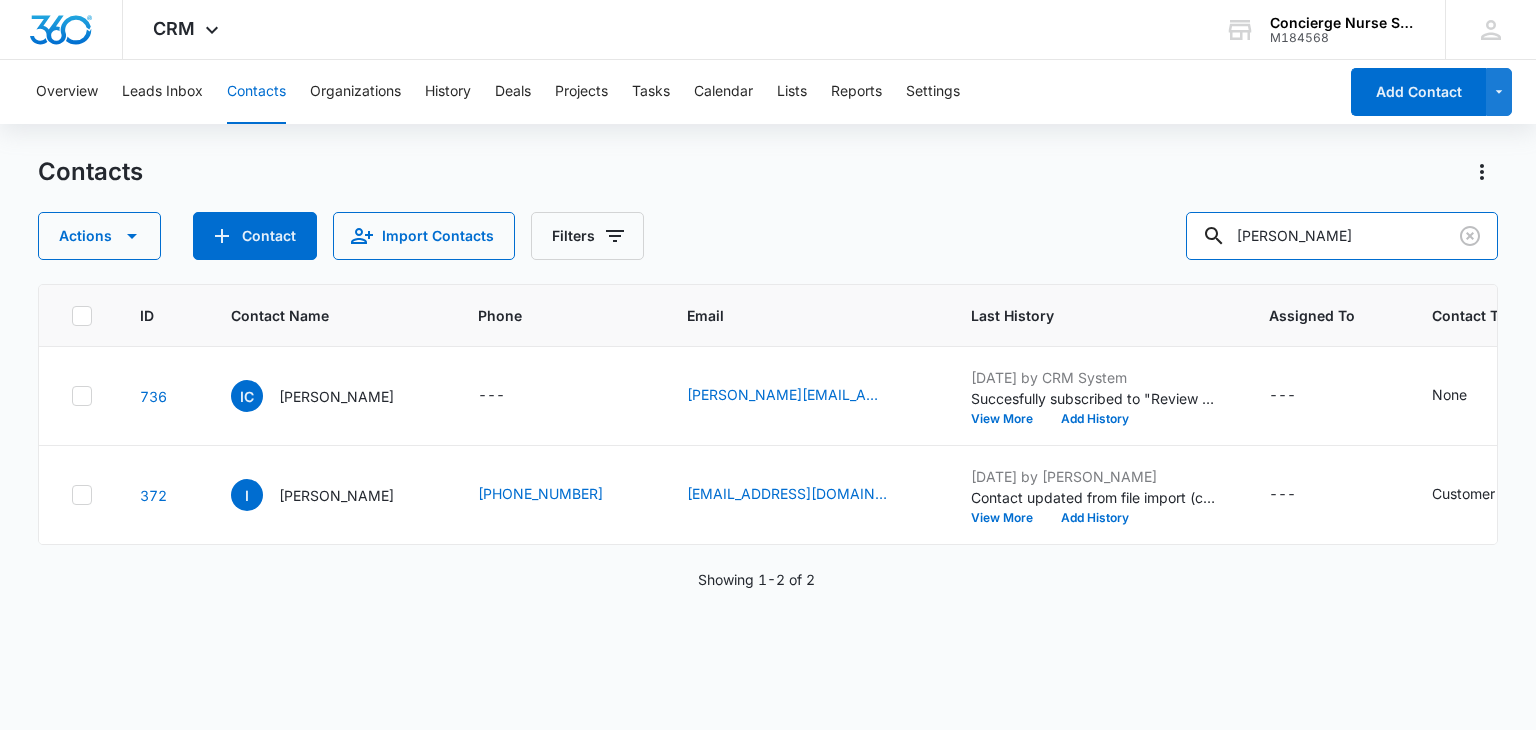 drag, startPoint x: 1339, startPoint y: 233, endPoint x: 1185, endPoint y: 221, distance: 154.46683 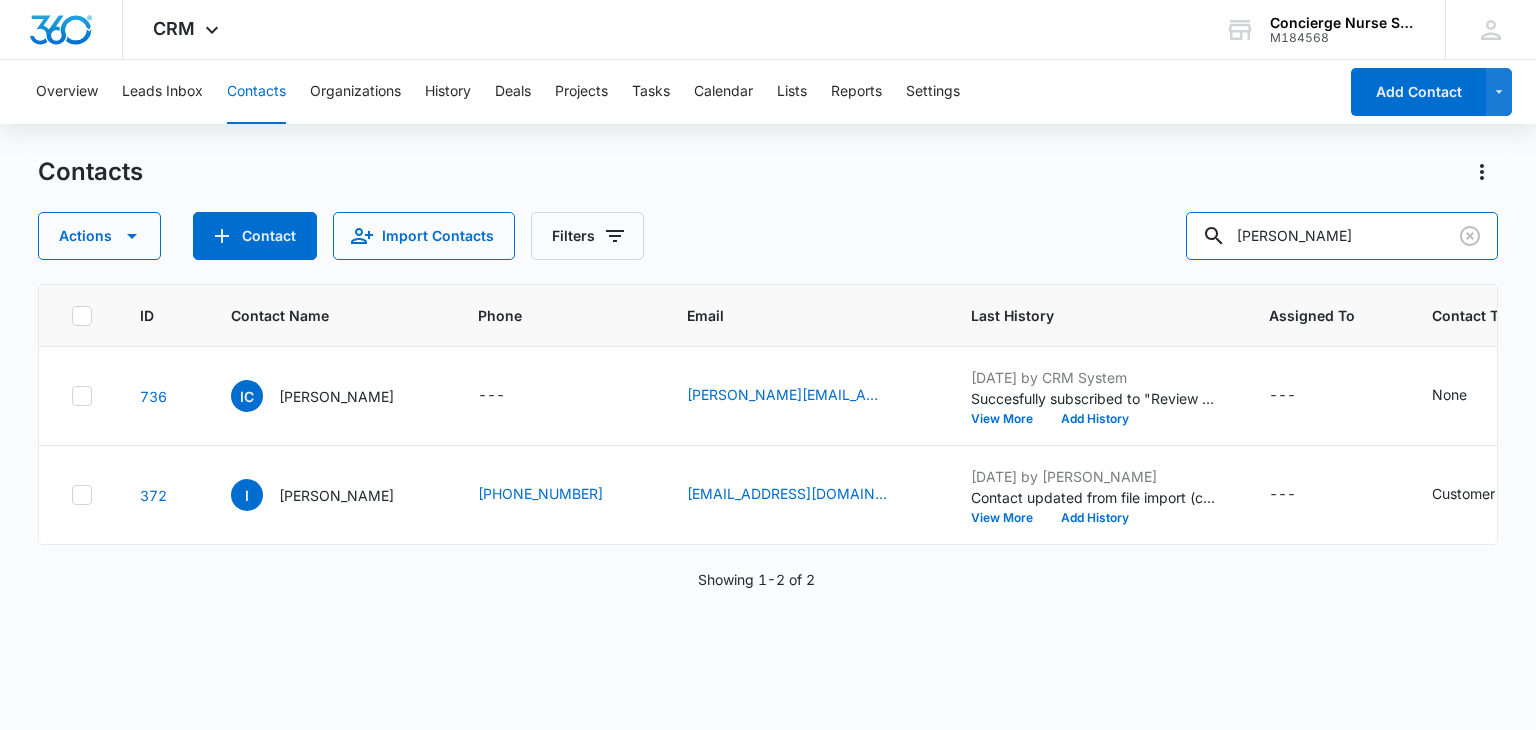 type on "[PERSON_NAME]" 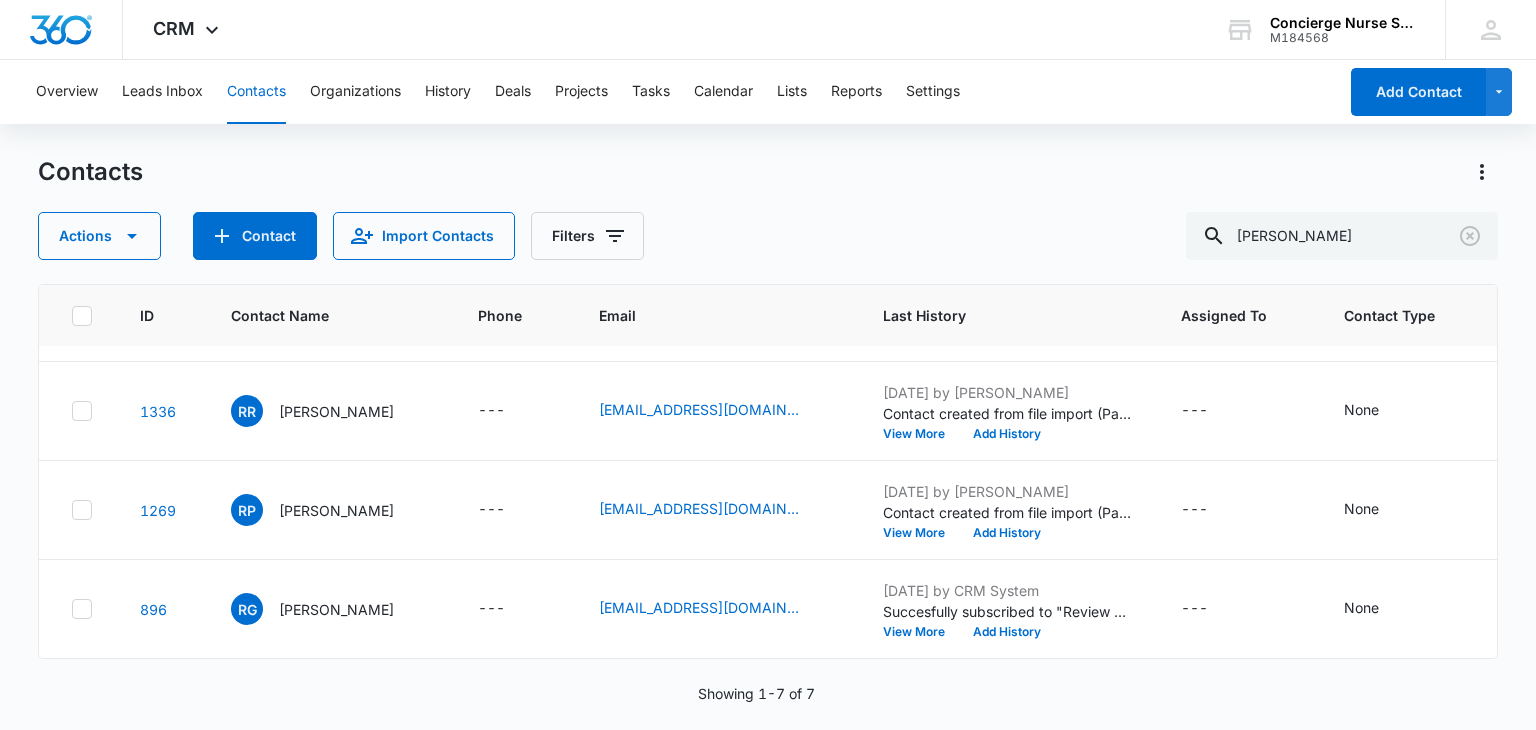 scroll, scrollTop: 0, scrollLeft: 0, axis: both 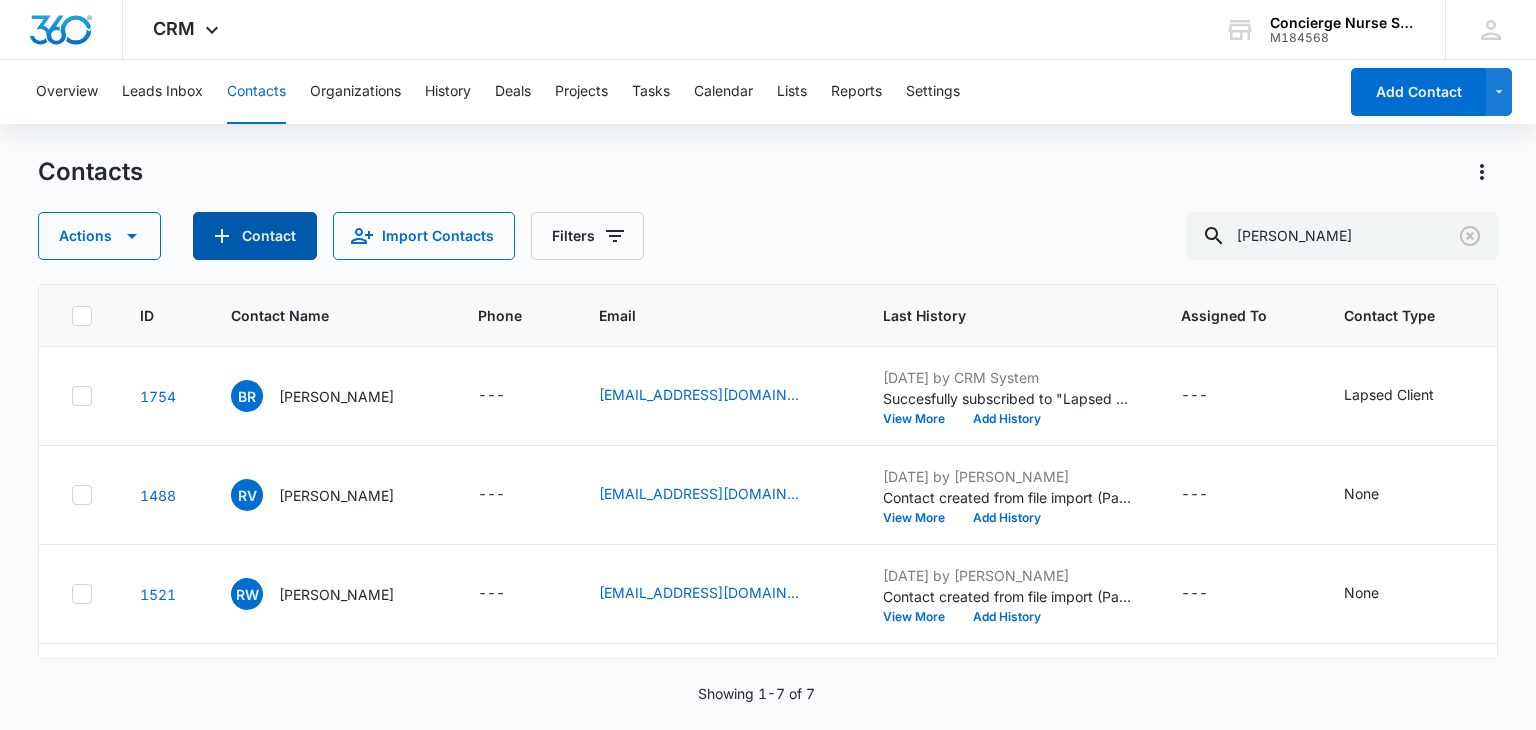 click on "Contact" at bounding box center [255, 236] 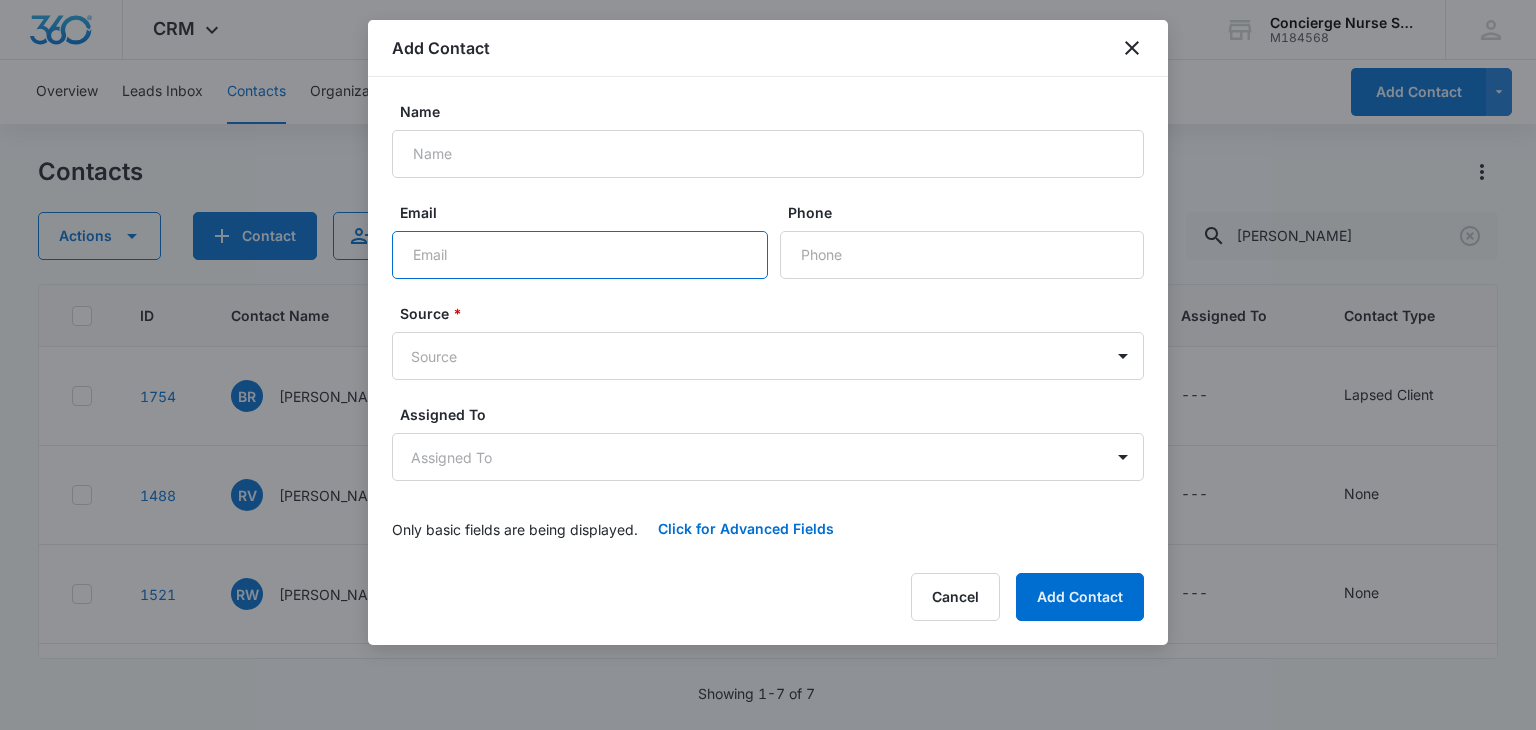 click on "Email" at bounding box center (580, 255) 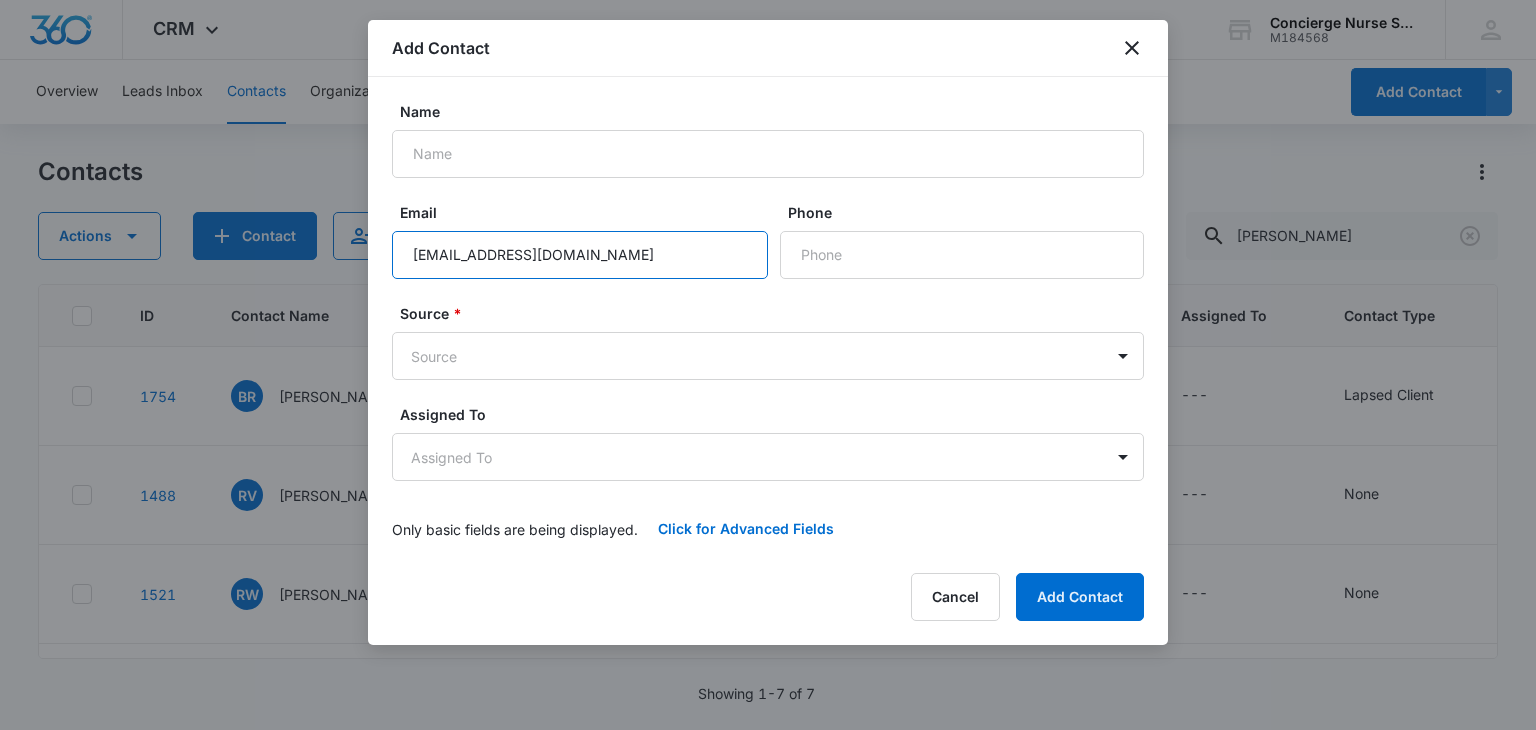 type on "[EMAIL_ADDRESS][DOMAIN_NAME]" 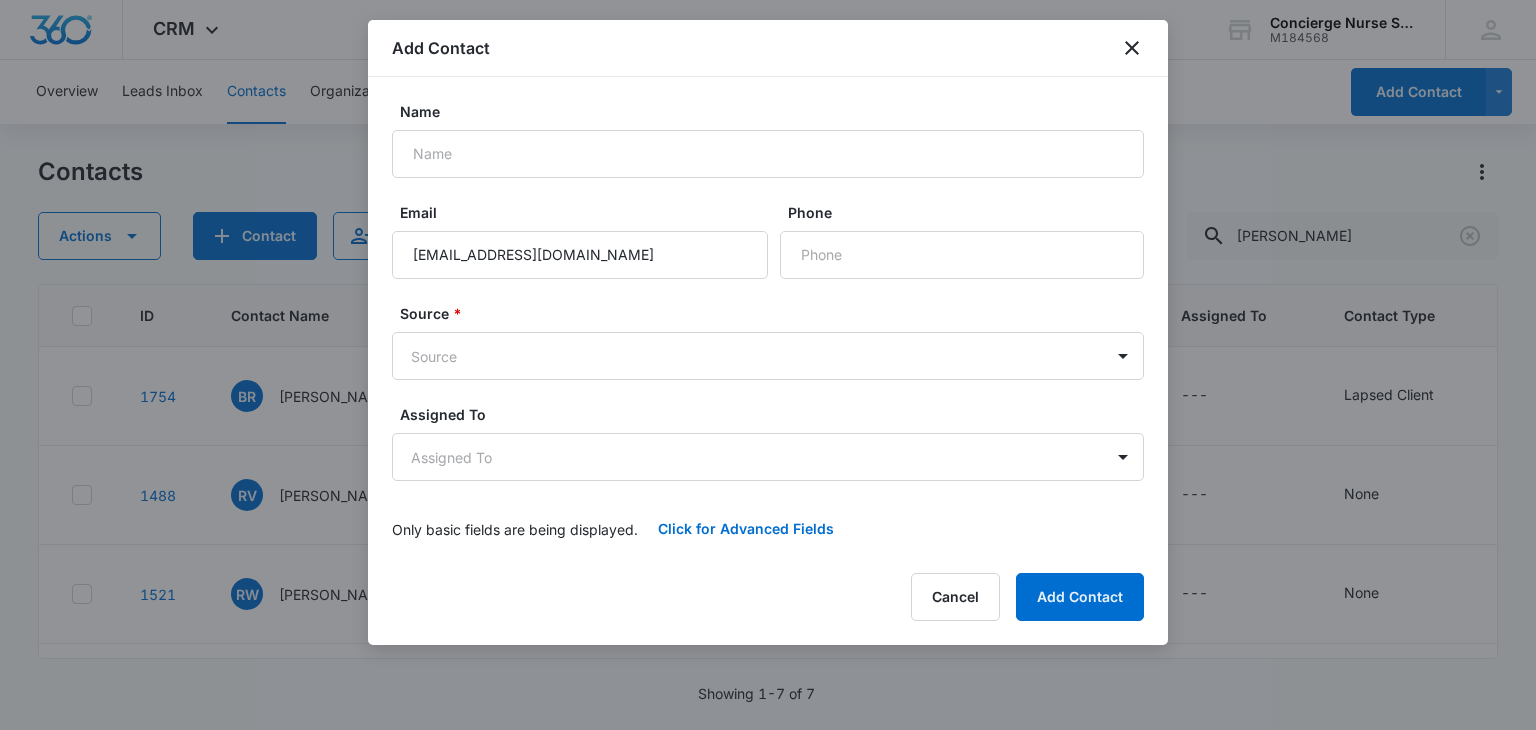click on "Name Email [EMAIL_ADDRESS][DOMAIN_NAME] Phone Source * Source Assigned To Assigned To Only basic fields are being displayed. Click for Advanced Fields Contact Type Contact Type Contact Status Contact Status Color Tag Current Color: Best Way To Contact Best Way To Contact Other Phone Which home health care service are you interested in? Post Op Care Senior Care RN Administered Medications Other" at bounding box center [768, 327] 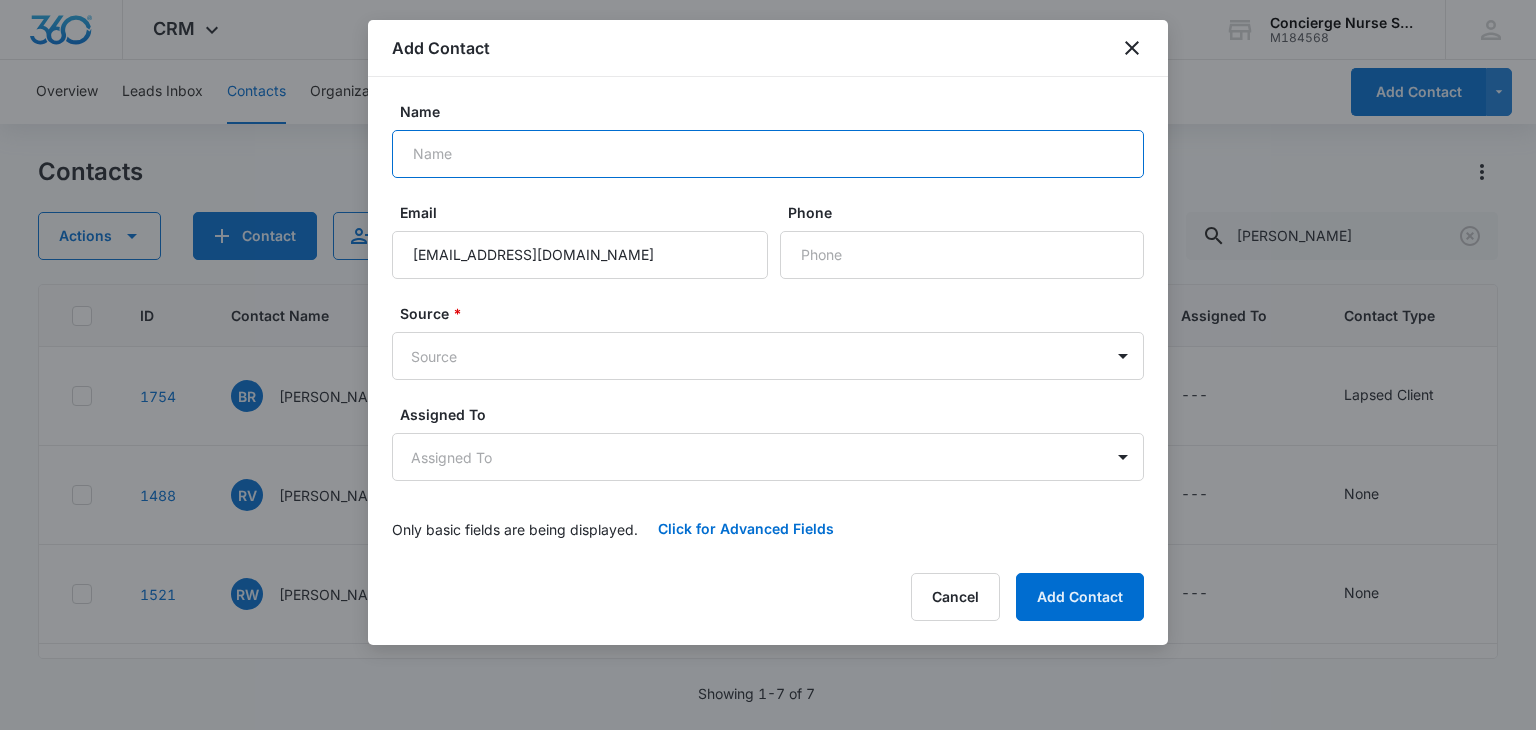 drag, startPoint x: 478, startPoint y: 161, endPoint x: 535, endPoint y: 166, distance: 57.21888 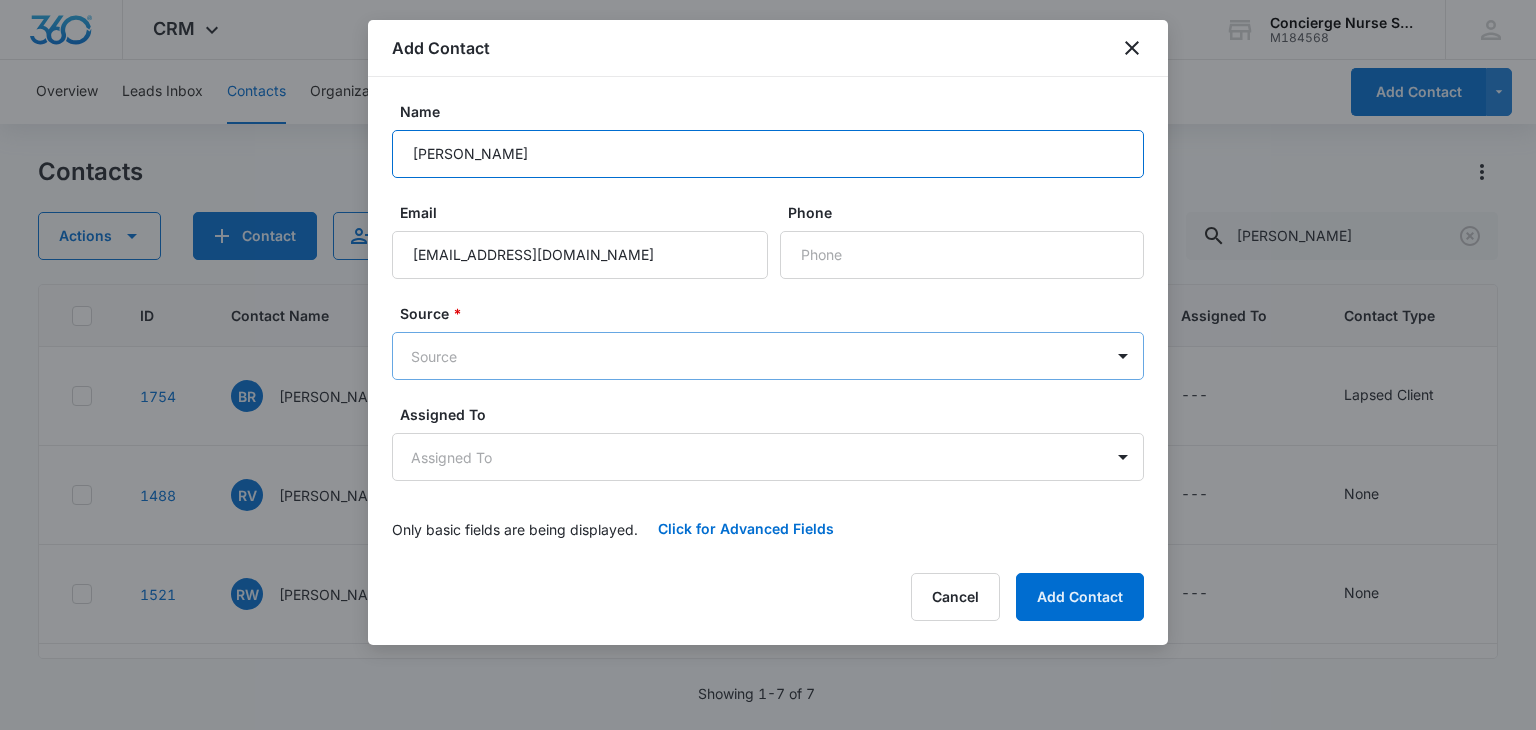 type on "[PERSON_NAME]" 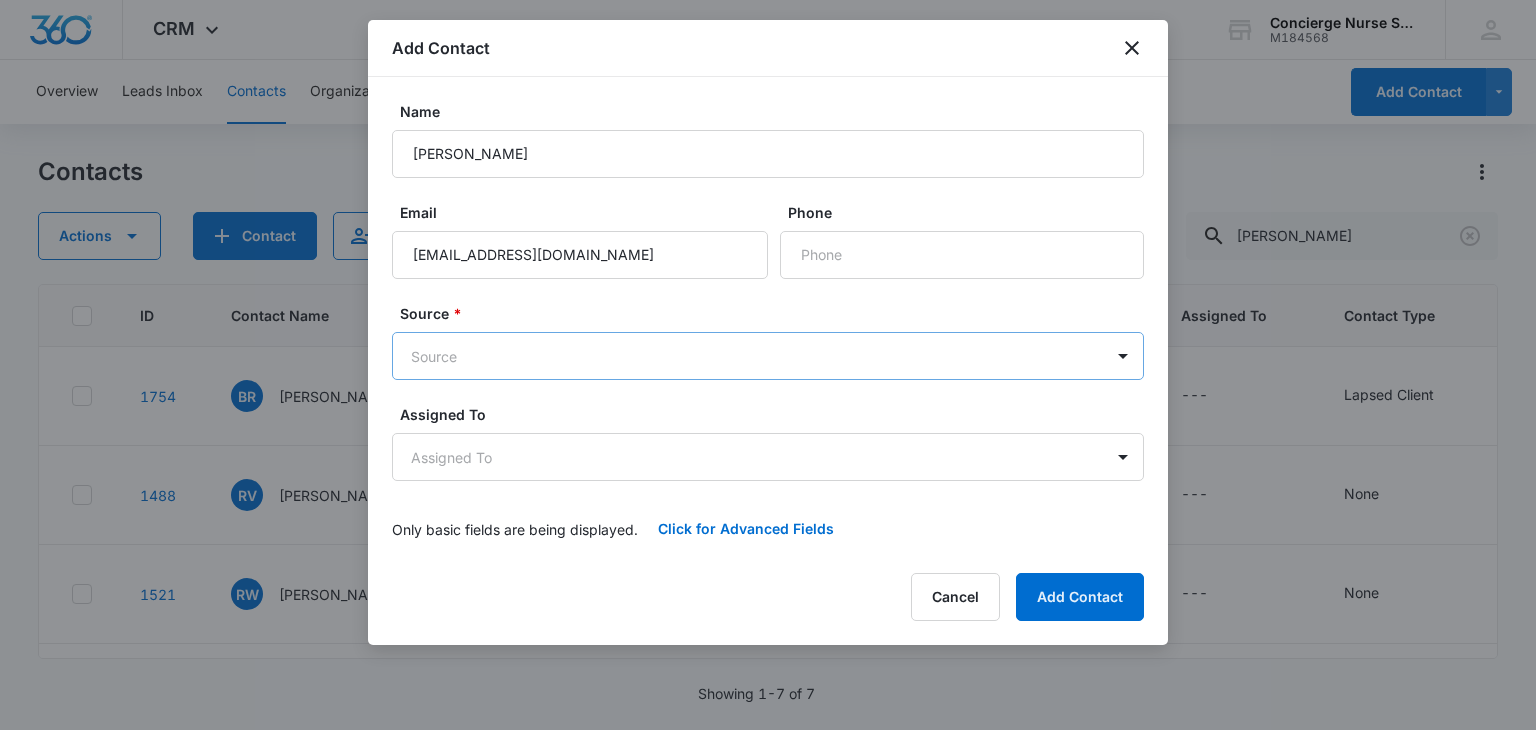 click on "CRM Apps Reputation Websites Forms CRM Email Social Payments POS Content Ads Intelligence Files Brand Settings Concierge Nurse Services M184568 Your Accounts View All DS [PERSON_NAME] [EMAIL_ADDRESS][DOMAIN_NAME] My Profile Notifications Support Logout Terms & Conditions   •   Privacy Policy Overview Leads Inbox Contacts Organizations History Deals Projects Tasks Calendar Lists Reports Settings Add Contact Contacts Actions Contact Import Contacts Filters [PERSON_NAME] ID Contact Name Phone Email Last History Assigned To Contact Type Contact Status Organization Address 1754 BR [PERSON_NAME] --- [EMAIL_ADDRESS][DOMAIN_NAME] [DATE] by CRM System Succesfully subscribed to "Lapsed Client". View More Add History --- Lapsed Client None --- --- 1488 RV [PERSON_NAME] --- [EMAIL_ADDRESS][DOMAIN_NAME] [DATE] by [PERSON_NAME] Contact created from file import (Patient list as of [DATE].csv):
-- View More Add History --- None None --- --- 1521 RW [PERSON_NAME] --- [EMAIL_ADDRESS][DOMAIN_NAME] [DATE] by [PERSON_NAME] View More" at bounding box center (768, 365) 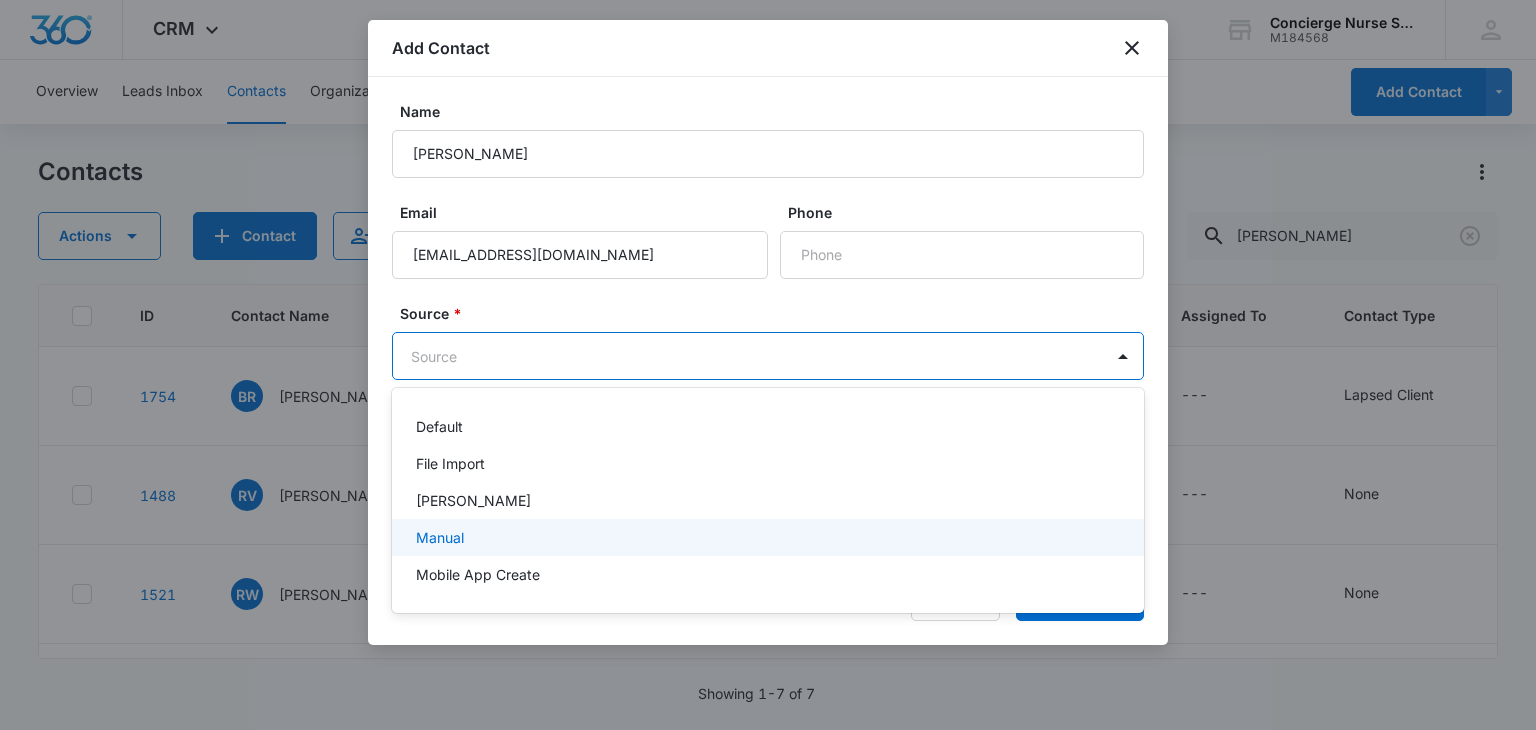 click on "Manual" at bounding box center (766, 537) 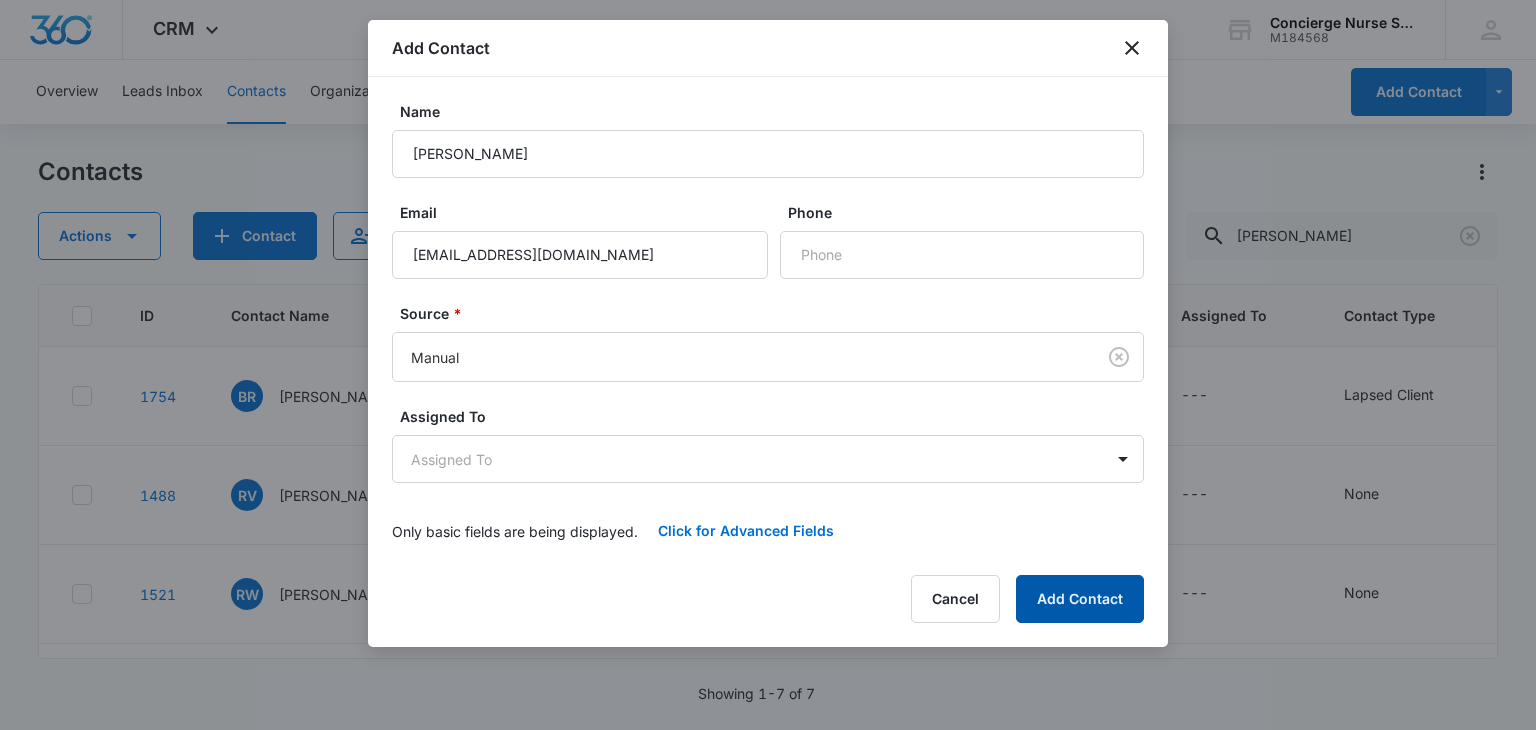 click on "Add Contact" at bounding box center (1080, 599) 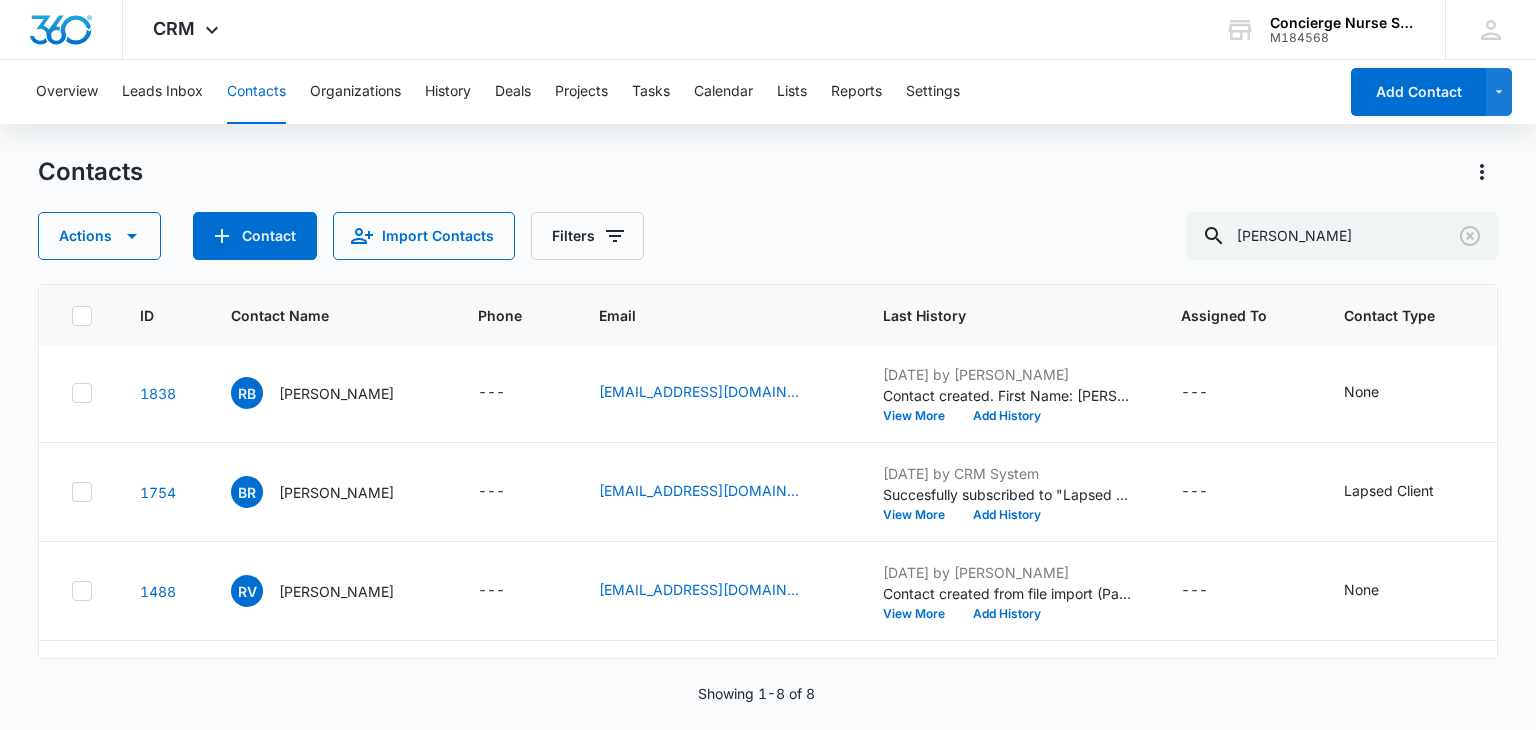 scroll, scrollTop: 0, scrollLeft: 0, axis: both 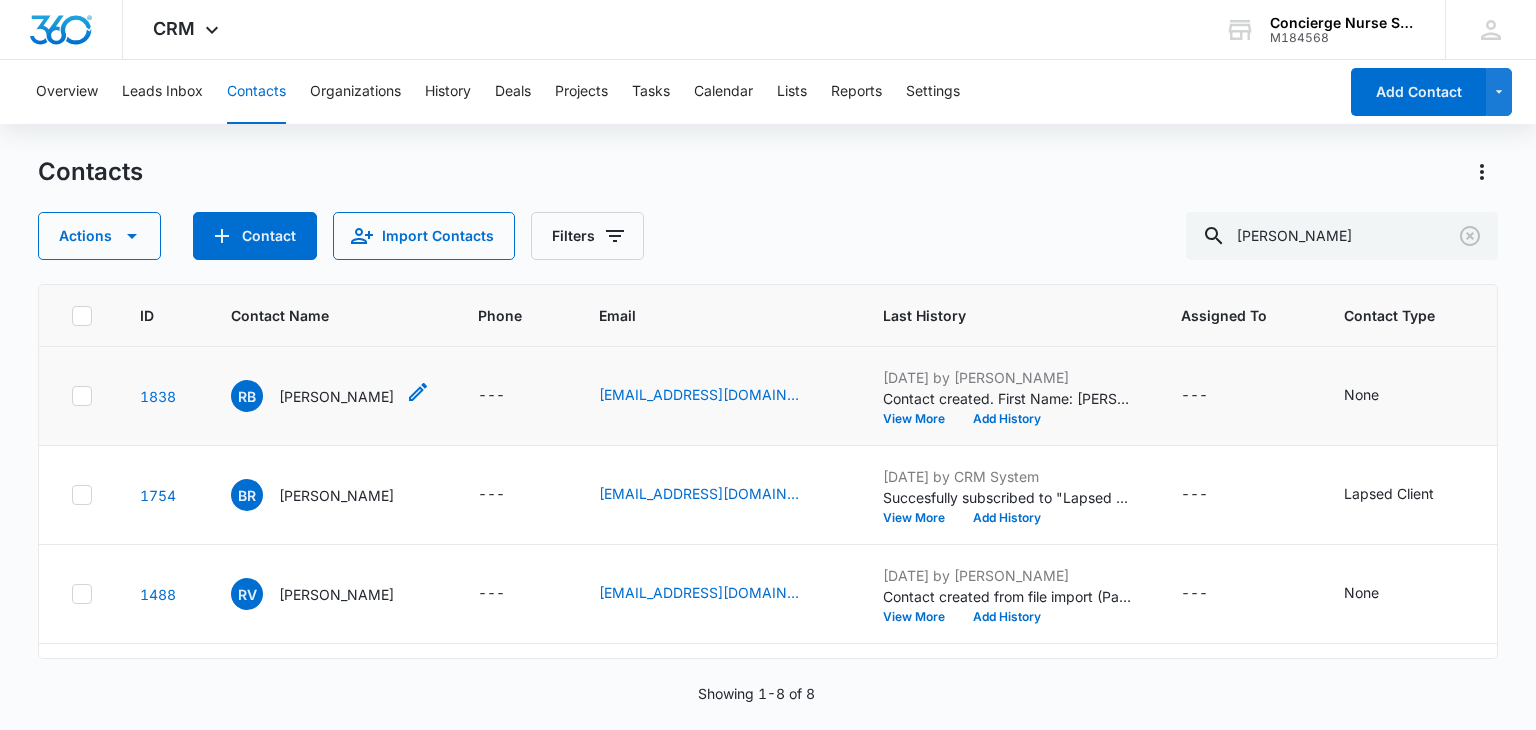 click on "[PERSON_NAME]" at bounding box center [336, 396] 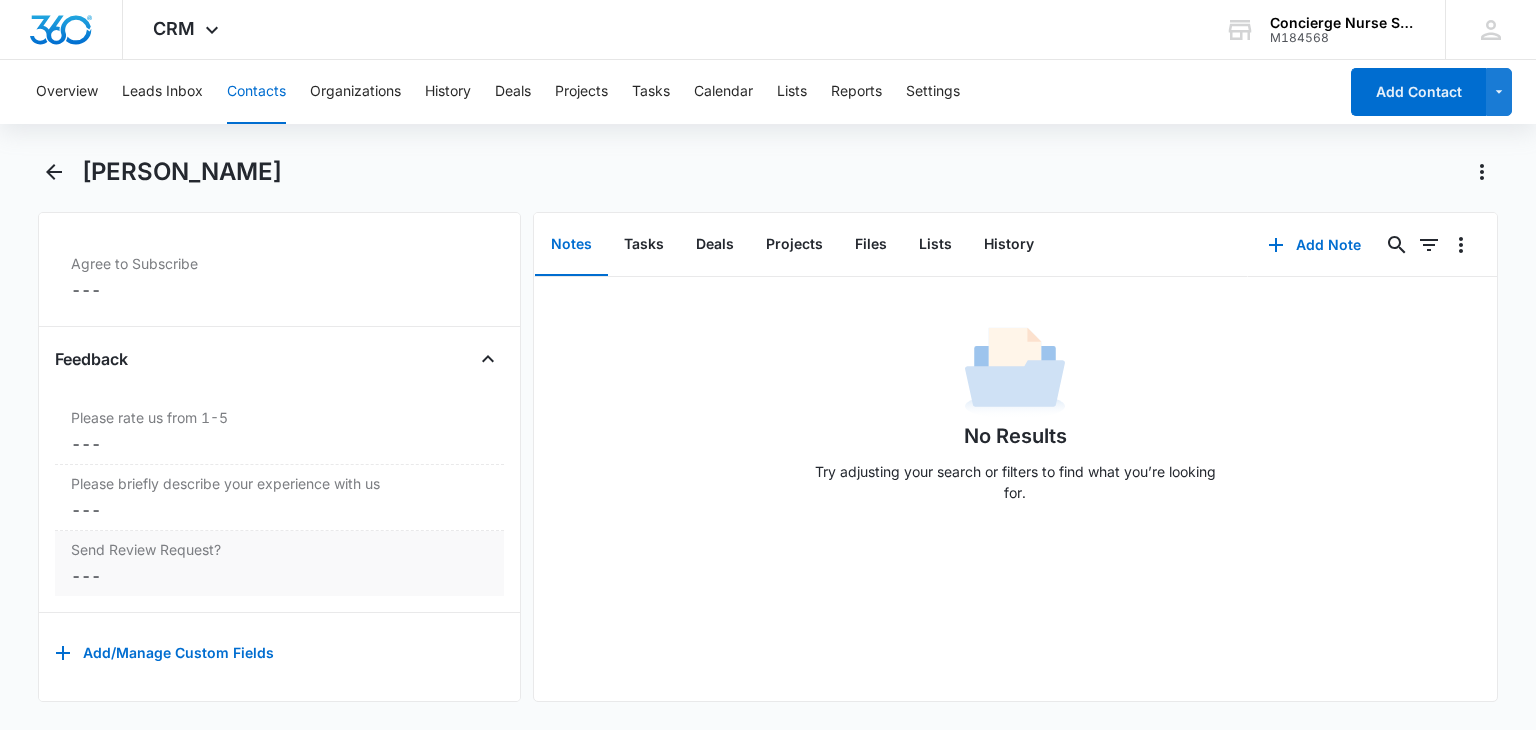 click on "Cancel Save Changes ---" at bounding box center (279, 576) 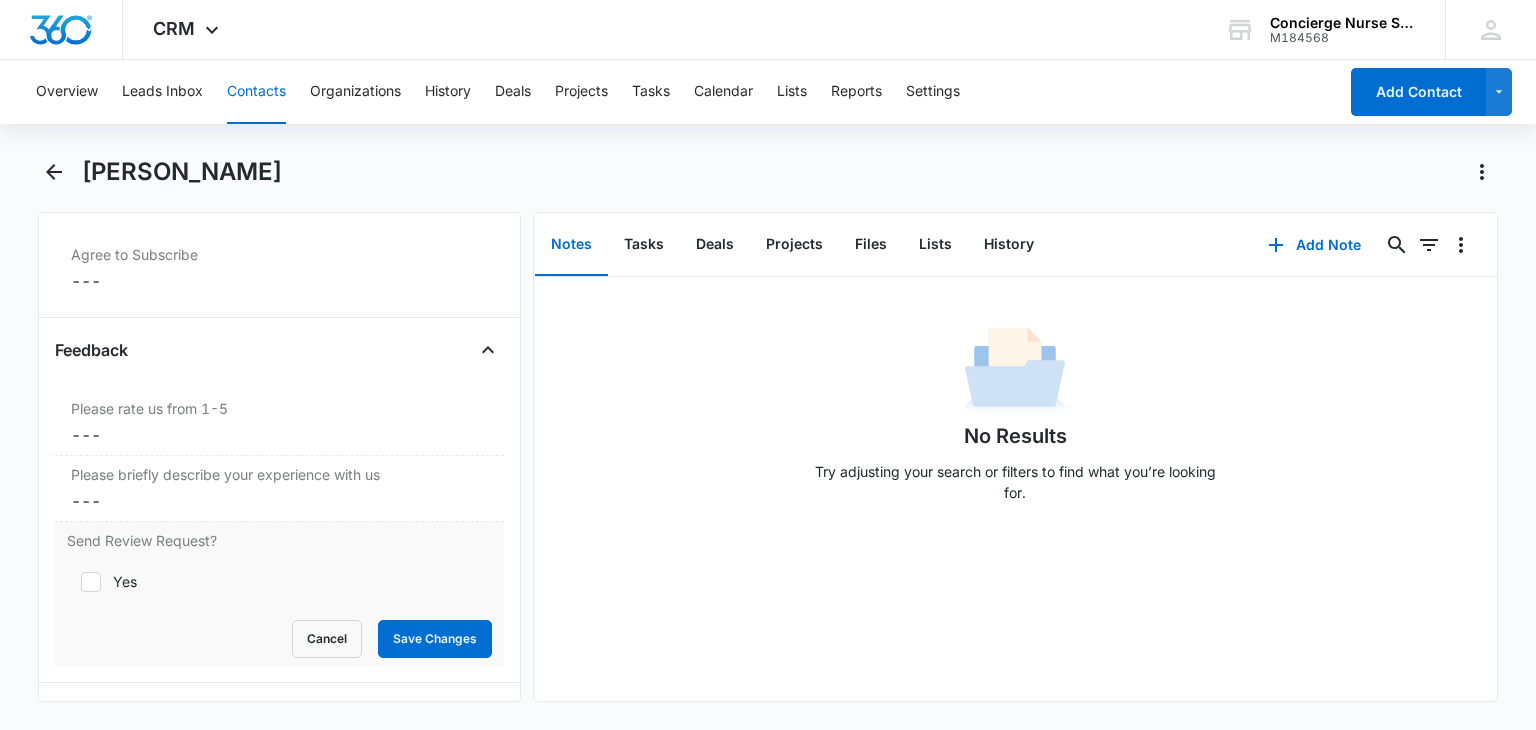 click 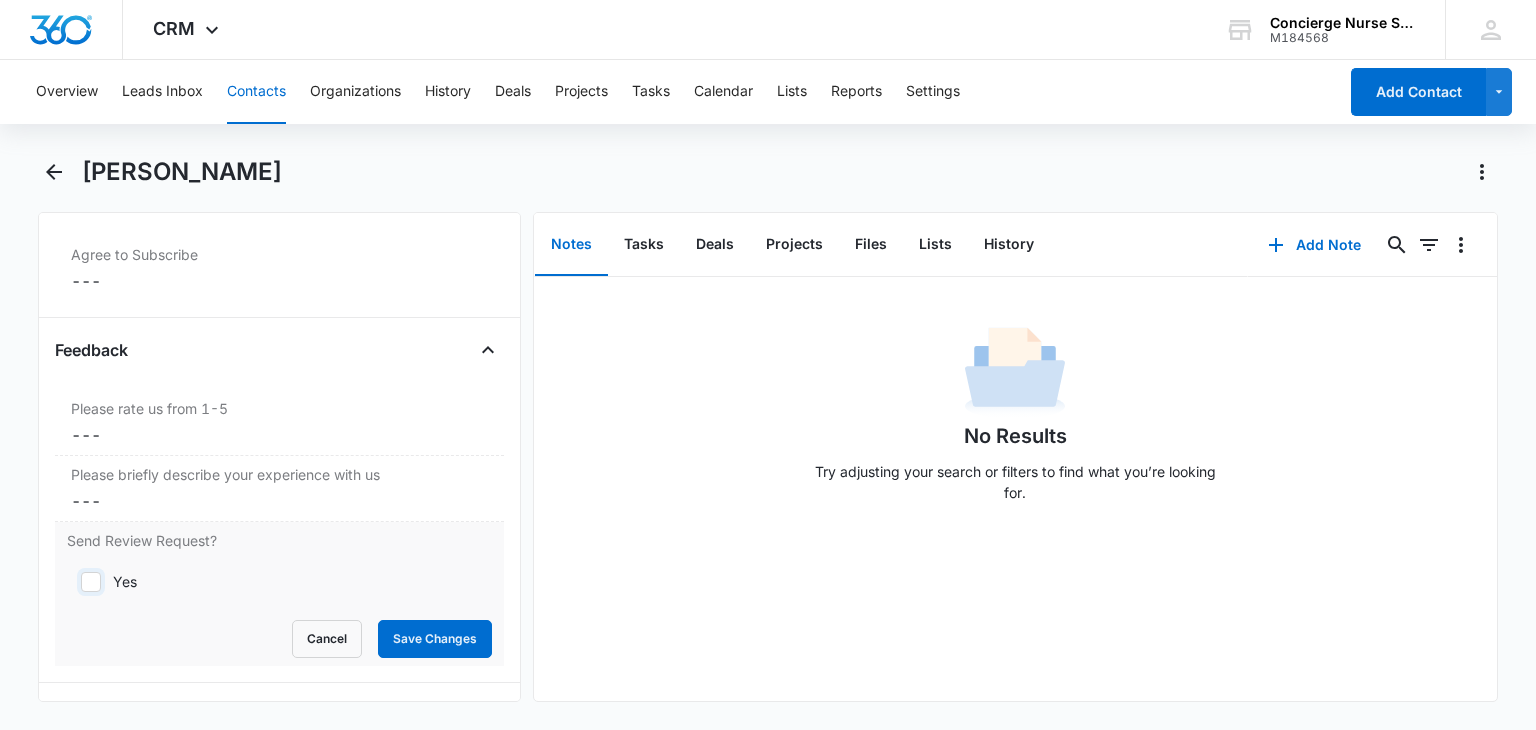 checkbox on "true" 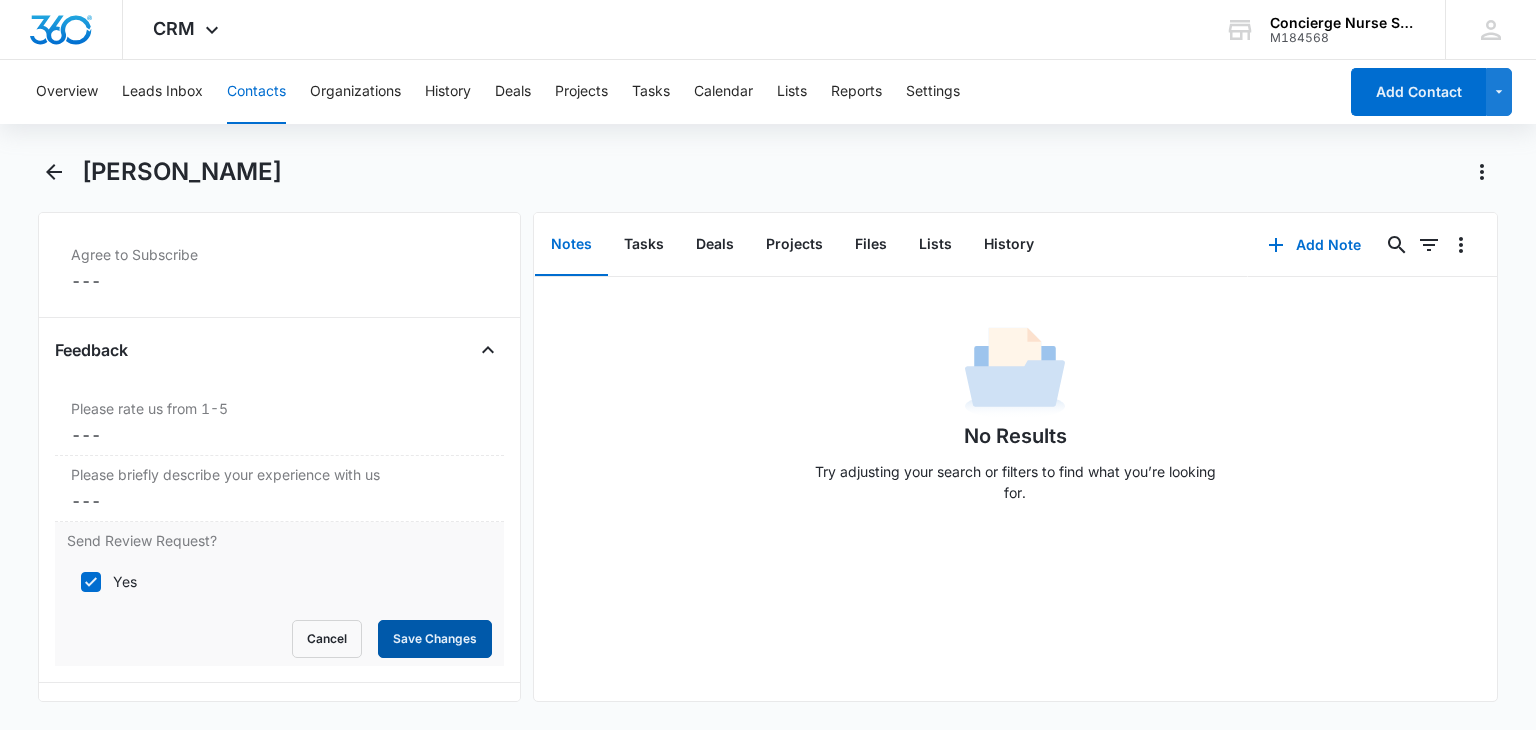 drag, startPoint x: 403, startPoint y: 637, endPoint x: 399, endPoint y: 610, distance: 27.294687 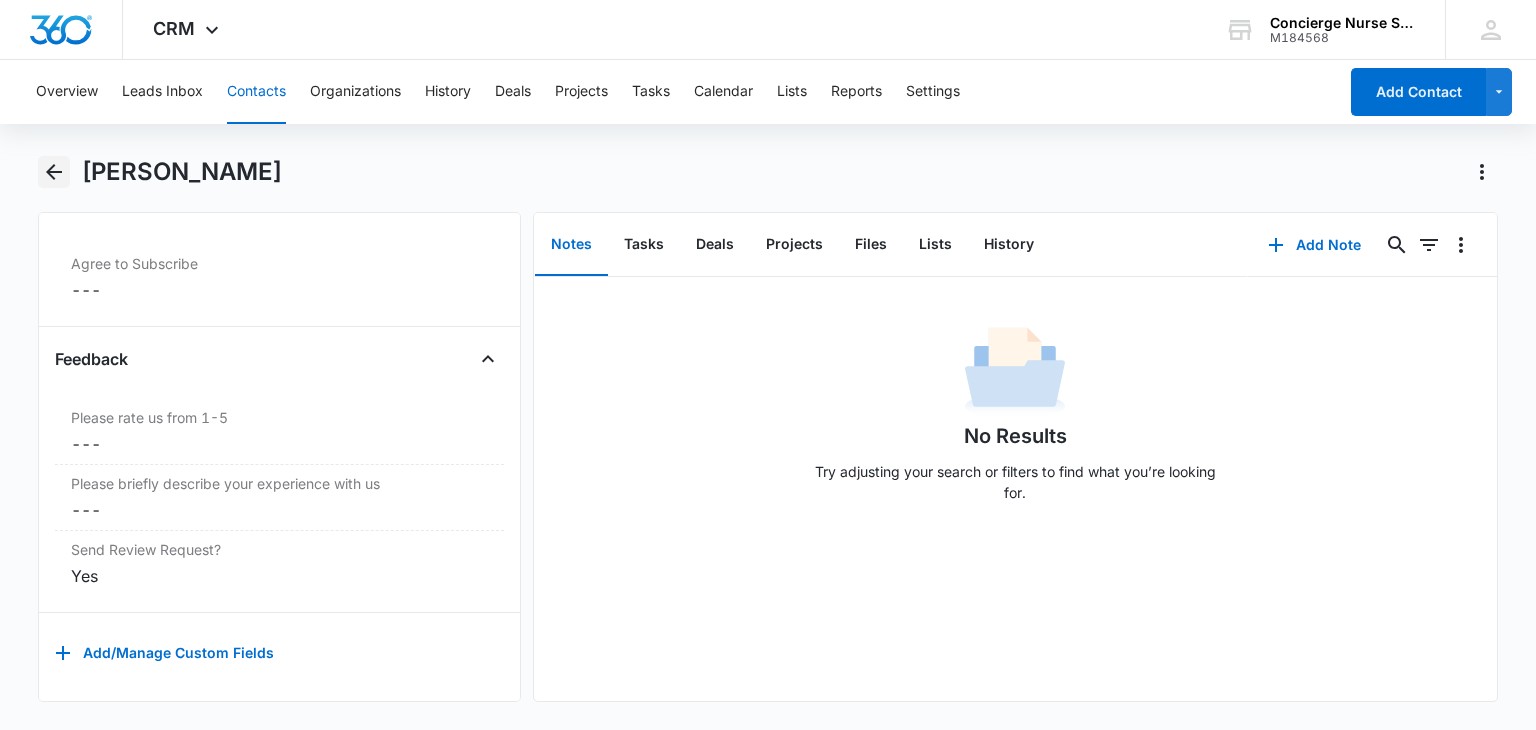 click 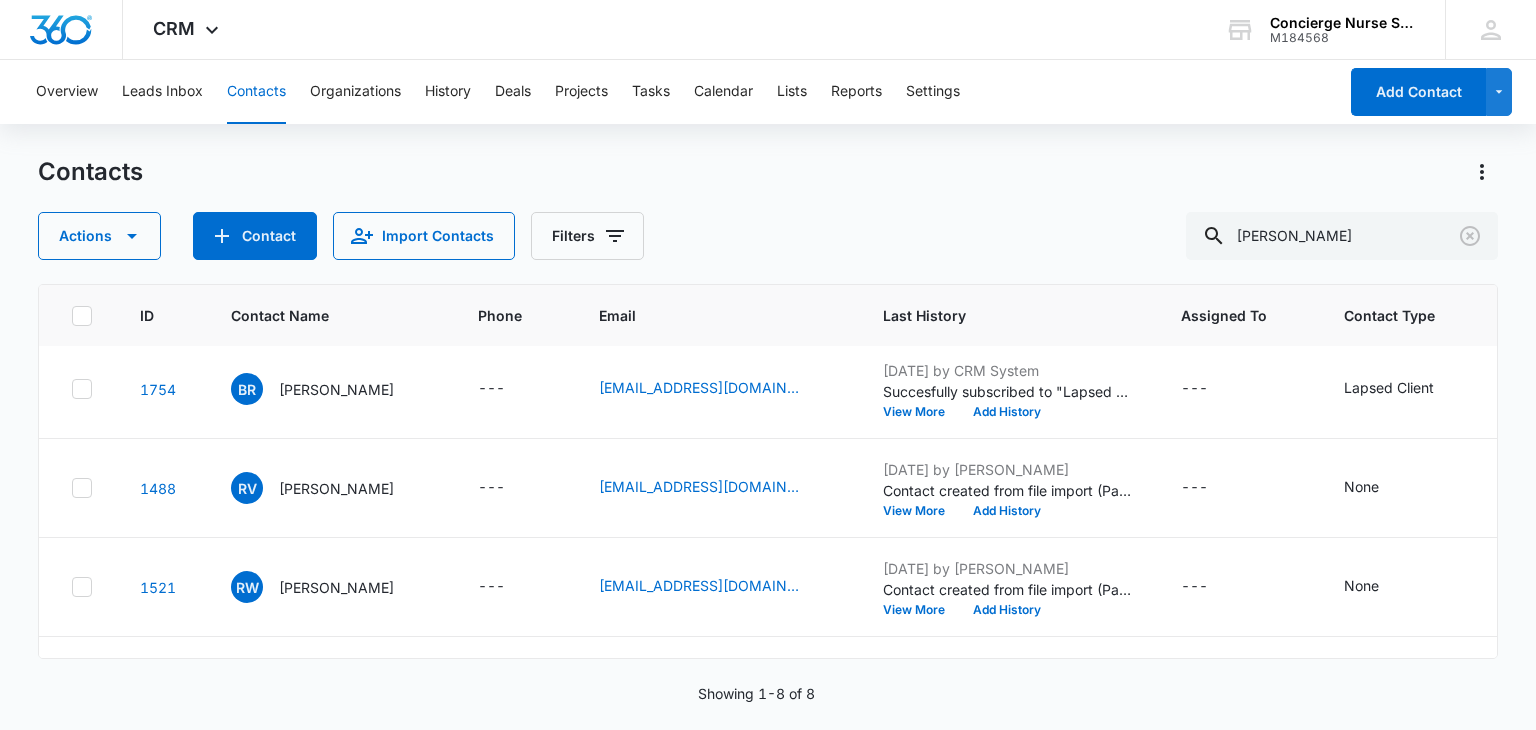 scroll, scrollTop: 0, scrollLeft: 0, axis: both 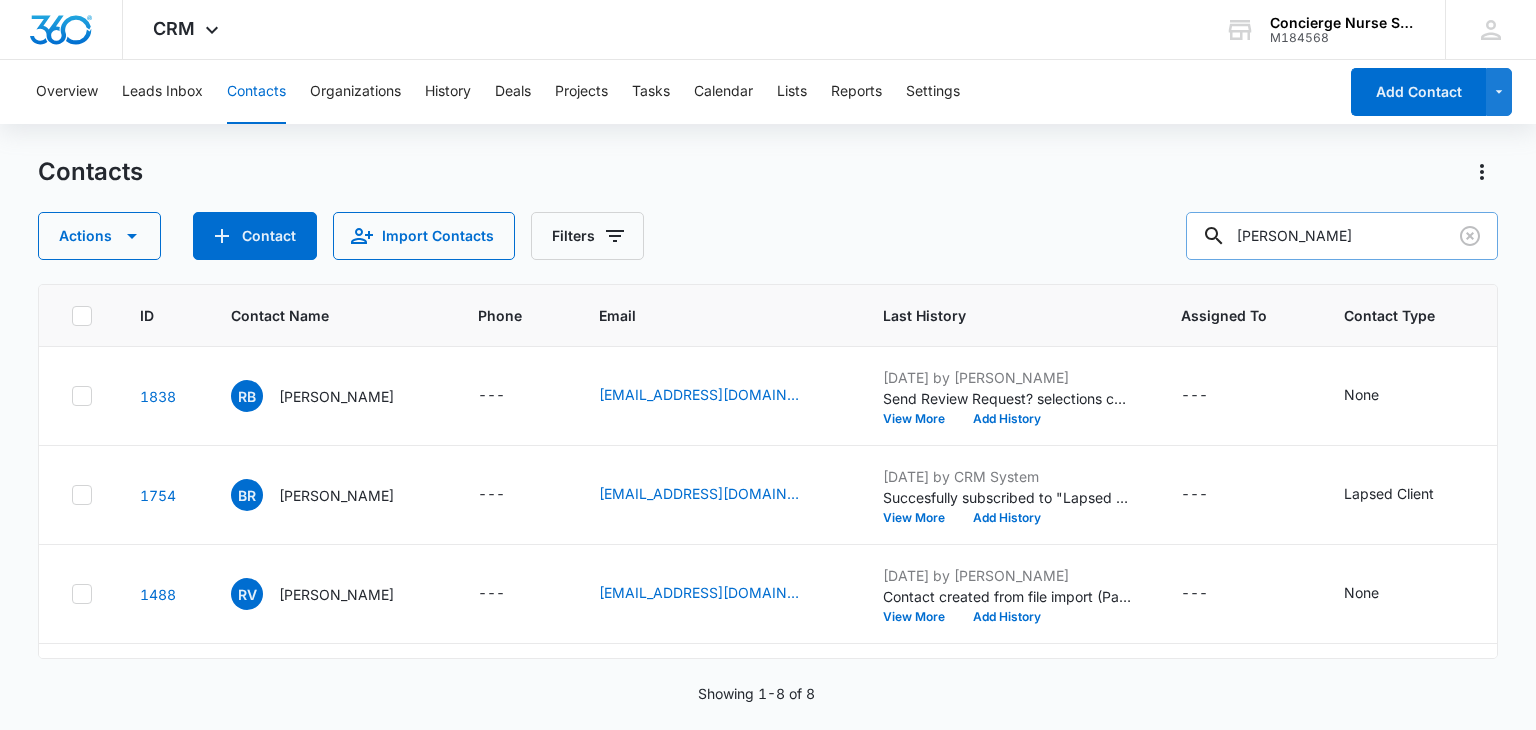 drag, startPoint x: 1284, startPoint y: 239, endPoint x: 1229, endPoint y: 239, distance: 55 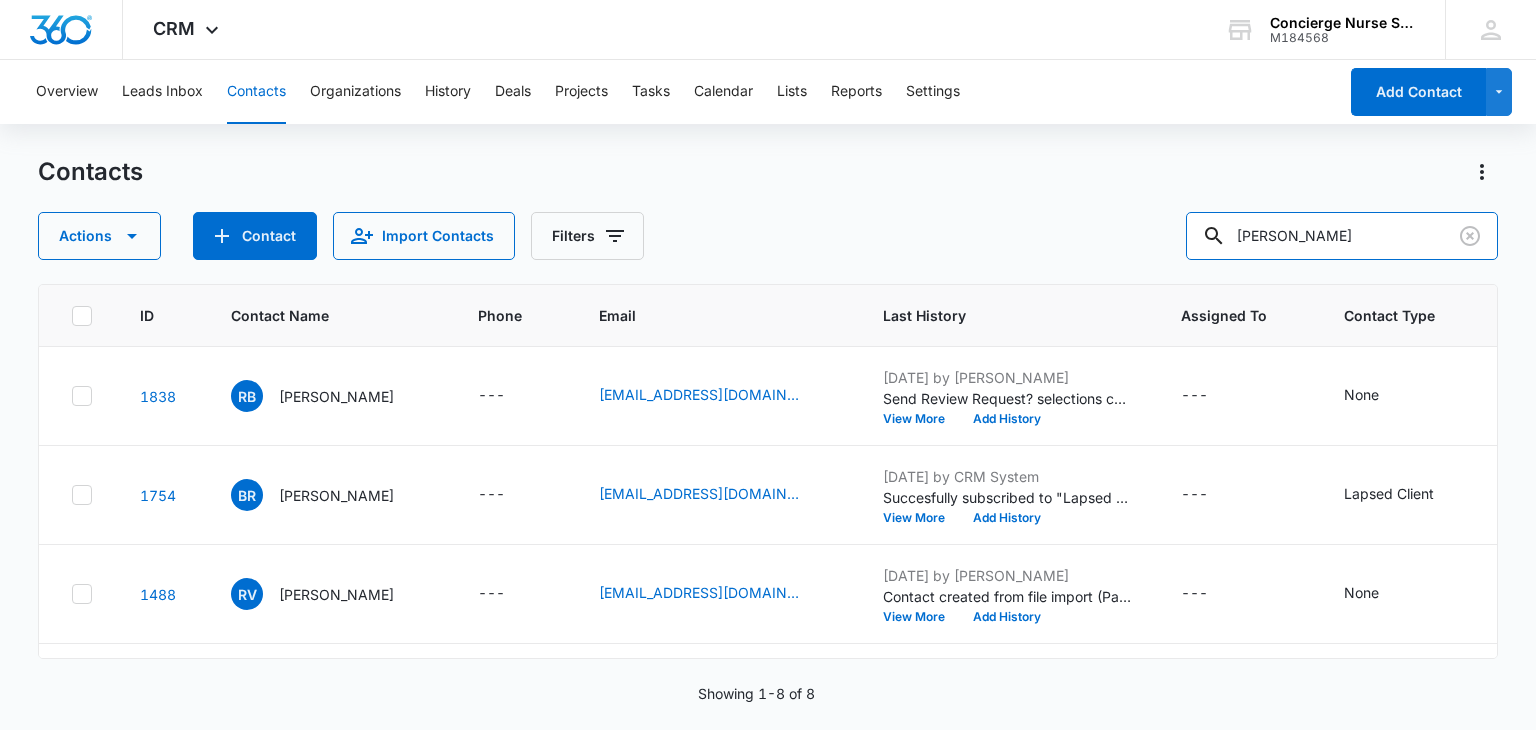 type on "[PERSON_NAME]" 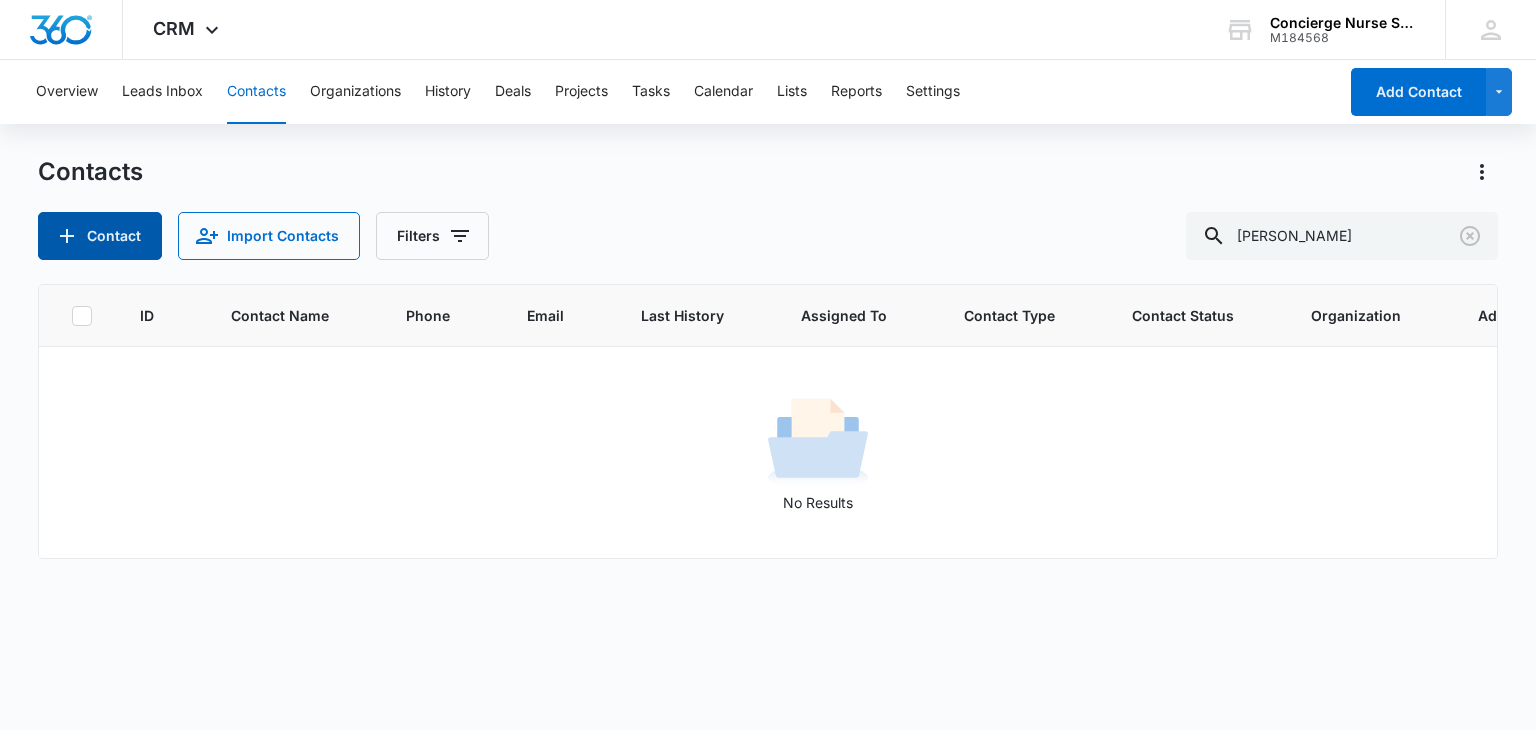 click 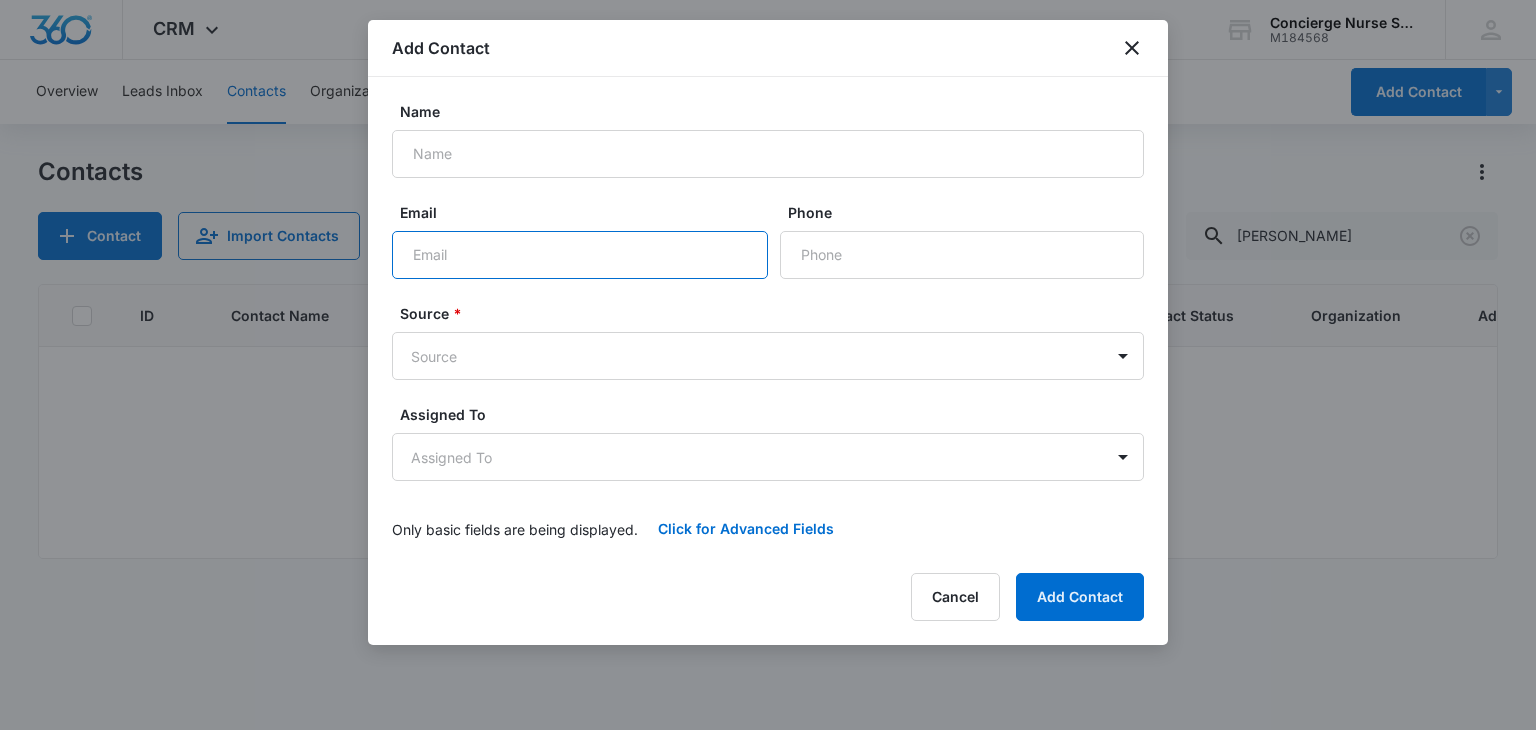 click on "Email" at bounding box center [580, 255] 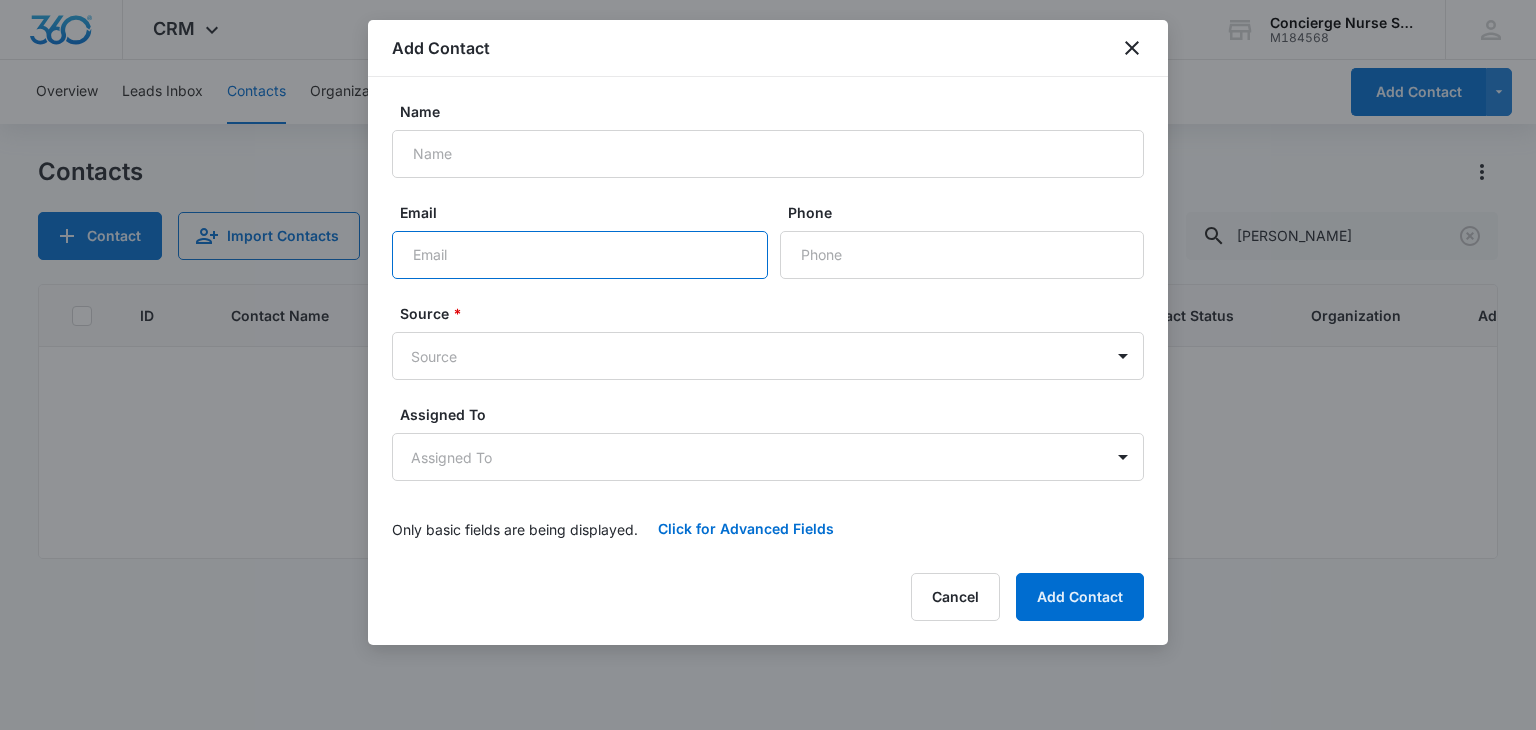 type on "v" 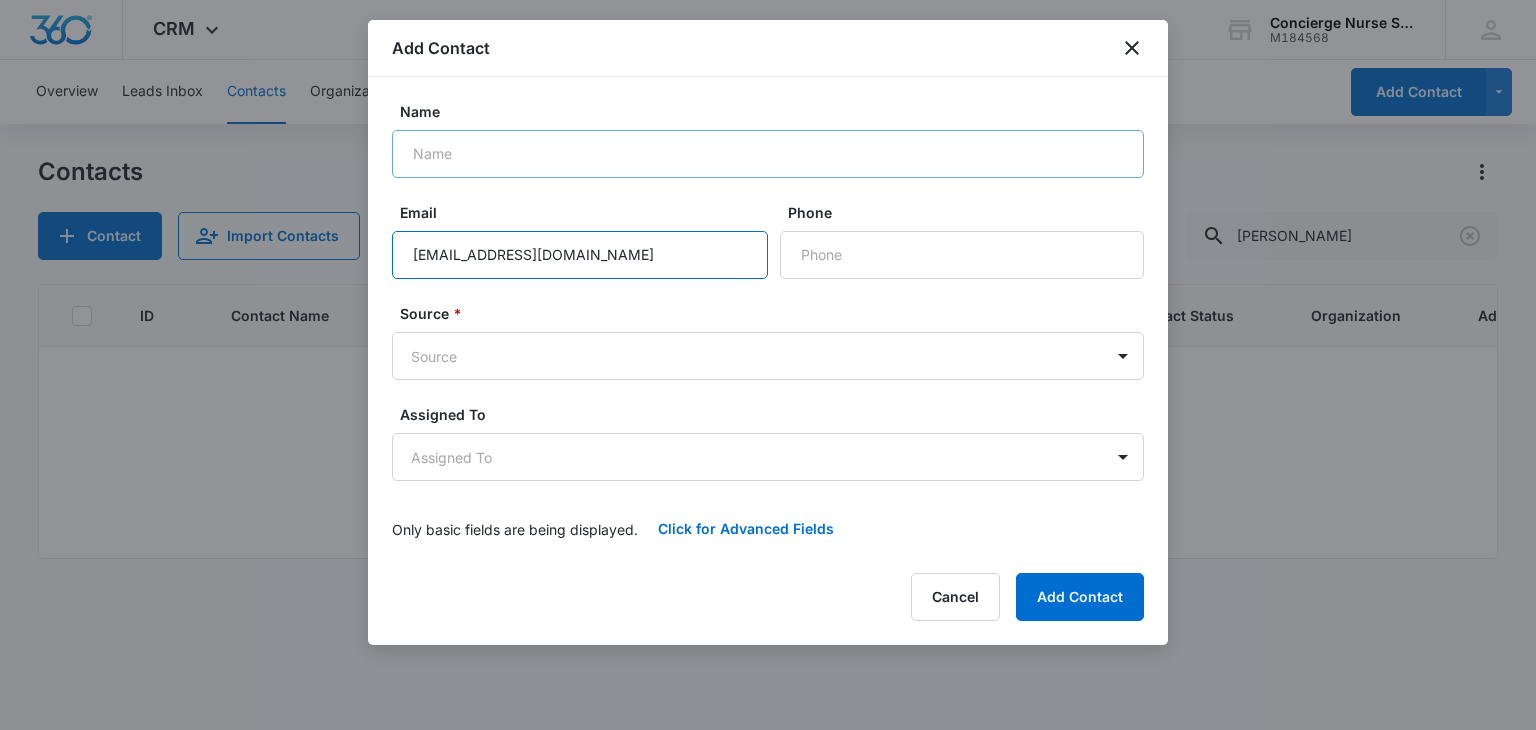type on "[EMAIL_ADDRESS][DOMAIN_NAME]" 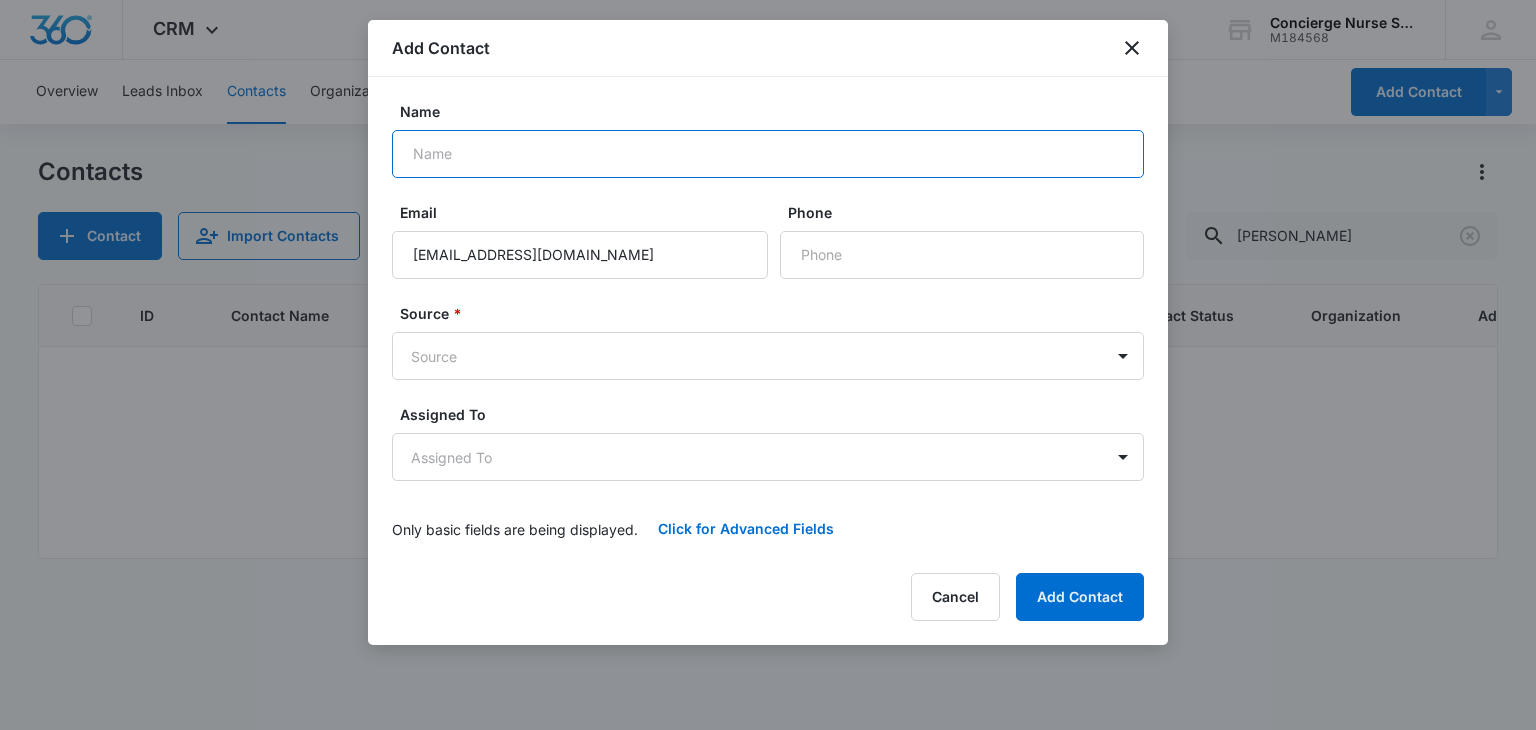 click on "Name" at bounding box center [768, 154] 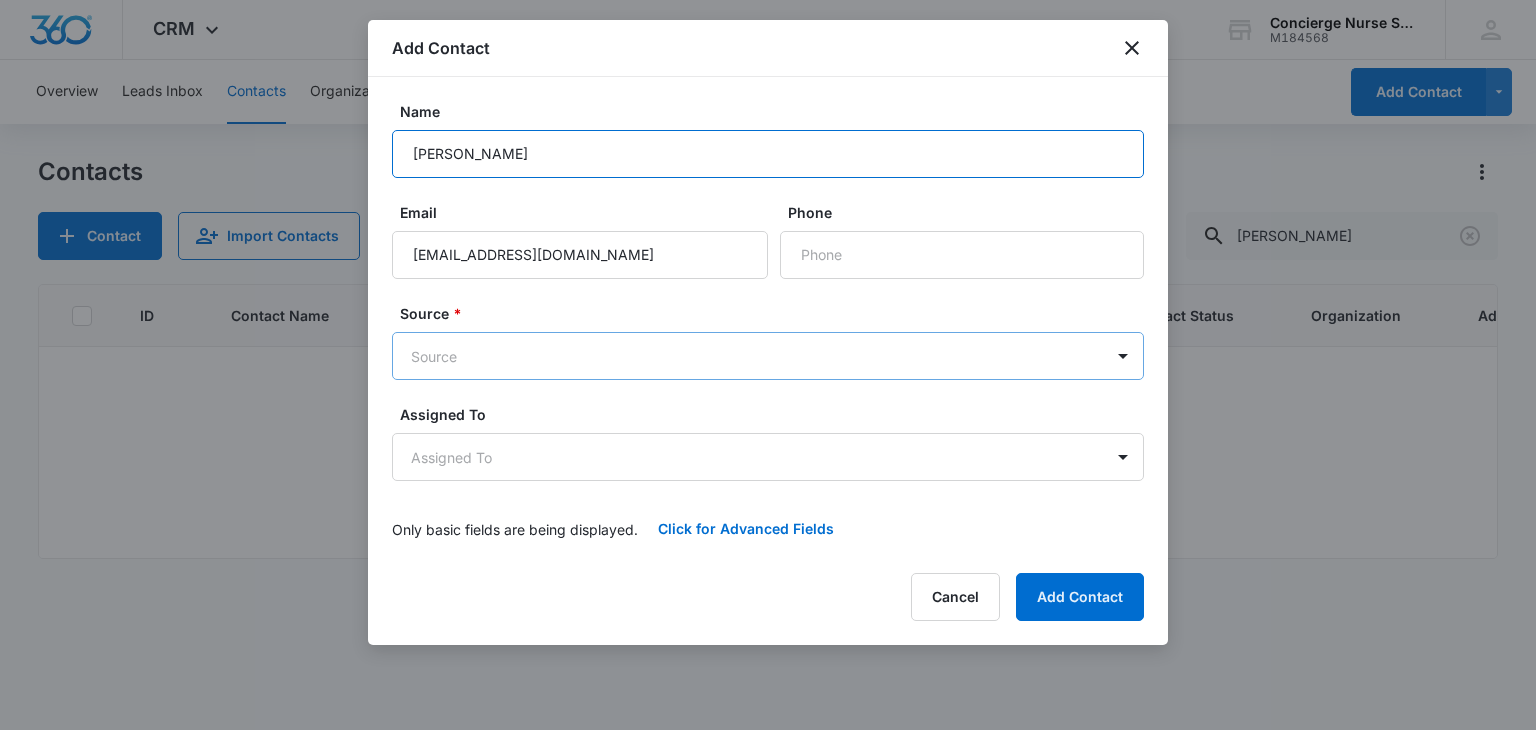 type on "[PERSON_NAME]" 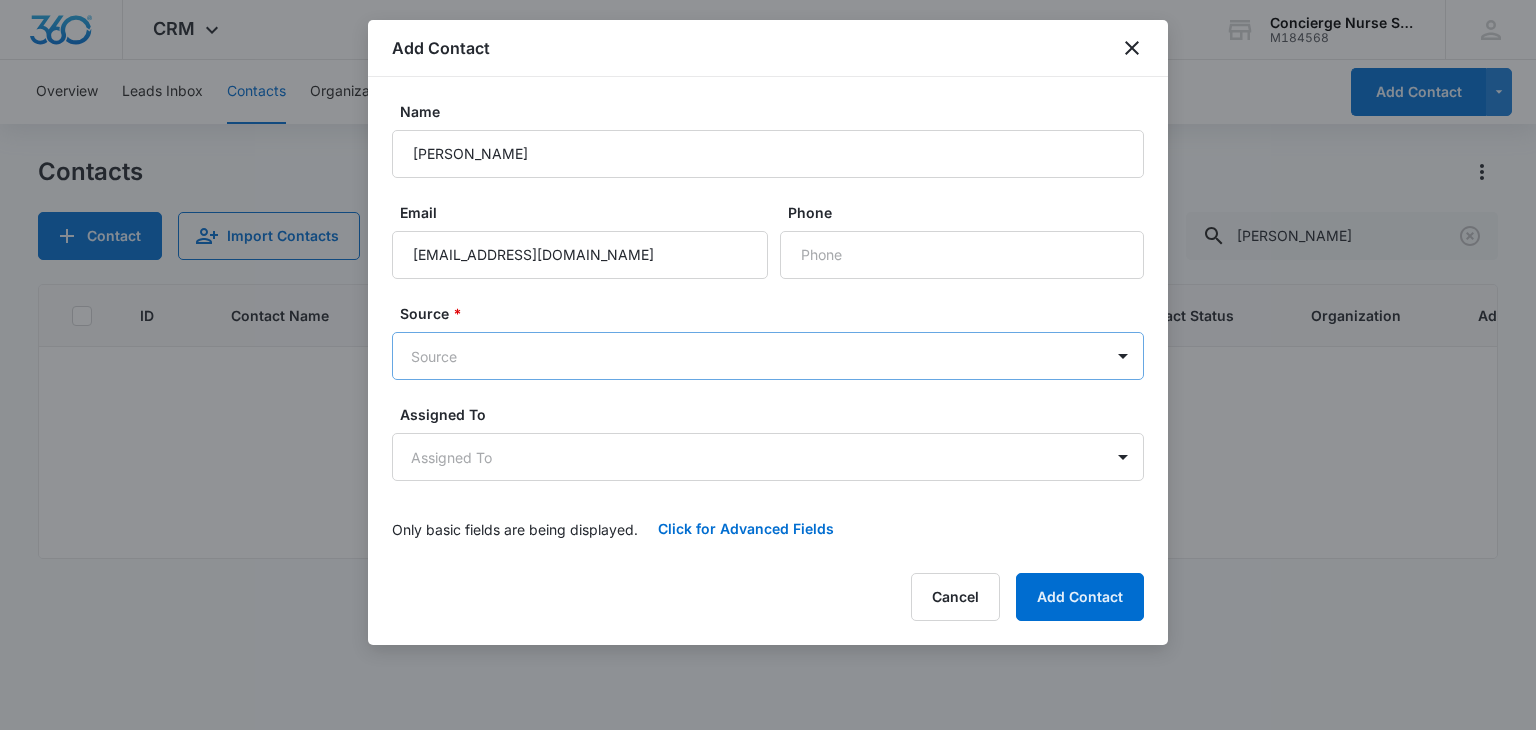 click on "CRM Apps Reputation Websites Forms CRM Email Social Payments POS Content Ads Intelligence Files Brand Settings Concierge Nurse Services M184568 Your Accounts View All DS [PERSON_NAME] [EMAIL_ADDRESS][DOMAIN_NAME] My Profile Notifications Support Logout Terms & Conditions   •   Privacy Policy Overview Leads Inbox Contacts Organizations History Deals Projects Tasks Calendar Lists Reports Settings Add Contact Contacts Contact Import Contacts Filters [PERSON_NAME] ID Contact Name Phone Email Last History Assigned To Contact Type Contact Status Organization Address No Results
Concierge Nurse Services - CRM Contacts - Marketing 360® Add Contact Name [PERSON_NAME] Email [EMAIL_ADDRESS][DOMAIN_NAME] Phone Source * Source Assigned To Assigned To Only basic fields are being displayed. Click for Advanced Fields Contact Type Contact Type Contact Status Contact Status Color Tag Current Color: Best Way To Contact Best Way To Contact Other Phone Which home health care service are you interested in? Post Op Care Other" at bounding box center [768, 365] 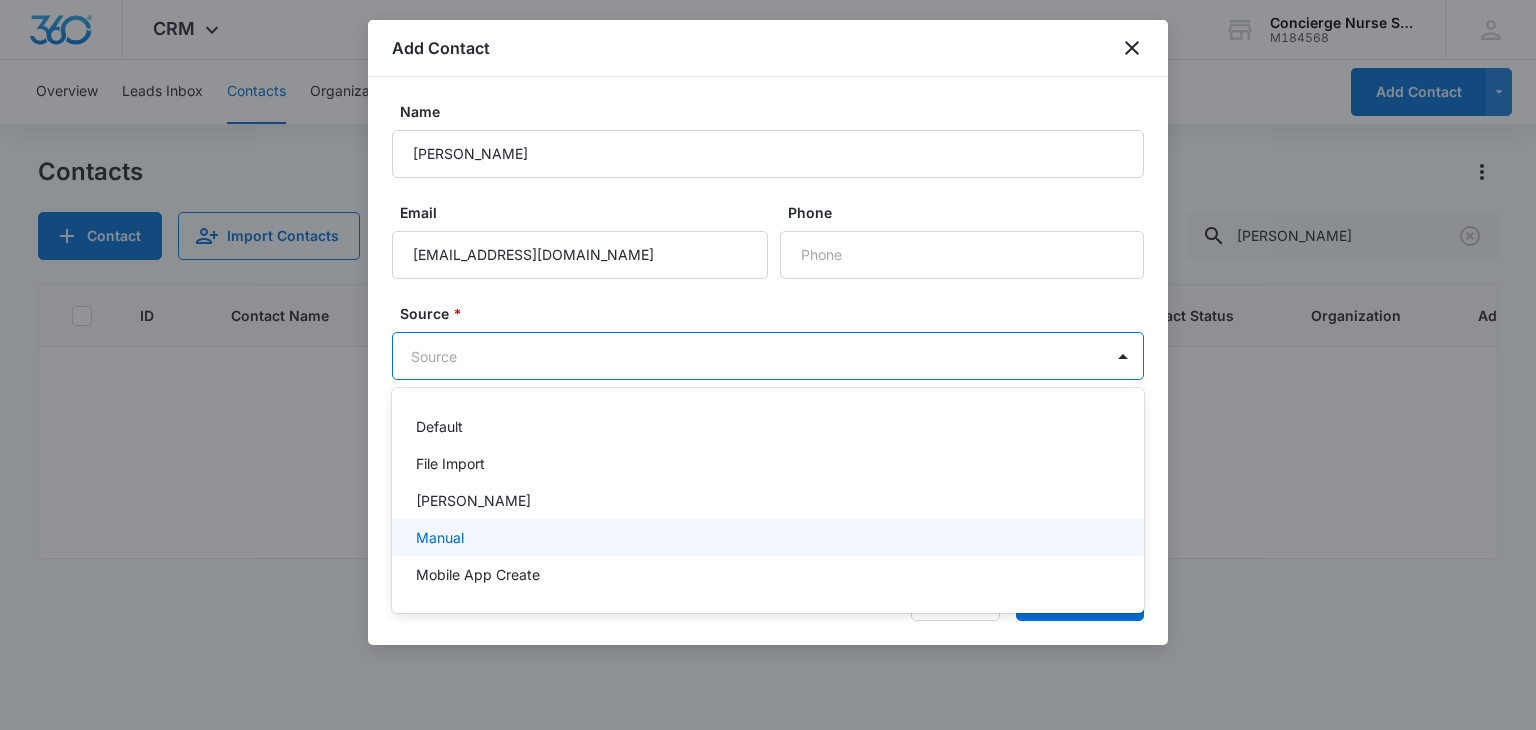 click on "Manual" at bounding box center (766, 537) 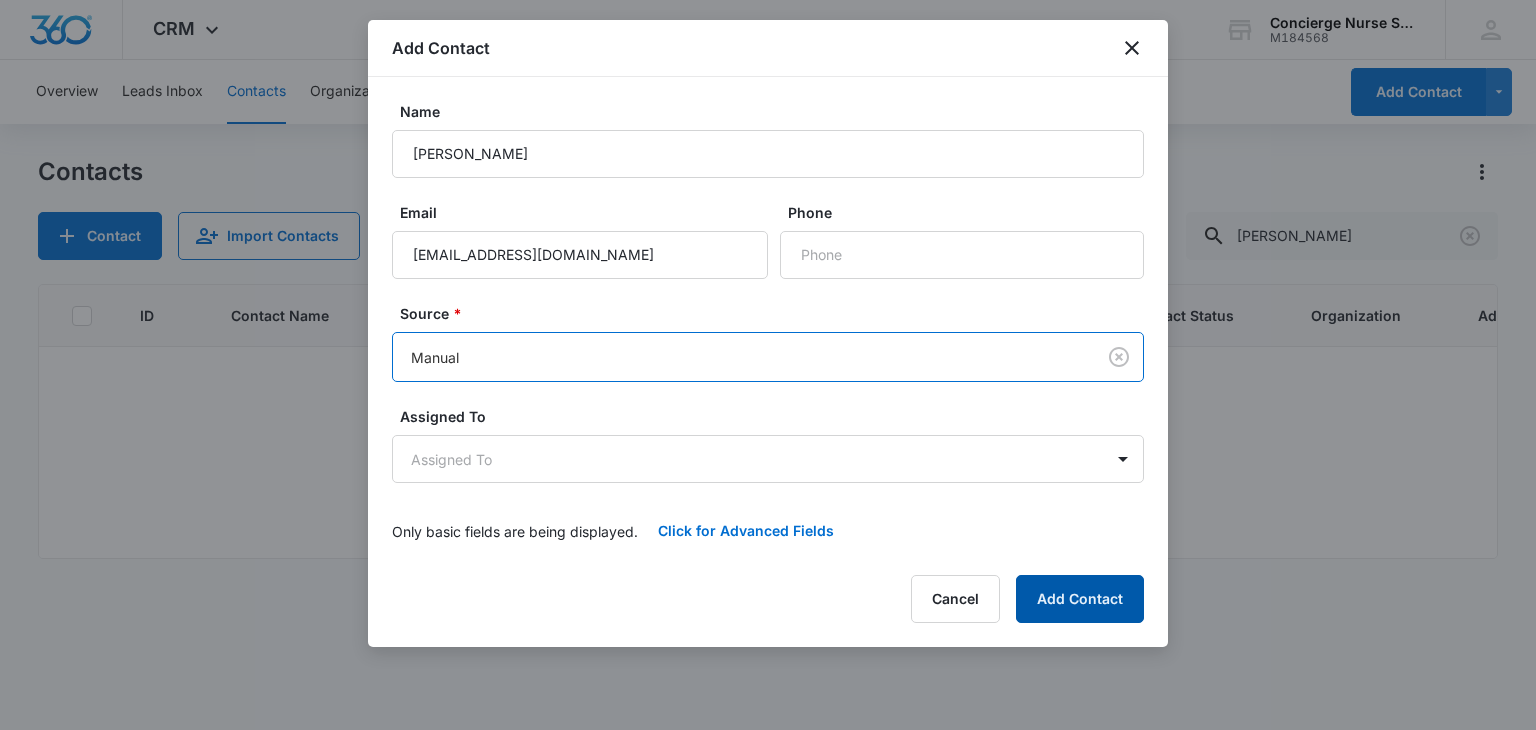 click on "Add Contact" at bounding box center (1080, 599) 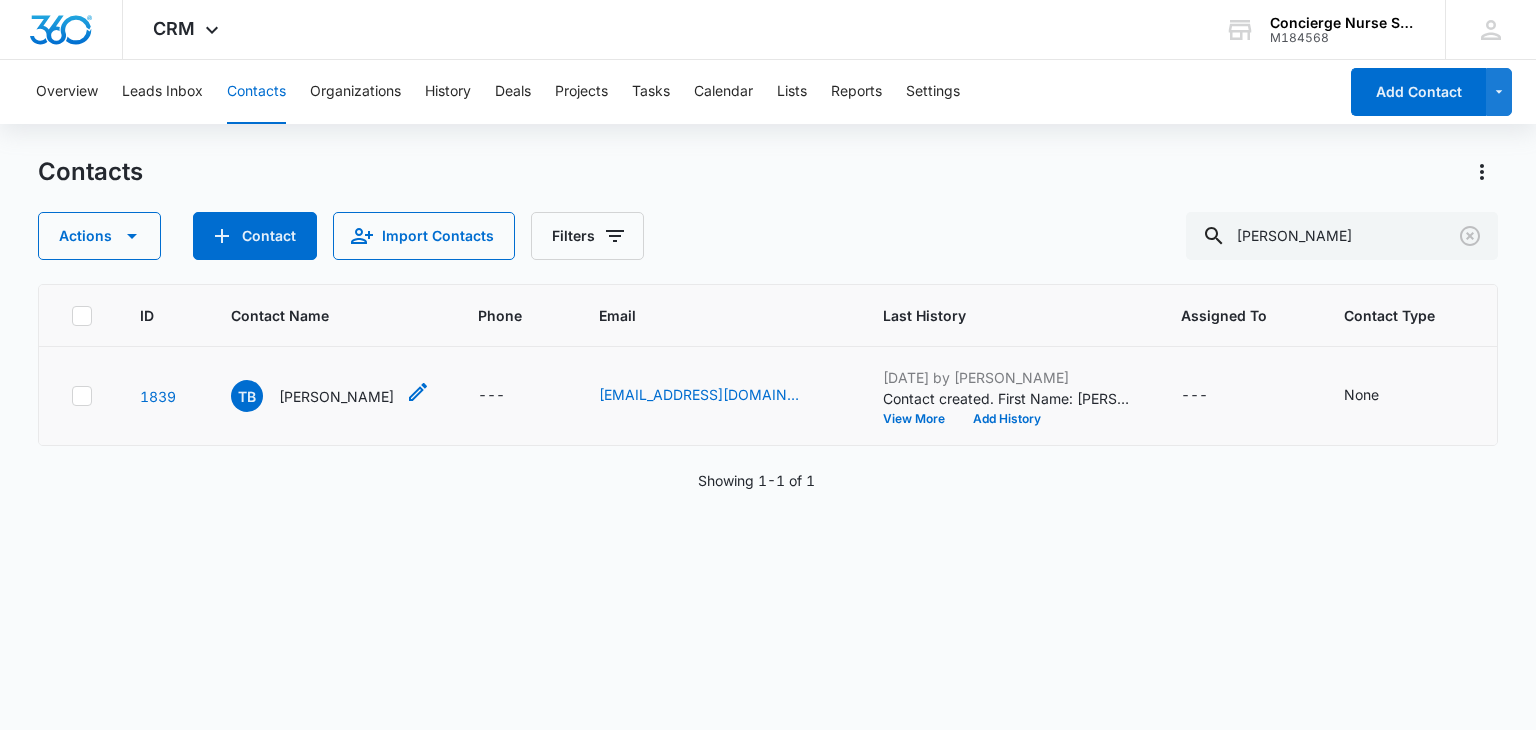 click on "TB [PERSON_NAME]" at bounding box center (312, 396) 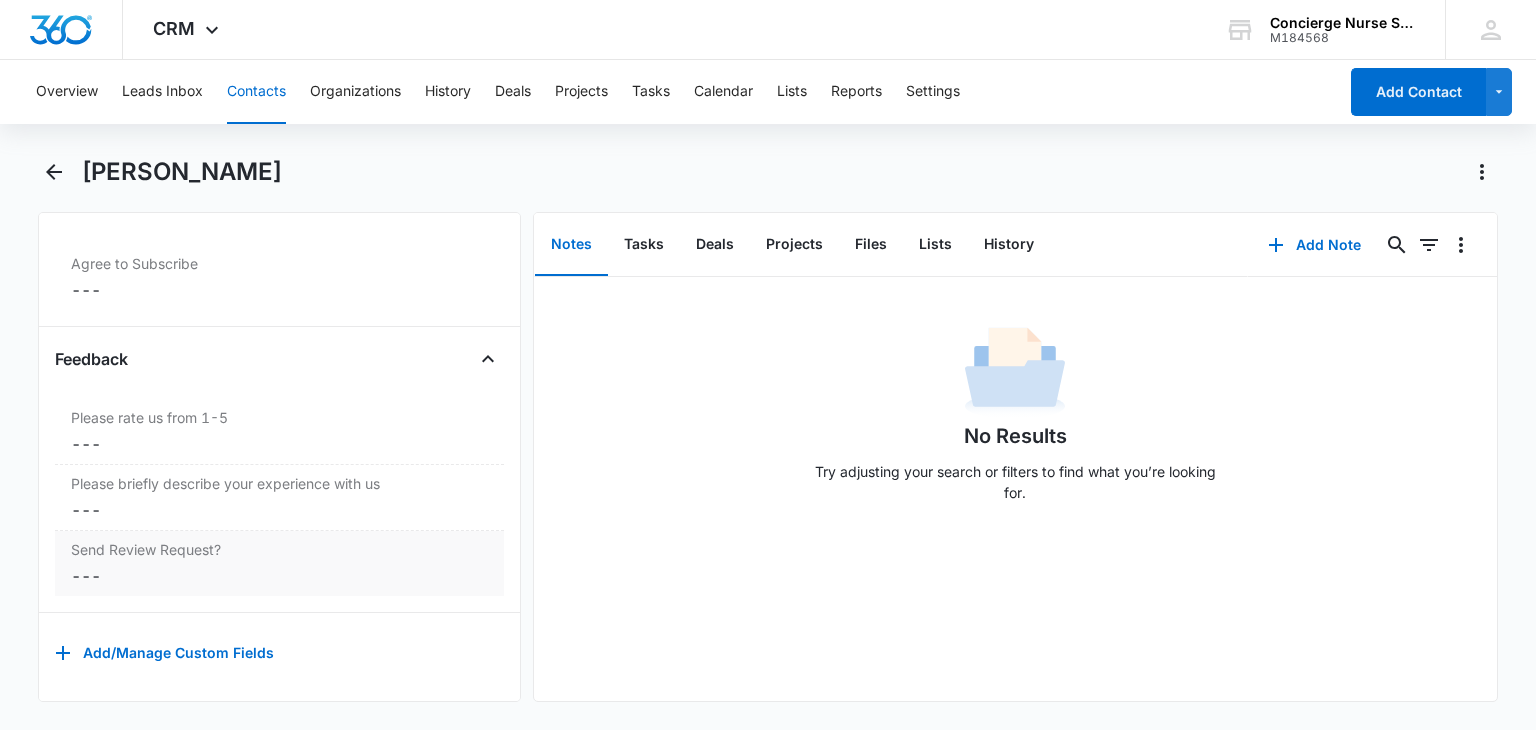 click on "Cancel Save Changes ---" at bounding box center [279, 576] 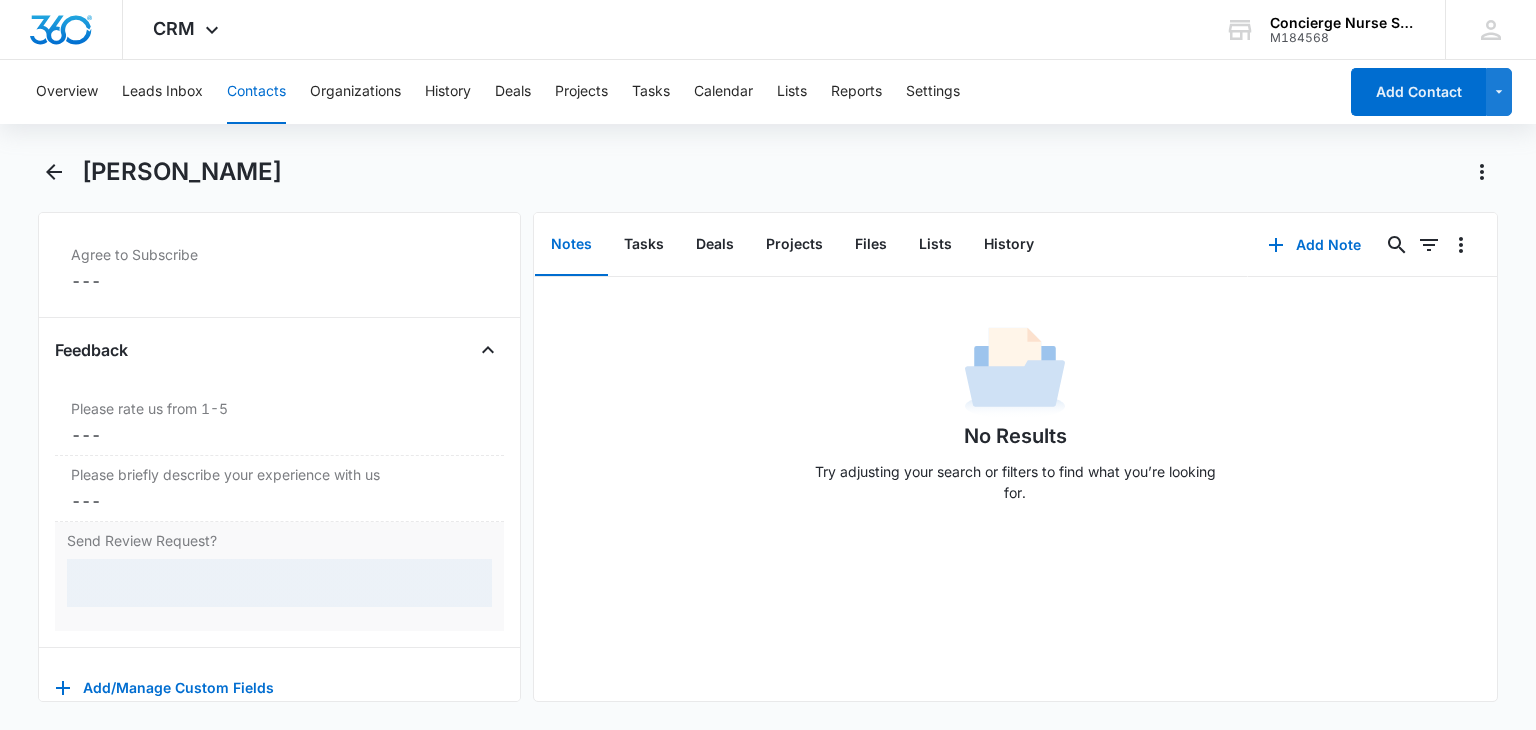 scroll, scrollTop: 2096, scrollLeft: 0, axis: vertical 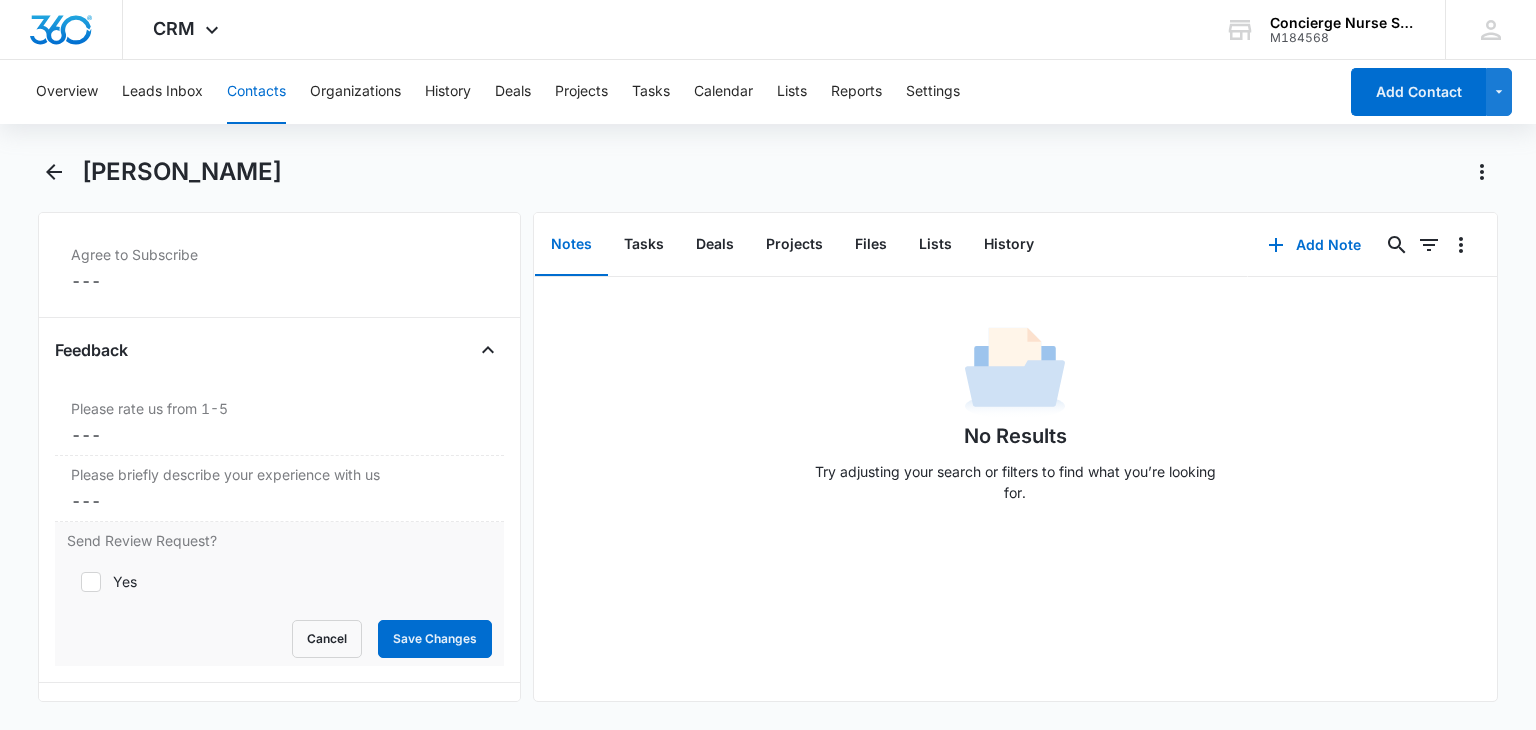 click 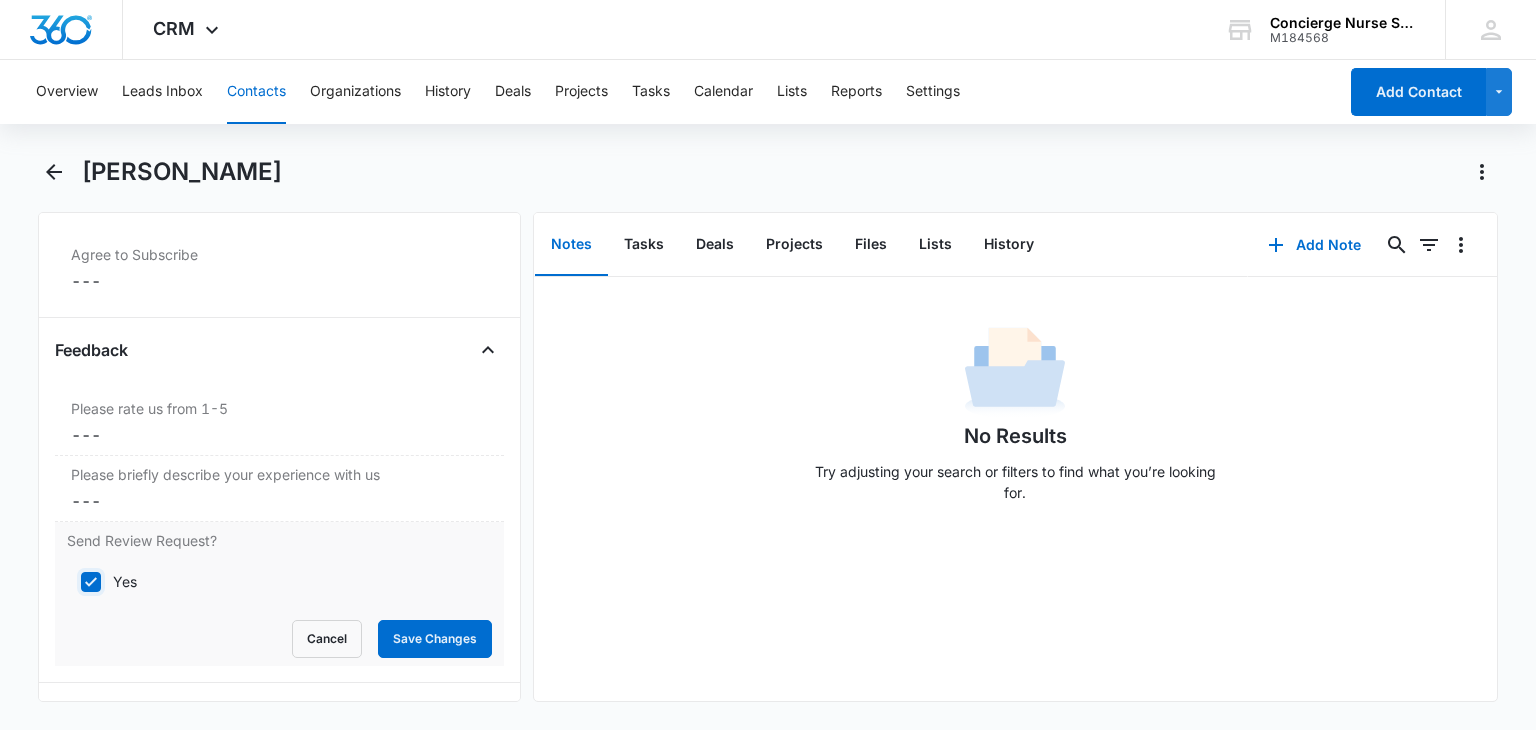 checkbox on "true" 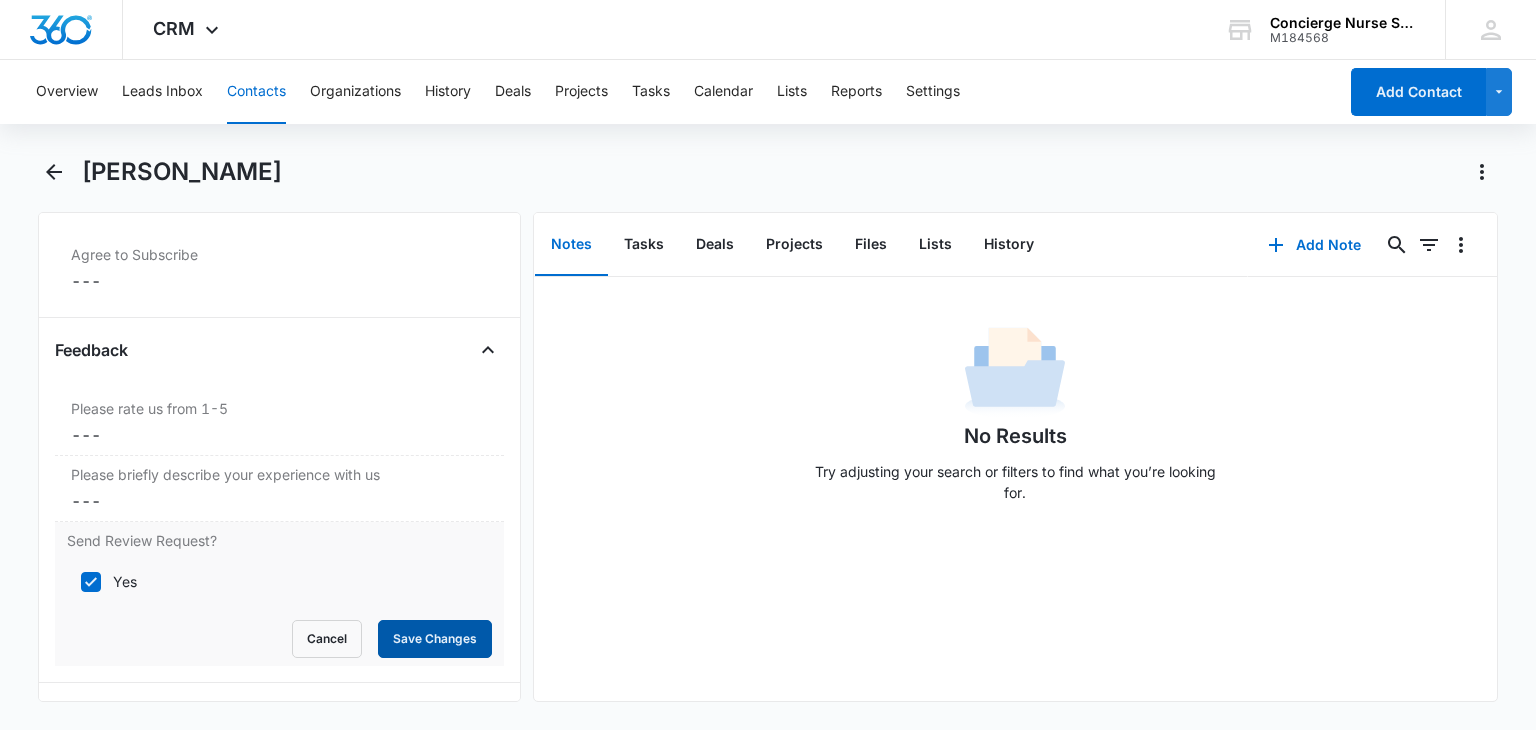 click on "Save Changes" at bounding box center [435, 639] 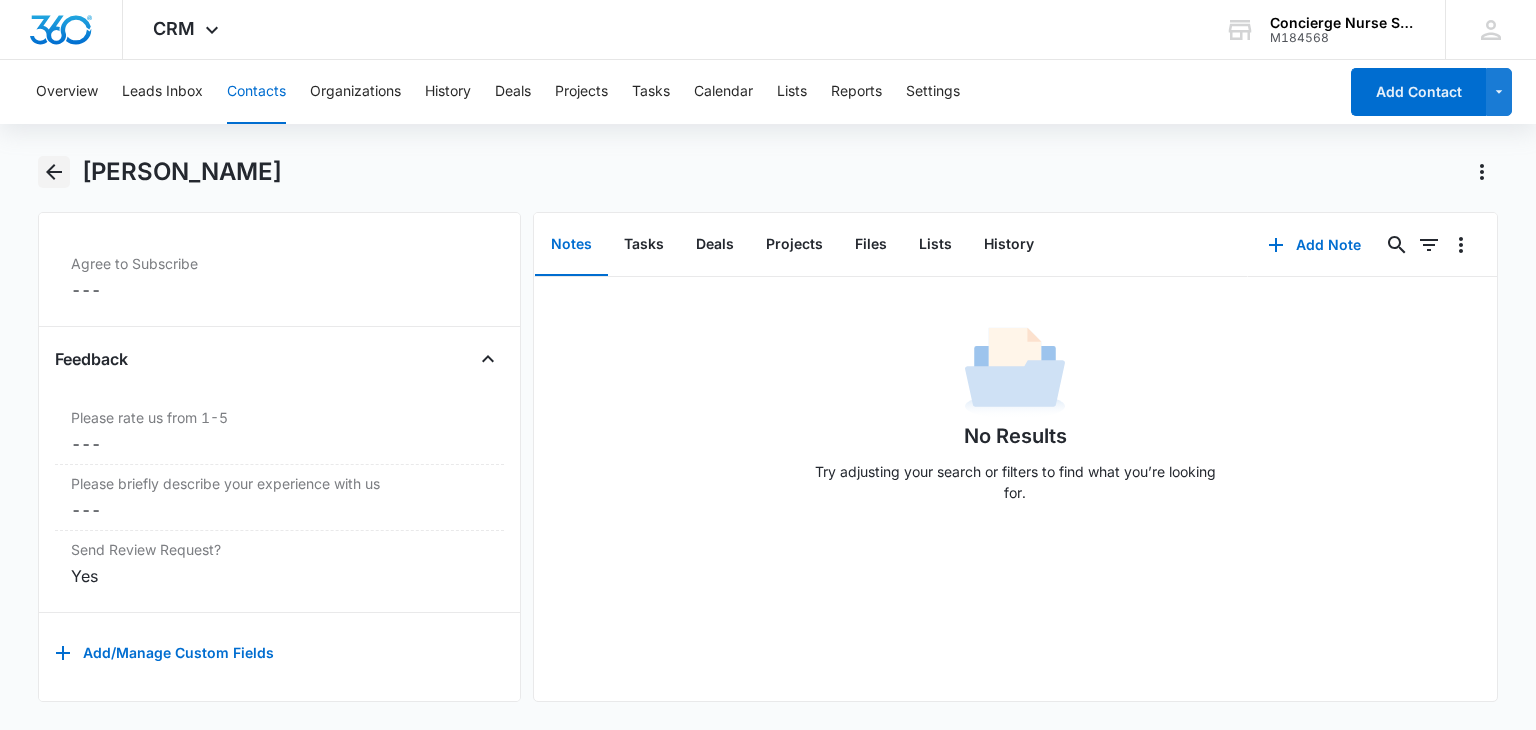 click 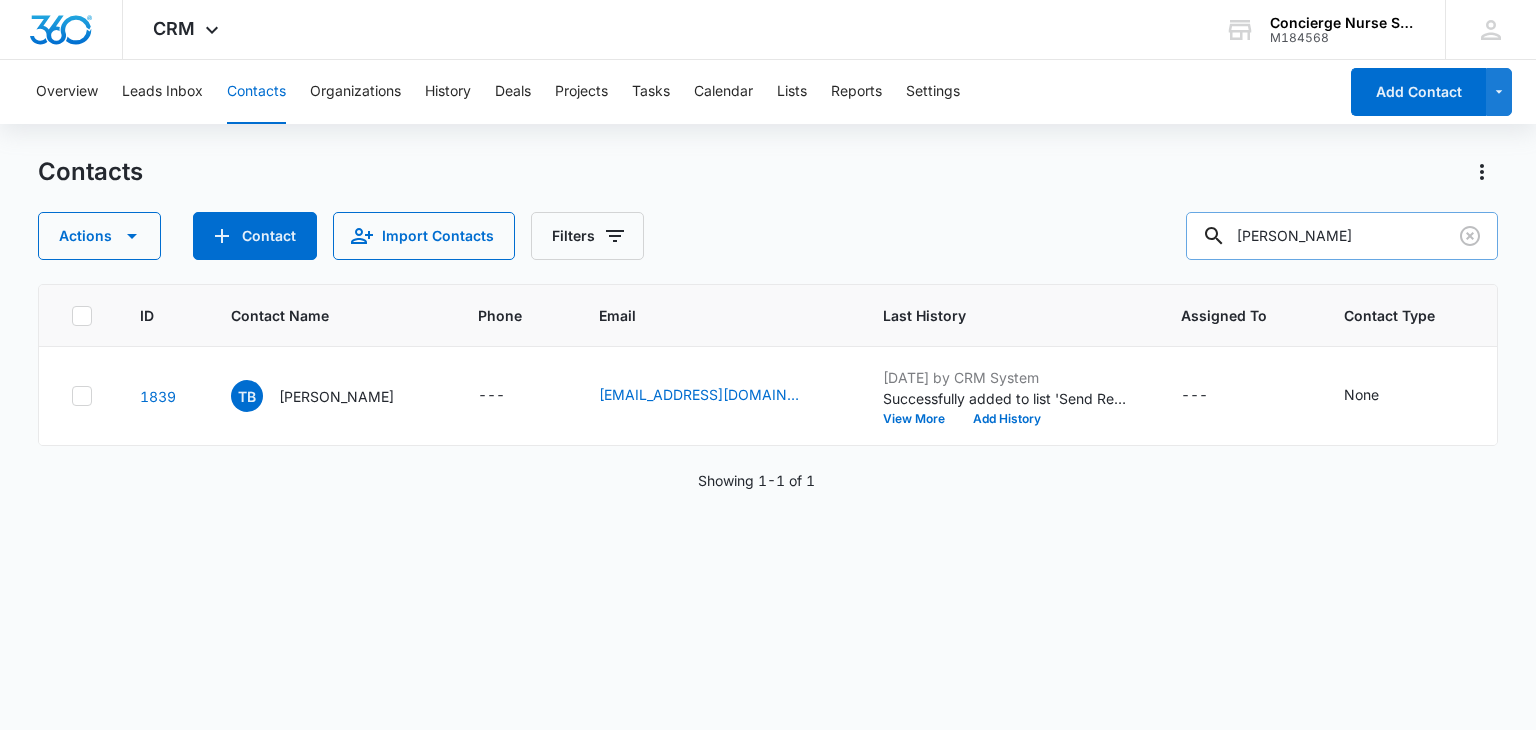 drag, startPoint x: 1307, startPoint y: 237, endPoint x: 1224, endPoint y: 237, distance: 83 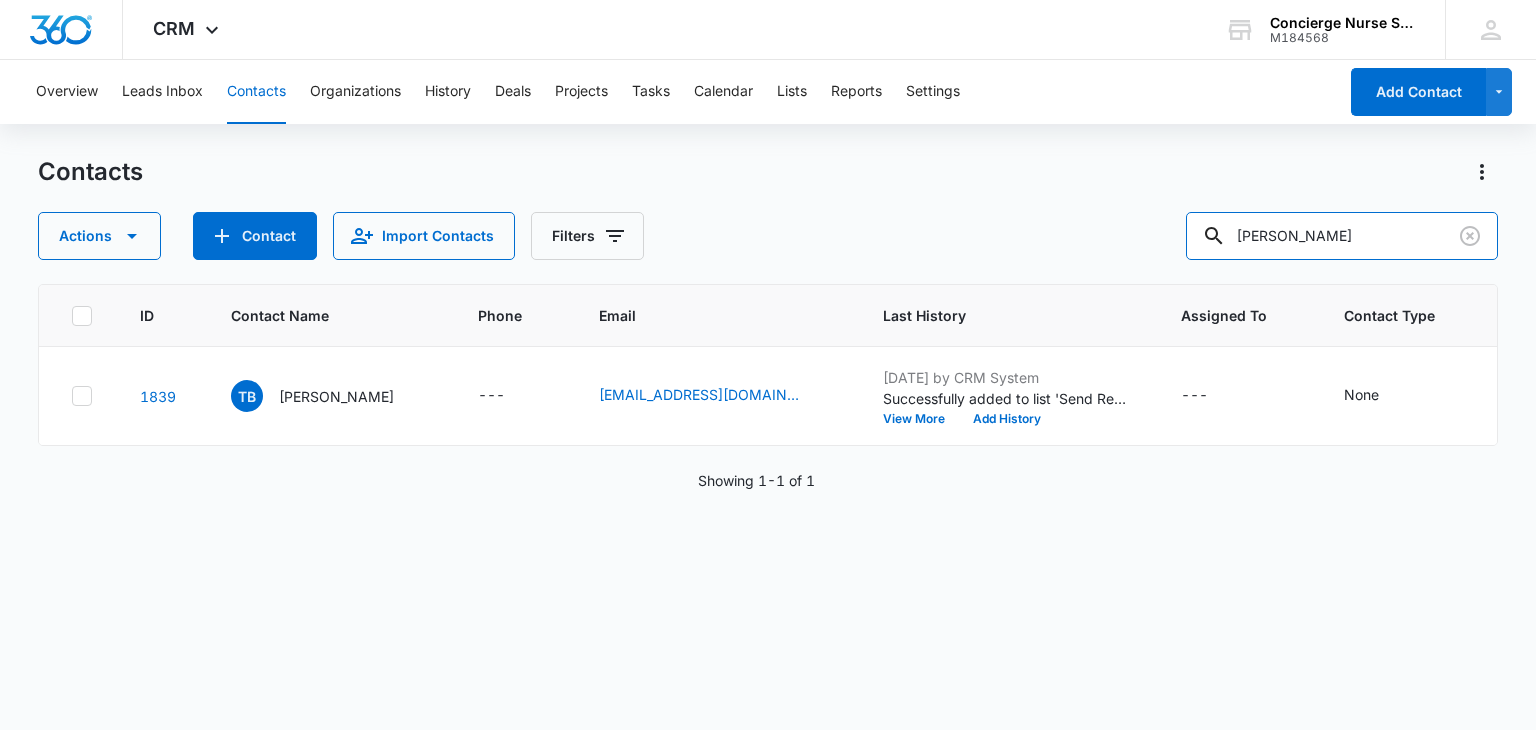 type on "[PERSON_NAME]" 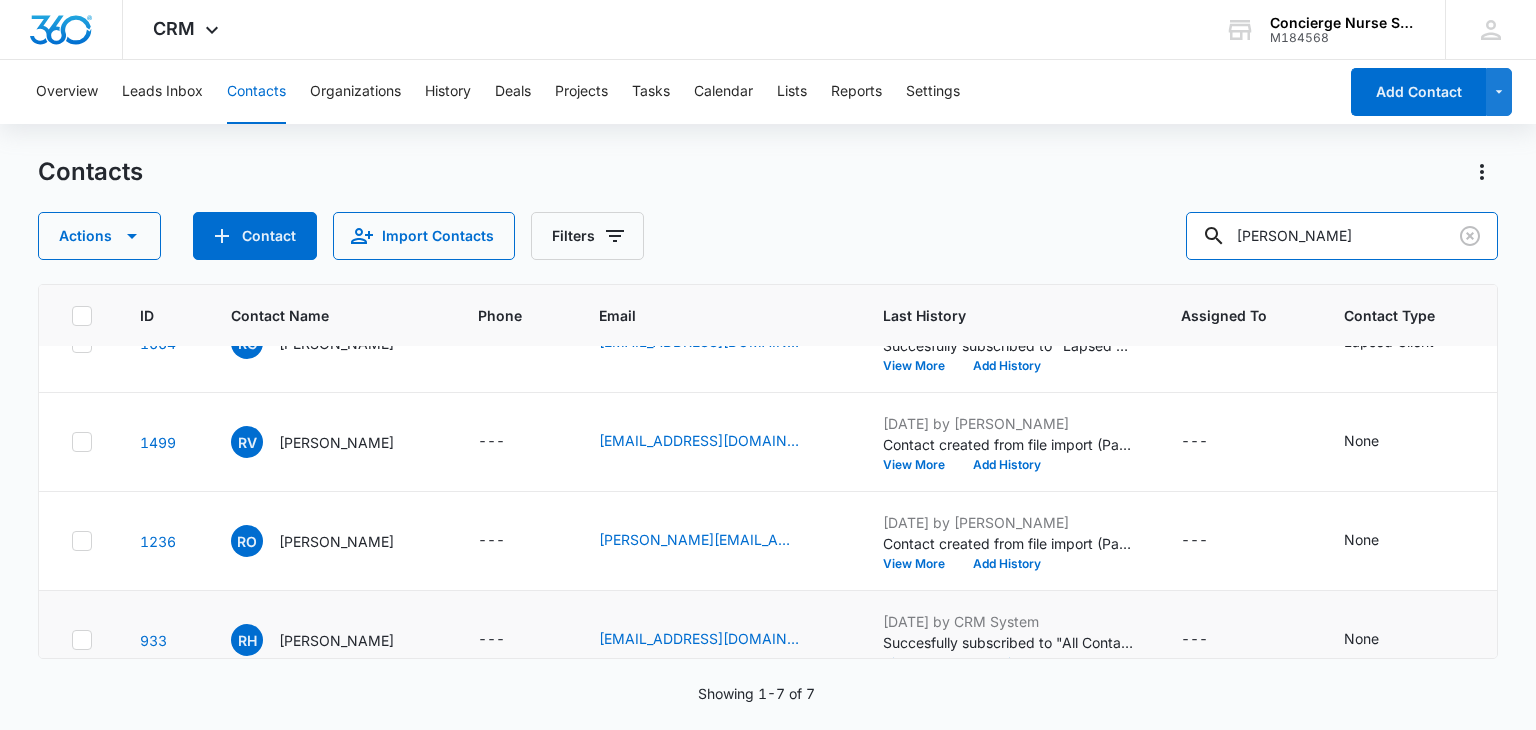 scroll, scrollTop: 0, scrollLeft: 0, axis: both 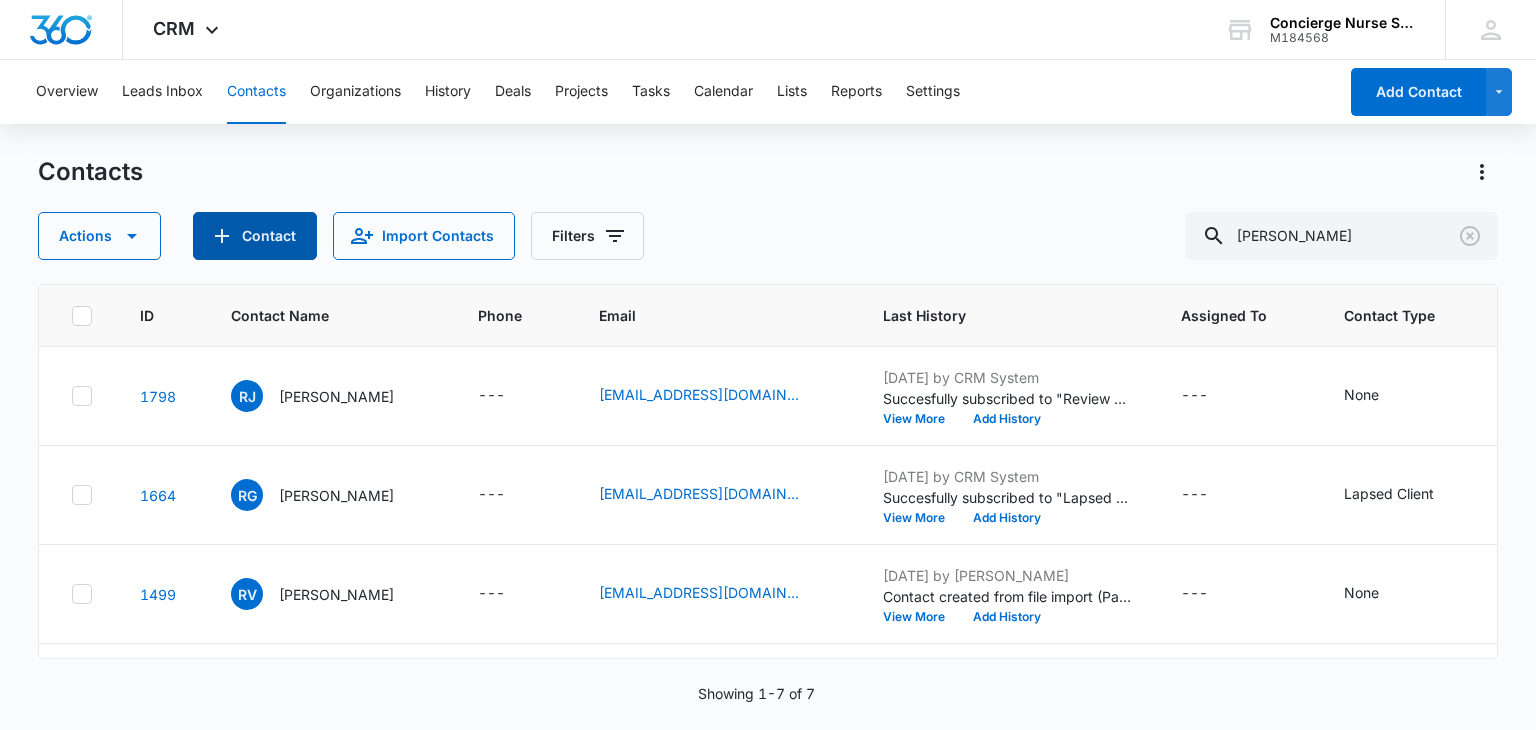 click on "Contact" at bounding box center (255, 236) 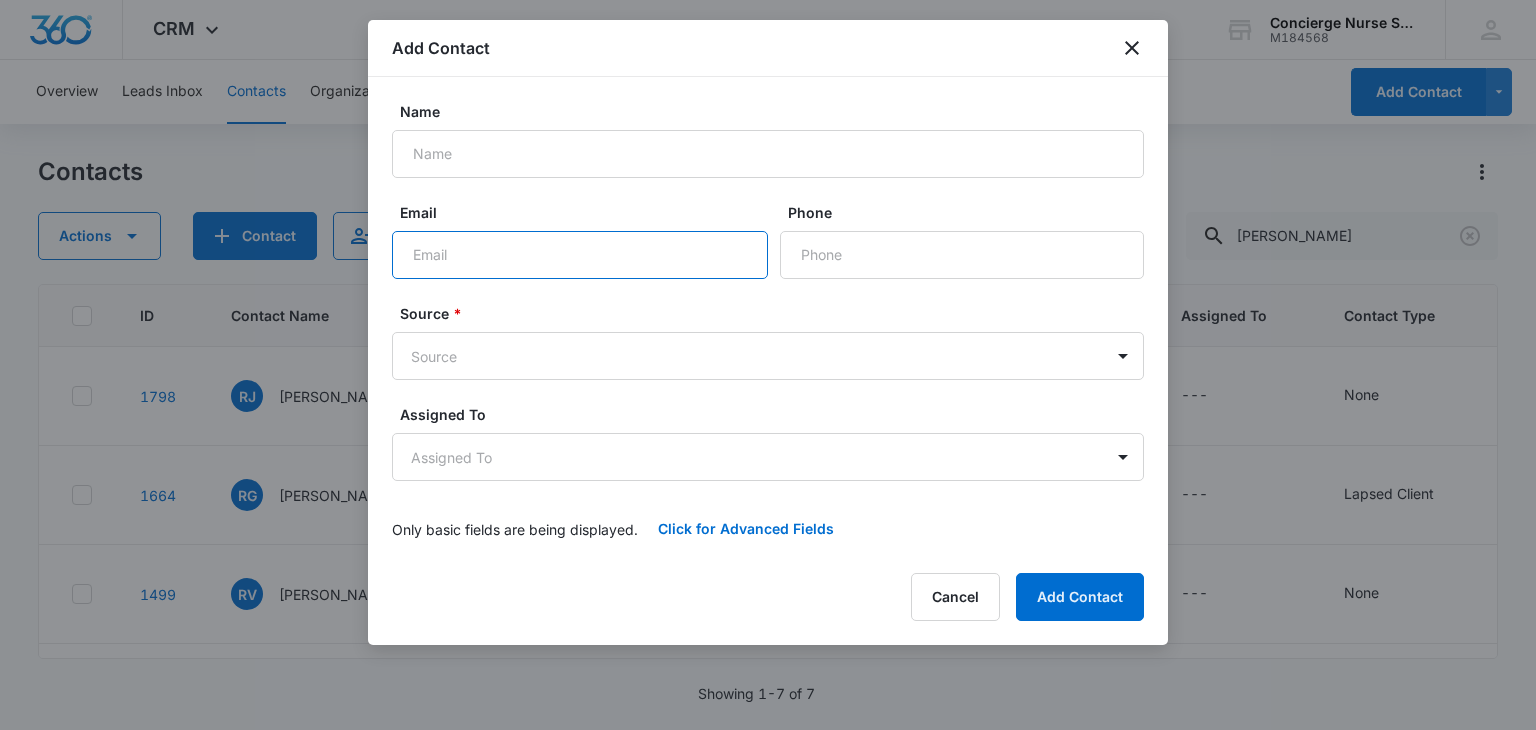 click on "Email" at bounding box center (580, 255) 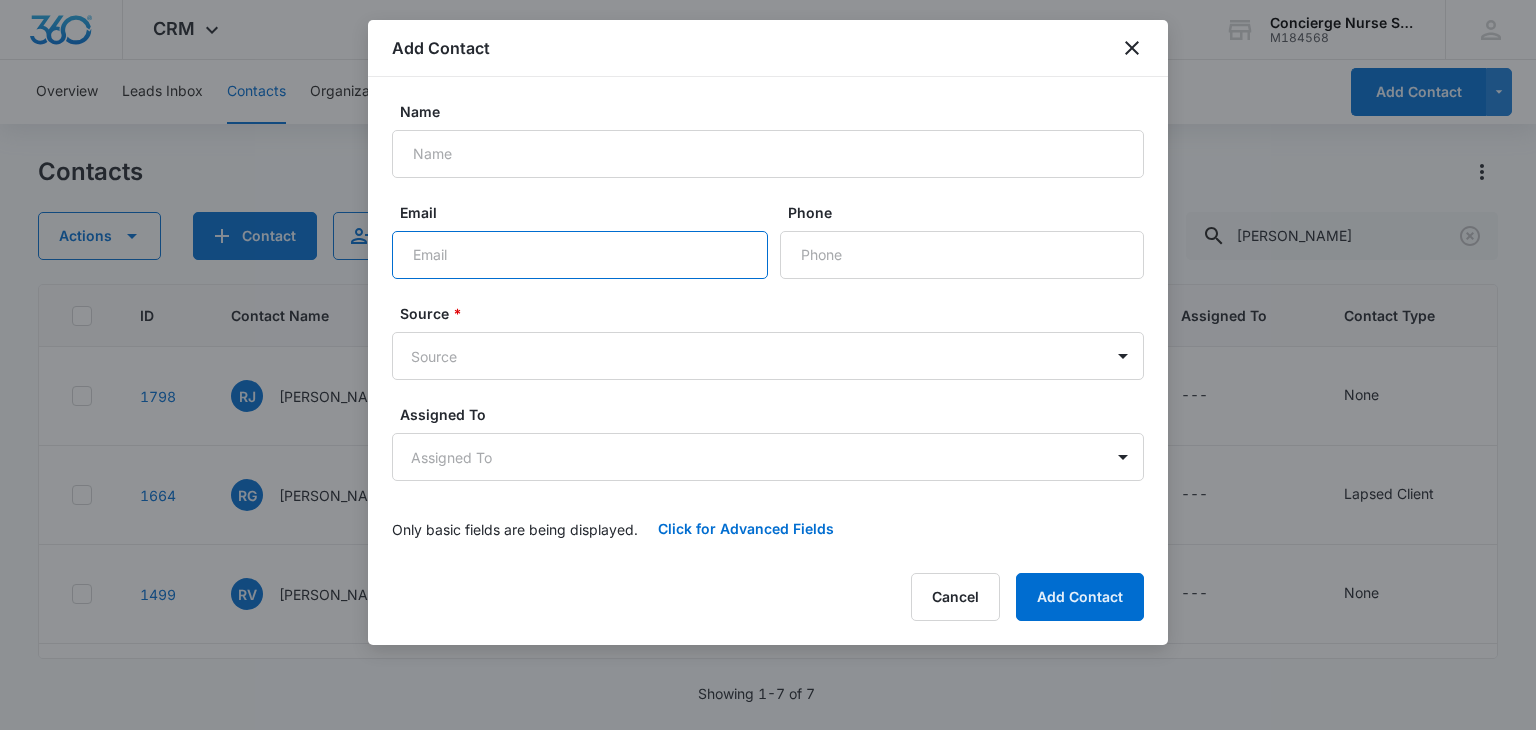 paste on "[EMAIL_ADDRESS][DOMAIN_NAME]" 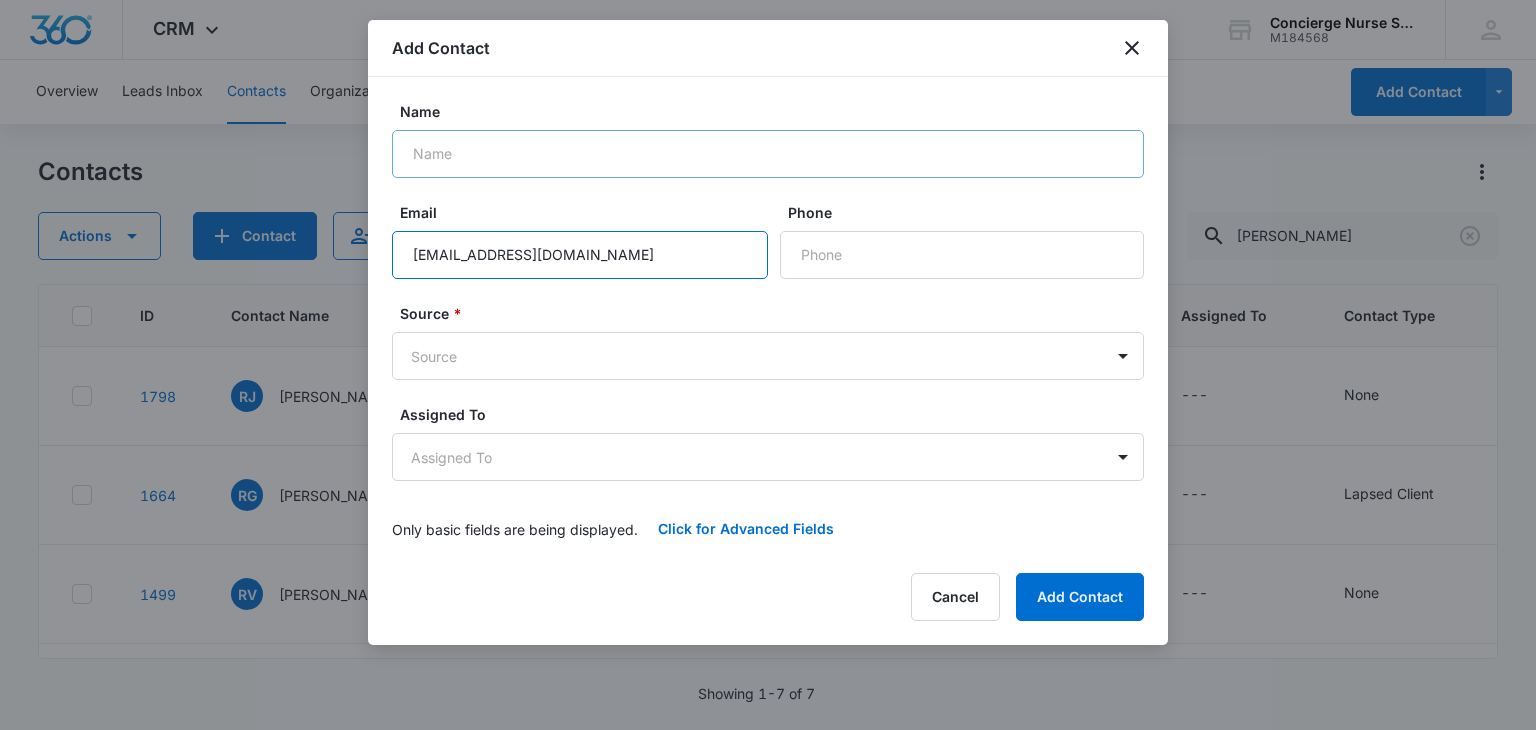 type on "[EMAIL_ADDRESS][DOMAIN_NAME]" 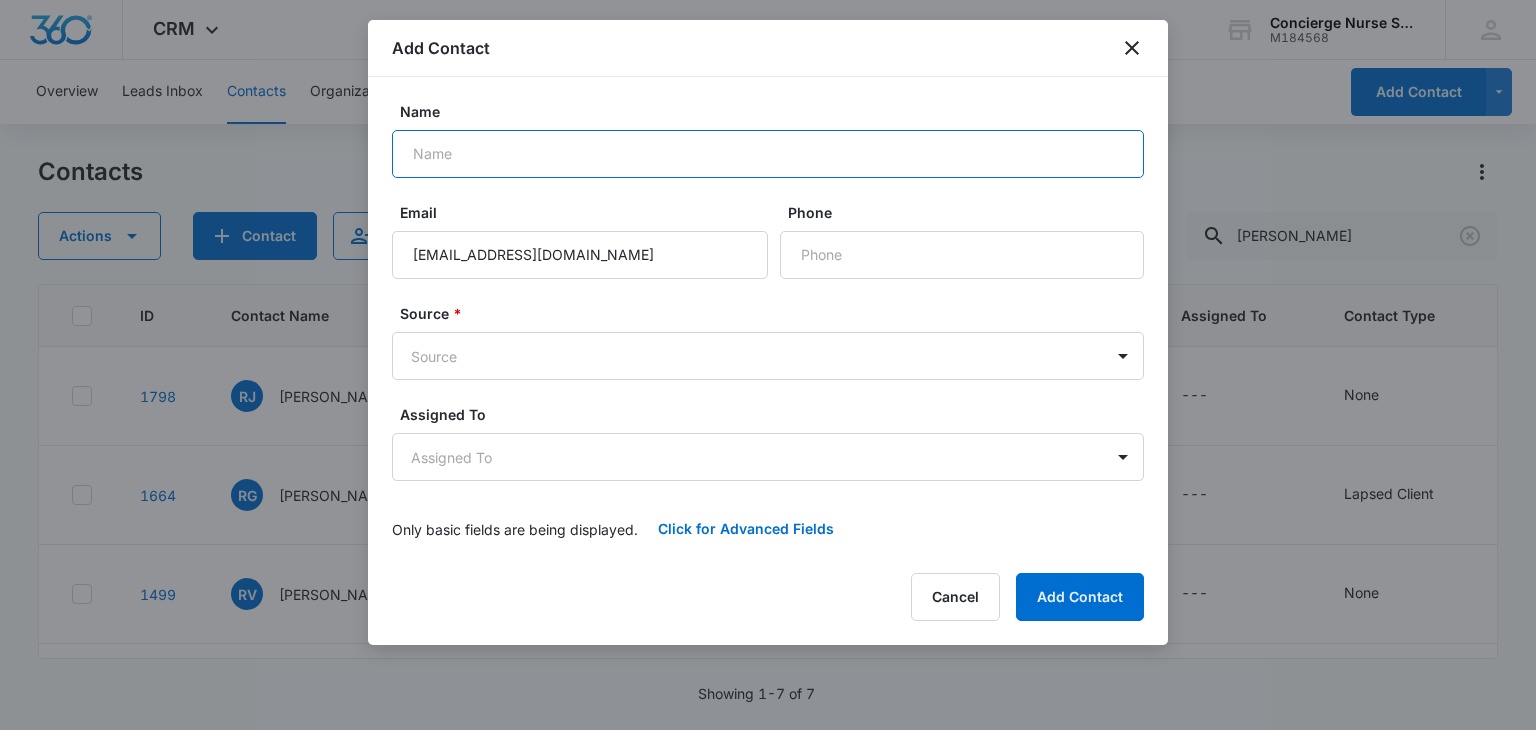 click on "Name" at bounding box center (768, 154) 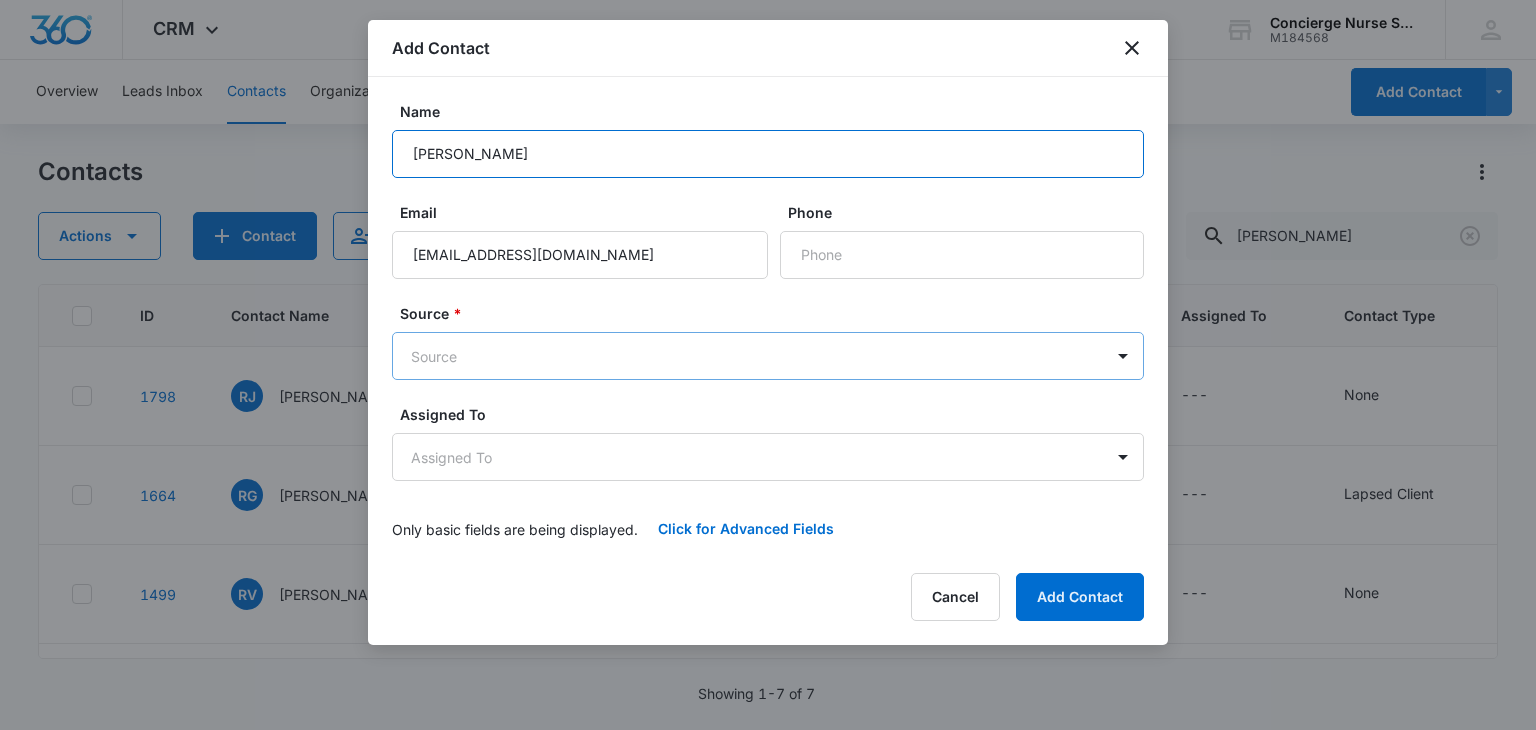 type on "[PERSON_NAME]" 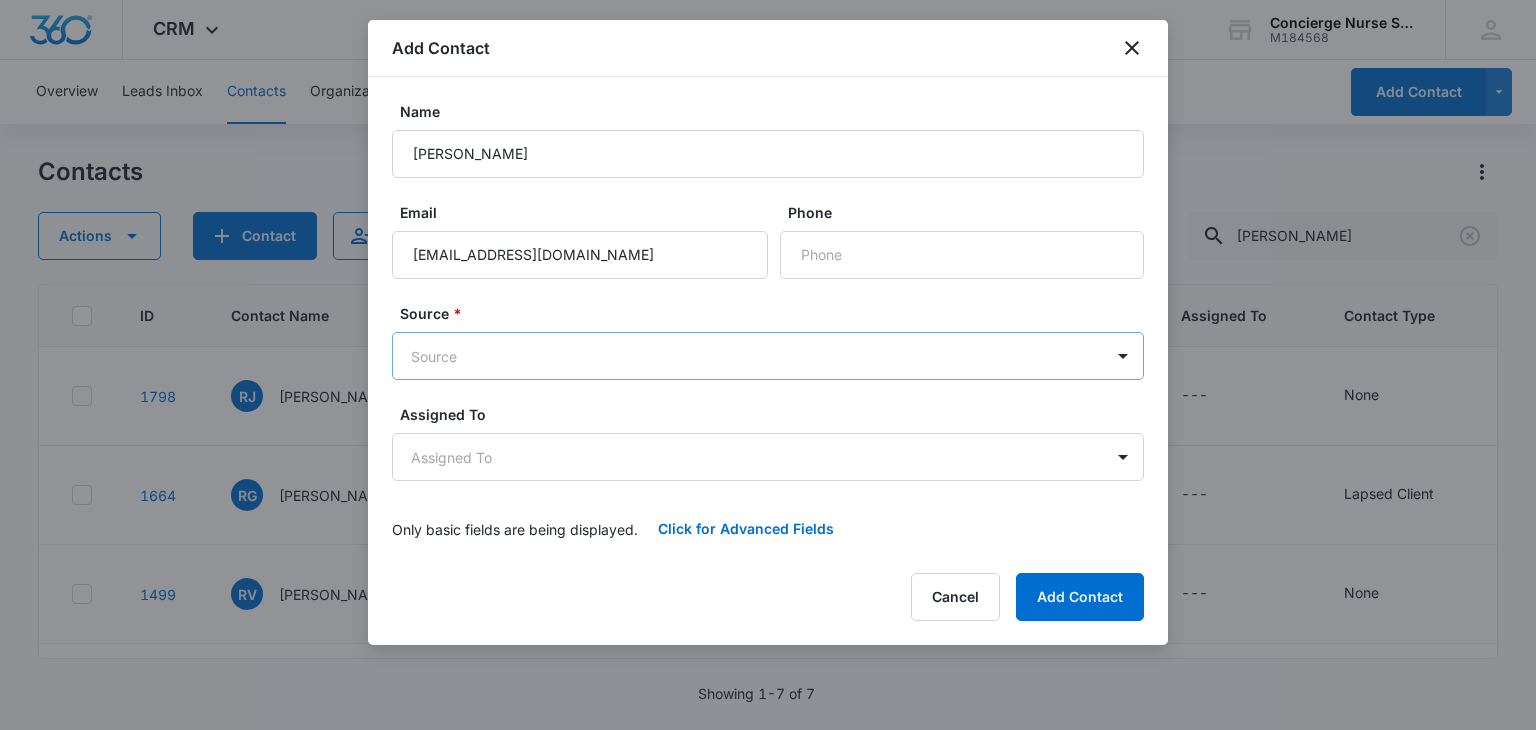 click on "CRM Apps Reputation Websites Forms CRM Email Social Payments POS Content Ads Intelligence Files Brand Settings Concierge Nurse Services M184568 Your Accounts View All DS [PERSON_NAME] [EMAIL_ADDRESS][DOMAIN_NAME] My Profile Notifications Support Logout Terms & Conditions   •   Privacy Policy Overview Leads Inbox Contacts Organizations History Deals Projects Tasks Calendar Lists Reports Settings Add Contact Contacts Actions Contact Import Contacts Filters [PERSON_NAME] ID Contact Name Phone Email Last History Assigned To Contact Type Contact Status Organization Address 1798 [PERSON_NAME] --- [EMAIL_ADDRESS][DOMAIN_NAME] [DATE] by CRM System Succesfully subscribed to "Review Request". View More Add History --- None None --- --- 1664 RG [PERSON_NAME] --- [PERSON_NAME][EMAIL_ADDRESS][DOMAIN_NAME] [DATE] by CRM System Succesfully subscribed to "Lapsed Client". View More Add History --- Lapsed Client None --- --- 1499 RV [PERSON_NAME] --- [EMAIL_ADDRESS][DOMAIN_NAME] [DATE] by [PERSON_NAME] View More --- ---" at bounding box center (768, 365) 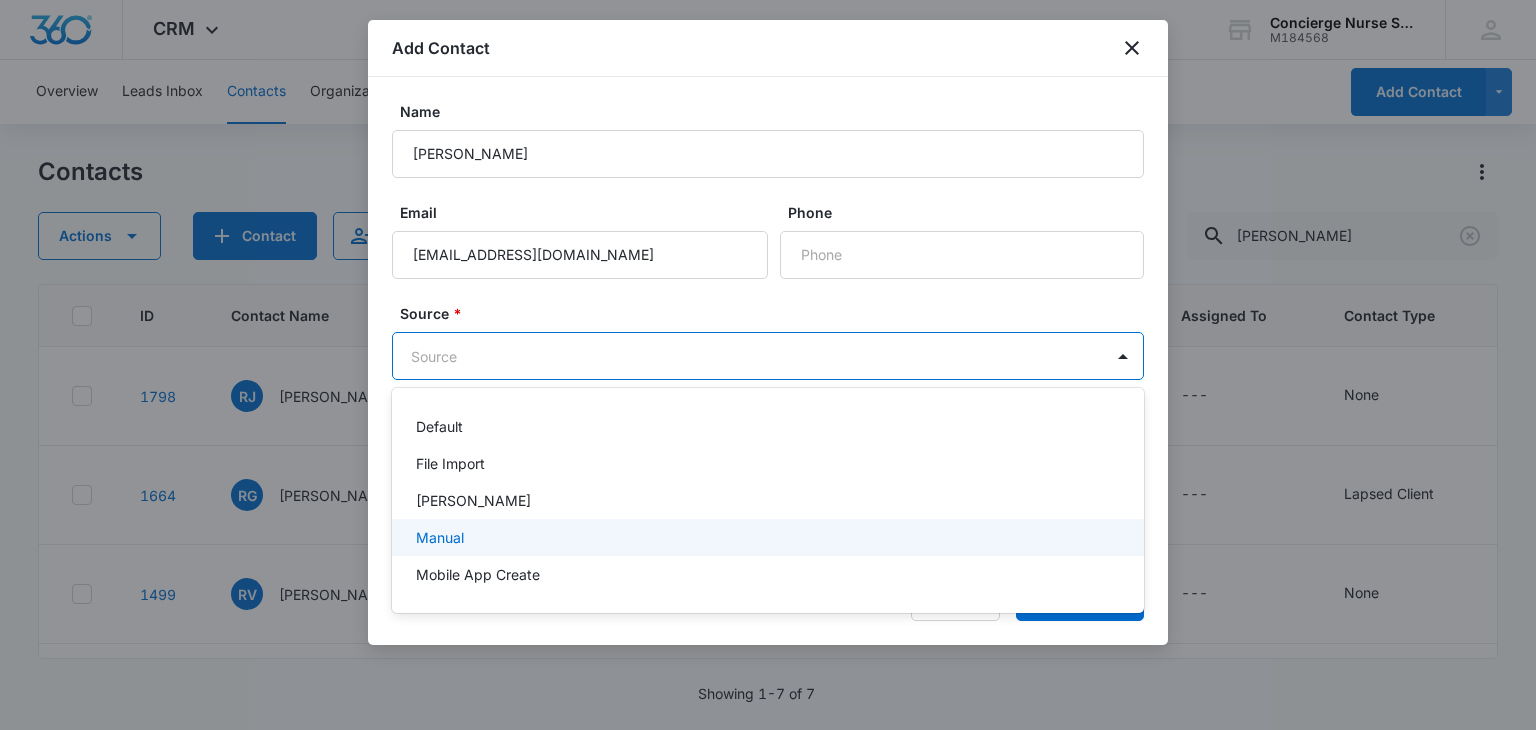 drag, startPoint x: 477, startPoint y: 540, endPoint x: 497, endPoint y: 537, distance: 20.22375 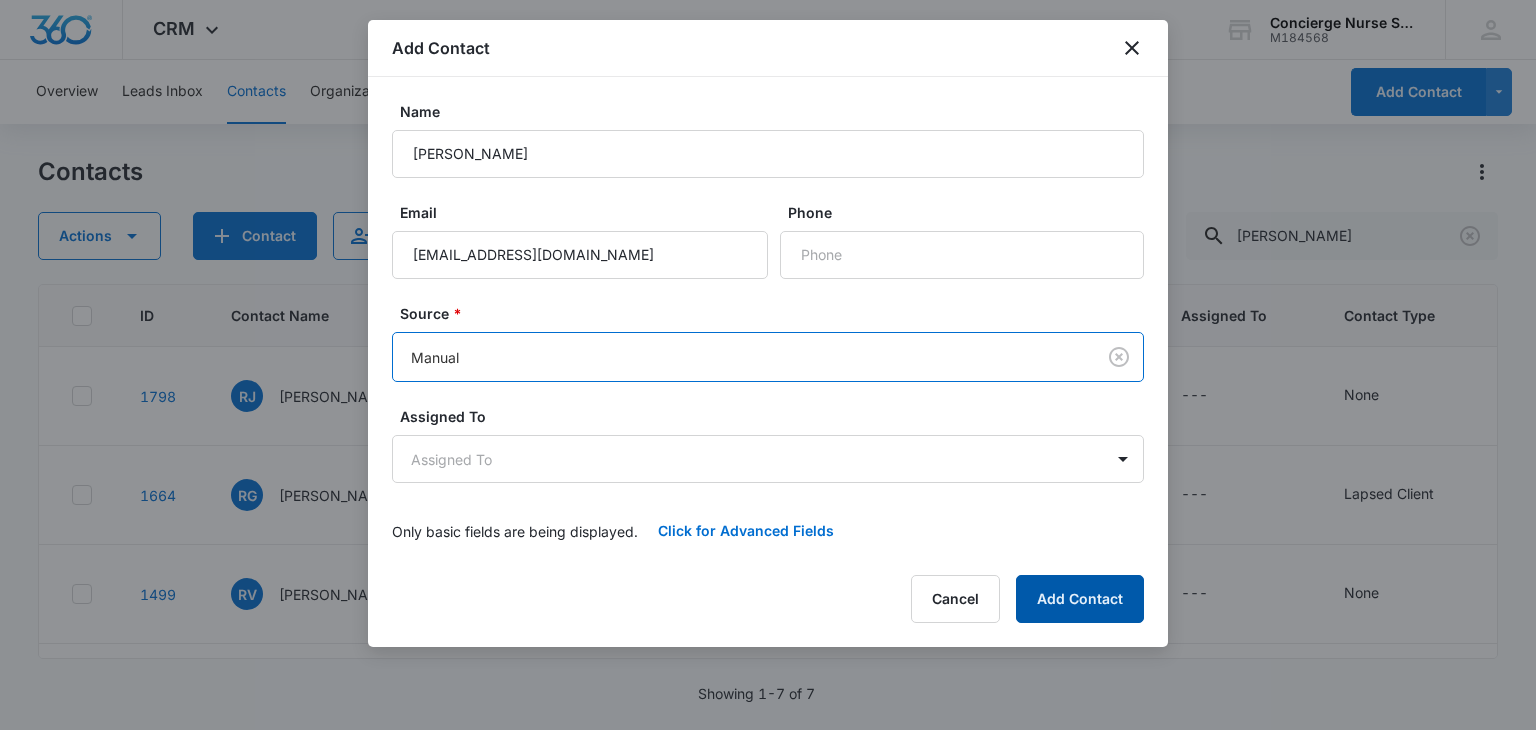 click on "Add Contact" at bounding box center [1080, 599] 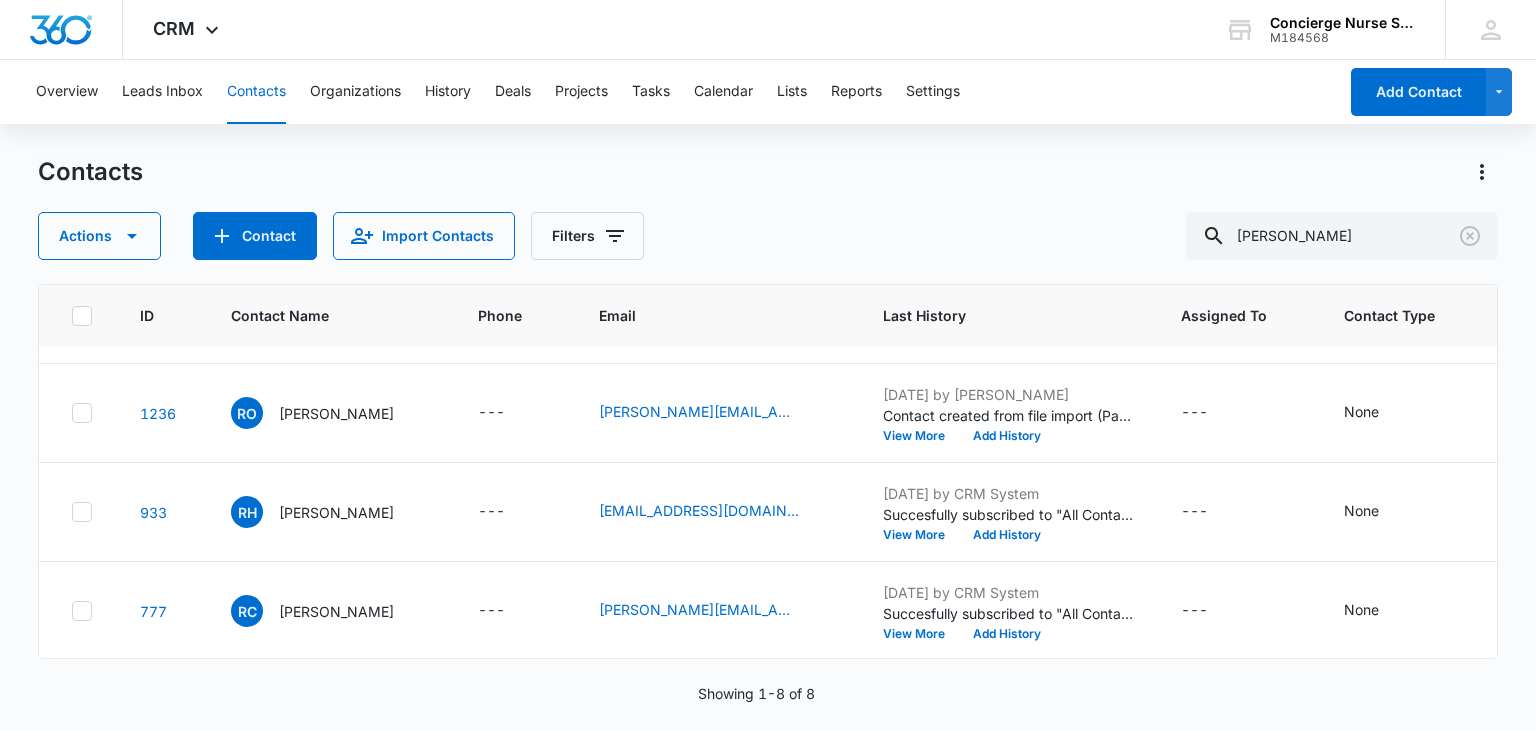 scroll, scrollTop: 0, scrollLeft: 0, axis: both 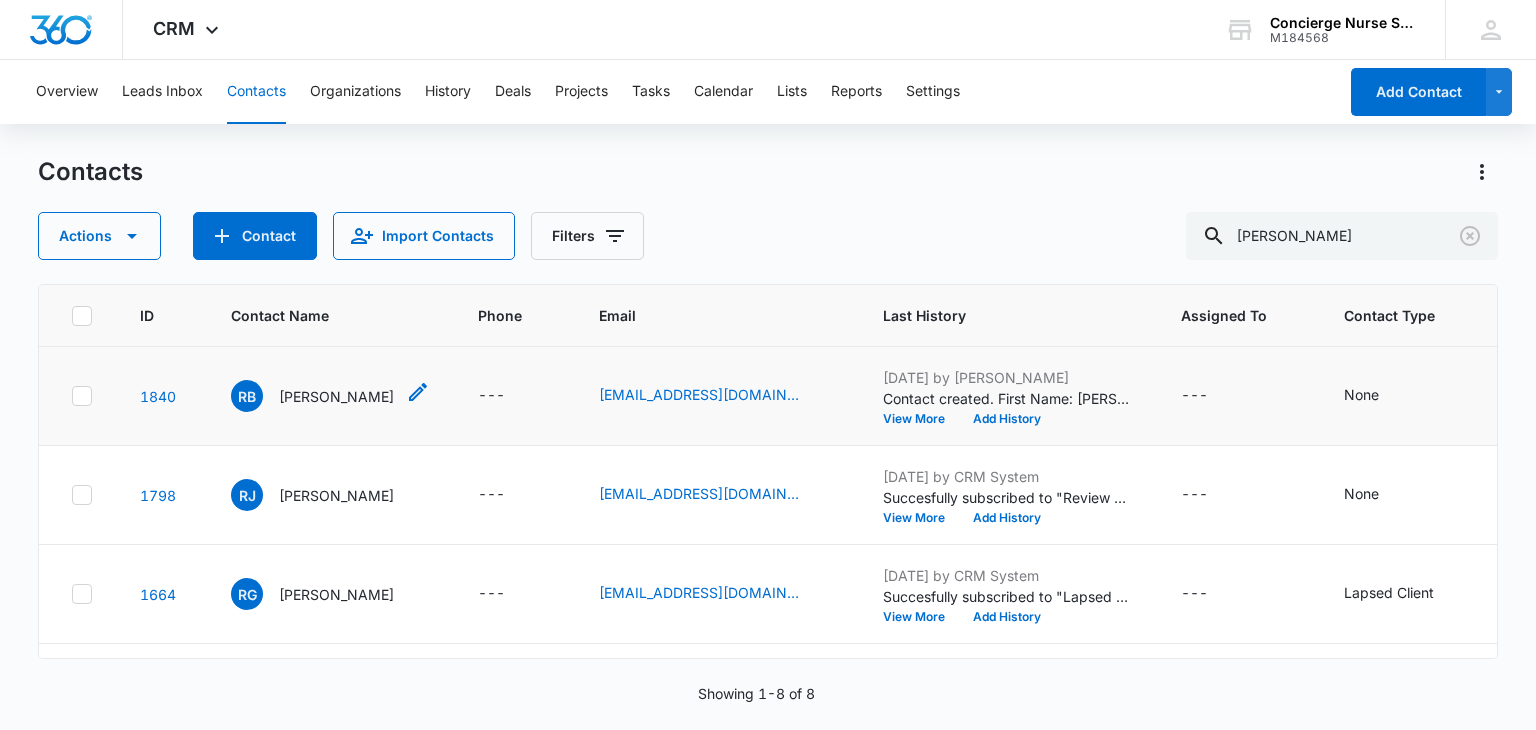 click on "[PERSON_NAME]" at bounding box center (336, 396) 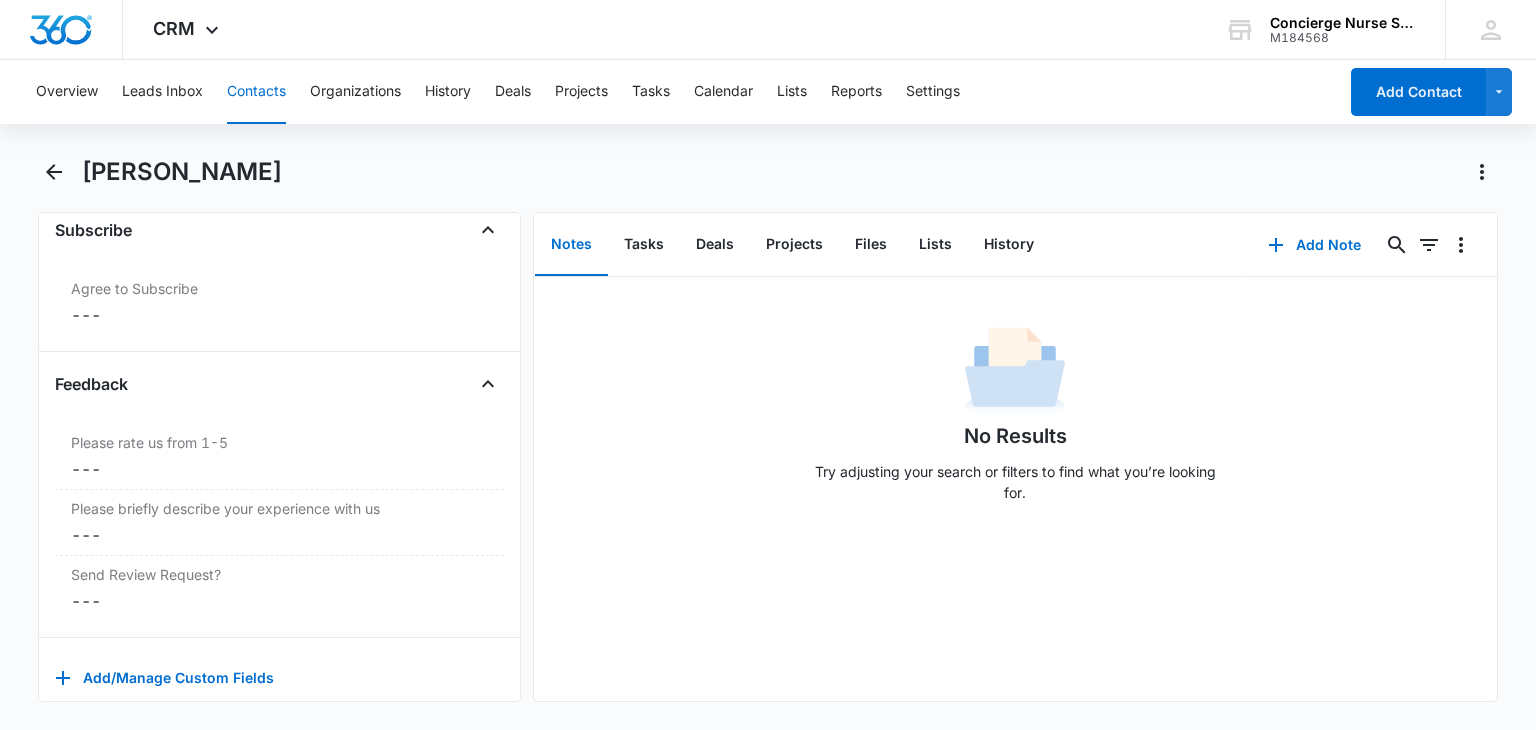 scroll, scrollTop: 2096, scrollLeft: 0, axis: vertical 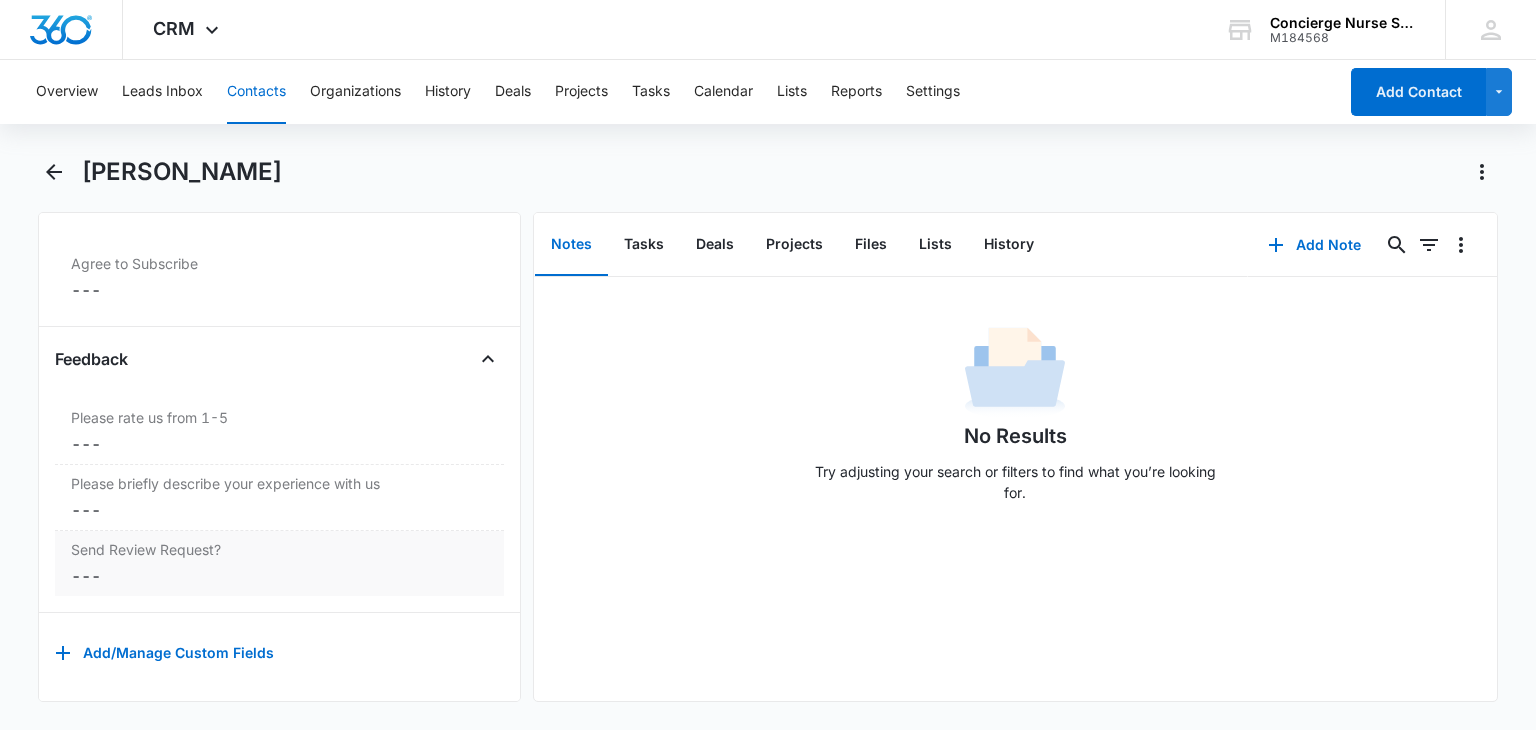 click on "Cancel Save Changes ---" at bounding box center (279, 576) 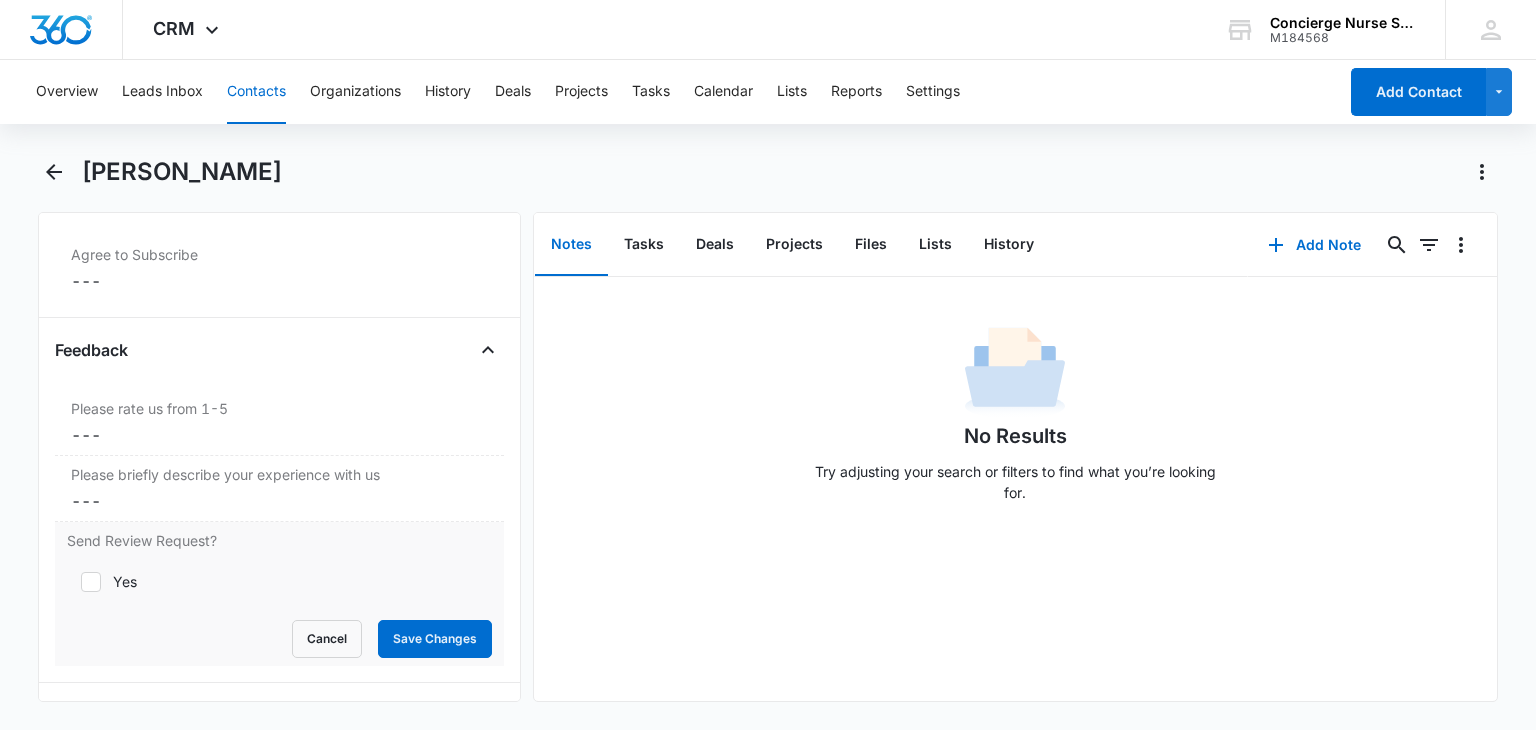 click 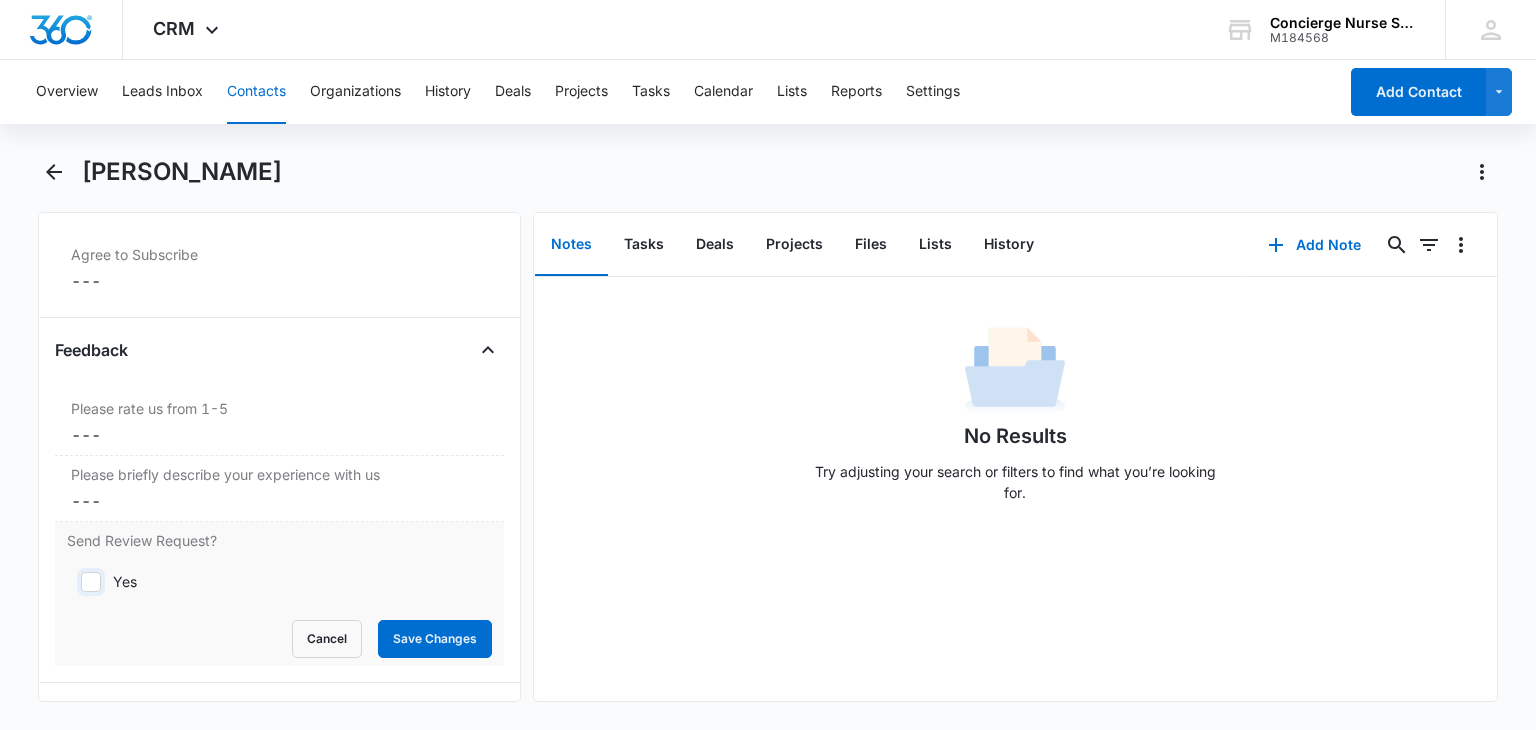 checkbox on "true" 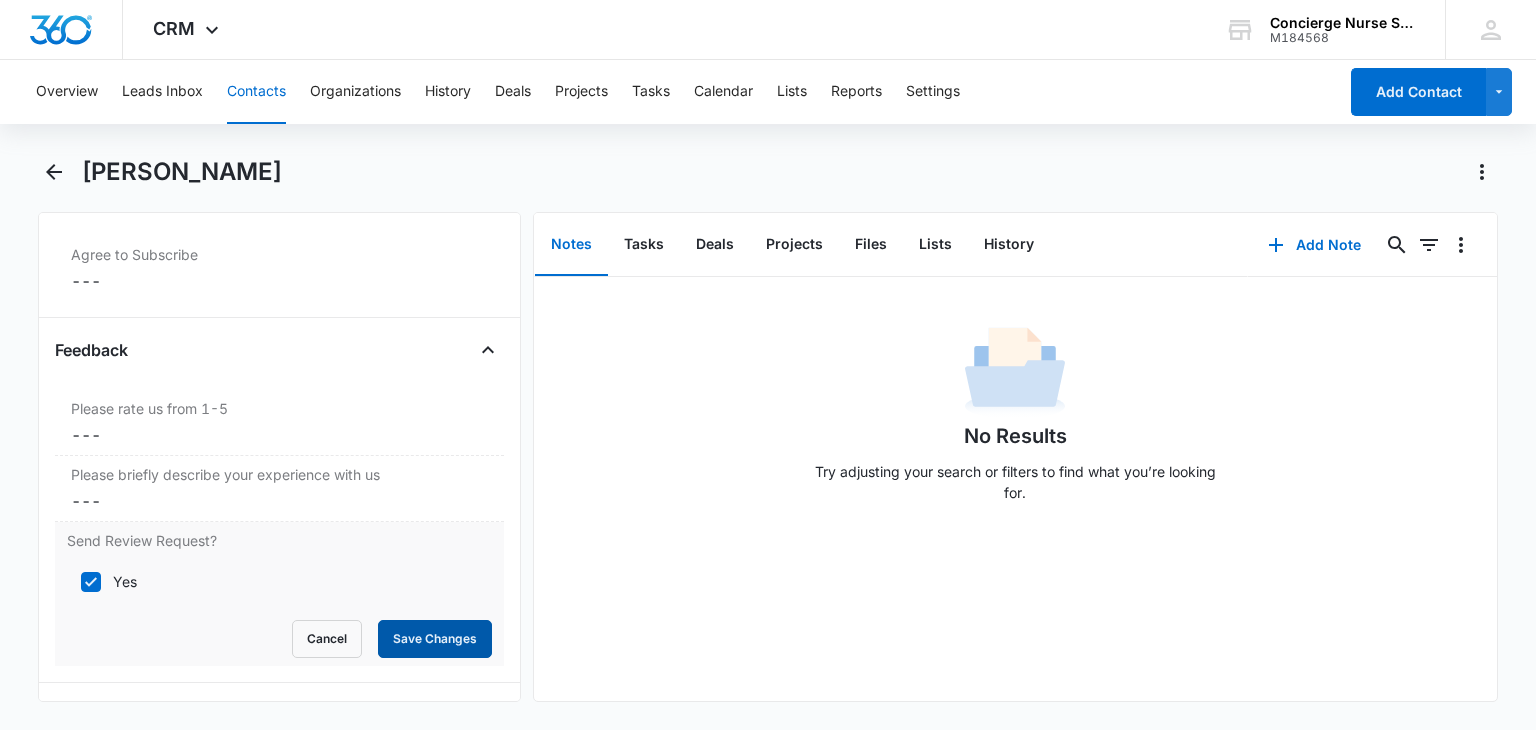 click on "Save Changes" at bounding box center (435, 639) 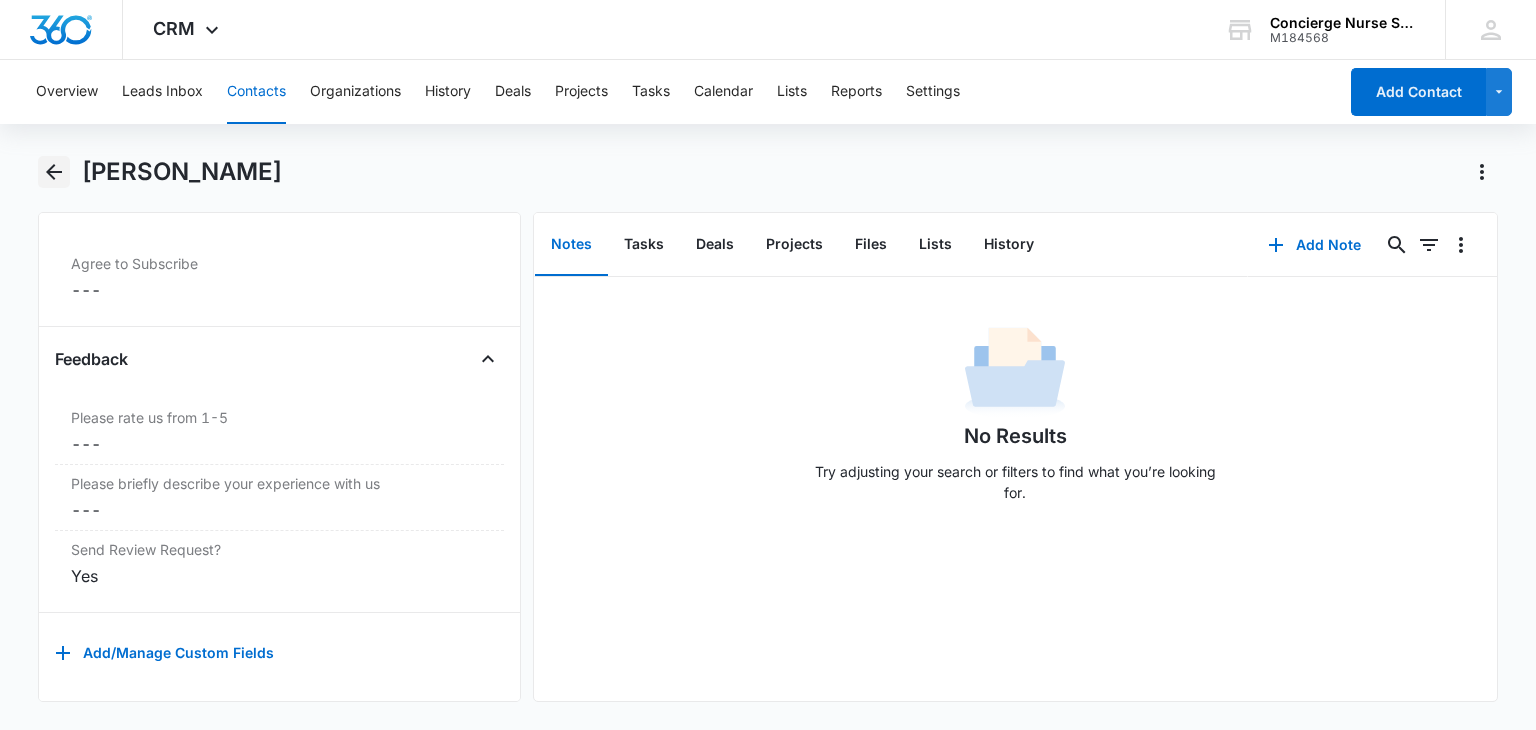 click 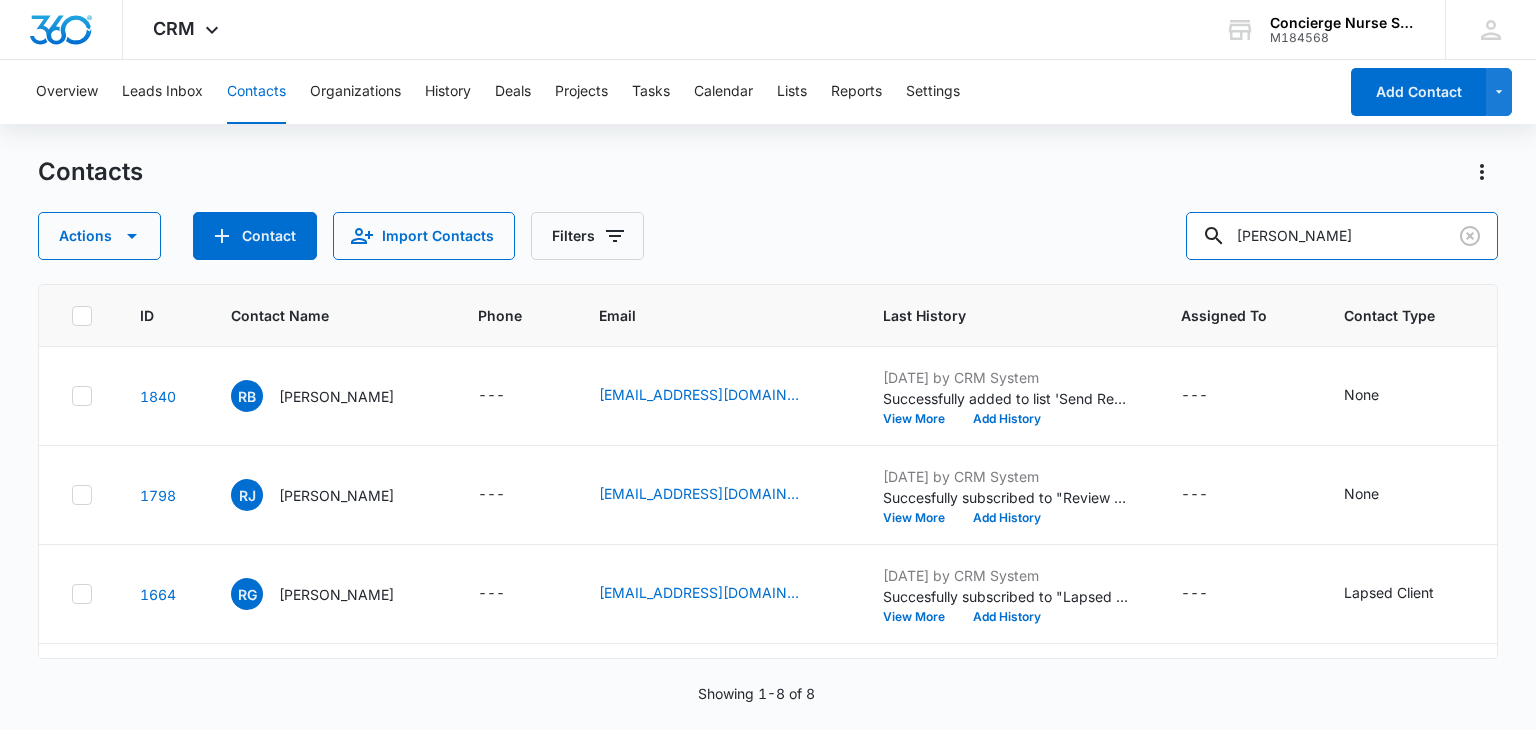 drag, startPoint x: 1320, startPoint y: 237, endPoint x: 1168, endPoint y: 237, distance: 152 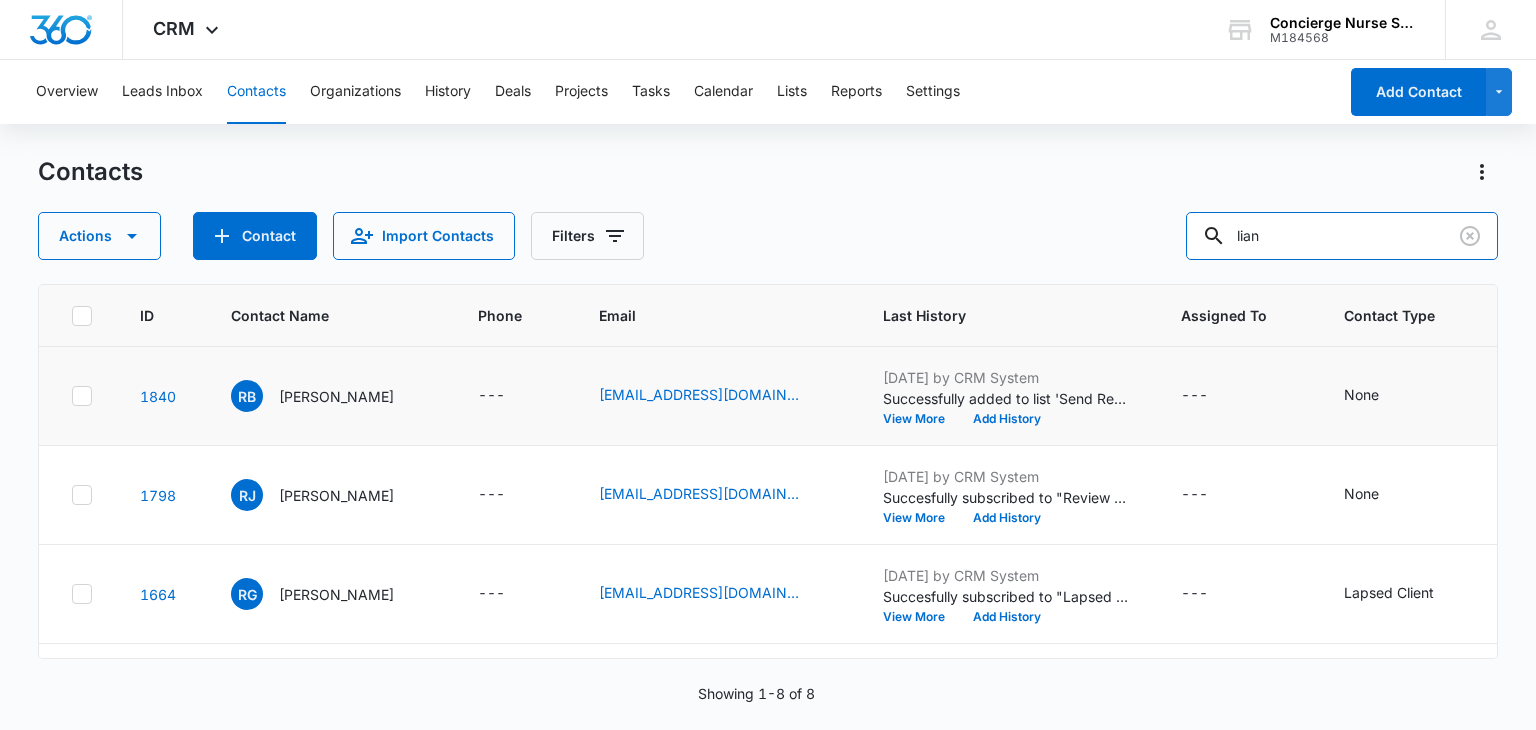 type on "lian" 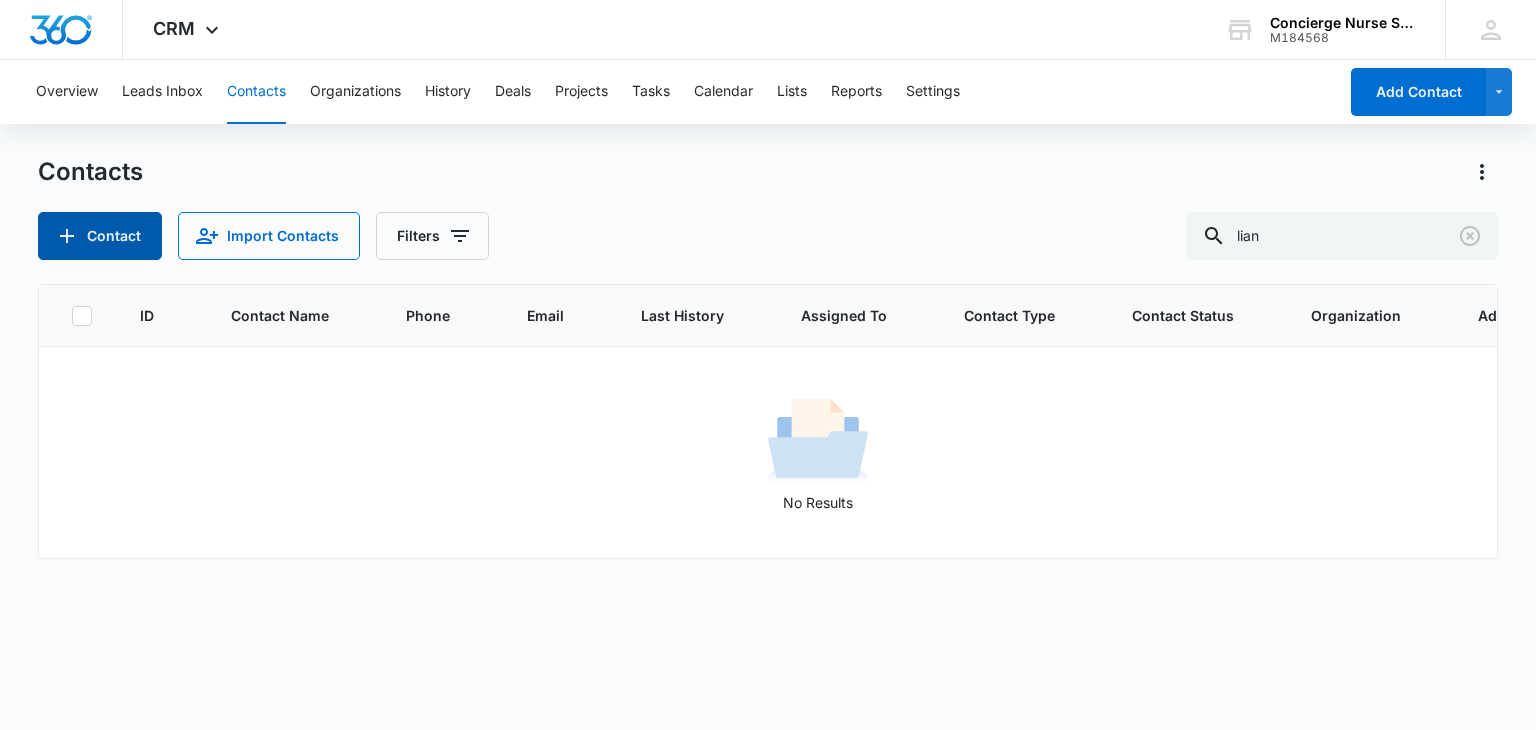click on "Contact" at bounding box center (100, 236) 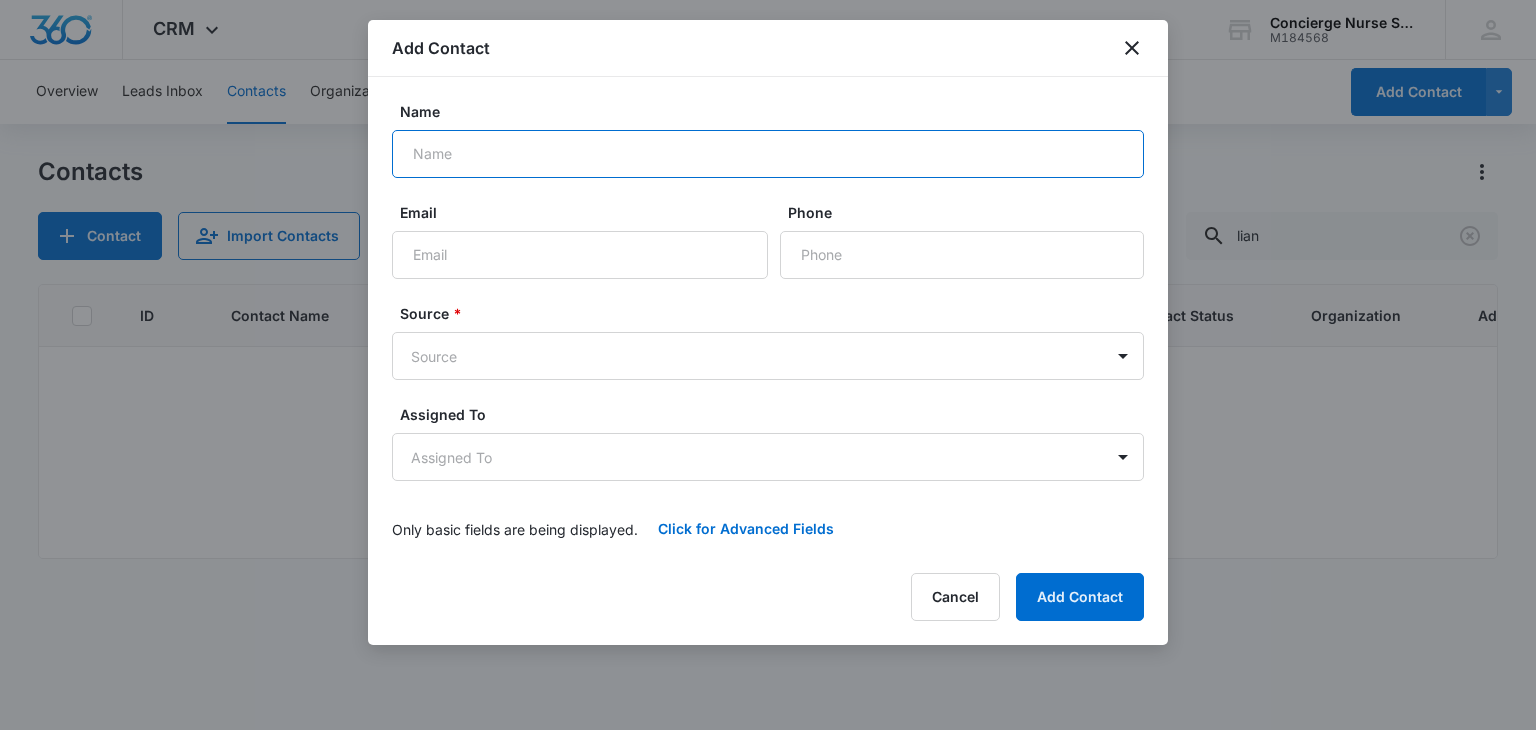 click on "Name" at bounding box center [768, 154] 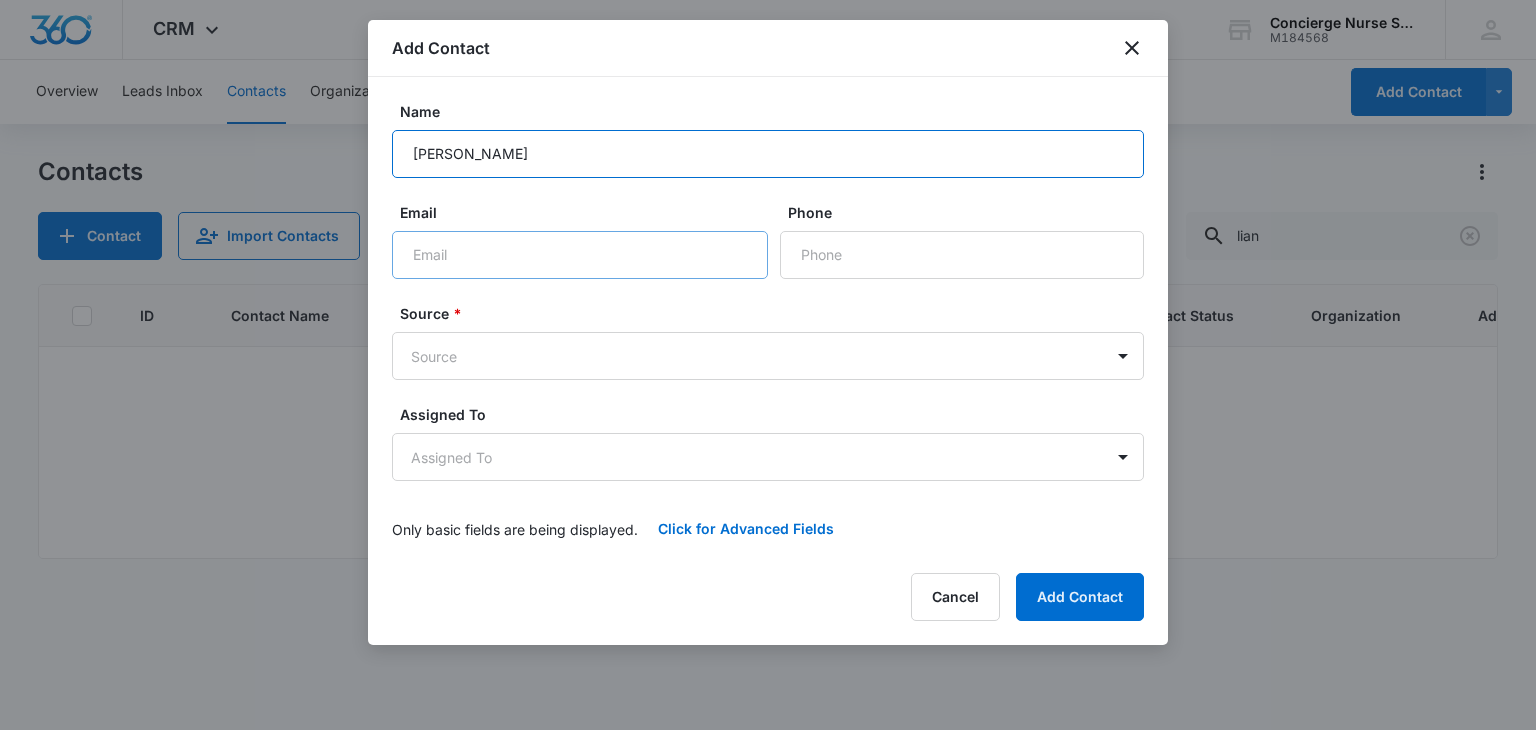 type on "[PERSON_NAME]" 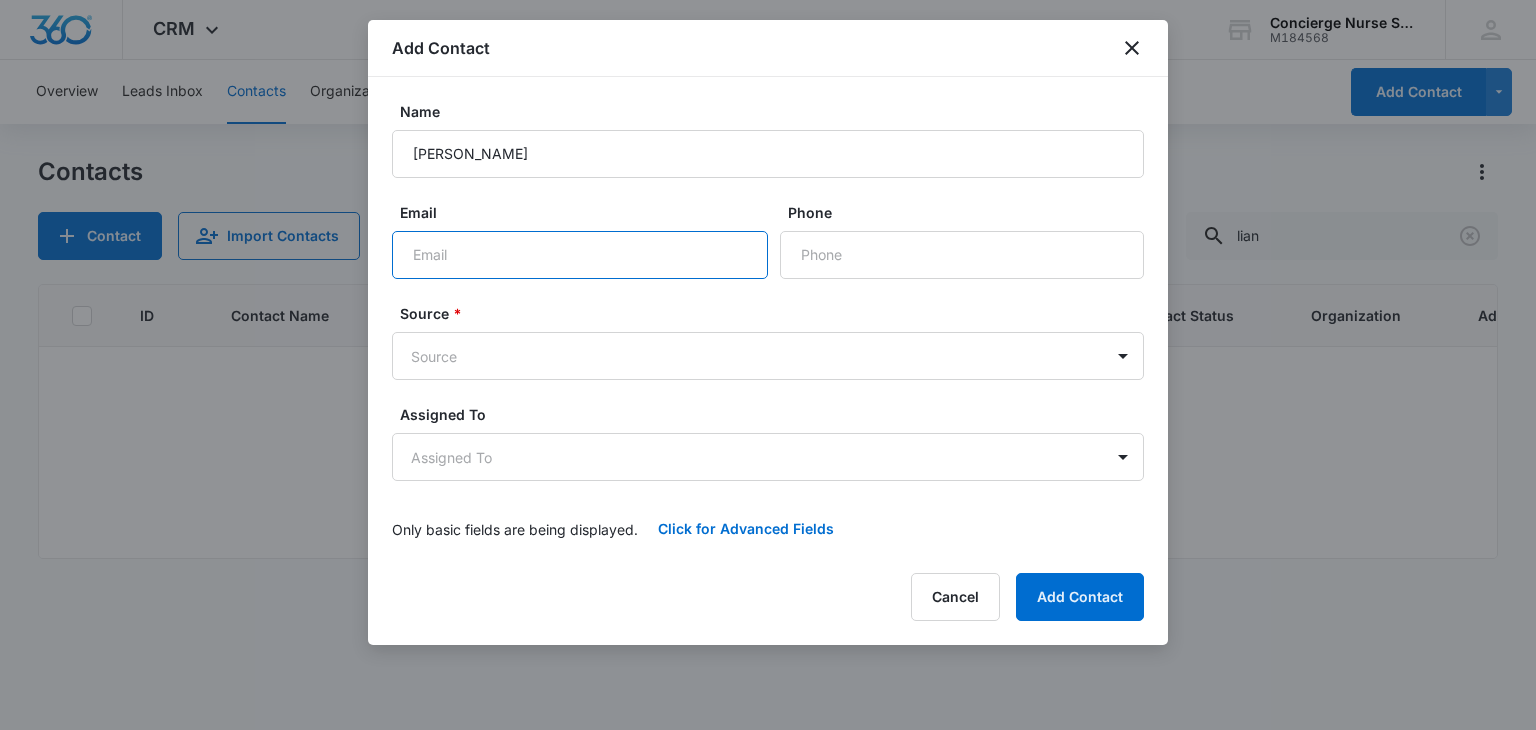 click on "Email" at bounding box center [580, 255] 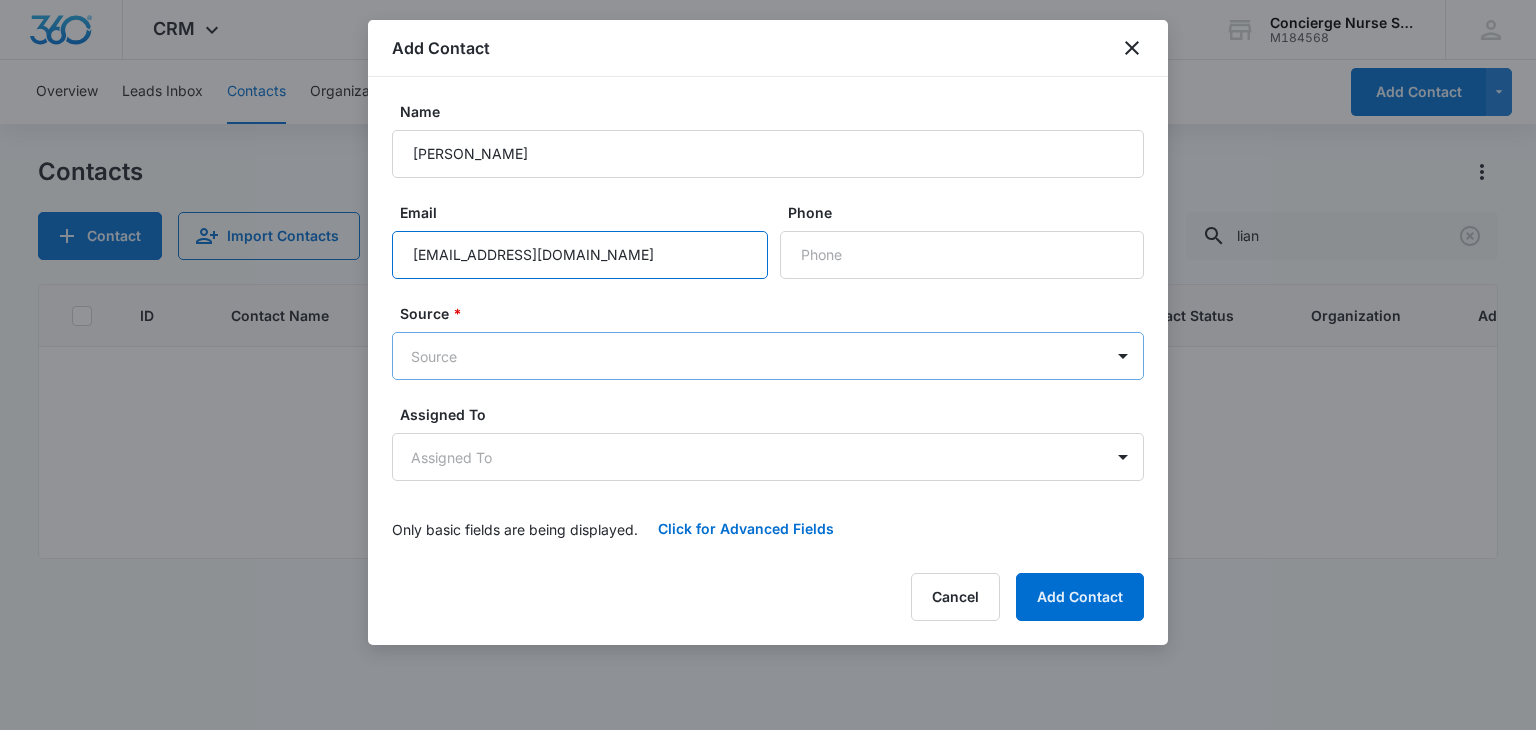 type on "[EMAIL_ADDRESS][DOMAIN_NAME]" 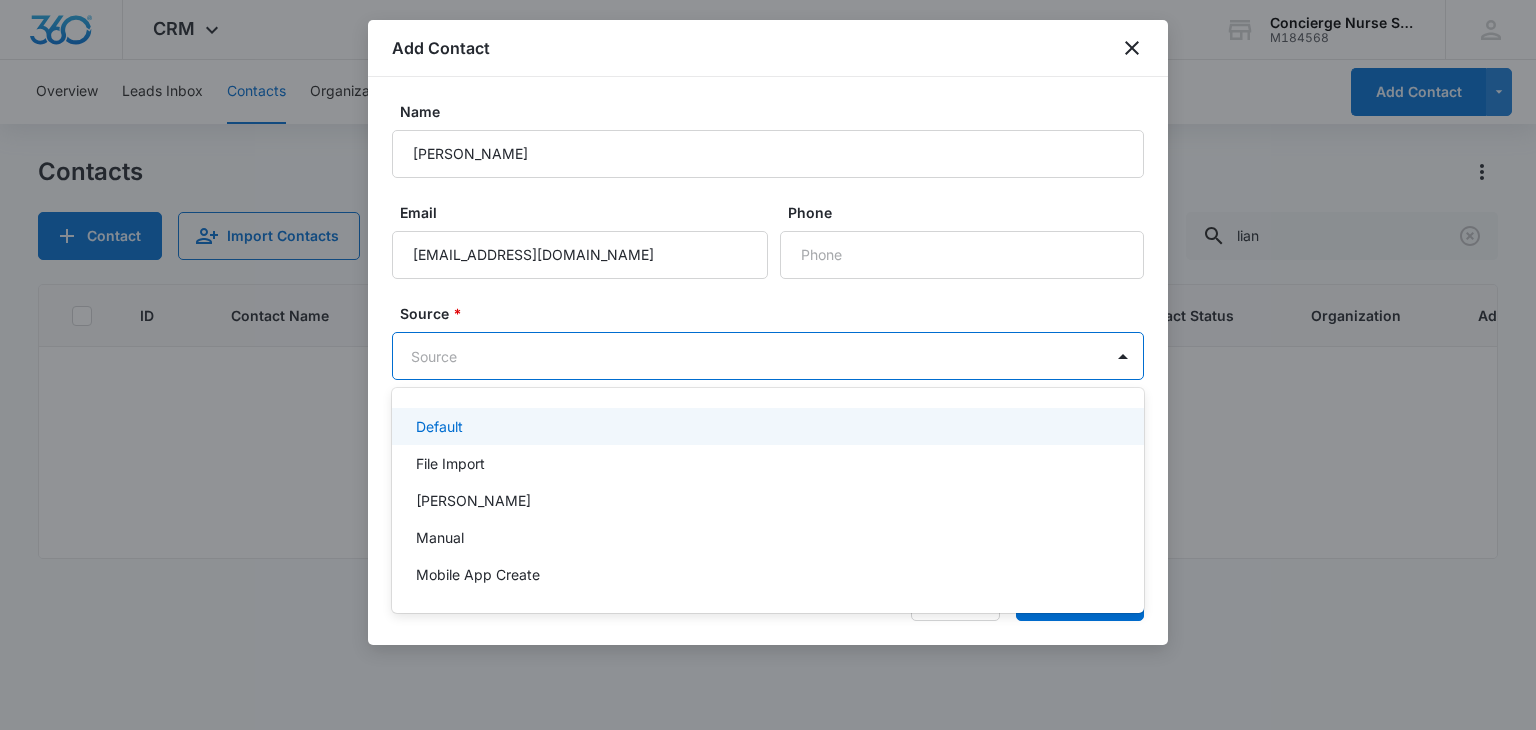 click on "CRM Apps Reputation Websites Forms CRM Email Social Payments POS Content Ads Intelligence Files Brand Settings Concierge Nurse Services M184568 Your Accounts View All DS [PERSON_NAME] [EMAIL_ADDRESS][DOMAIN_NAME] My Profile Notifications Support Logout Terms & Conditions   •   Privacy Policy Overview Leads Inbox Contacts Organizations History Deals Projects Tasks Calendar Lists Reports Settings Add Contact Contacts Contact Import Contacts Filters lian ID Contact Name Phone Email Last History Assigned To Contact Type Contact Status Organization Address No Results
Concierge Nurse Services - CRM Contacts - Marketing 360® Add Contact Name [PERSON_NAME] Email [EMAIL_ADDRESS][DOMAIN_NAME] Phone Source * 5 results available. Use Up and Down to choose options, press Enter to select the currently focused option, press Escape to exit the menu, press Tab to select the option and exit the menu. Source Assigned To Assigned To Only basic fields are being displayed. Click for Advanced Fields Contact Type Other" at bounding box center [768, 365] 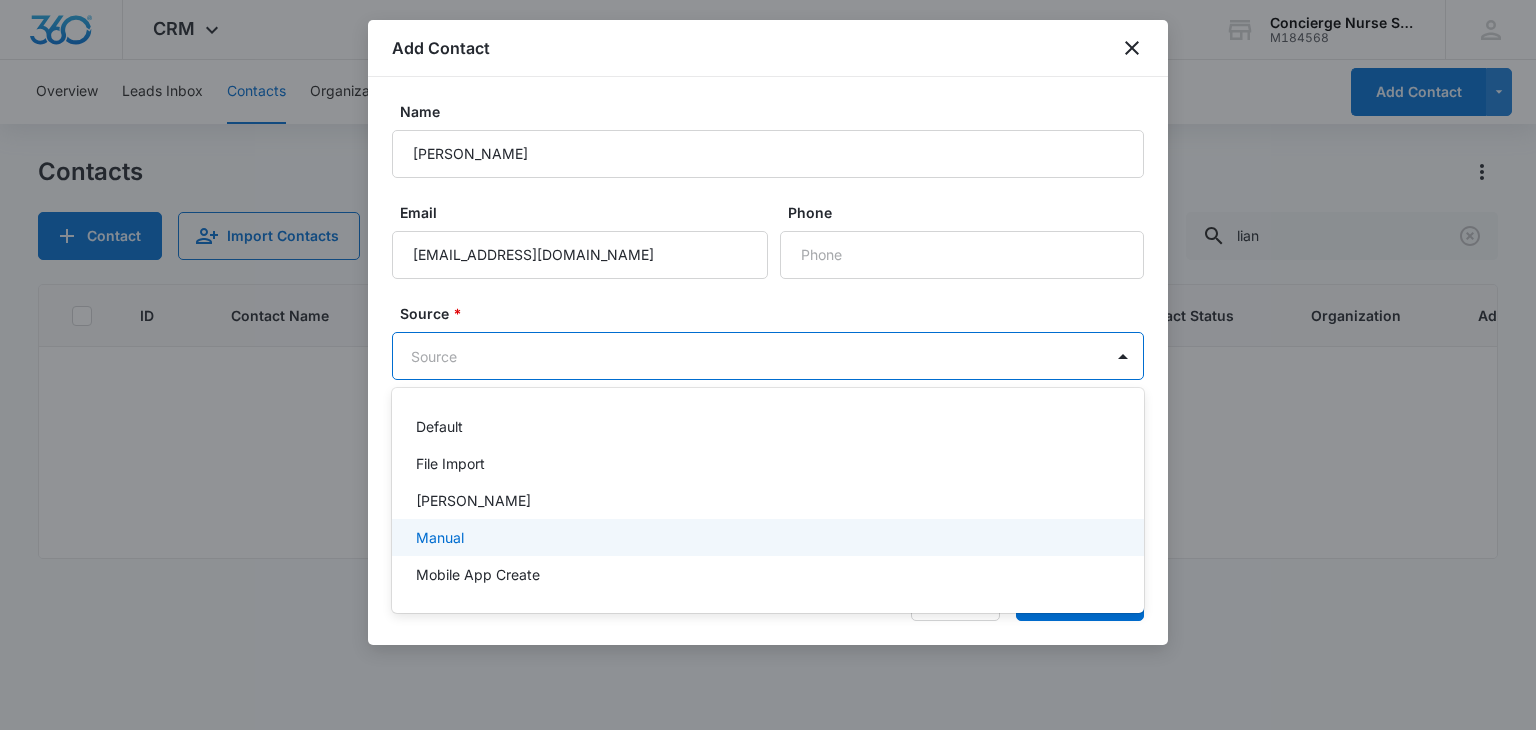 click on "Manual" at bounding box center [766, 537] 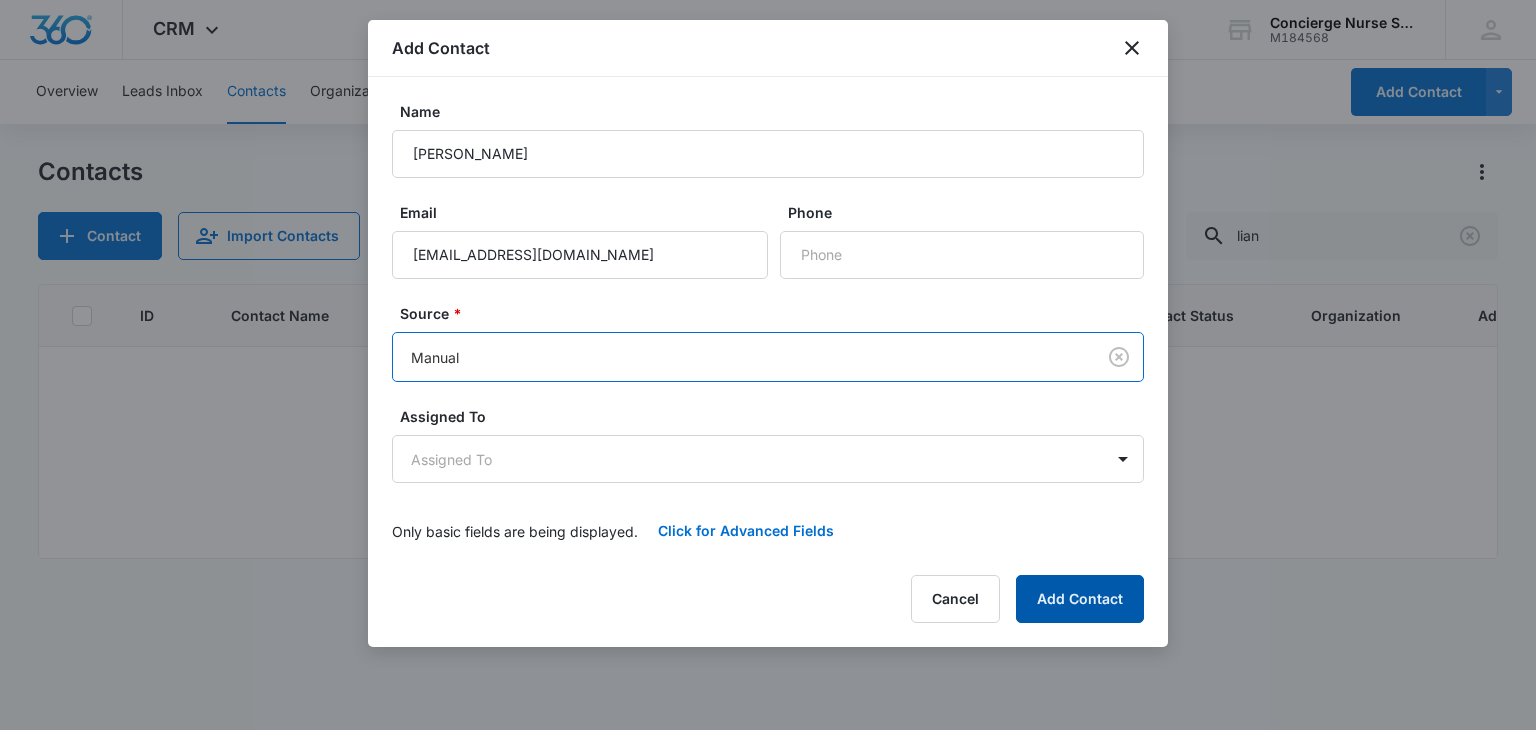 click on "Add Contact" at bounding box center [1080, 599] 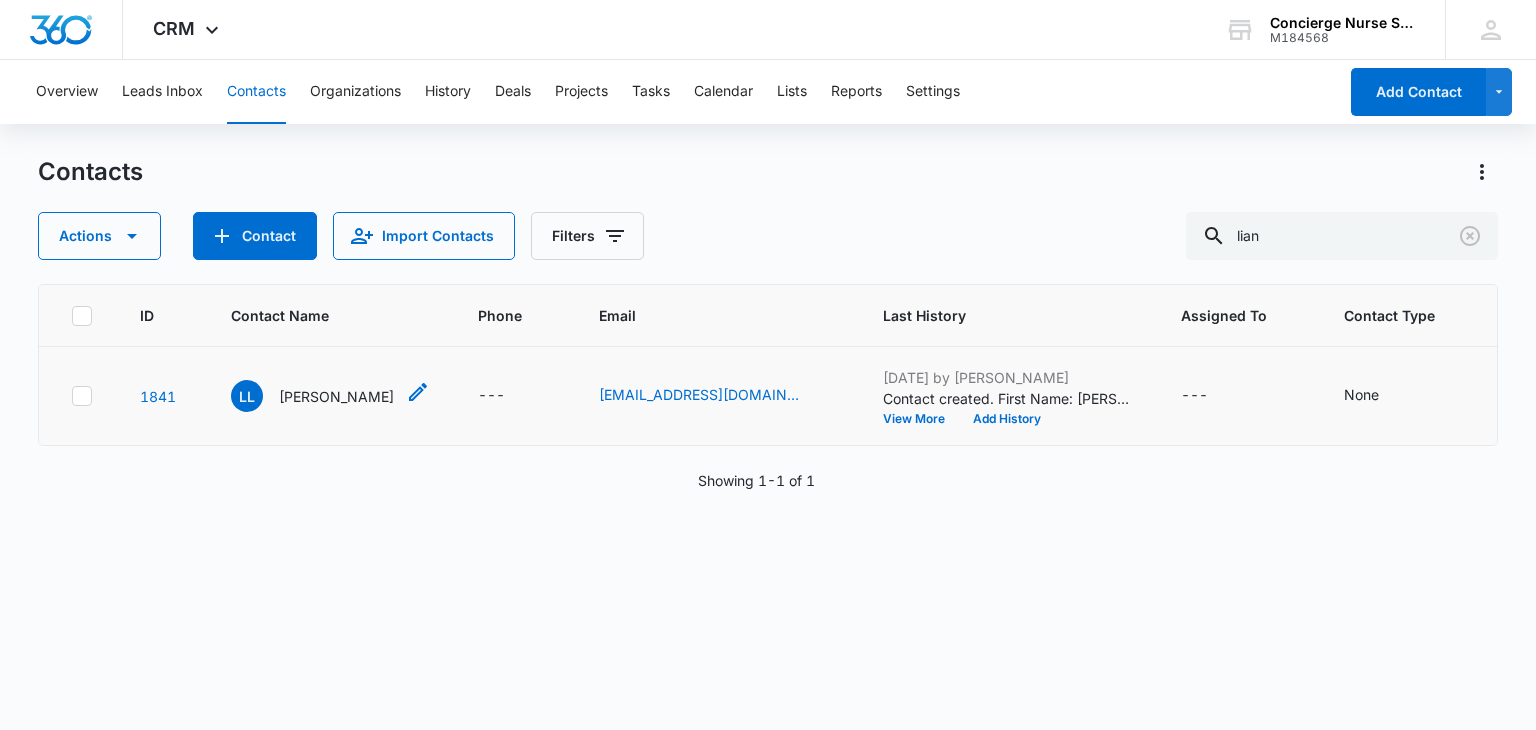 click on "[PERSON_NAME]" at bounding box center (336, 396) 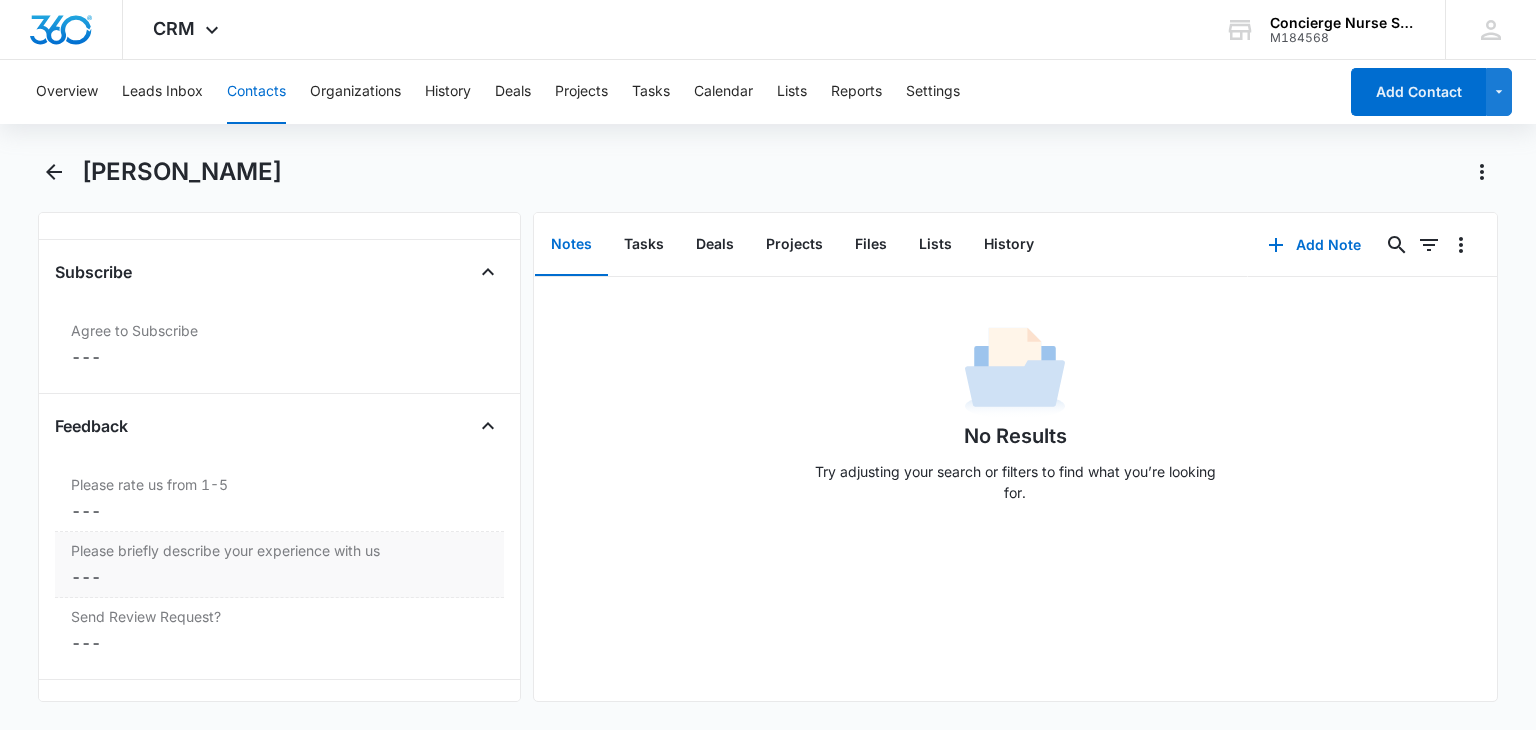 scroll, scrollTop: 2096, scrollLeft: 0, axis: vertical 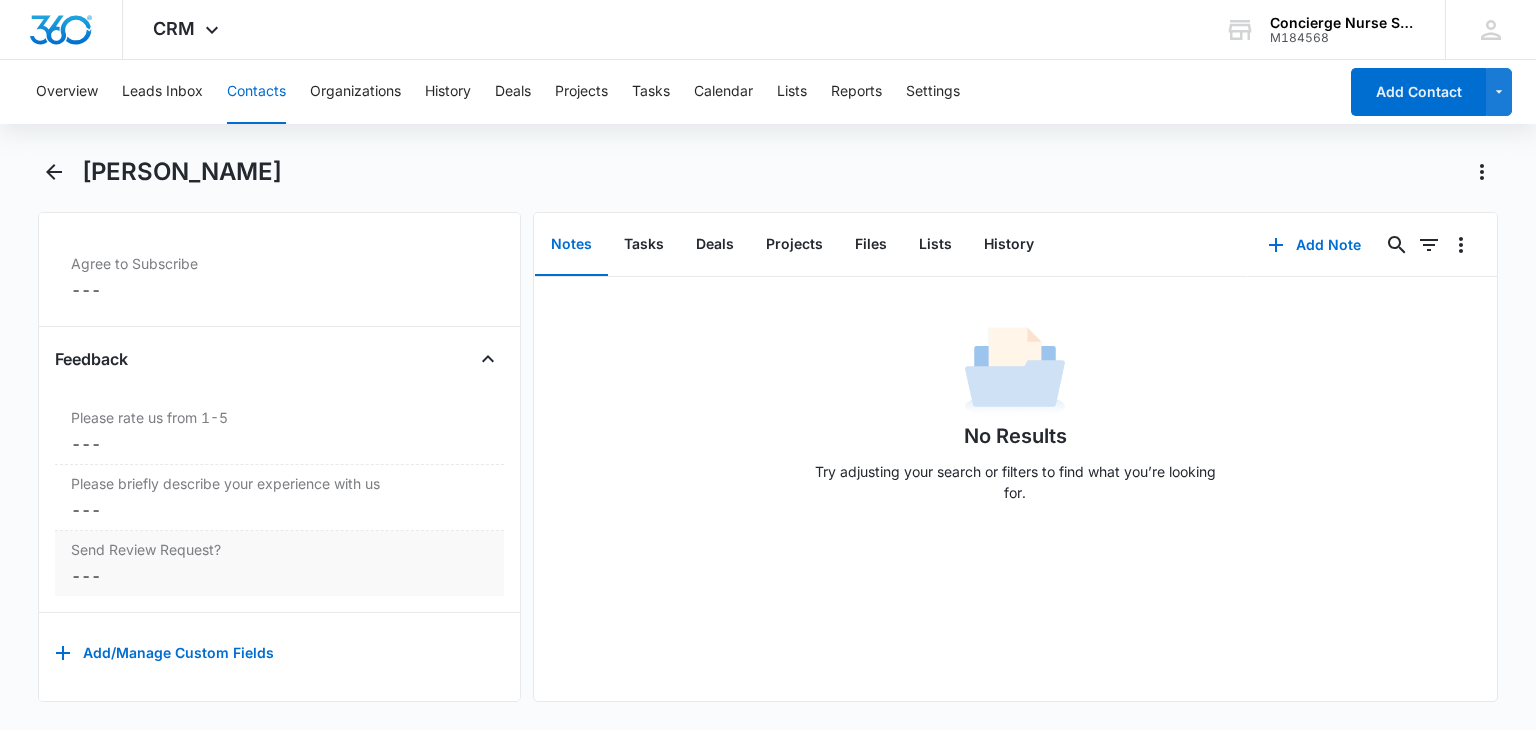 click on "Cancel Save Changes ---" at bounding box center (279, 576) 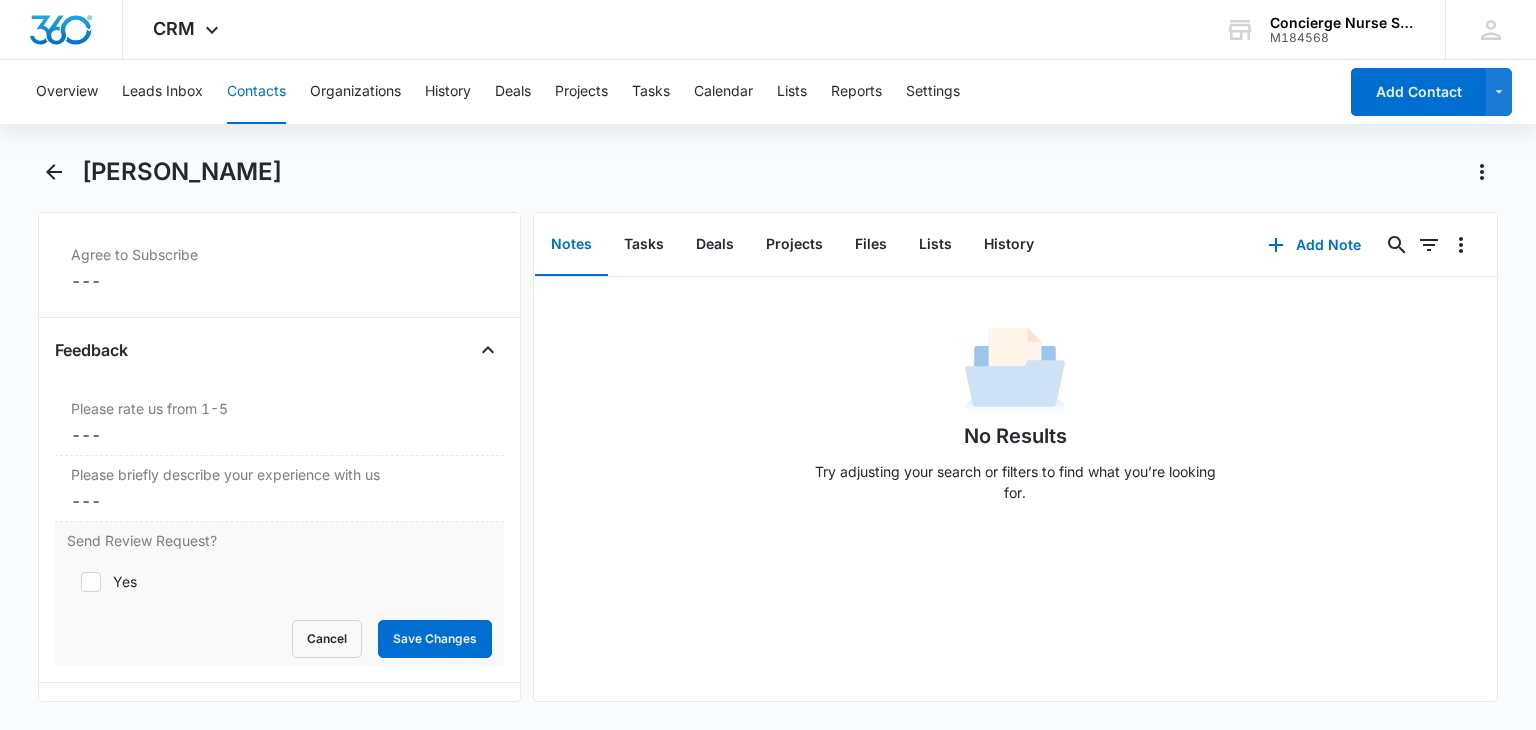click 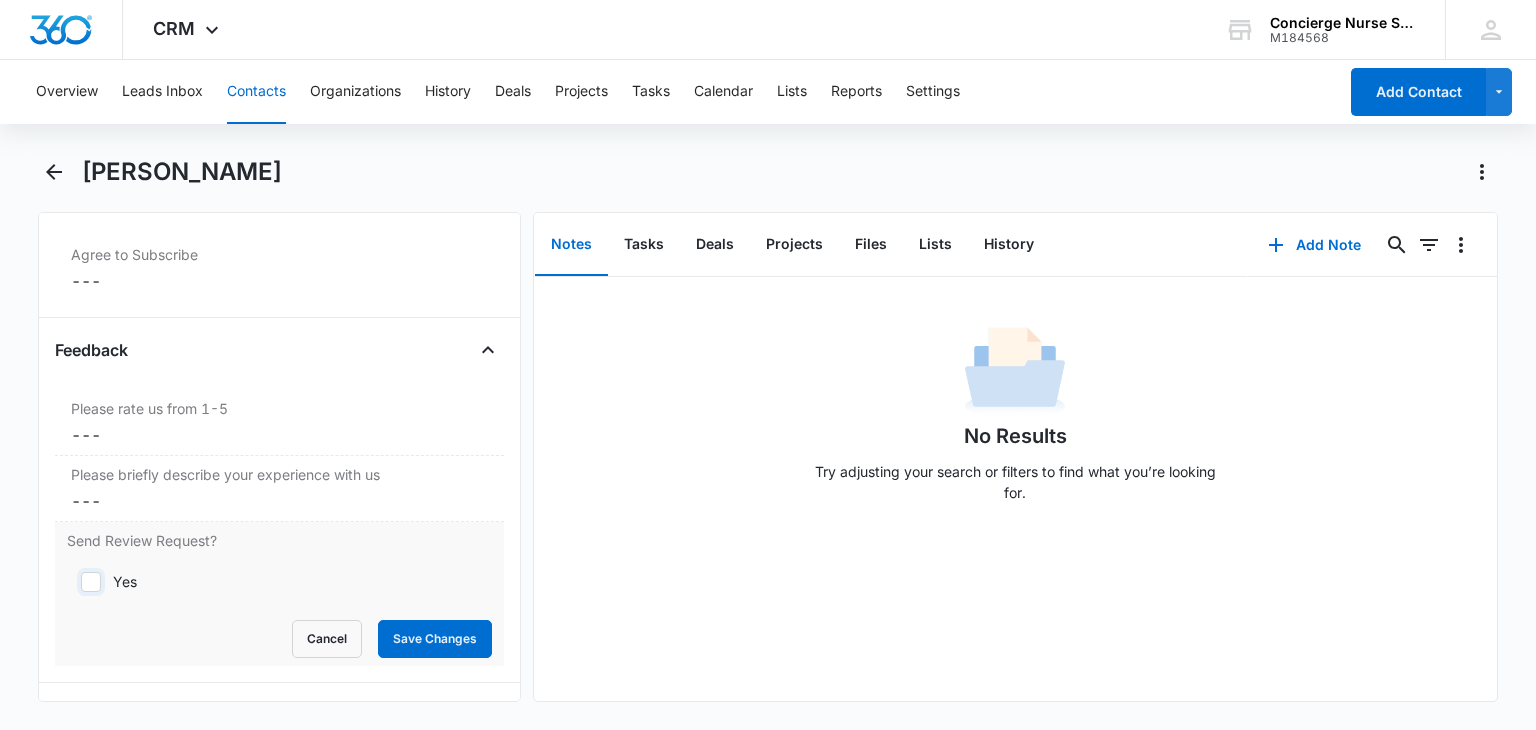 checkbox on "true" 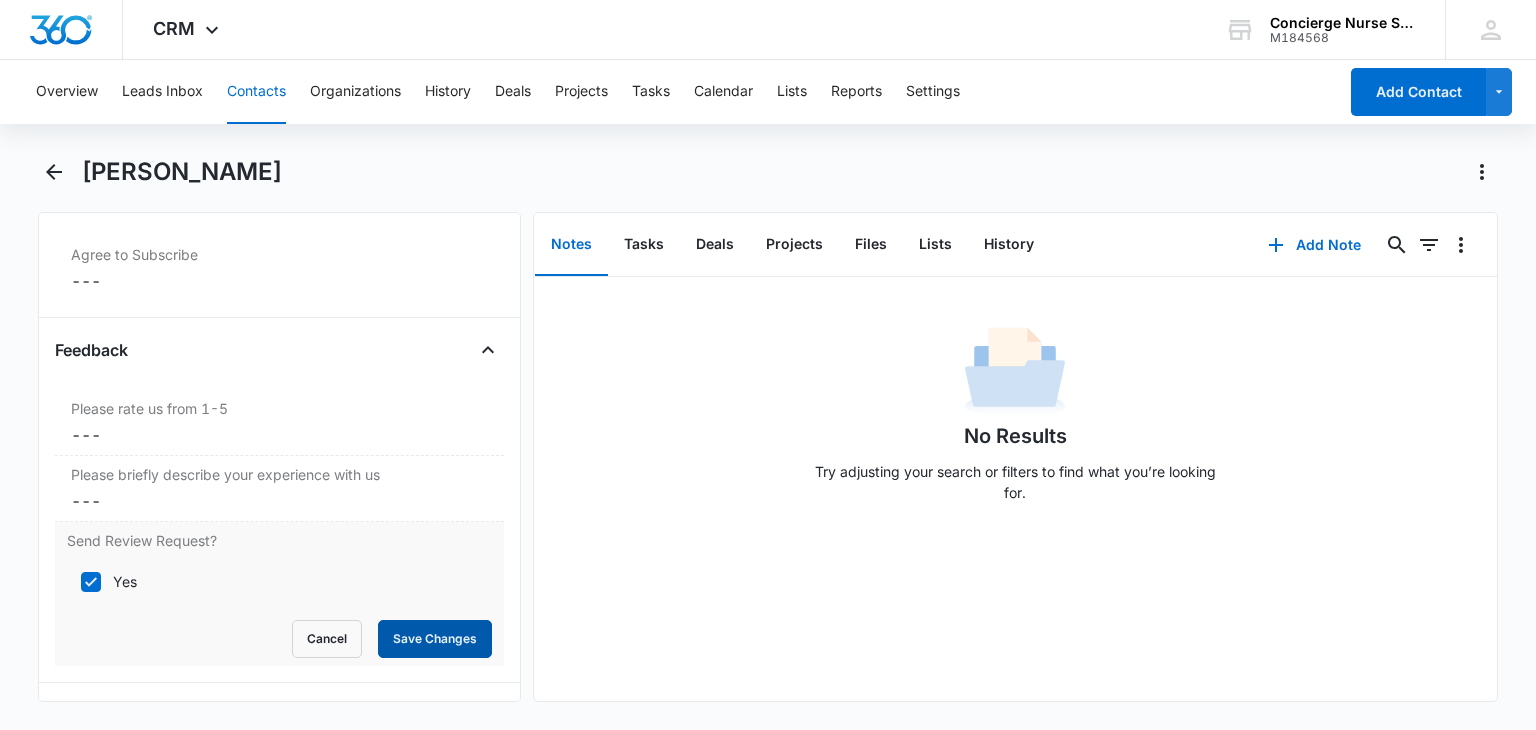 click on "Save Changes" at bounding box center [435, 639] 